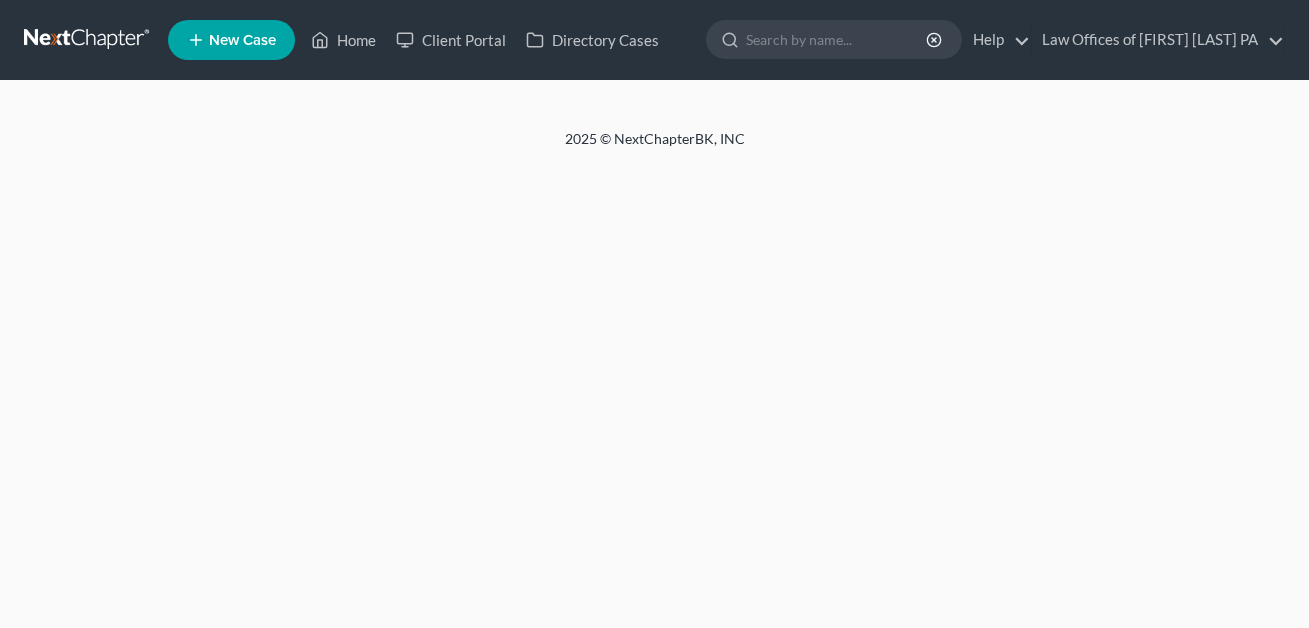 scroll, scrollTop: 0, scrollLeft: 0, axis: both 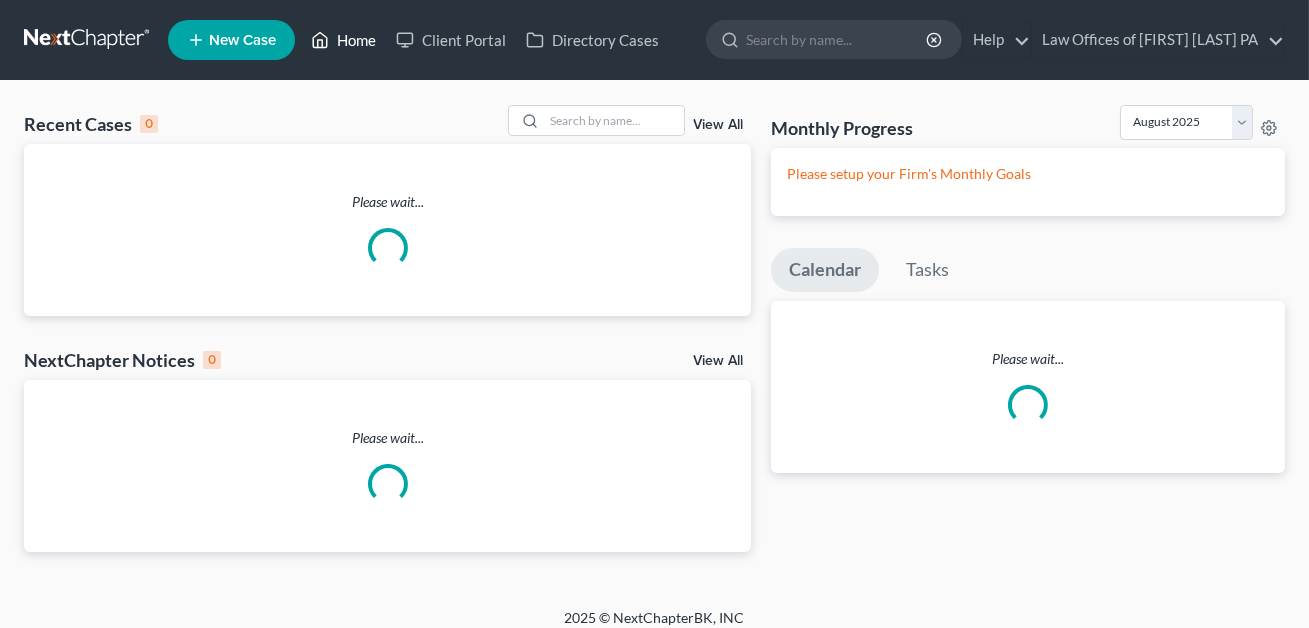click on "Home" at bounding box center [343, 40] 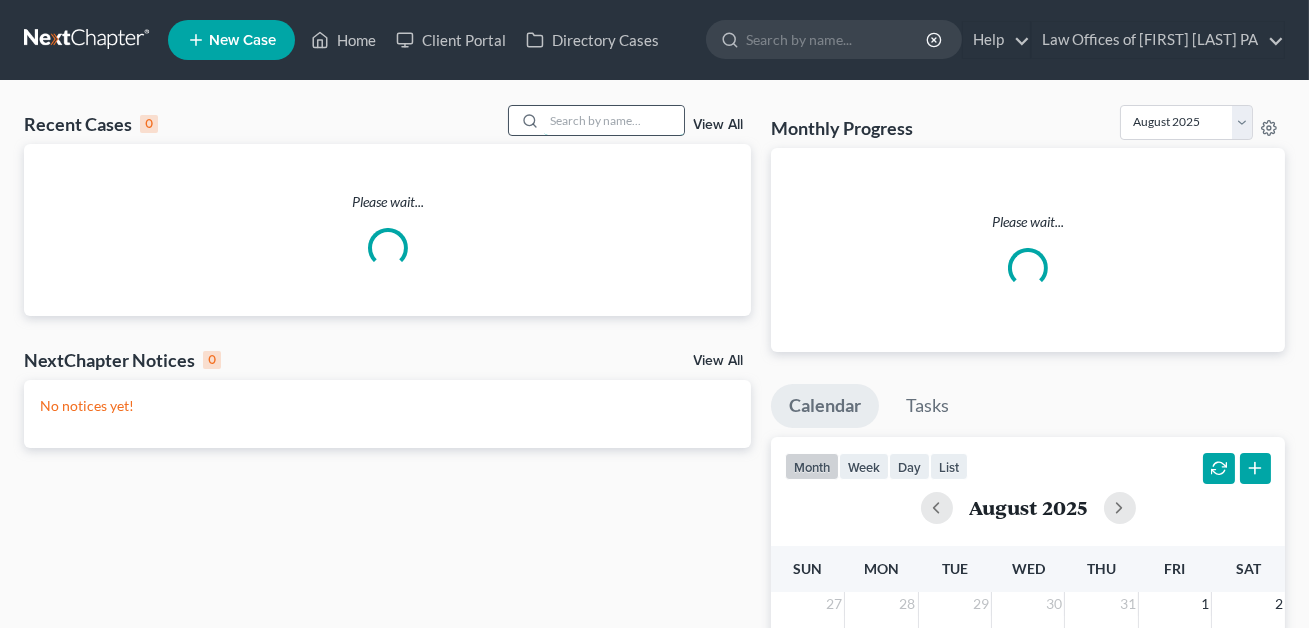 click at bounding box center (614, 120) 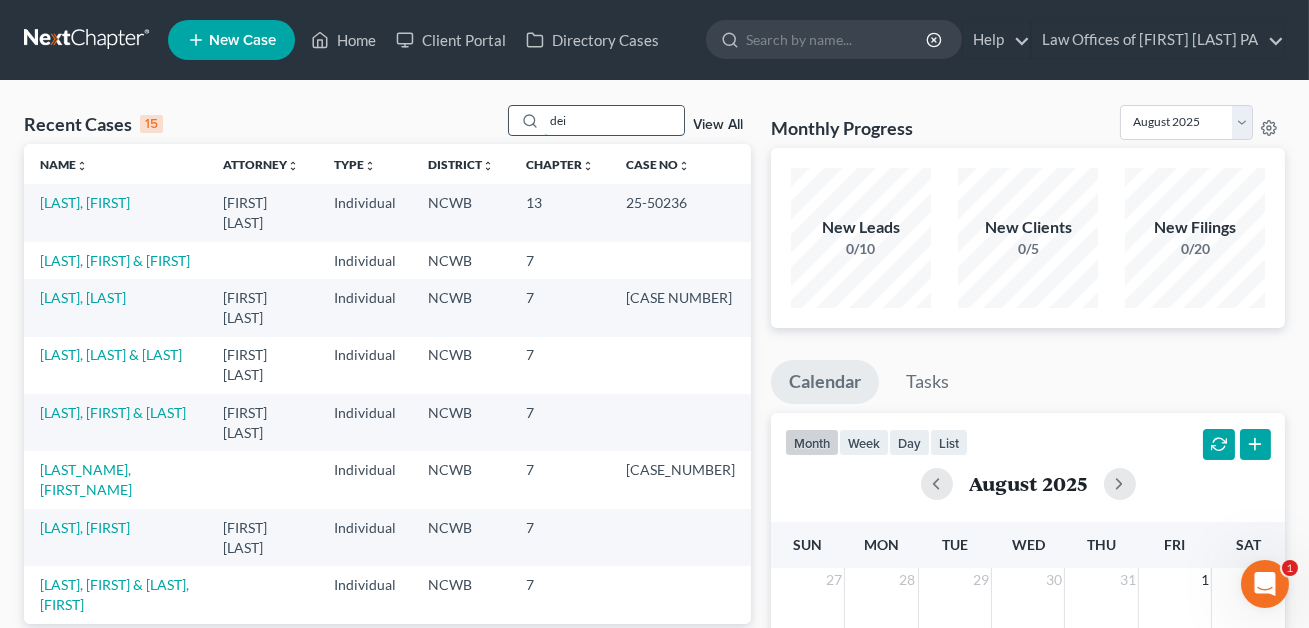 scroll, scrollTop: 0, scrollLeft: 0, axis: both 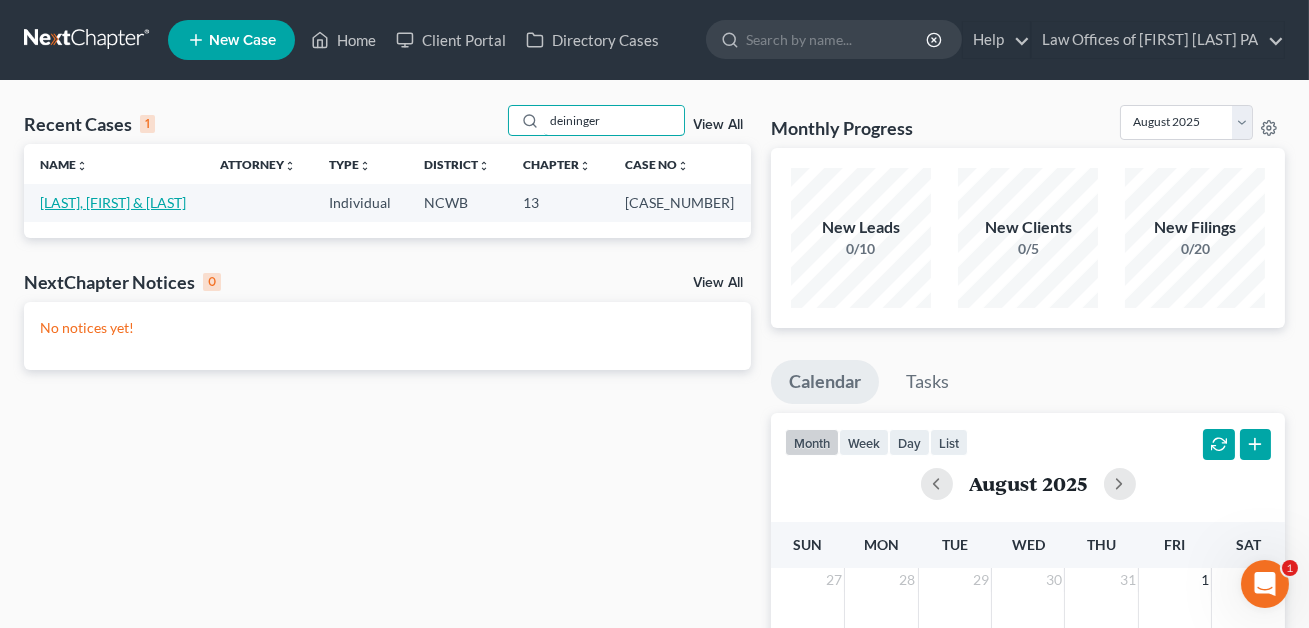 type on "deininger" 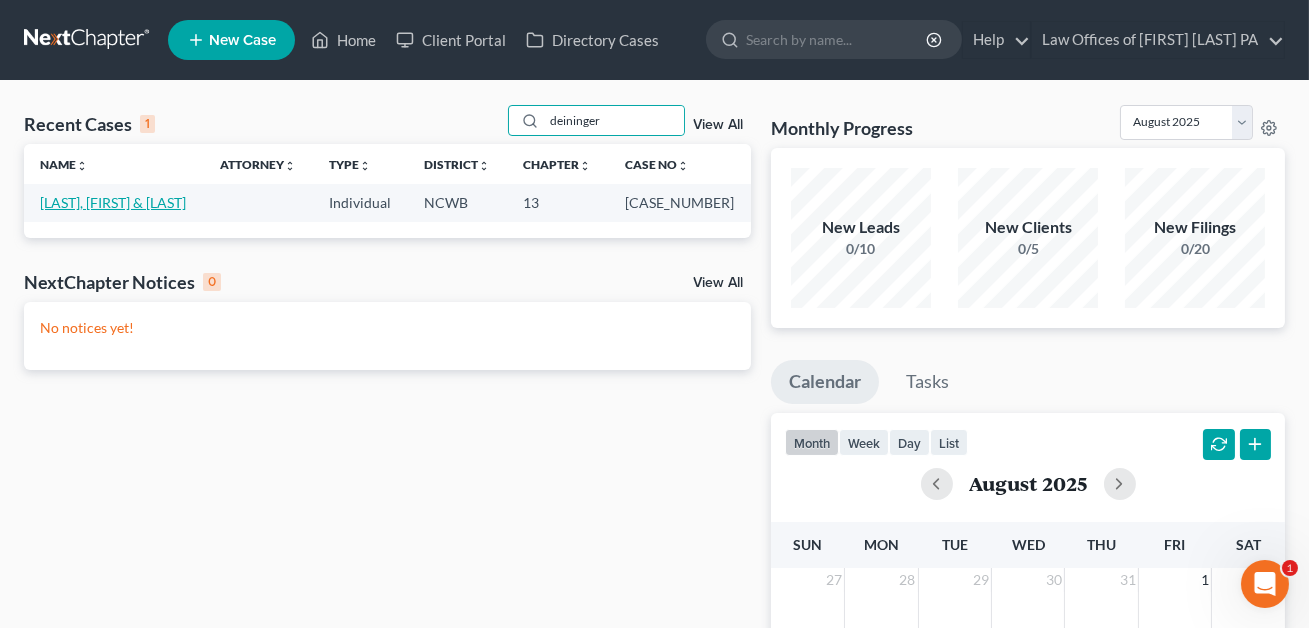 click on "[LAST], [FIRST] & [LAST]" at bounding box center (113, 202) 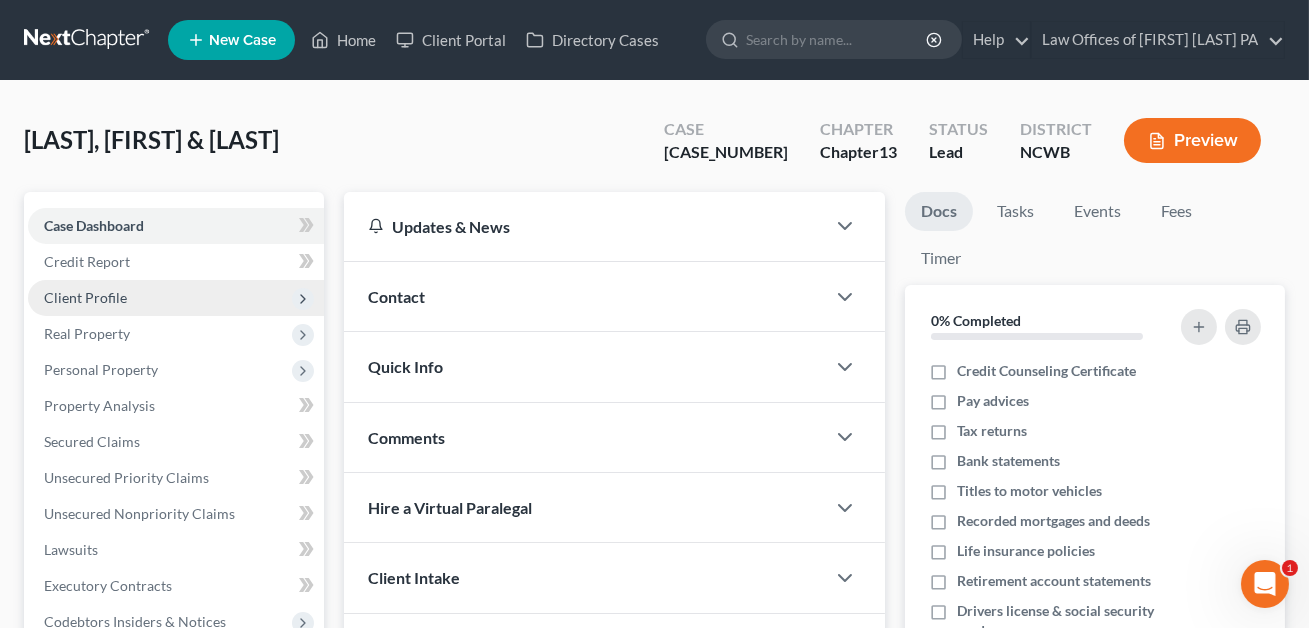 click on "Client Profile" at bounding box center [85, 297] 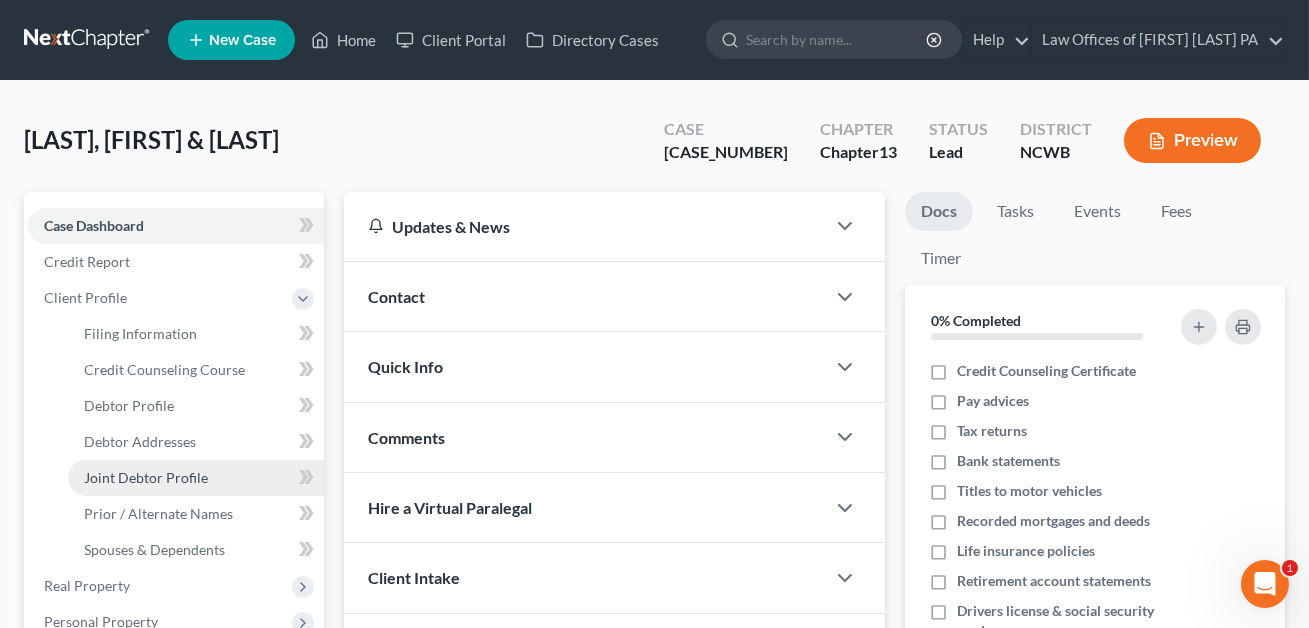 click on "Joint Debtor Profile" at bounding box center [146, 477] 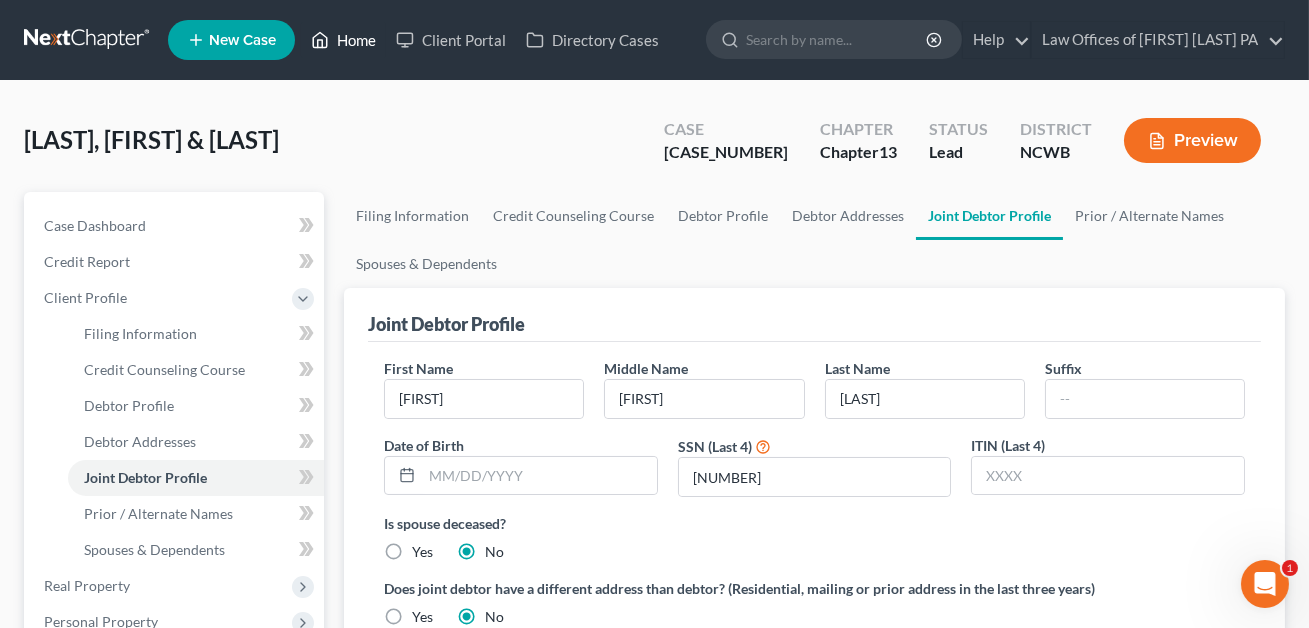 click on "Home" at bounding box center [343, 40] 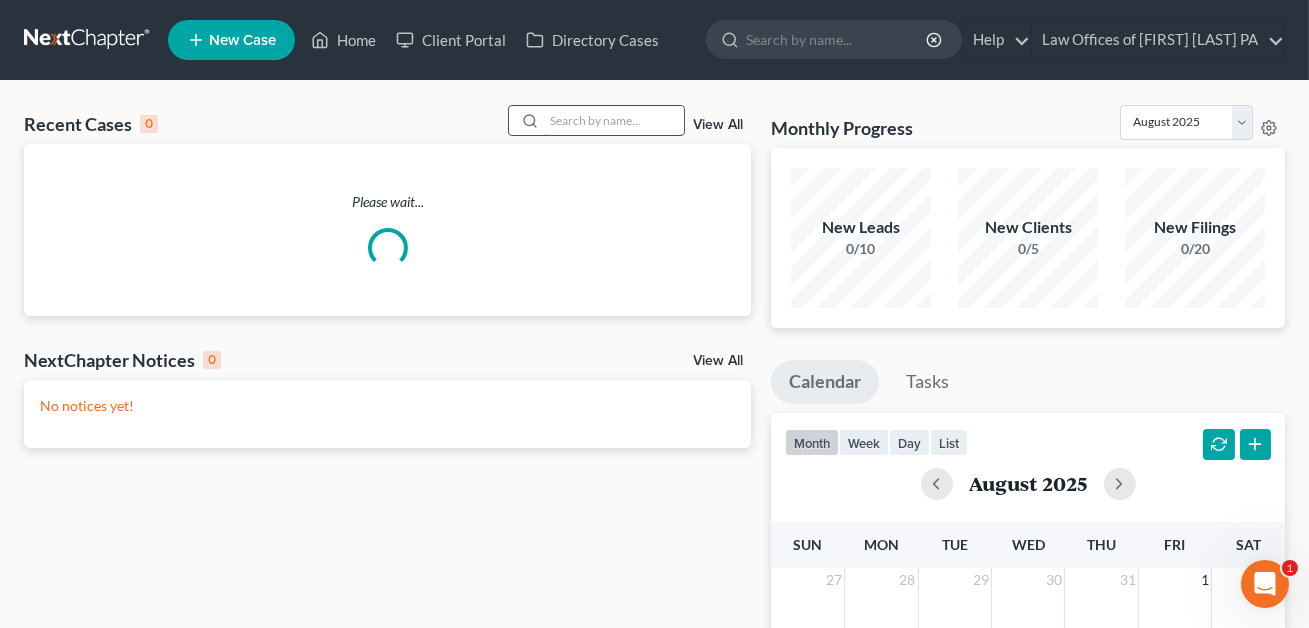 click at bounding box center [614, 120] 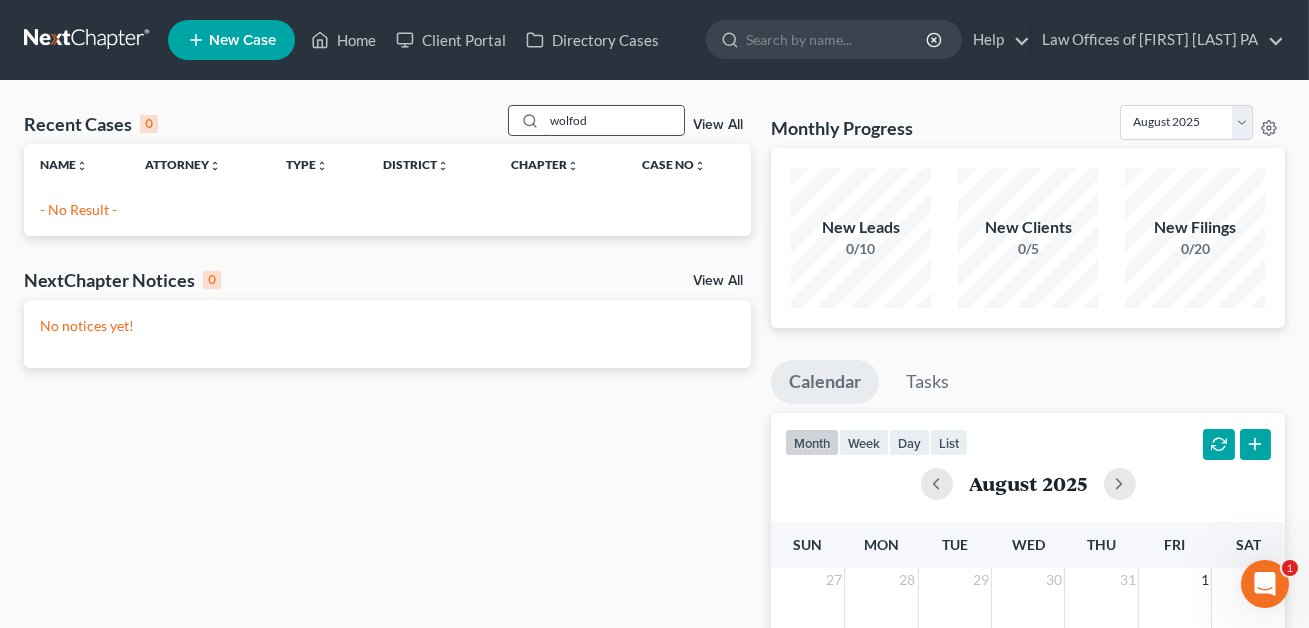 click on "wolfod" at bounding box center [614, 120] 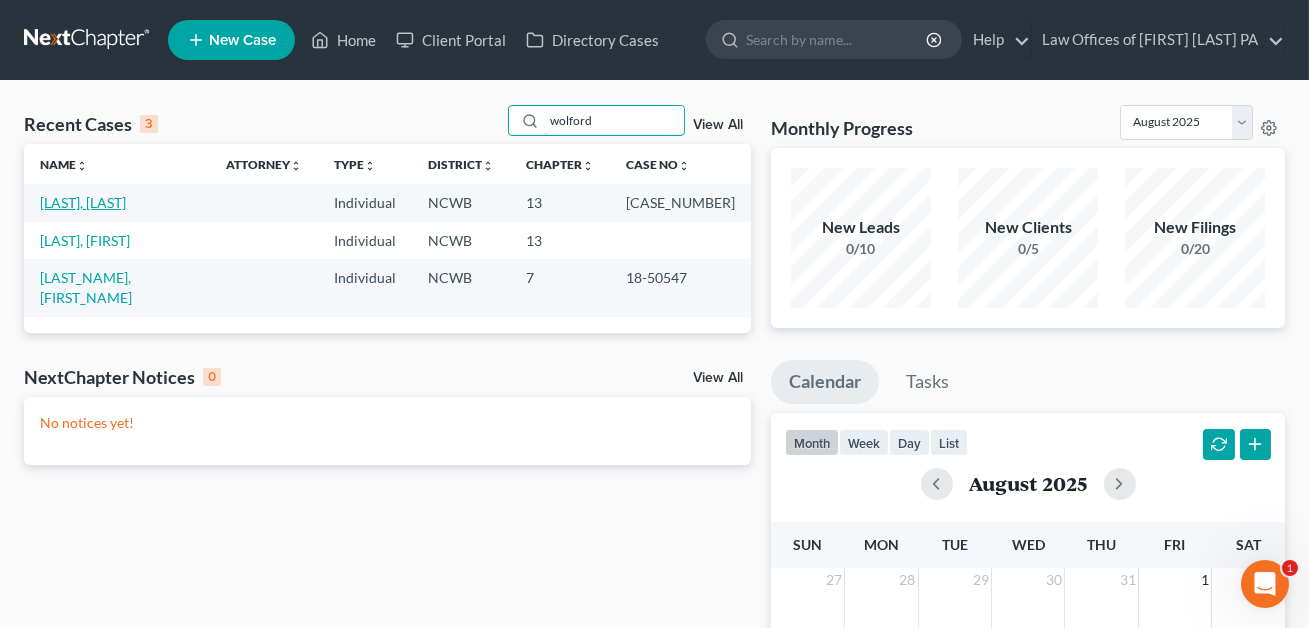 type on "wolford" 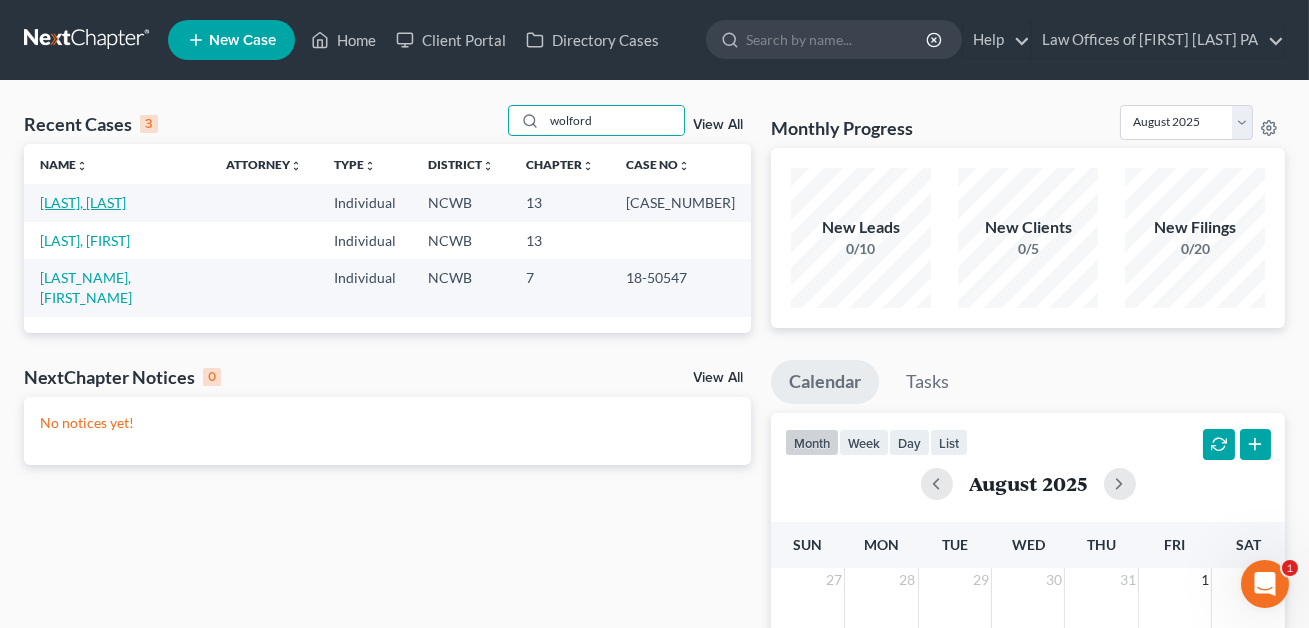 click on "[LAST], [LAST]" at bounding box center [83, 202] 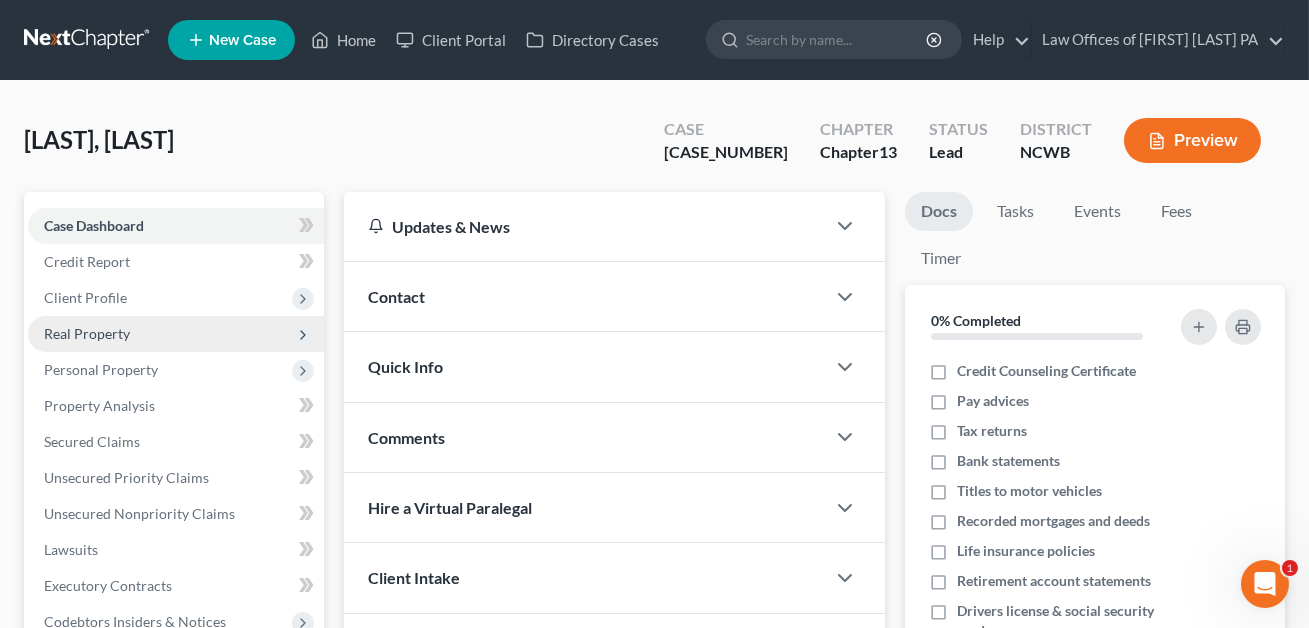 click on "Real Property" at bounding box center (87, 333) 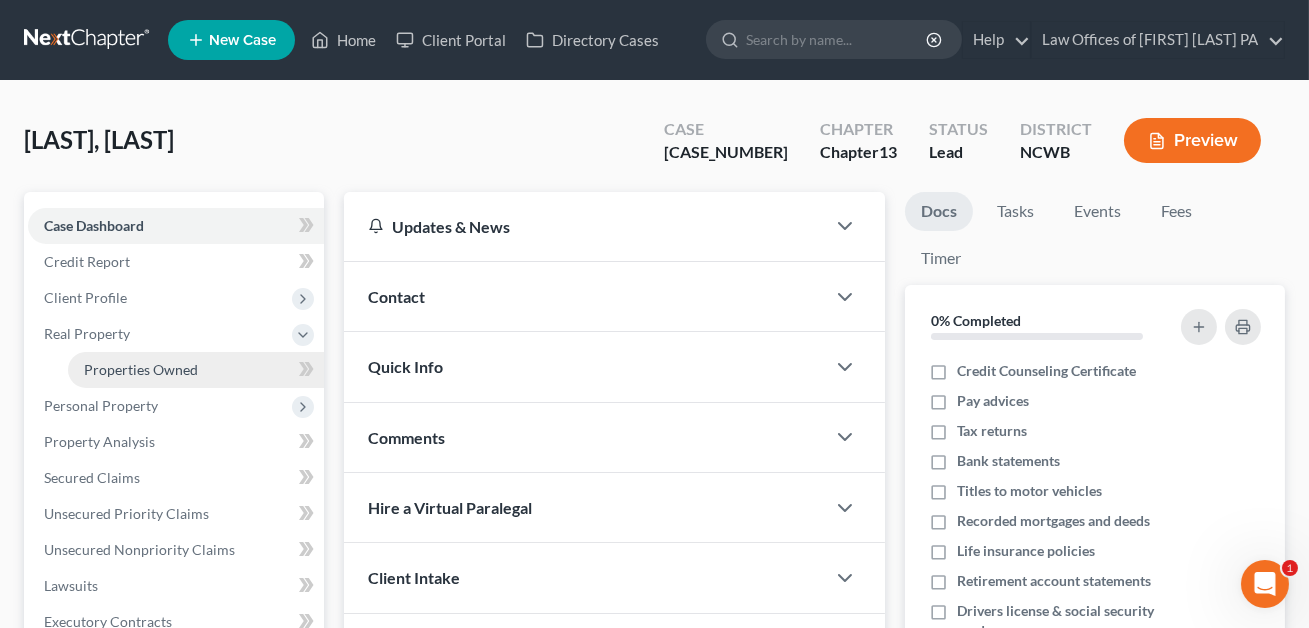 click on "Properties Owned" at bounding box center (141, 369) 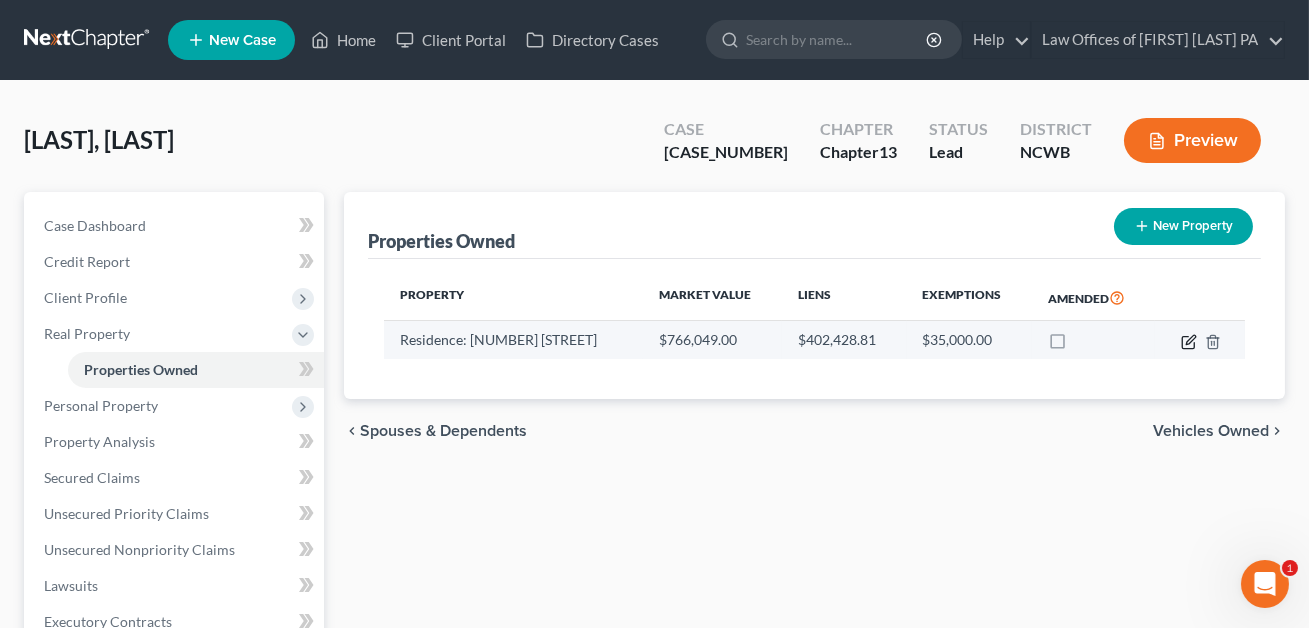 click 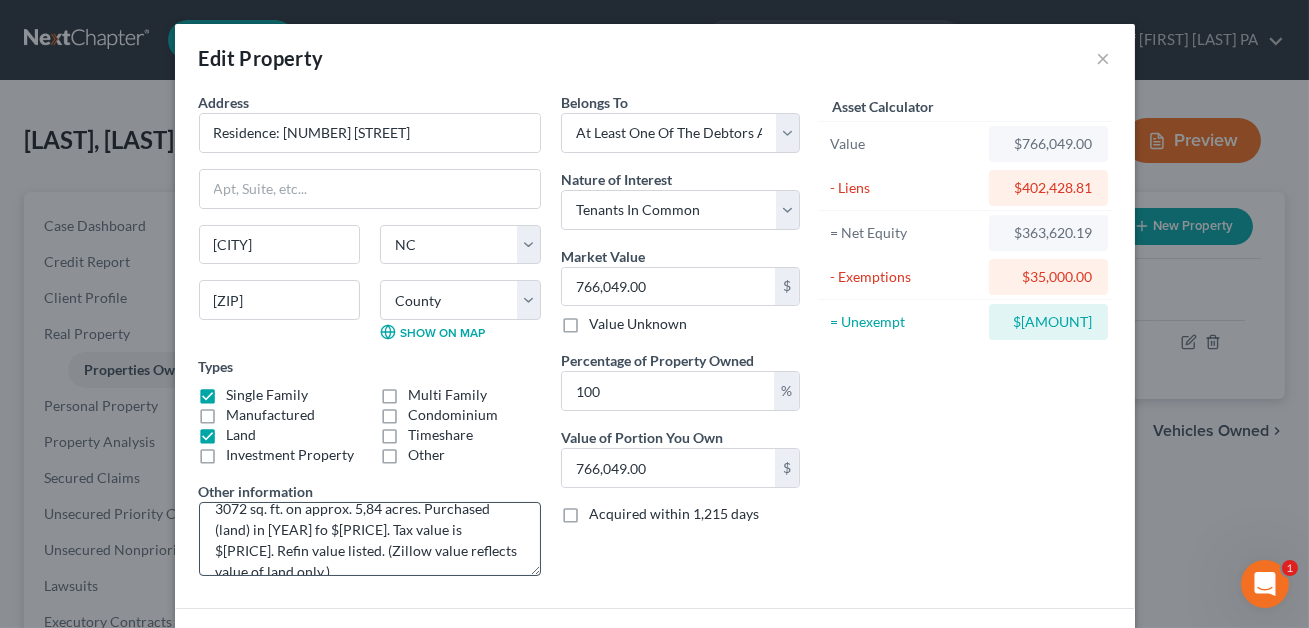 scroll, scrollTop: 42, scrollLeft: 0, axis: vertical 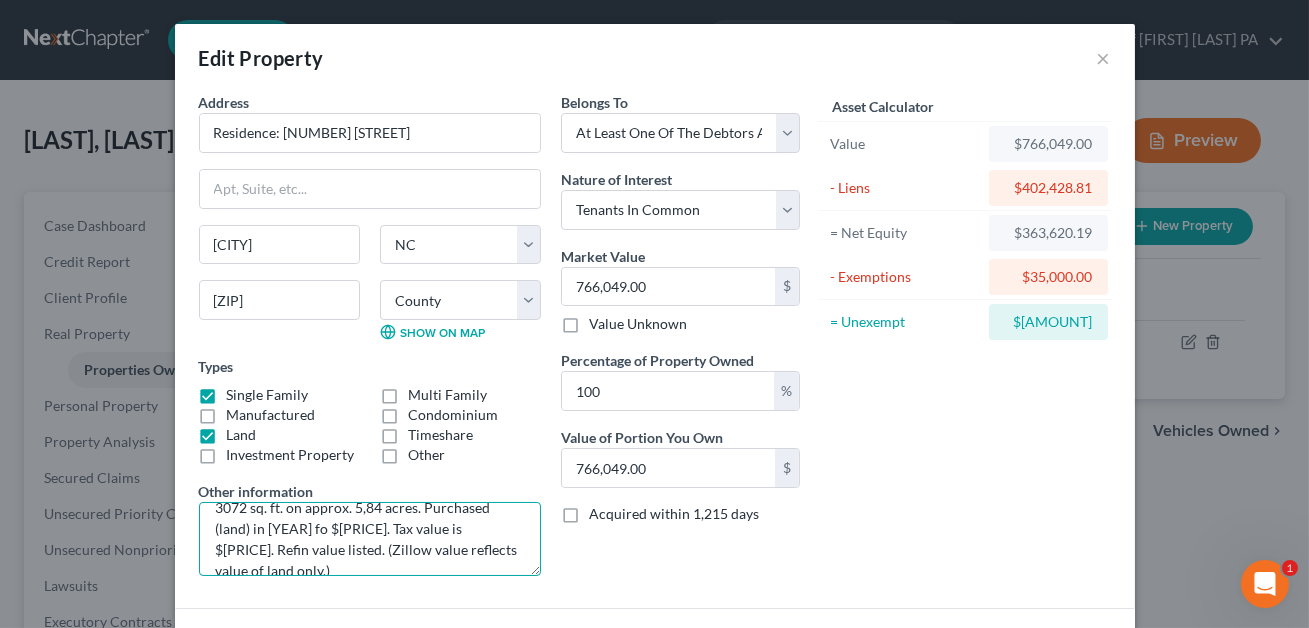 click on "Residence consisting of a 5 br, 4 ba home with 3072 sq. ft. on approx. 5,84 acres. Purchased (land) in [YEAR] fo $[PRICE]. Tax value is $[PRICE]. Refin value listed. (Zillow value reflects value of land only.)" at bounding box center (370, 539) 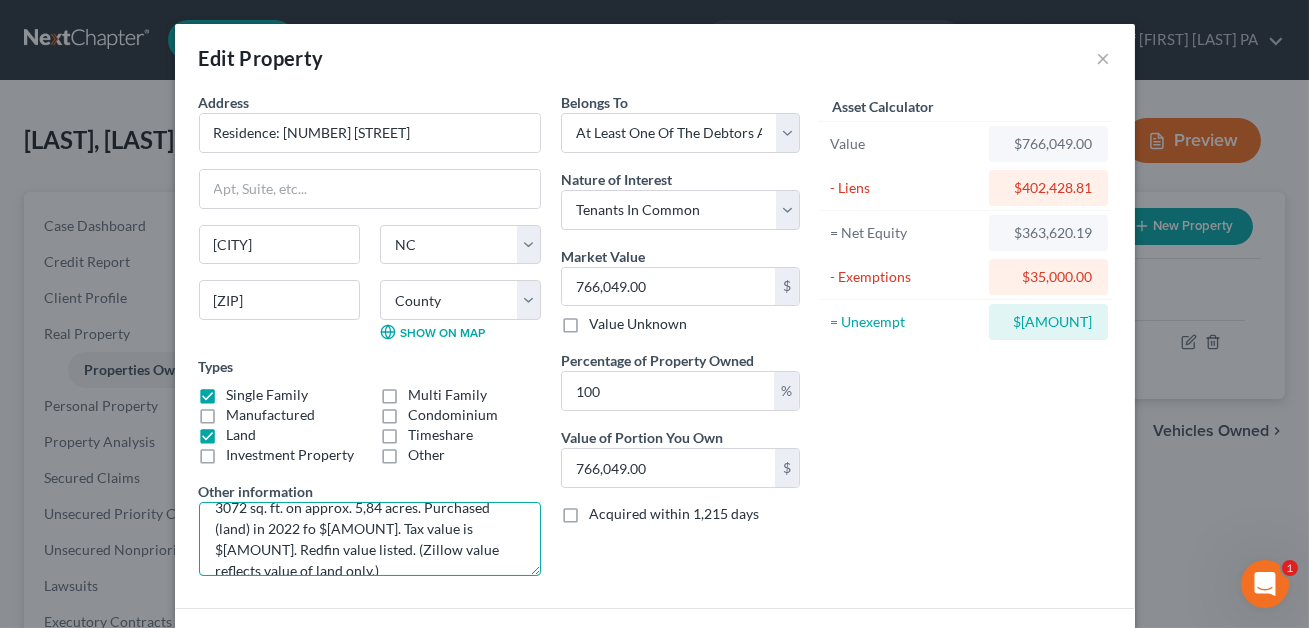 scroll, scrollTop: 62, scrollLeft: 0, axis: vertical 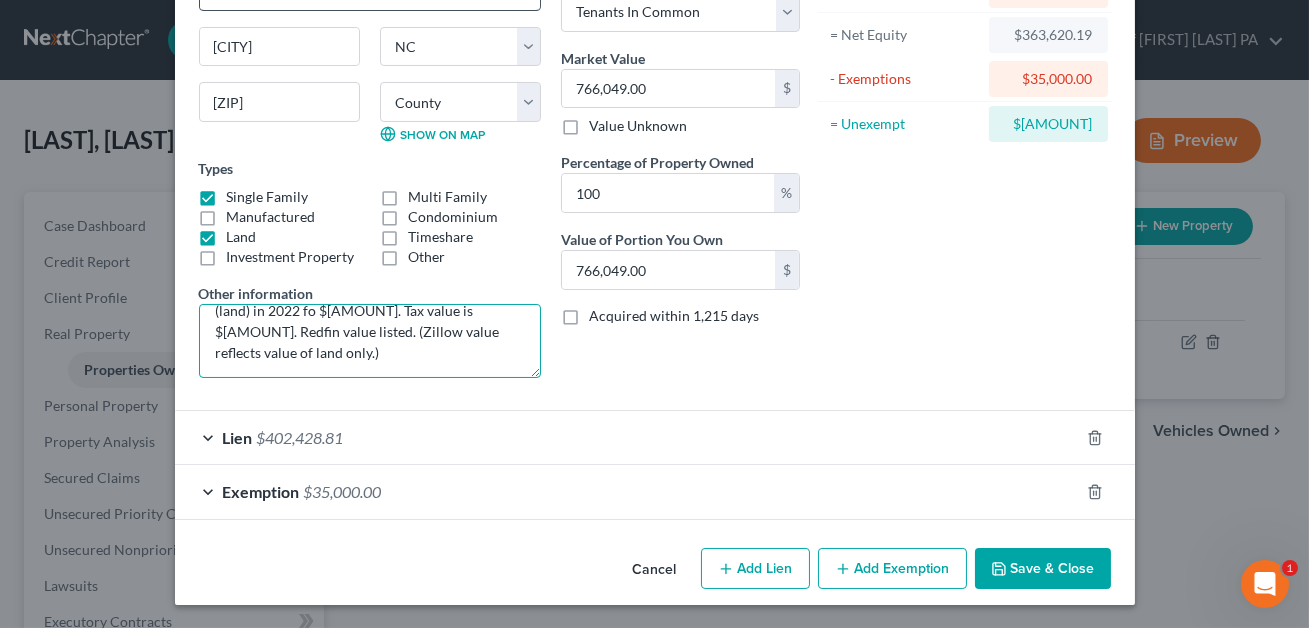 type on "Residence consisting of a 5 br, 4 ba home with 3072 sq. ft. on approx. 5,84 acres. Purchased (land) in 2022 fo $[AMOUNT]. Tax value is $[AMOUNT]. Redfin value listed. (Zillow value reflects value of land only.)" 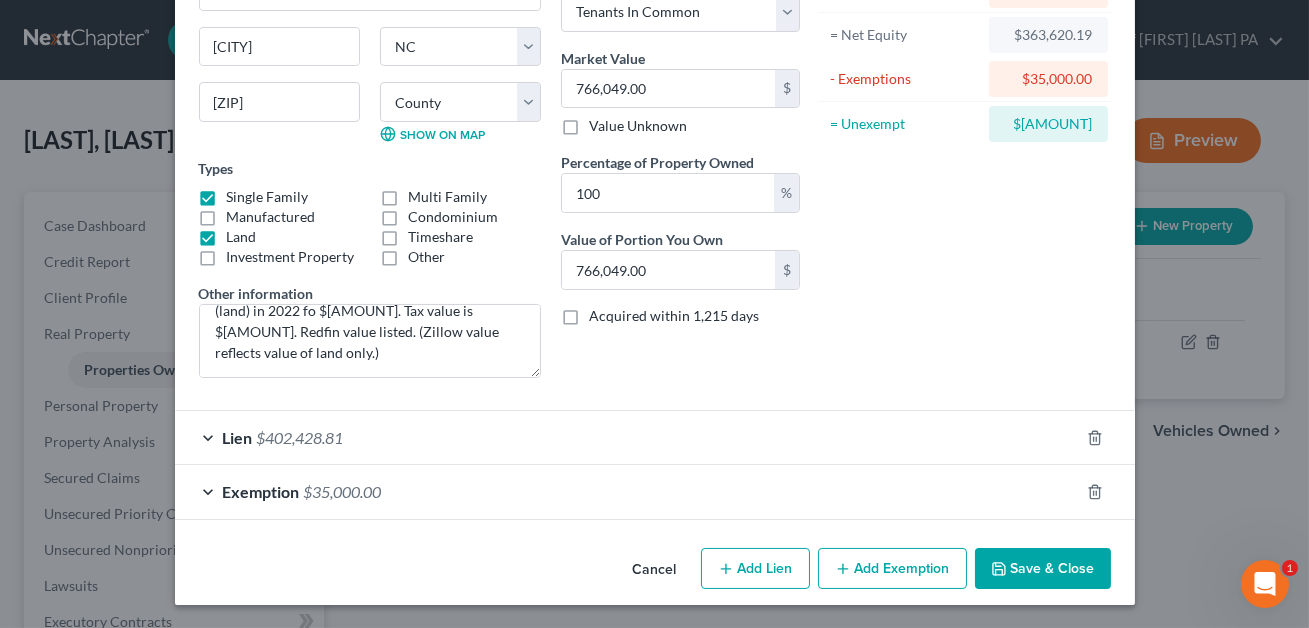 click on "Save & Close" at bounding box center [1043, 569] 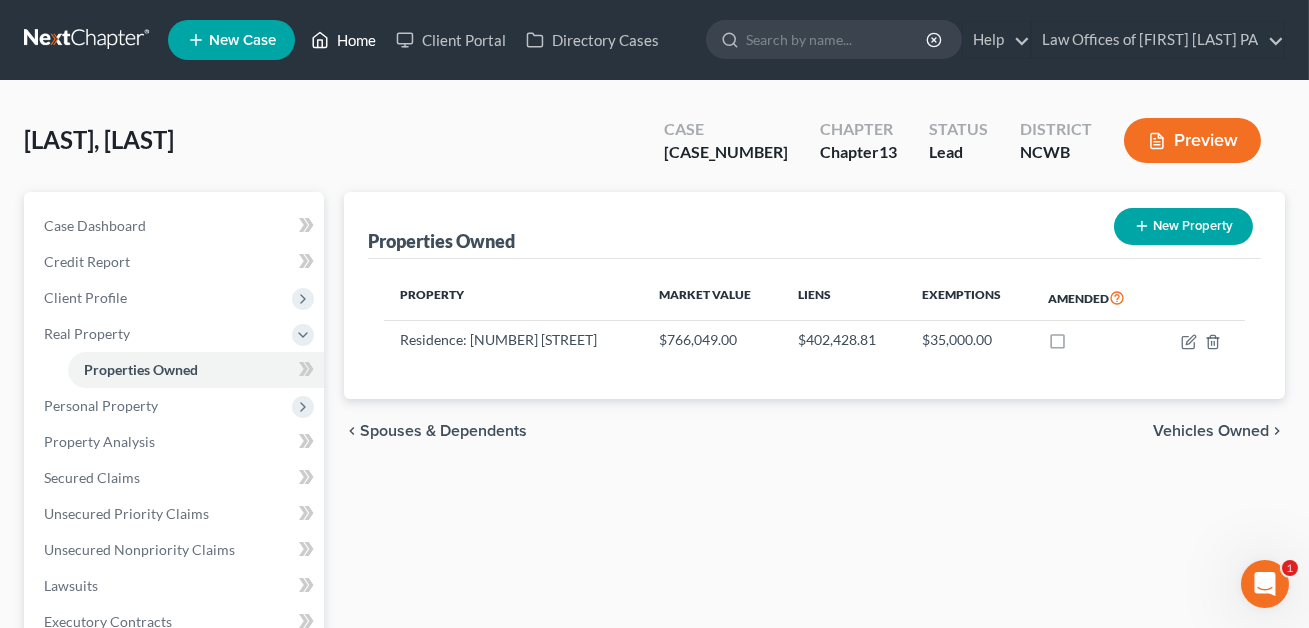 click on "Home" at bounding box center [343, 40] 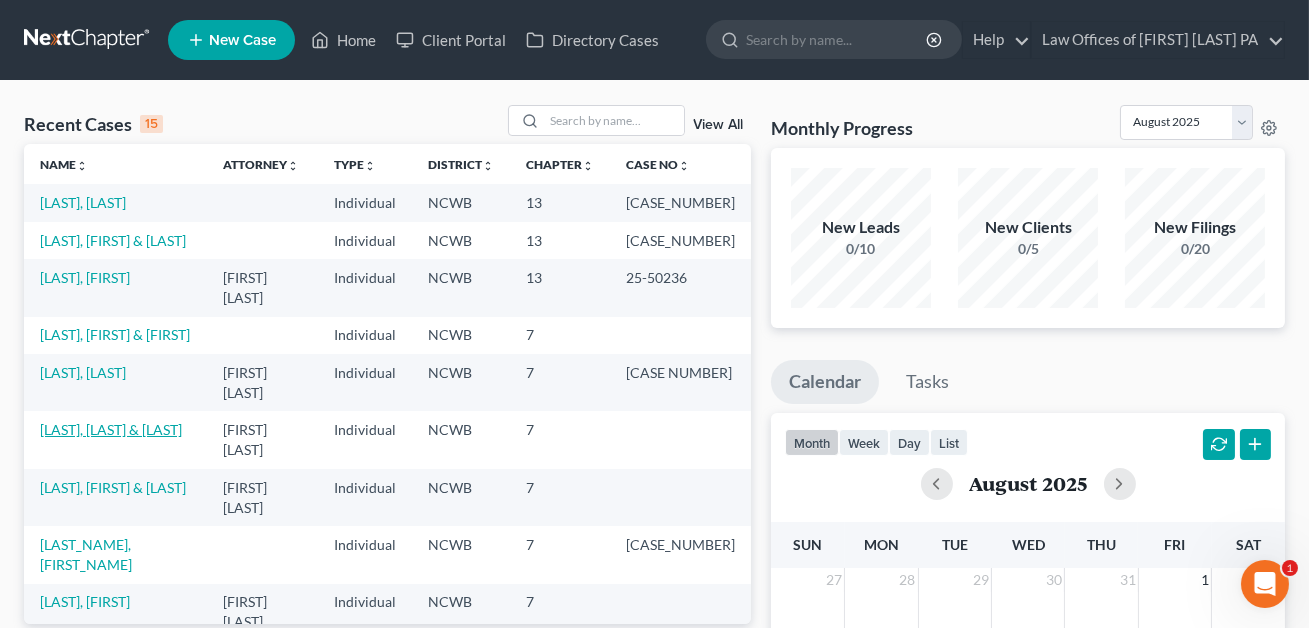 click on "[LAST], [LAST] & [LAST]" at bounding box center [111, 429] 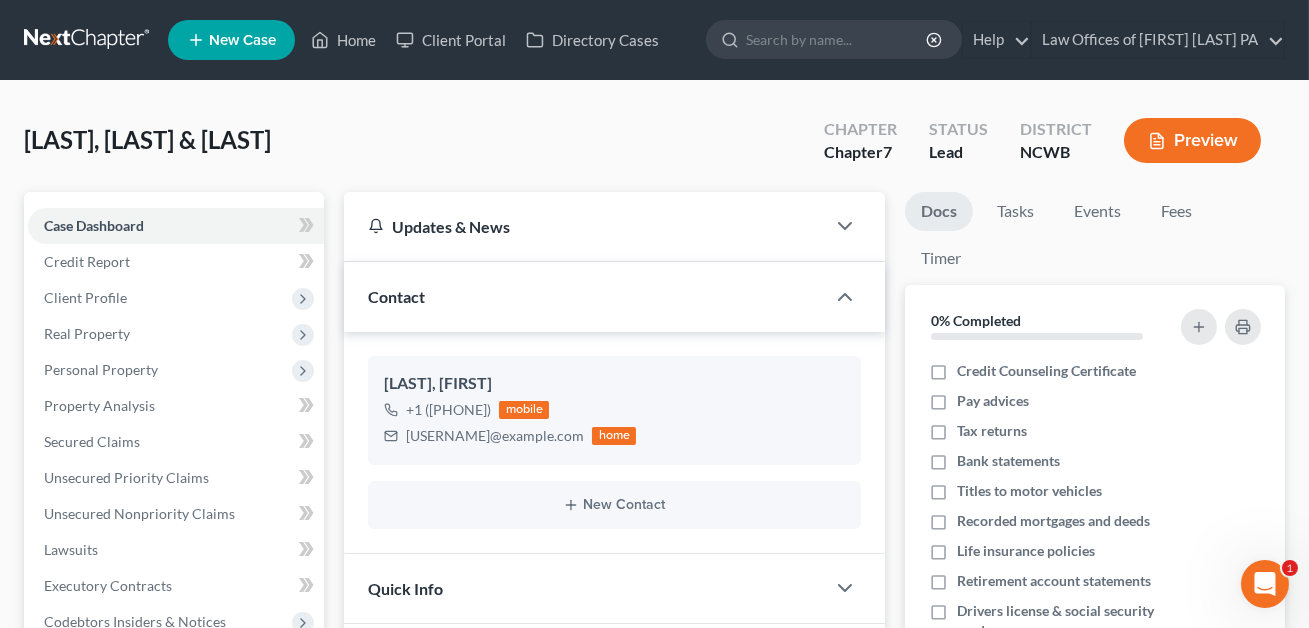 drag, startPoint x: 1272, startPoint y: 604, endPoint x: 2514, endPoint y: 1165, distance: 1362.8224 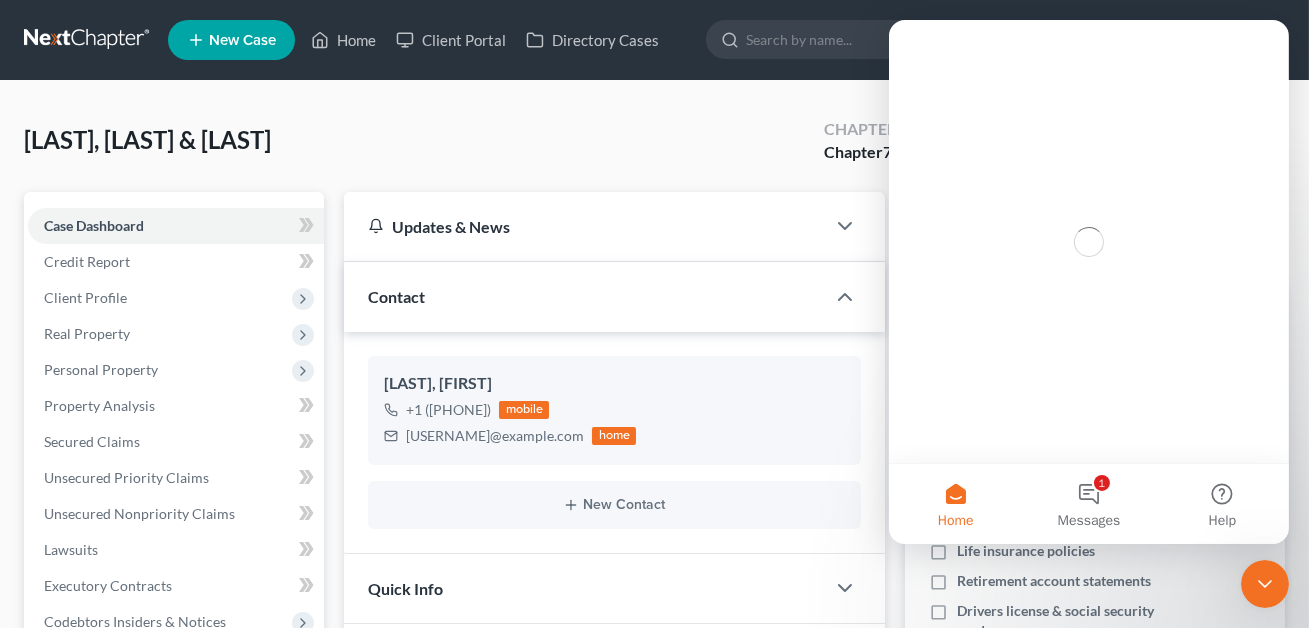 scroll, scrollTop: 0, scrollLeft: 0, axis: both 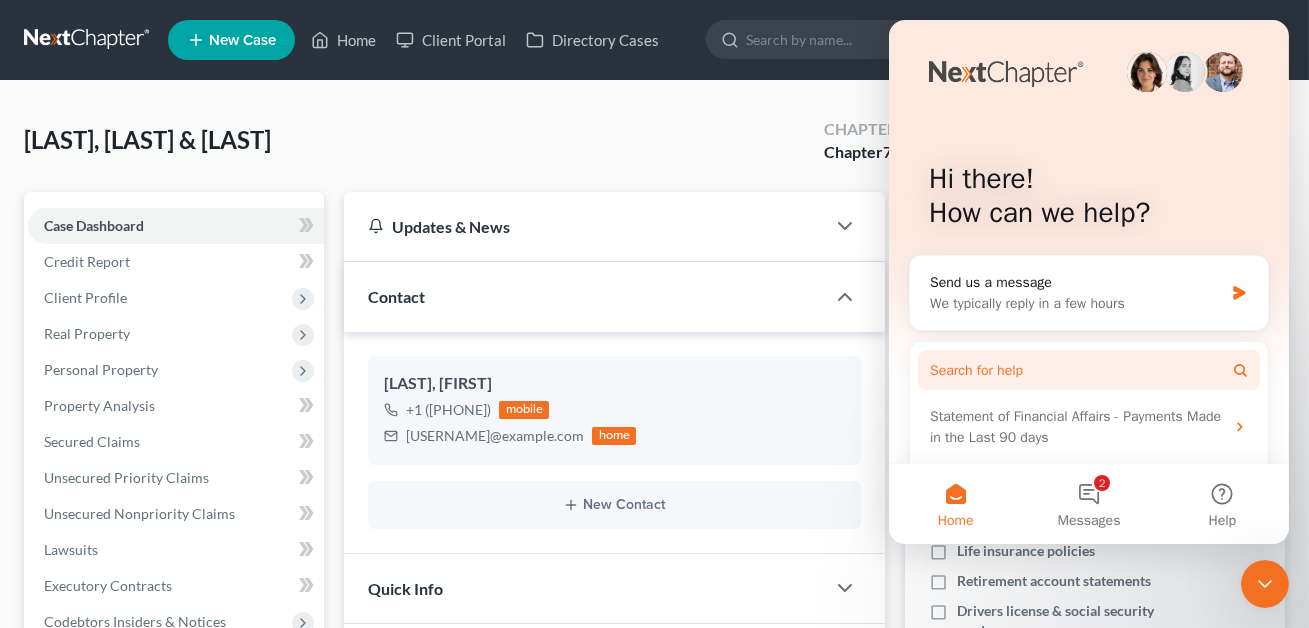 click on "Search for help" at bounding box center (1088, 370) 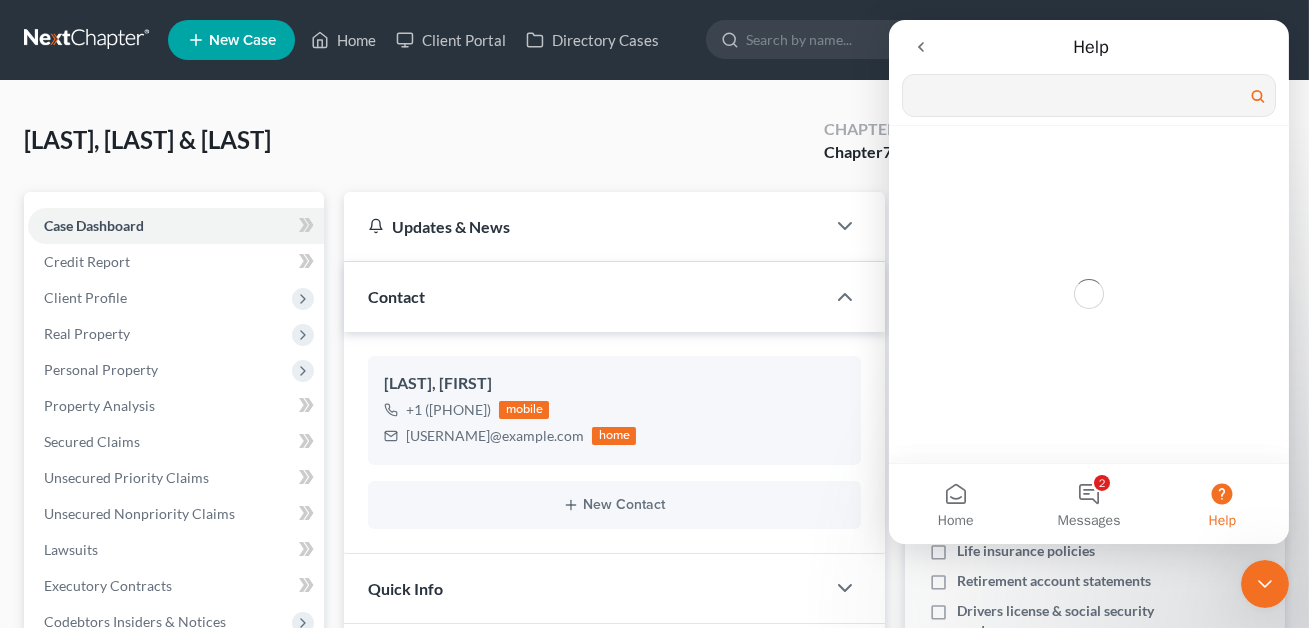 scroll, scrollTop: 0, scrollLeft: 0, axis: both 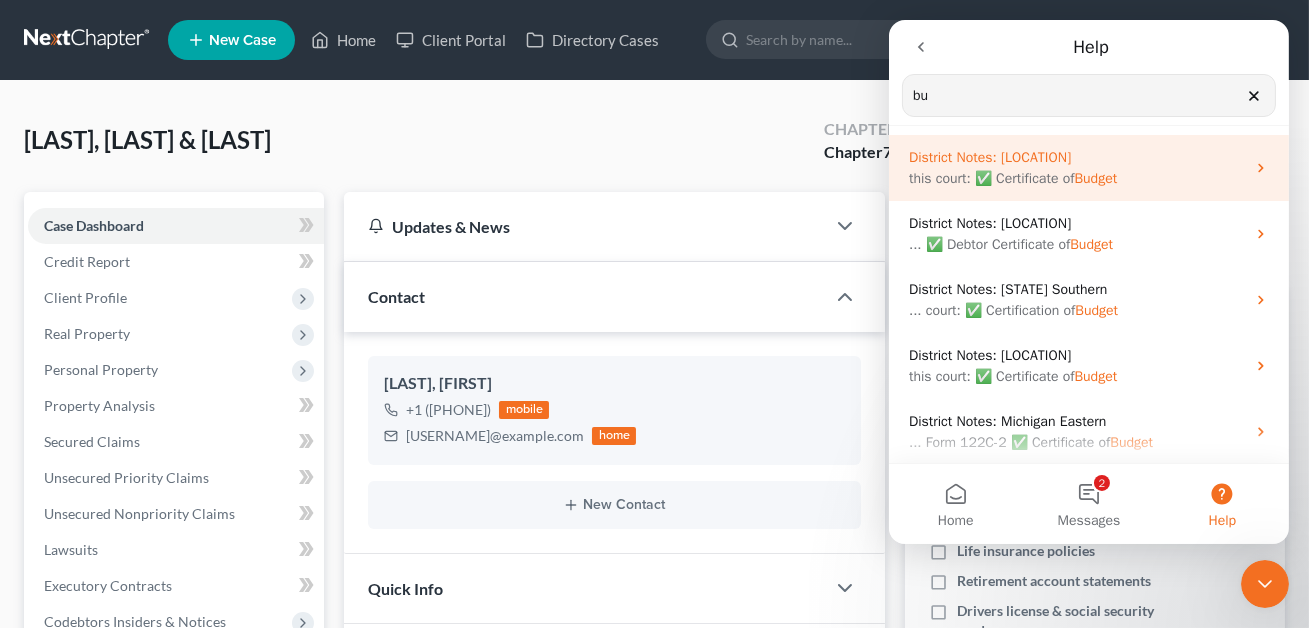 type on "b" 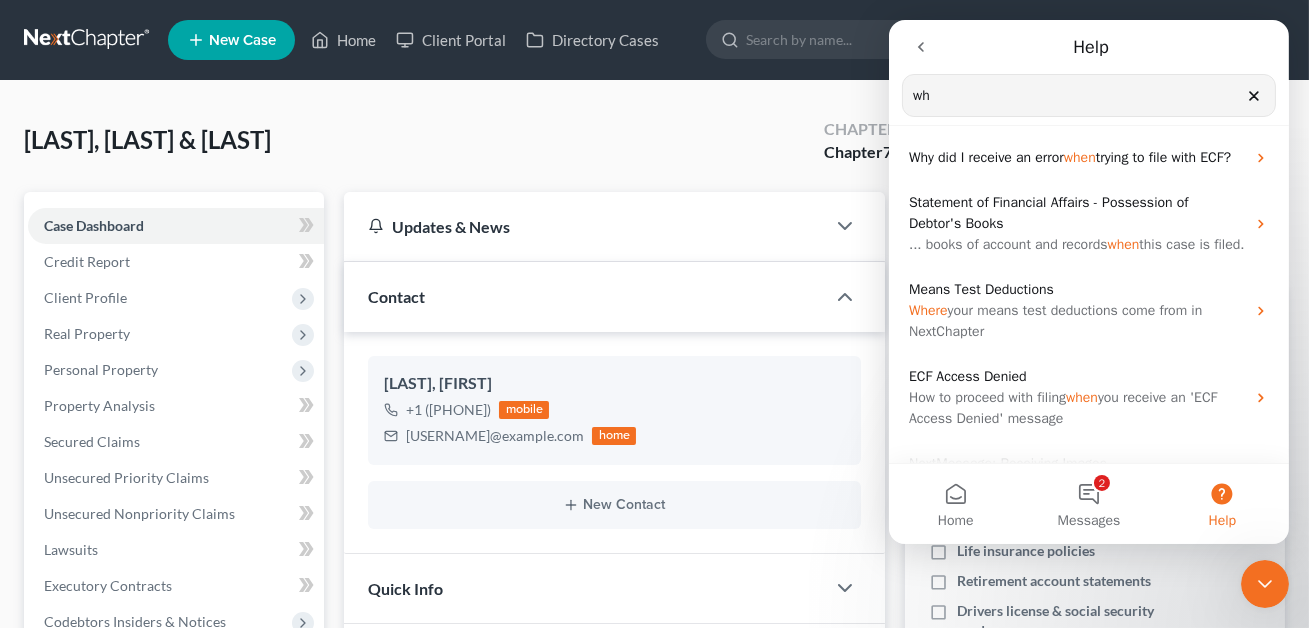 type on "w" 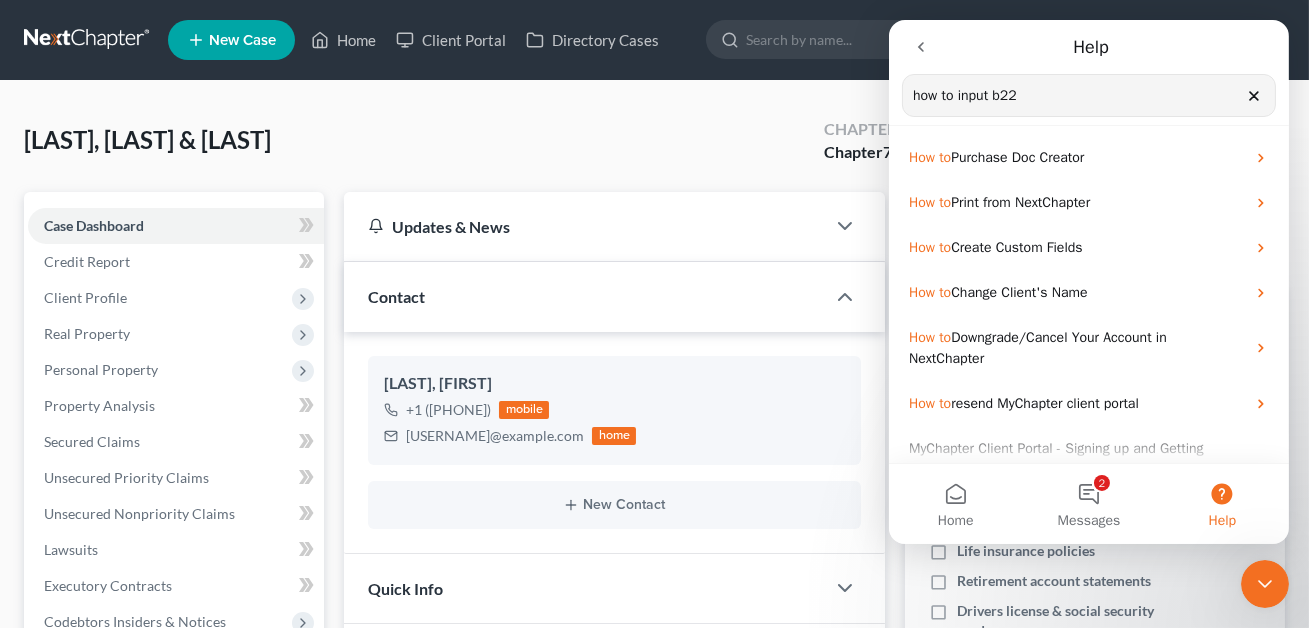 type on "how to input b22" 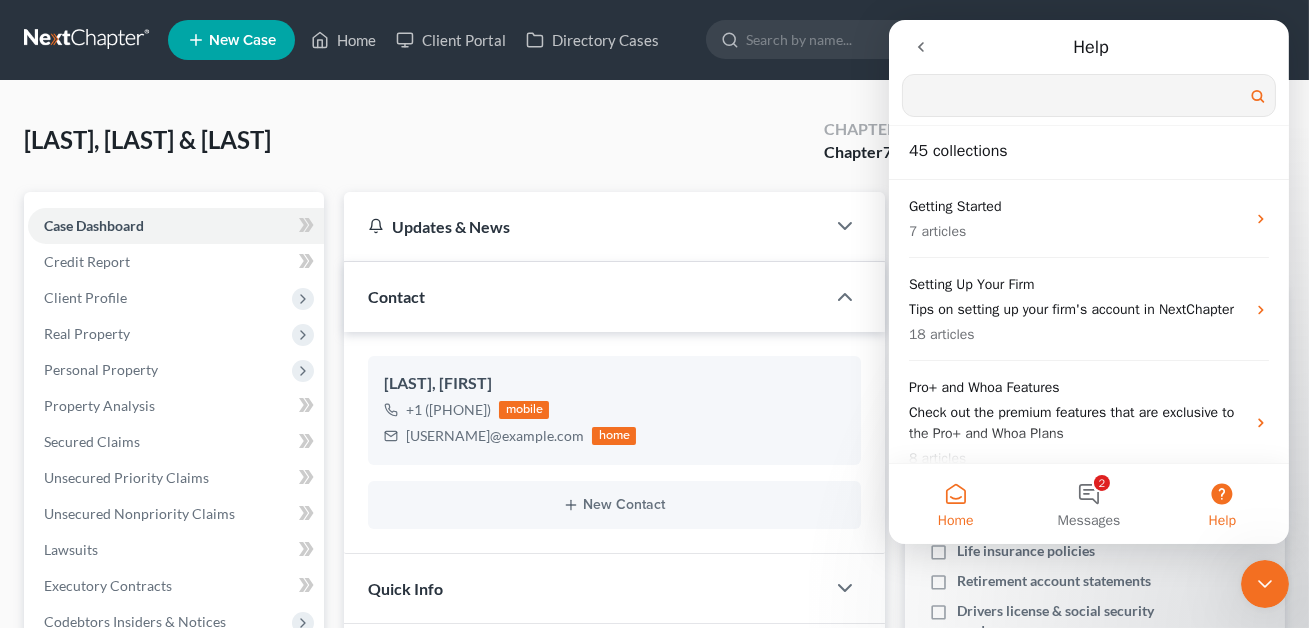 click on "Home" at bounding box center [954, 504] 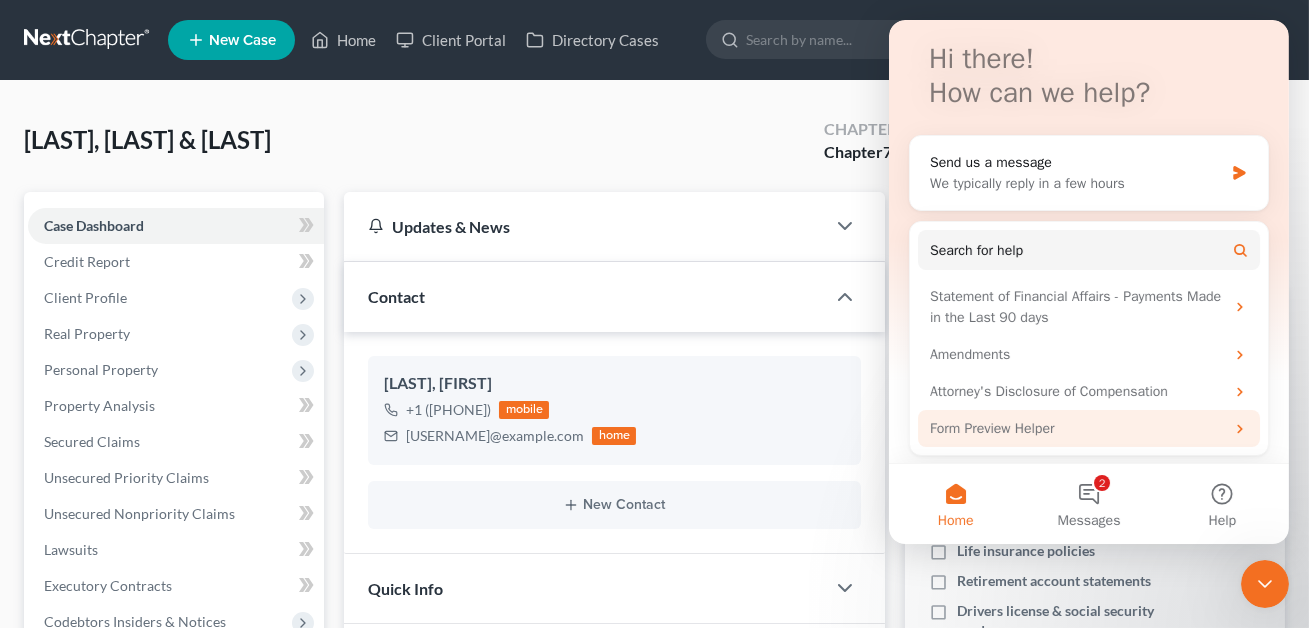 scroll, scrollTop: 121, scrollLeft: 0, axis: vertical 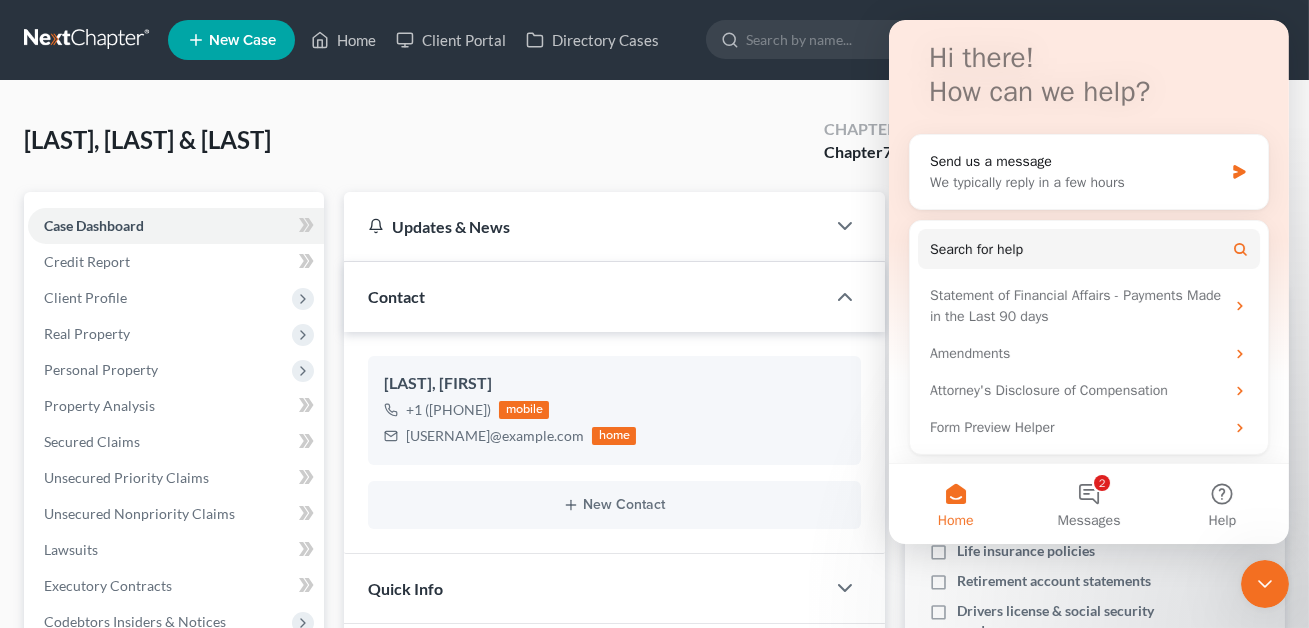 click on "[LAST], [LAST] &[LAST] Upgraded Chapter Chapter  7 Status Lead District NCWB Preview" at bounding box center (654, 148) 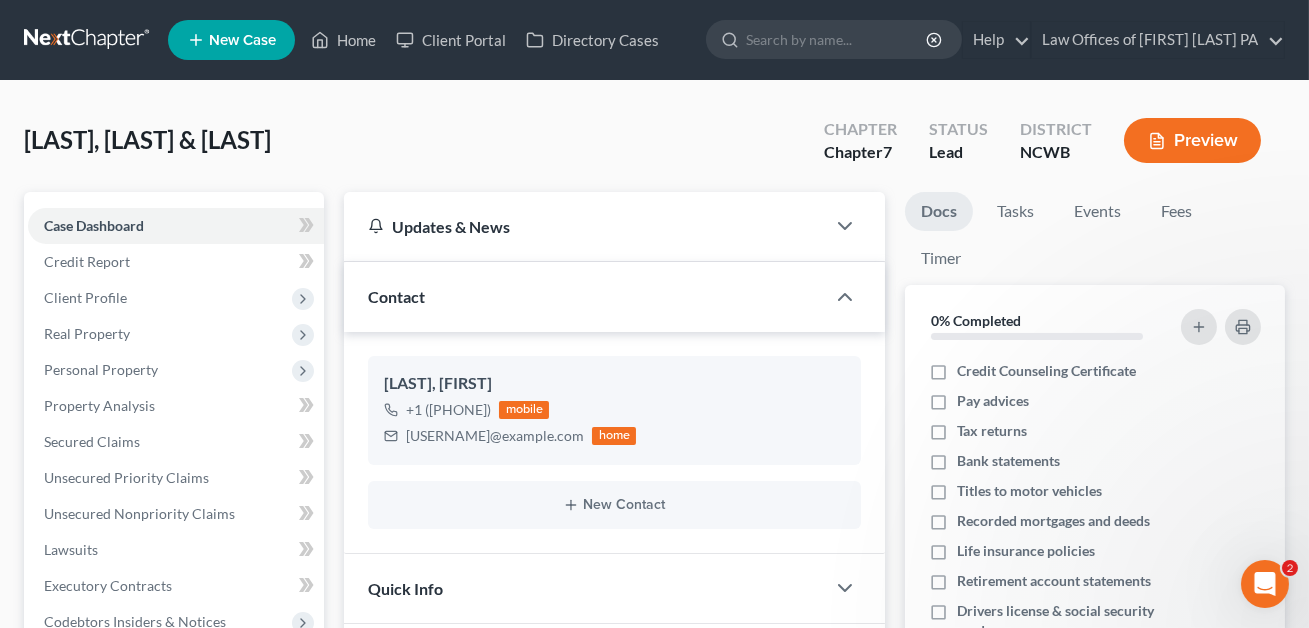 scroll, scrollTop: 0, scrollLeft: 0, axis: both 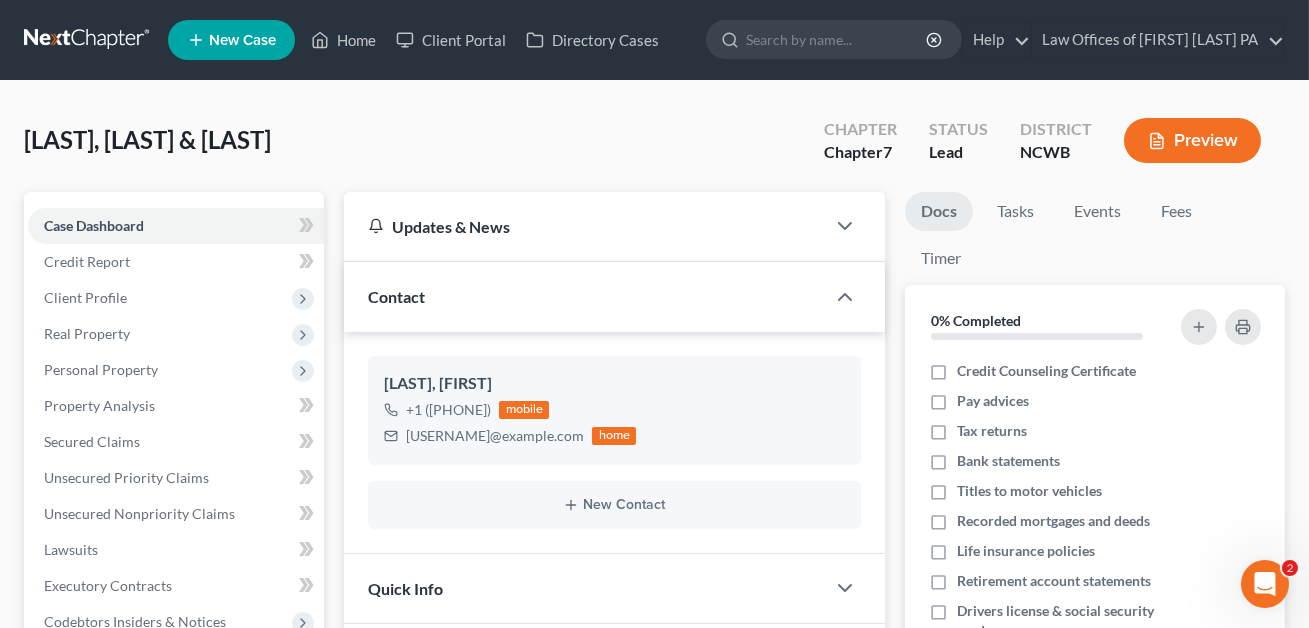 click on "New Case" at bounding box center [242, 40] 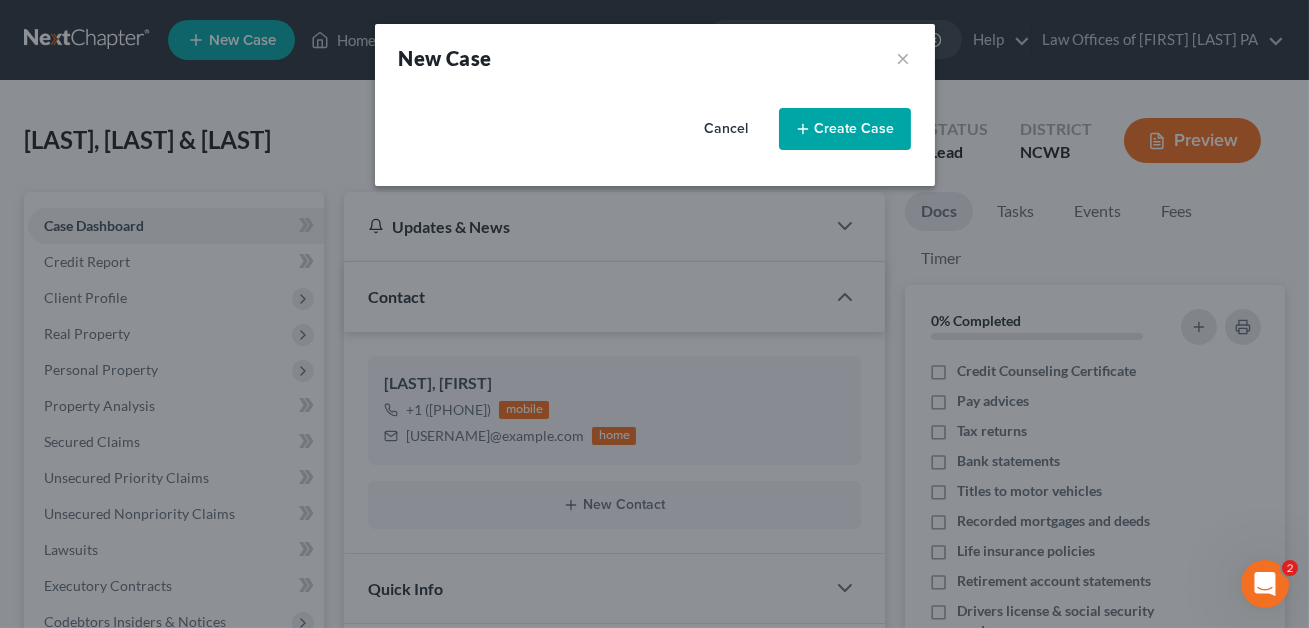 select on "59" 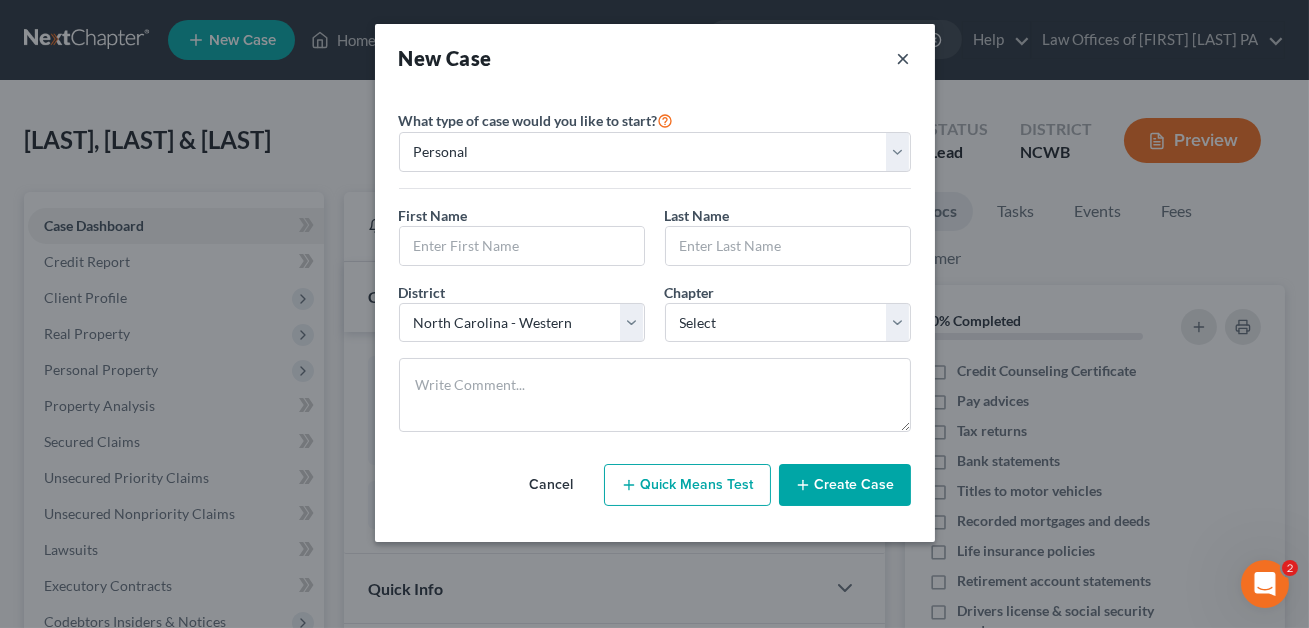 click on "×" at bounding box center (904, 58) 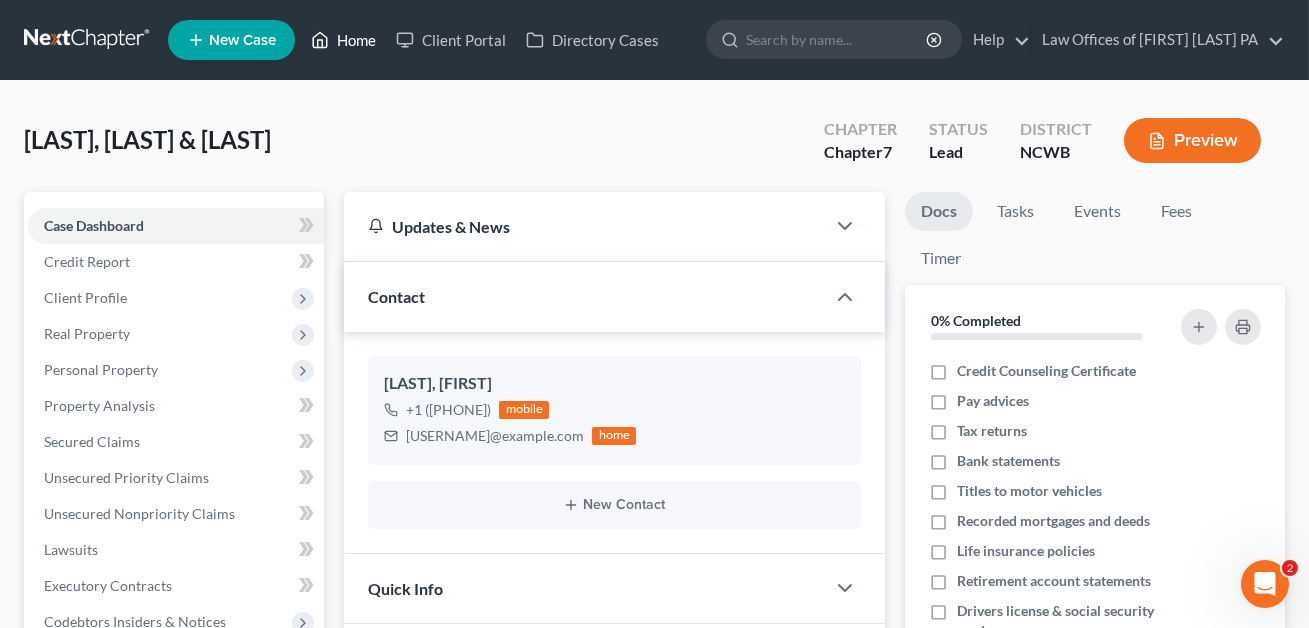 click on "Home" at bounding box center [343, 40] 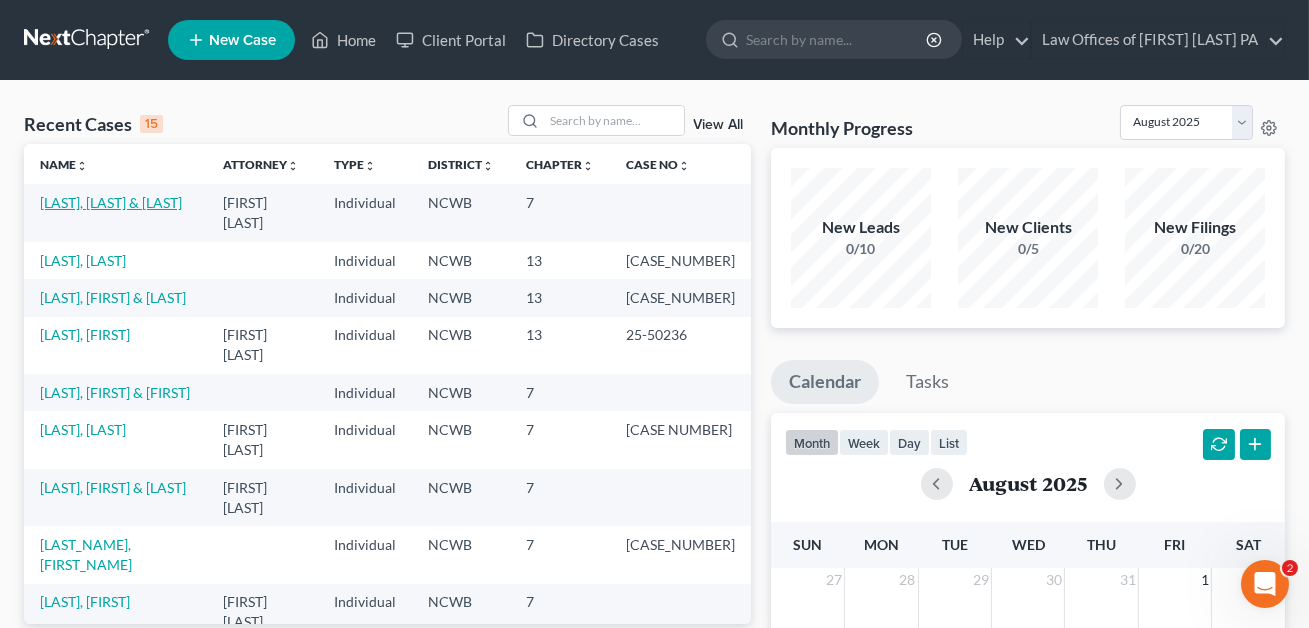 click on "[LAST], [LAST] & [LAST]" at bounding box center (111, 202) 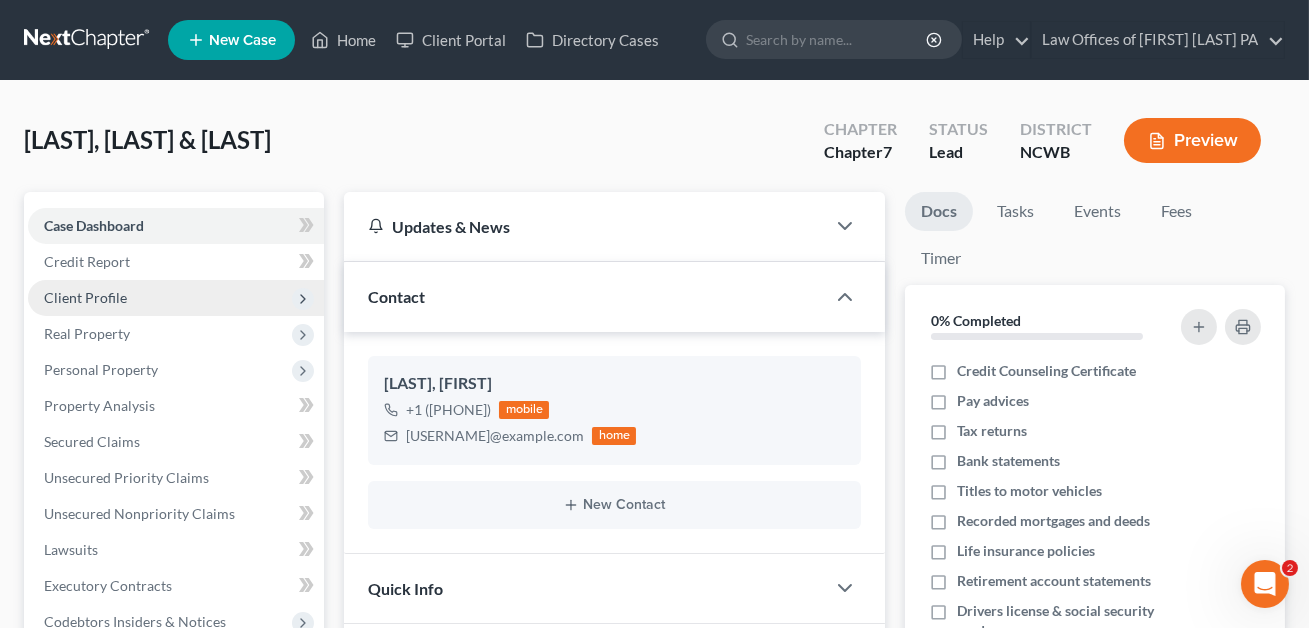click on "Client Profile" at bounding box center (85, 297) 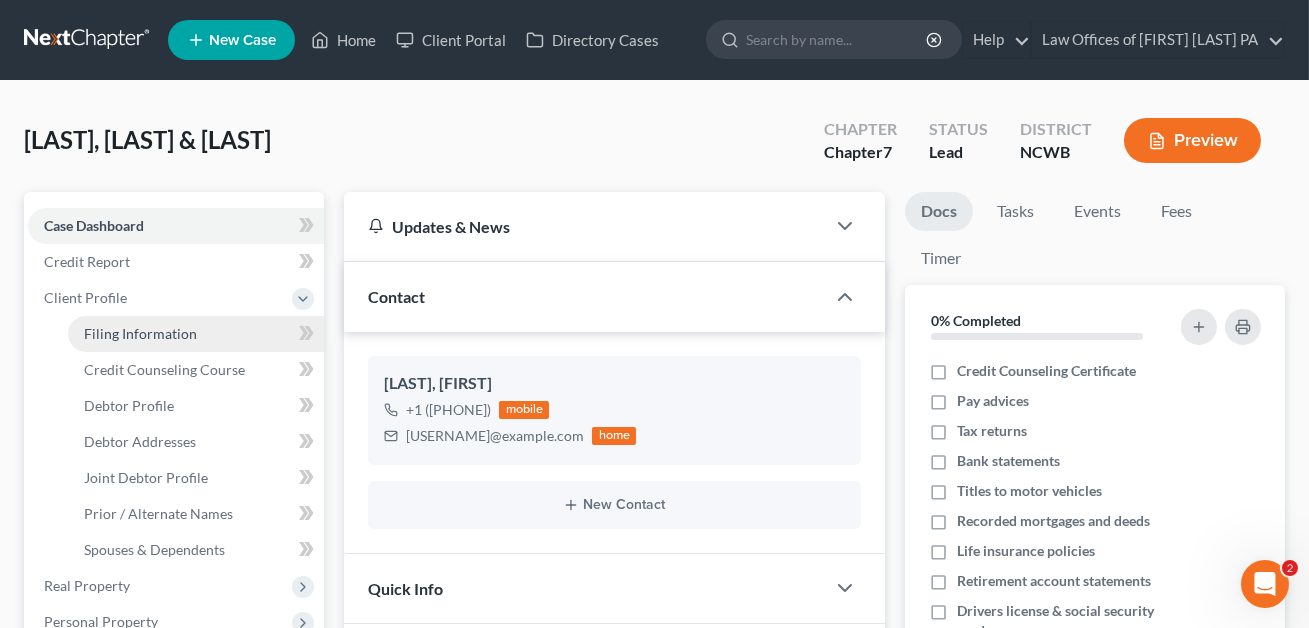 click on "Filing Information" at bounding box center (140, 333) 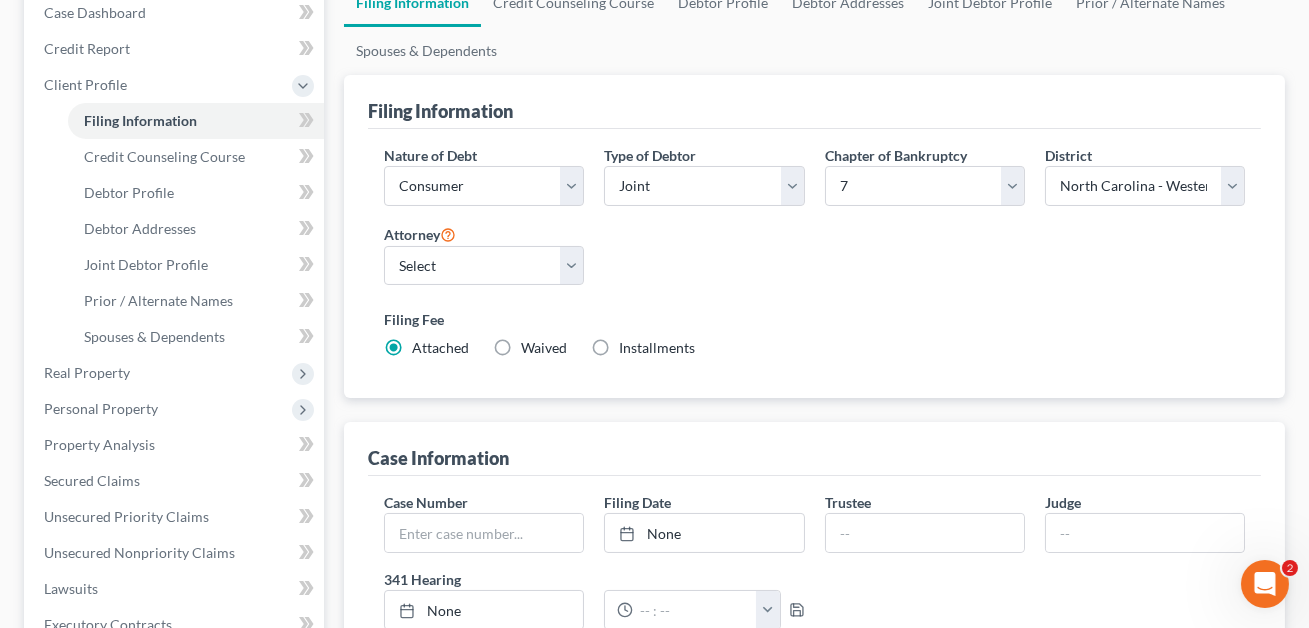 scroll, scrollTop: 214, scrollLeft: 0, axis: vertical 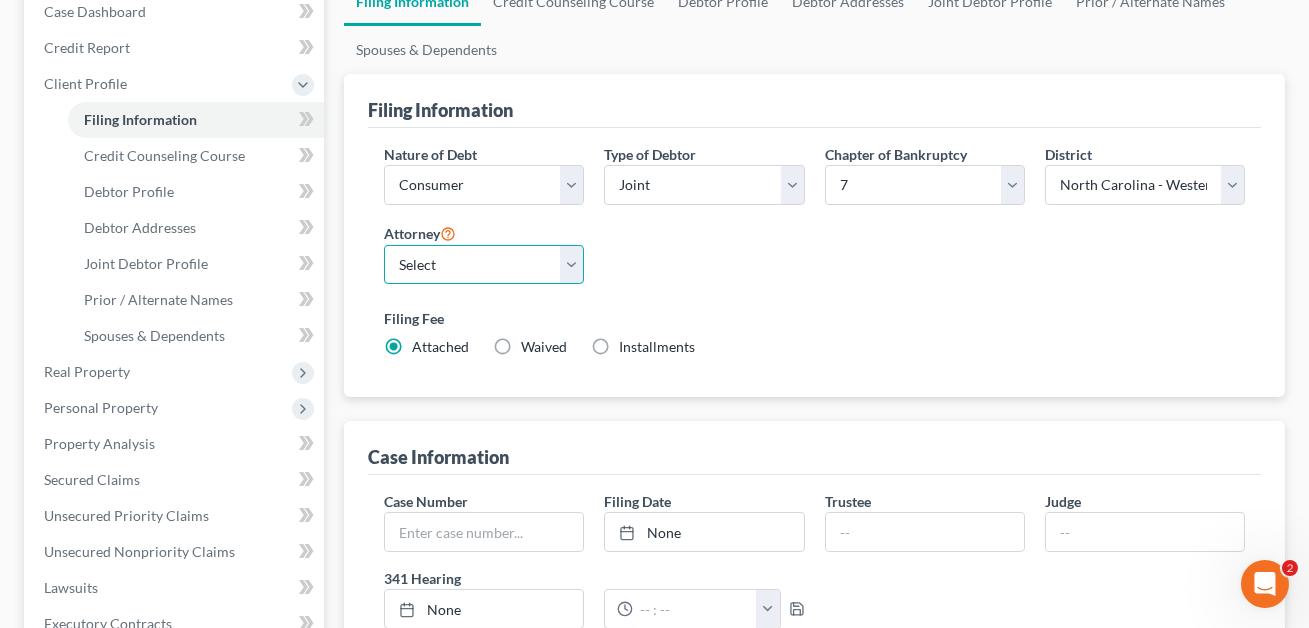 click on "[LAST_NAME] F. Heather Griffin - NCWB [LAST_NAME] Gourley - NCWB" at bounding box center [484, 265] 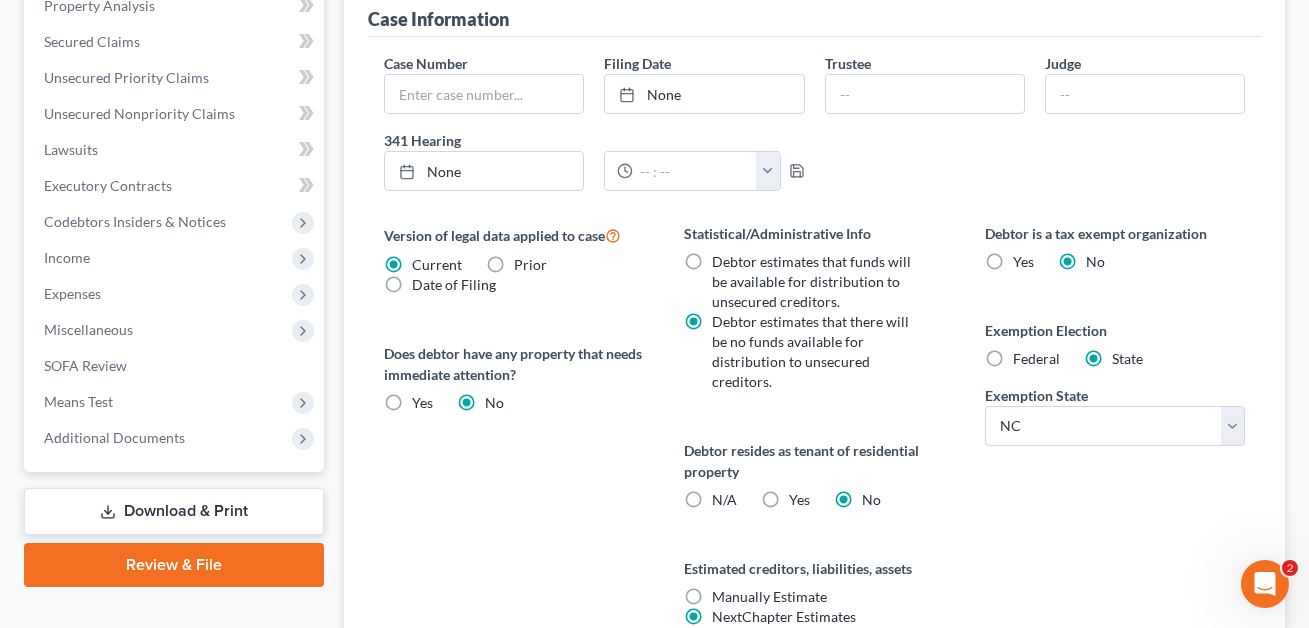 scroll, scrollTop: 653, scrollLeft: 0, axis: vertical 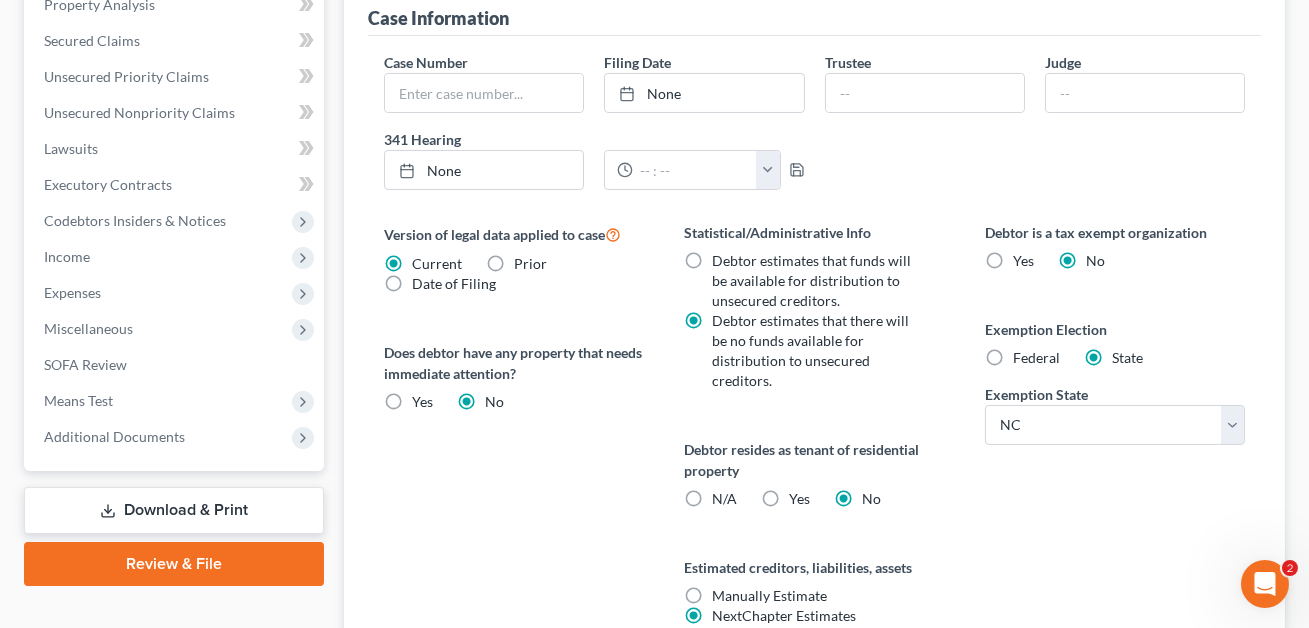 click on "Federal" at bounding box center [1036, 358] 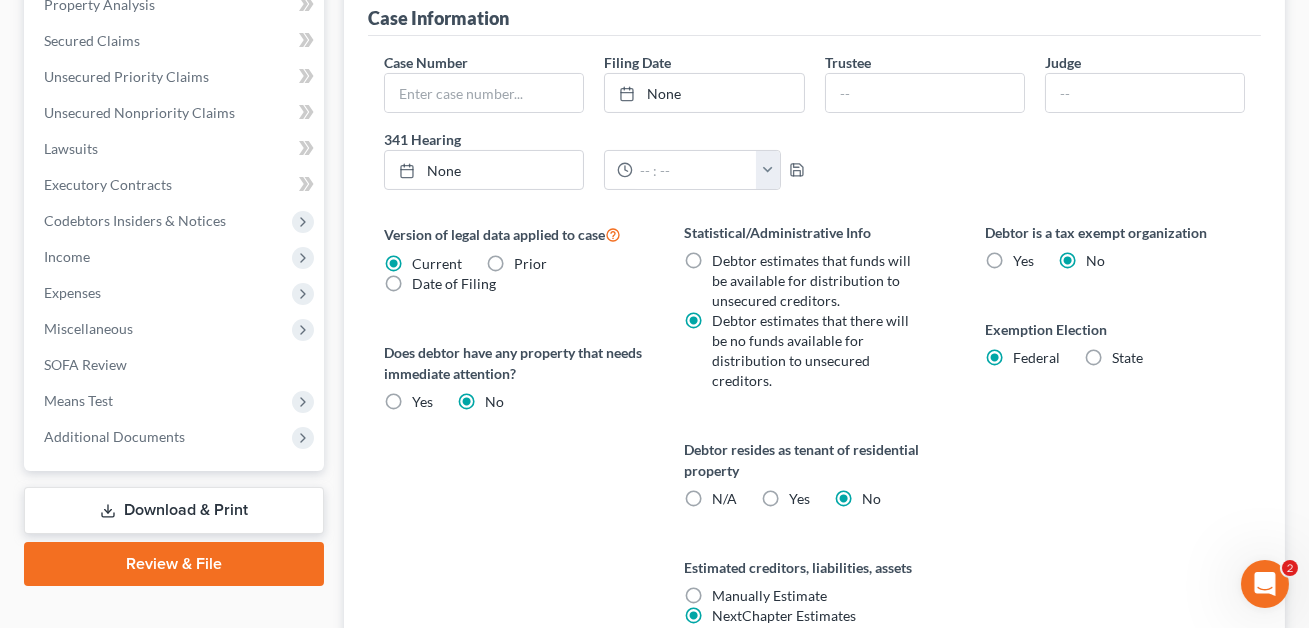 click on "State" at bounding box center [1127, 358] 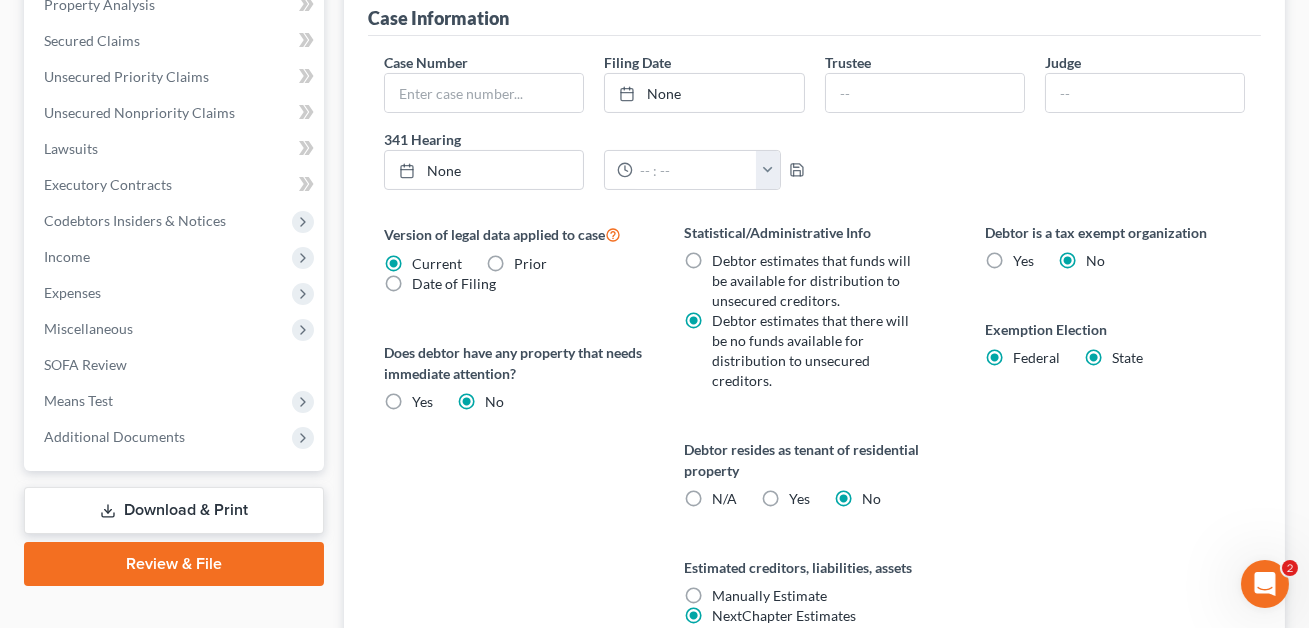 radio on "false" 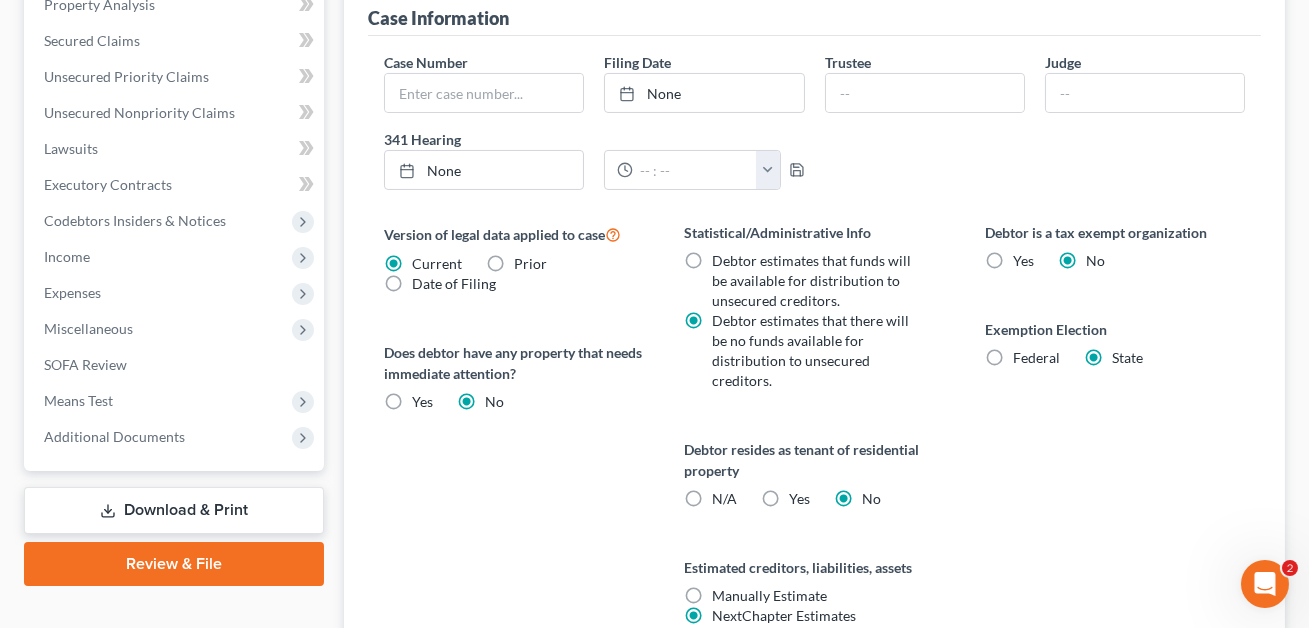 select on "28" 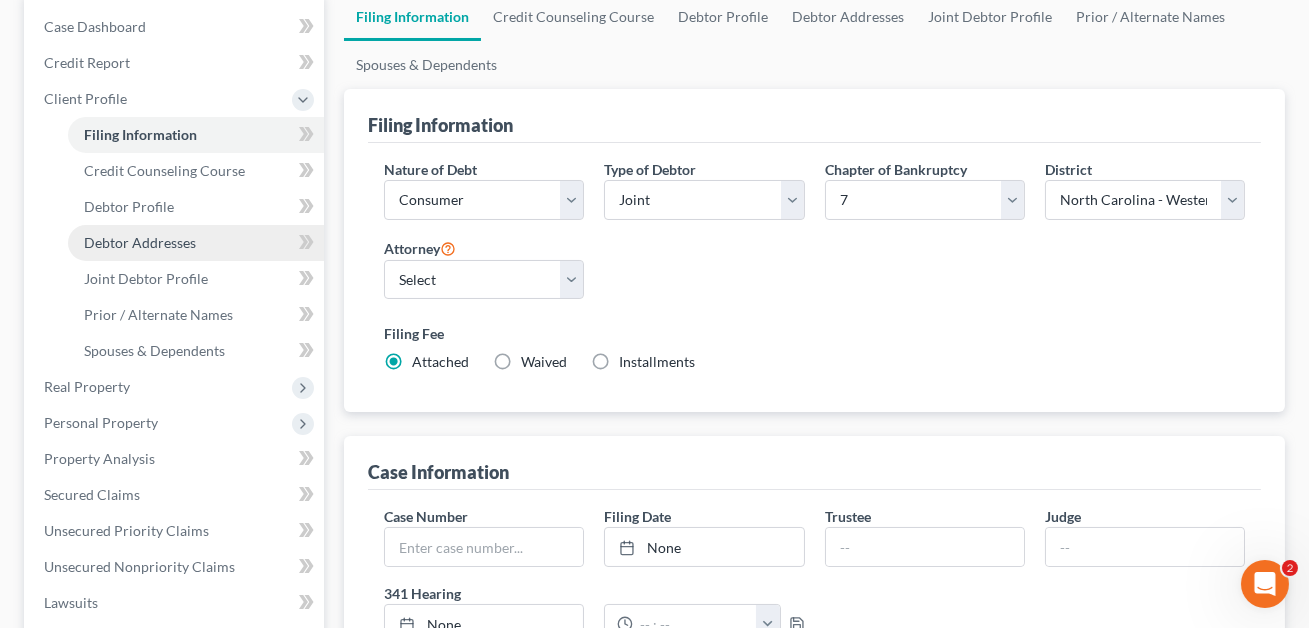 scroll, scrollTop: 195, scrollLeft: 0, axis: vertical 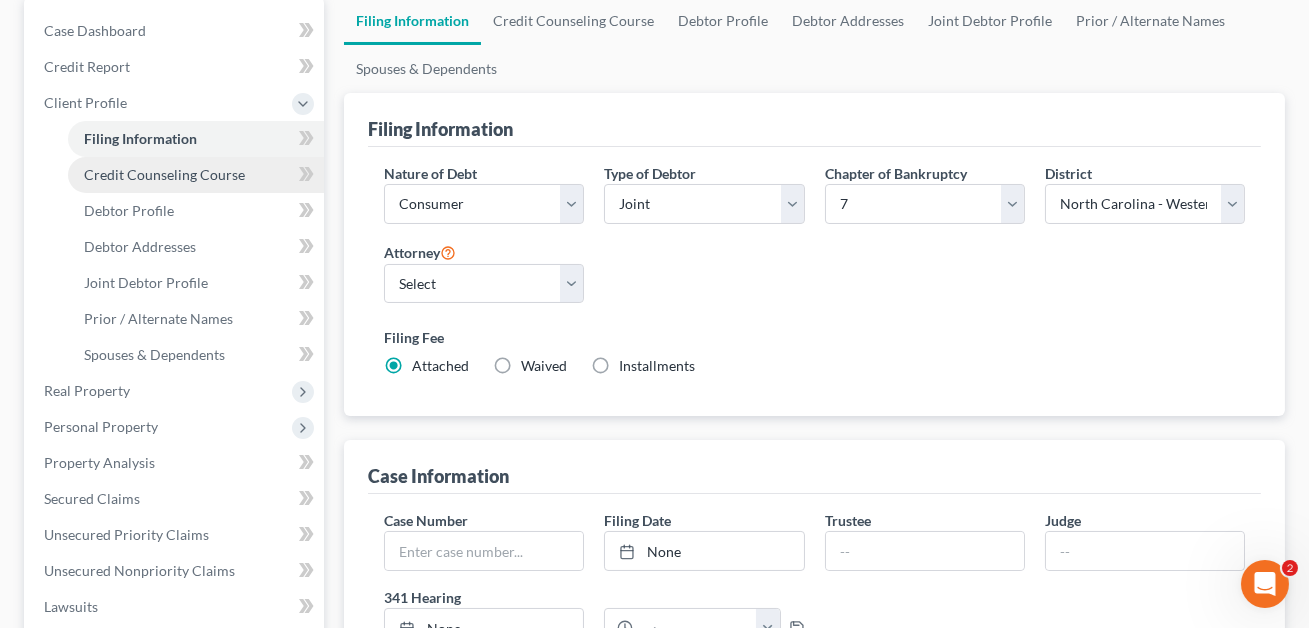 click on "Credit Counseling Course" at bounding box center [164, 174] 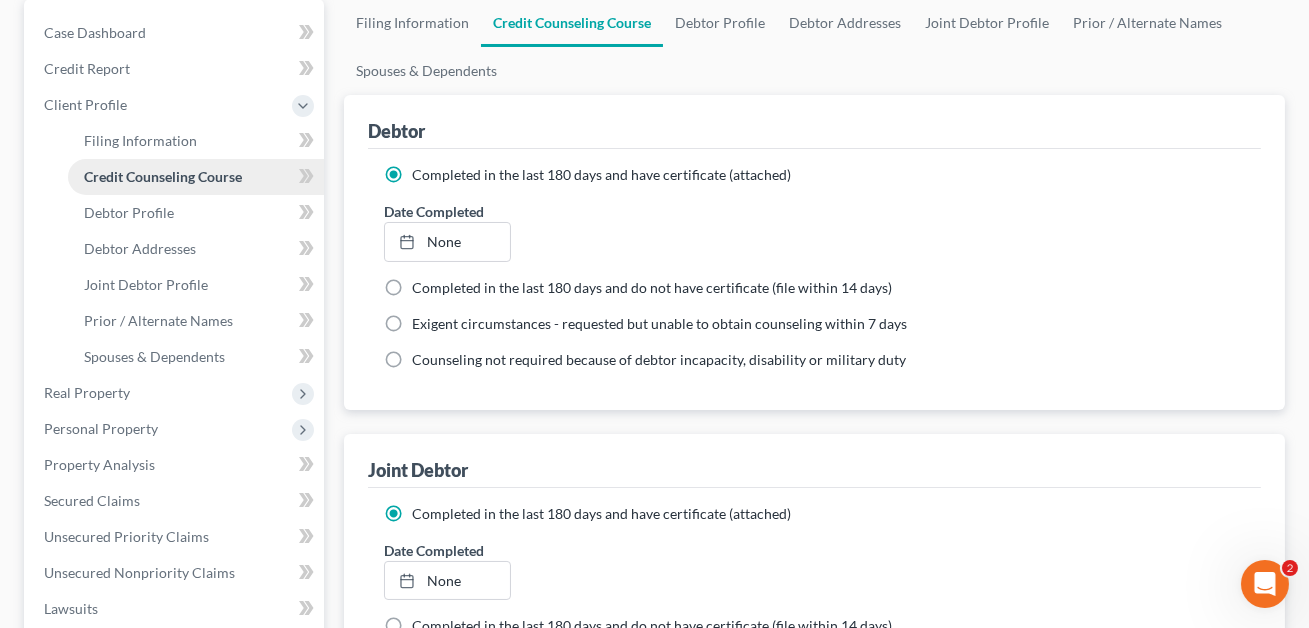 scroll, scrollTop: 0, scrollLeft: 0, axis: both 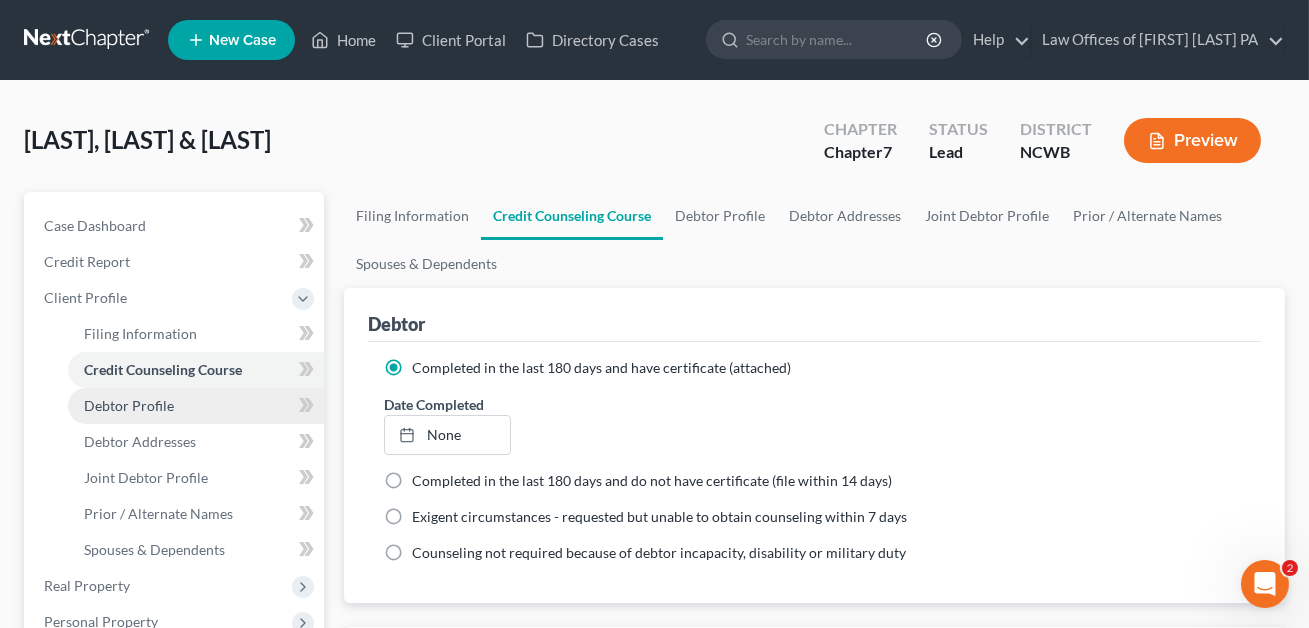 click on "Debtor Profile" at bounding box center [129, 405] 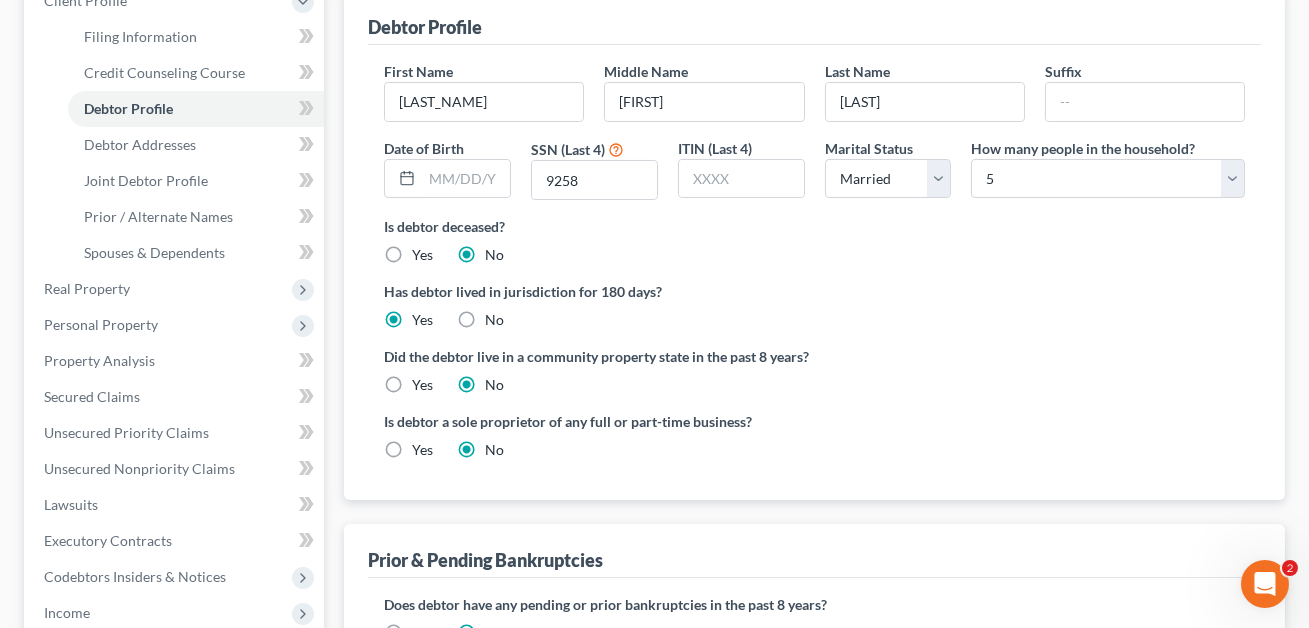 scroll, scrollTop: 302, scrollLeft: 0, axis: vertical 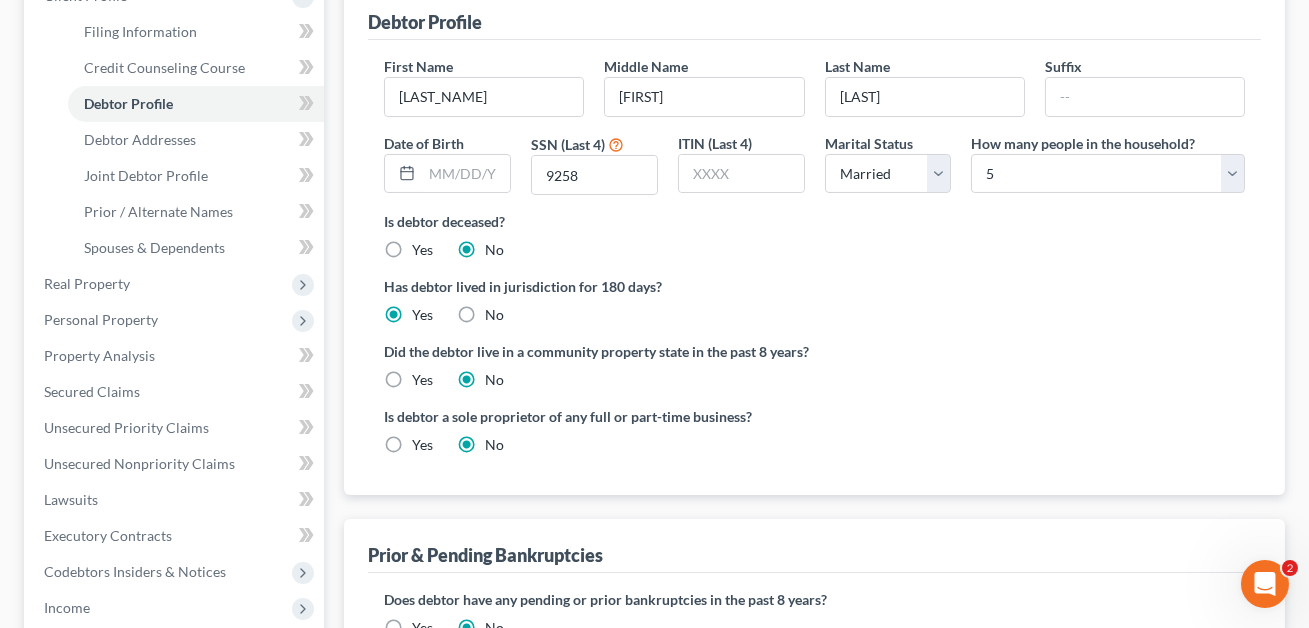 click on "No" at bounding box center (494, 315) 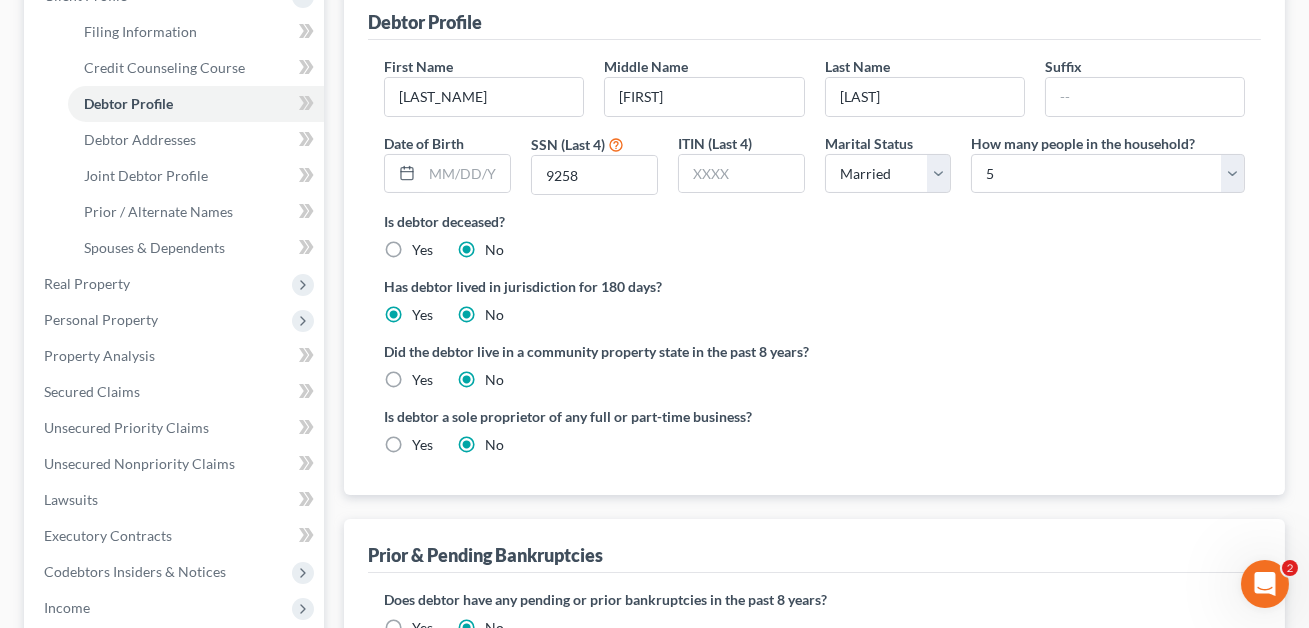 radio on "false" 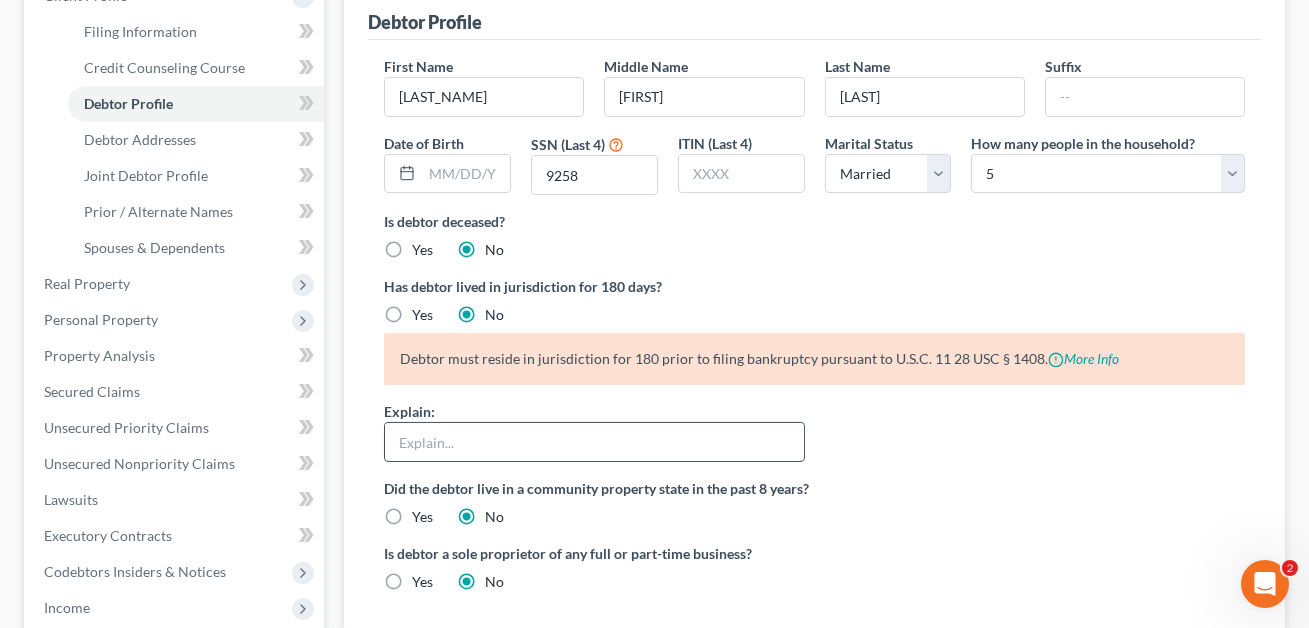 click at bounding box center (594, 442) 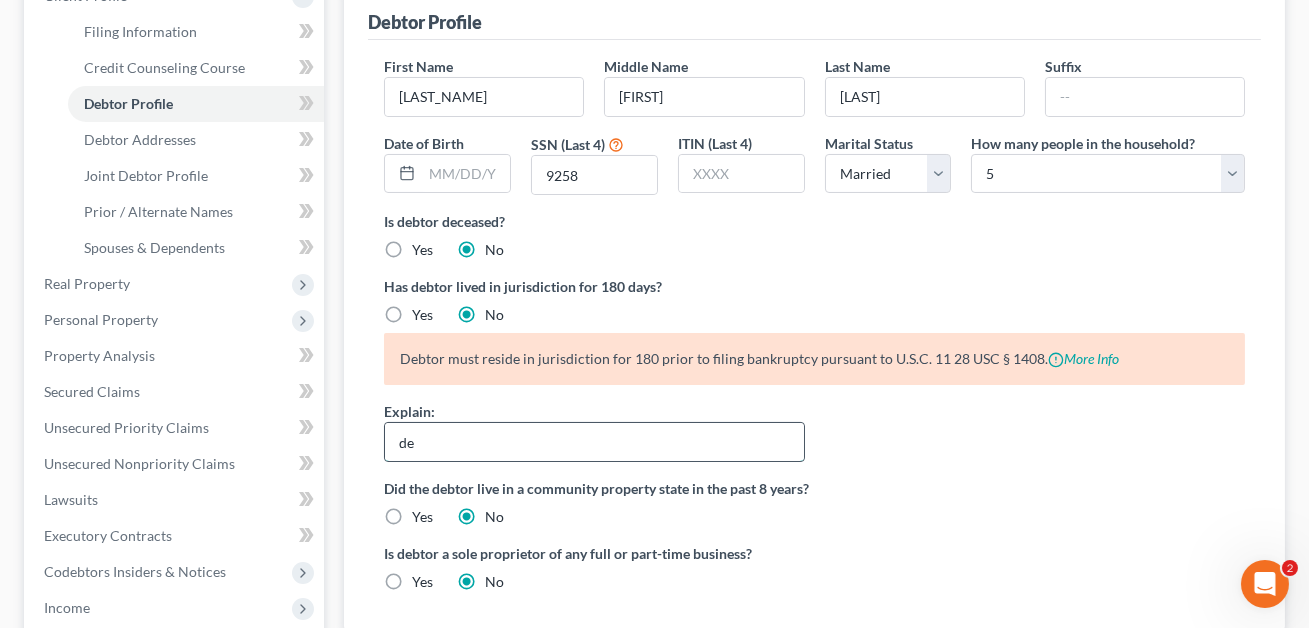 type on "Debtor worked in this jurisdiction, and it was easier for her to consult with her attorney here. She now wishes to continue to wok with her attorney." 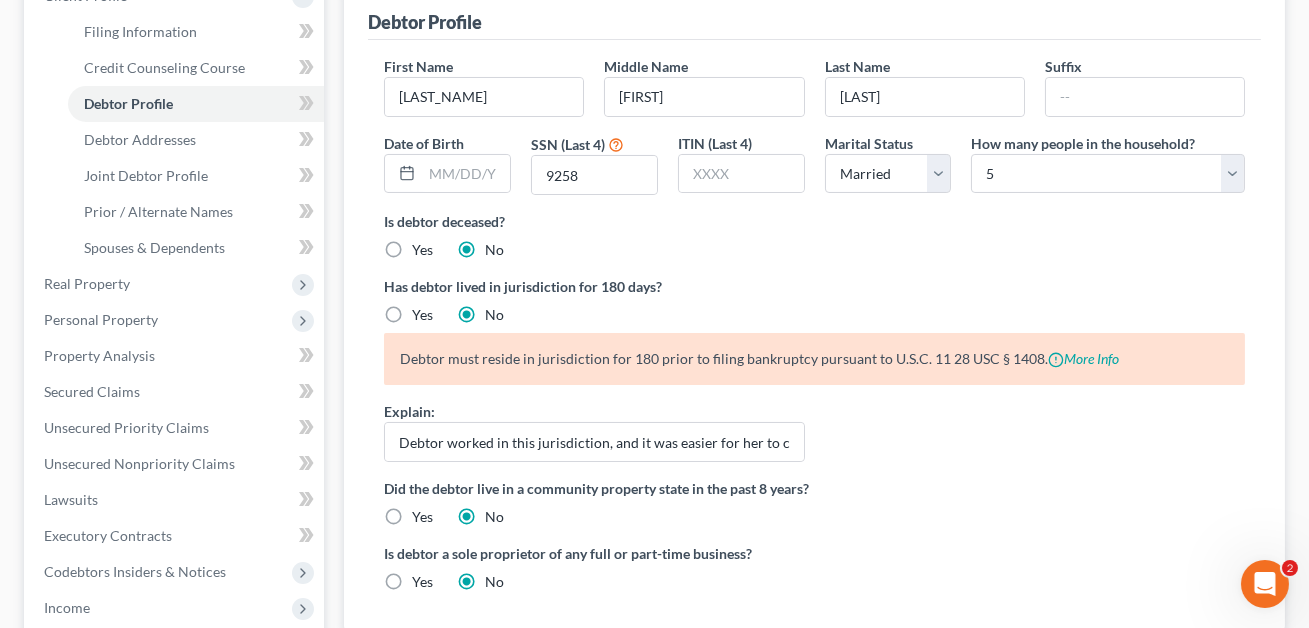 click on "Yes" at bounding box center (422, 315) 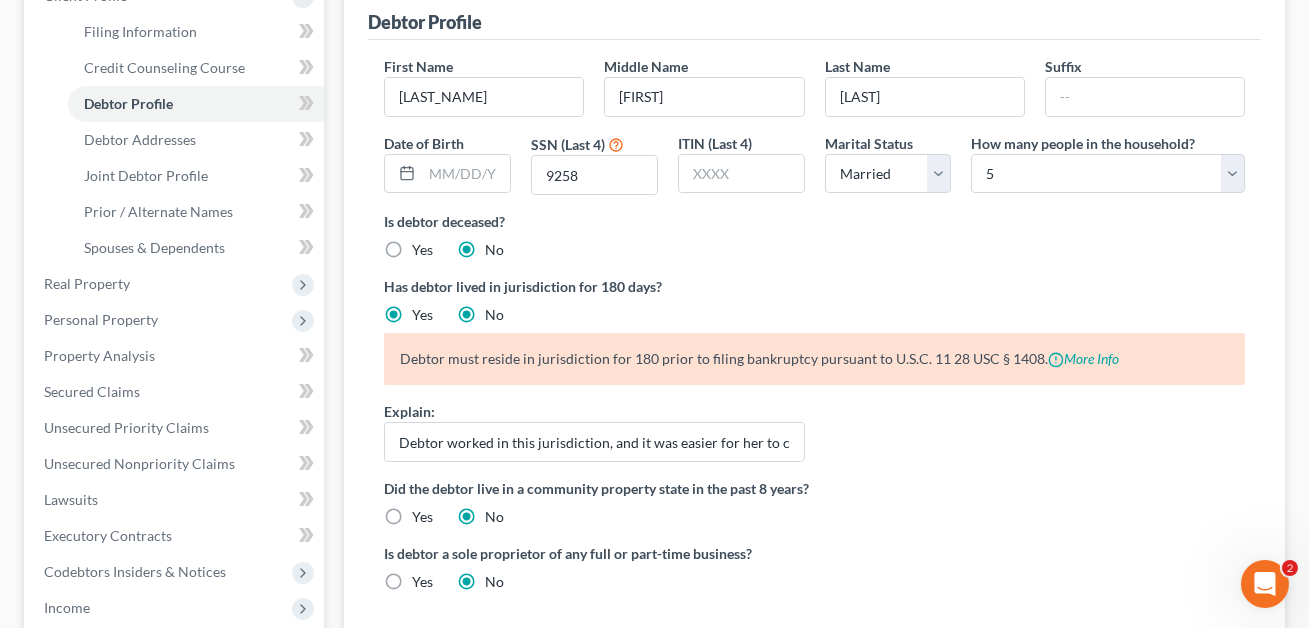 radio on "false" 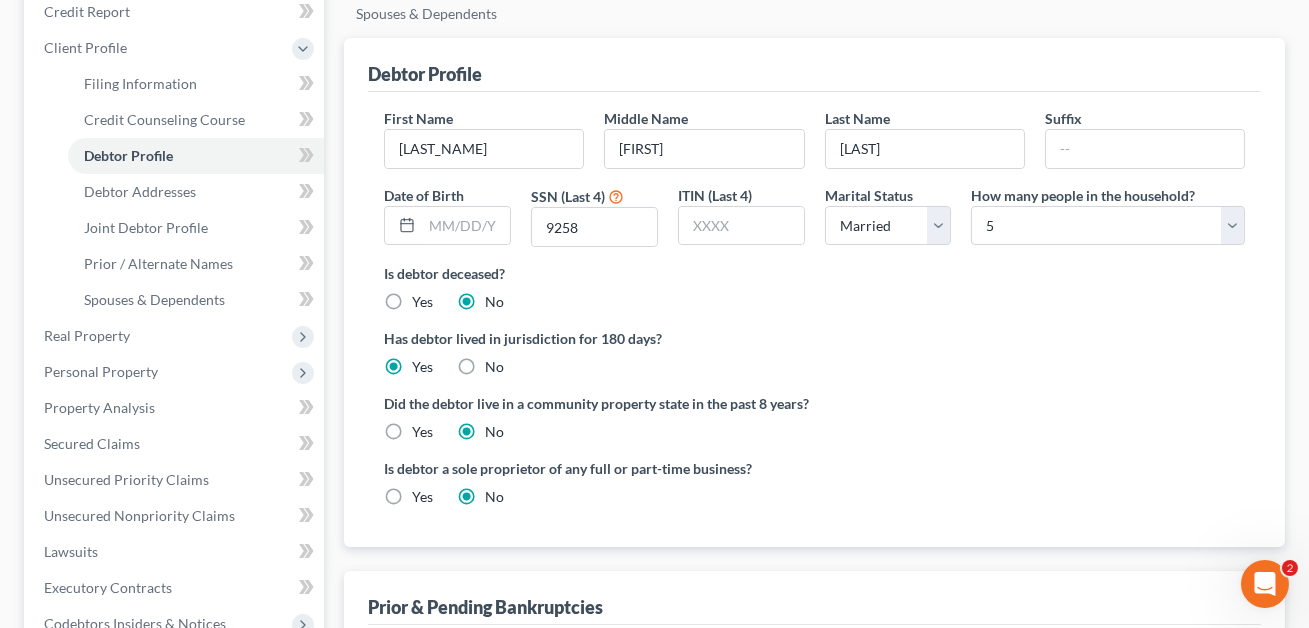 scroll, scrollTop: 244, scrollLeft: 0, axis: vertical 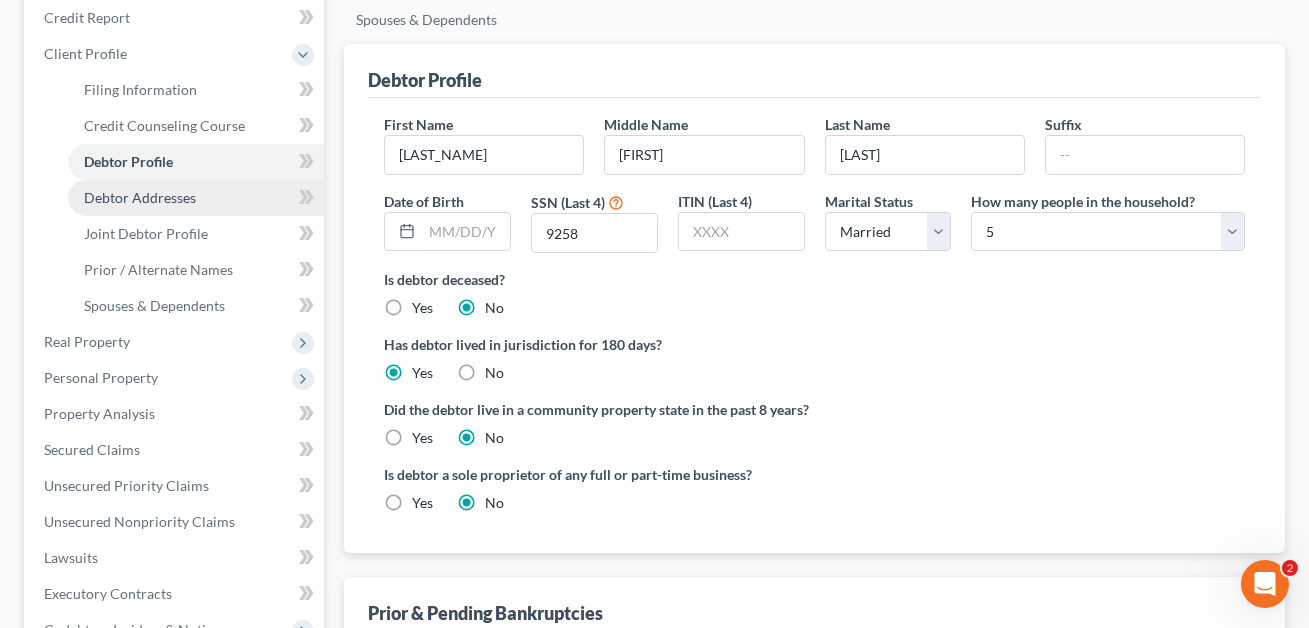 click on "Debtor Addresses" at bounding box center (140, 197) 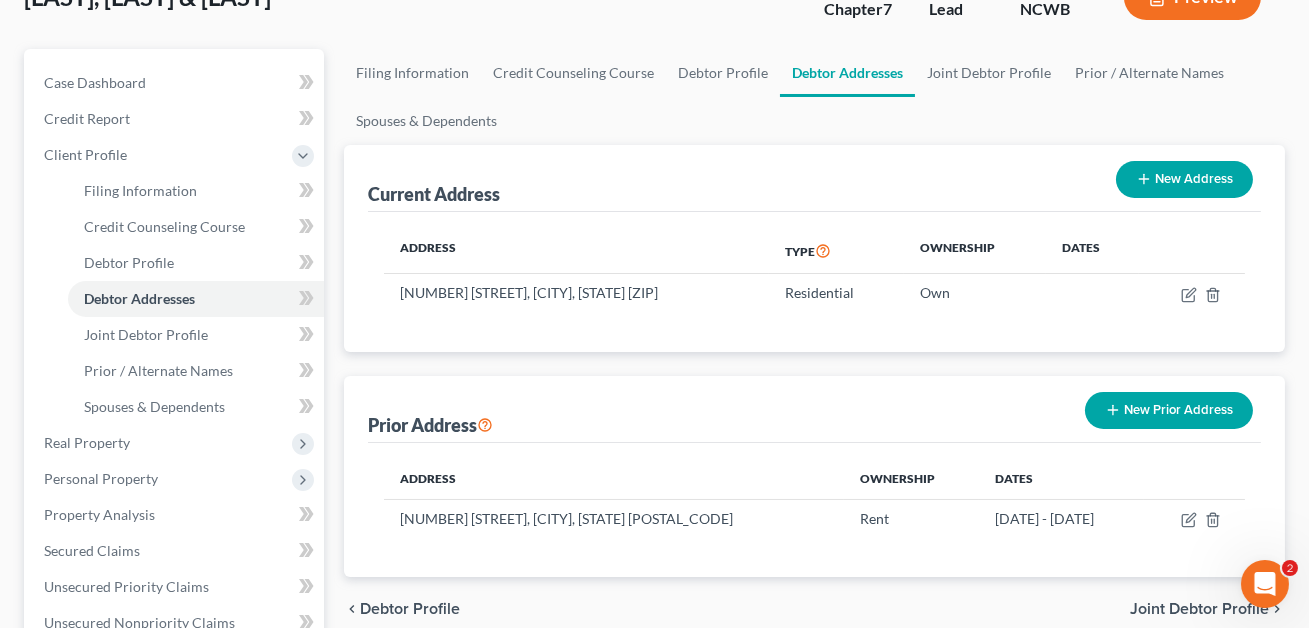 scroll, scrollTop: 145, scrollLeft: 0, axis: vertical 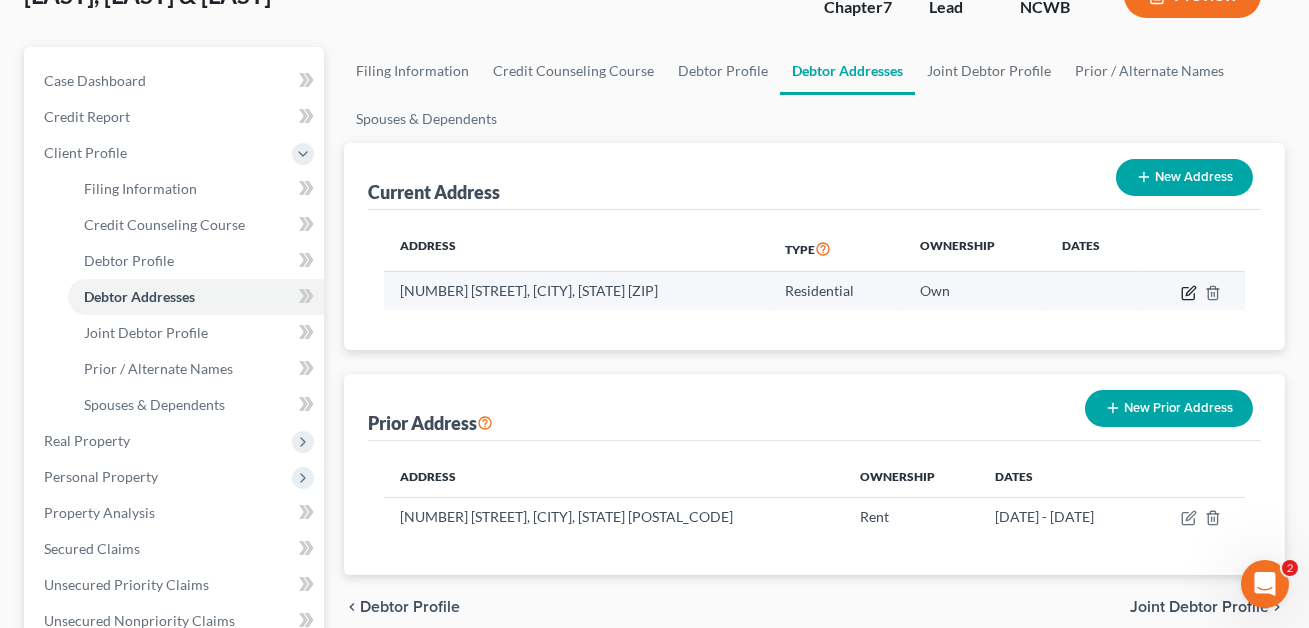 click 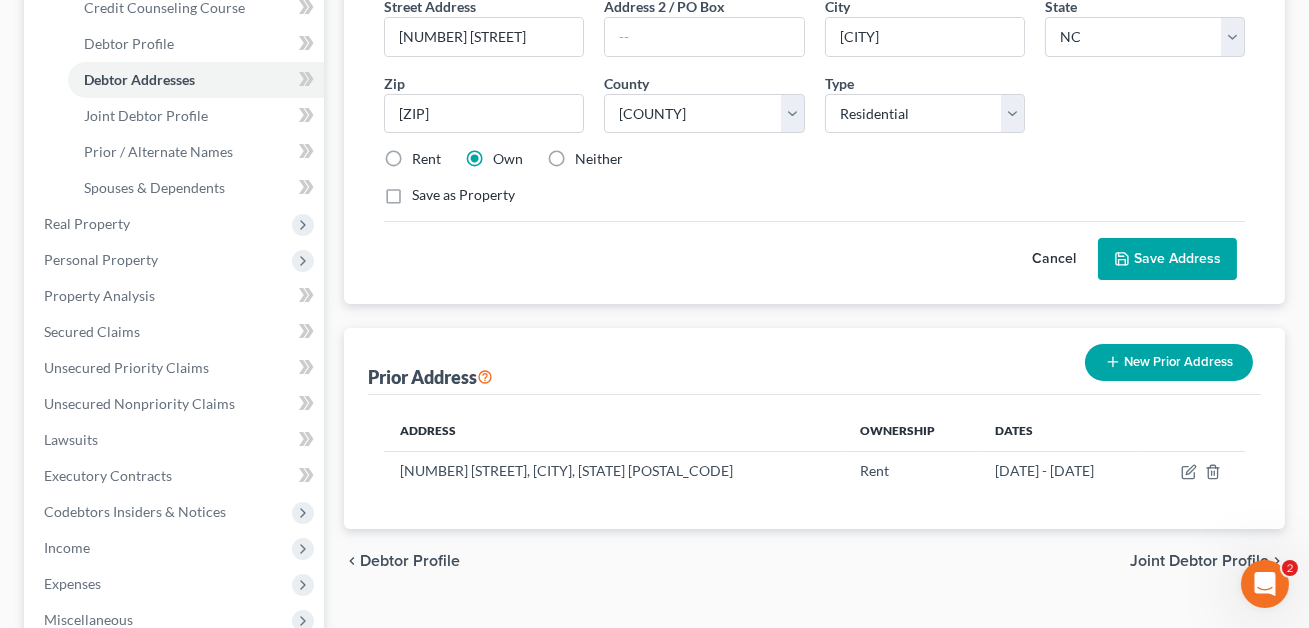 scroll, scrollTop: 375, scrollLeft: 0, axis: vertical 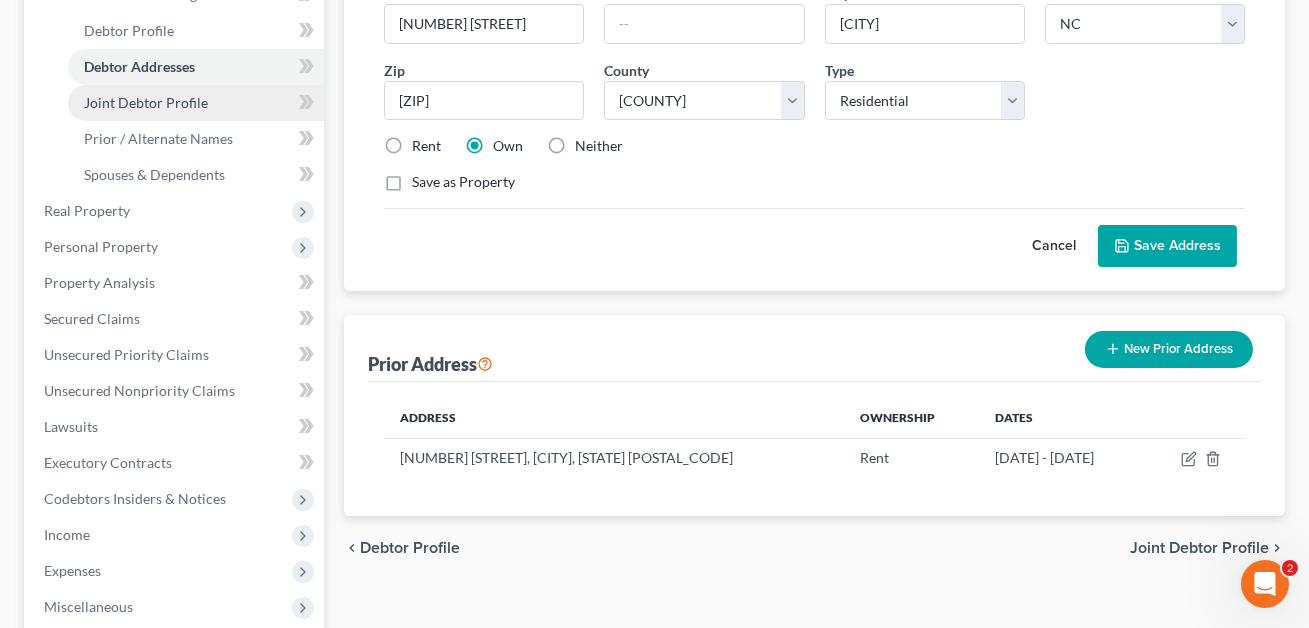 click on "Joint Debtor Profile" at bounding box center [196, 103] 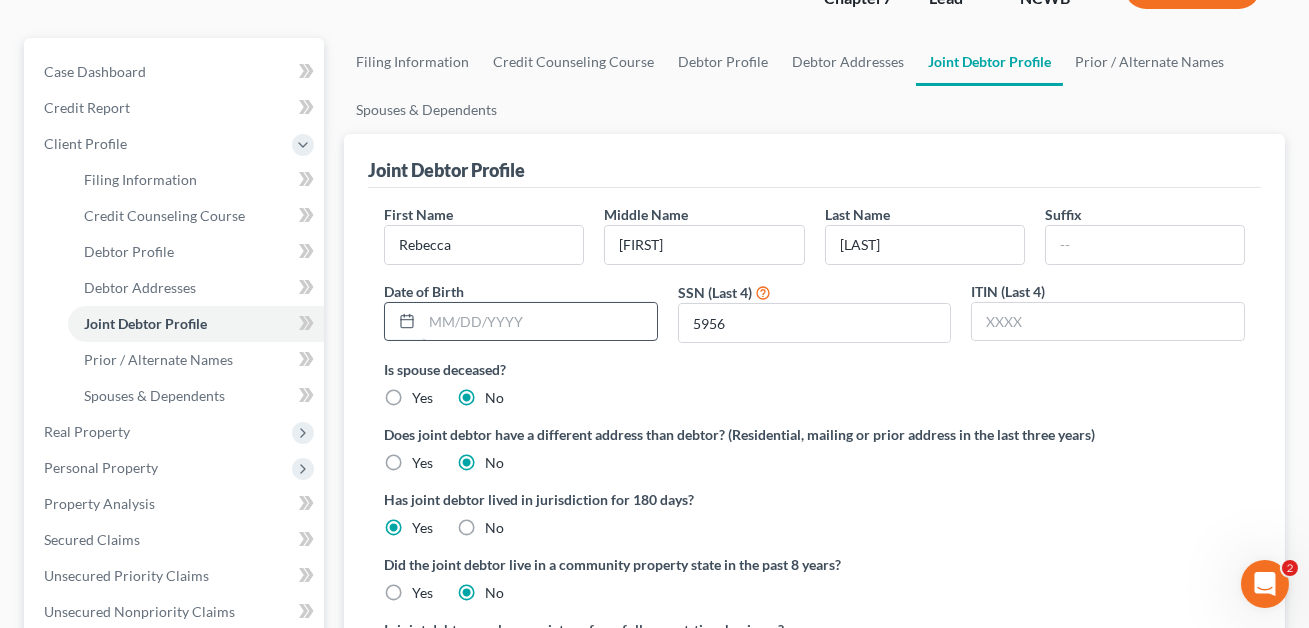 scroll, scrollTop: 155, scrollLeft: 0, axis: vertical 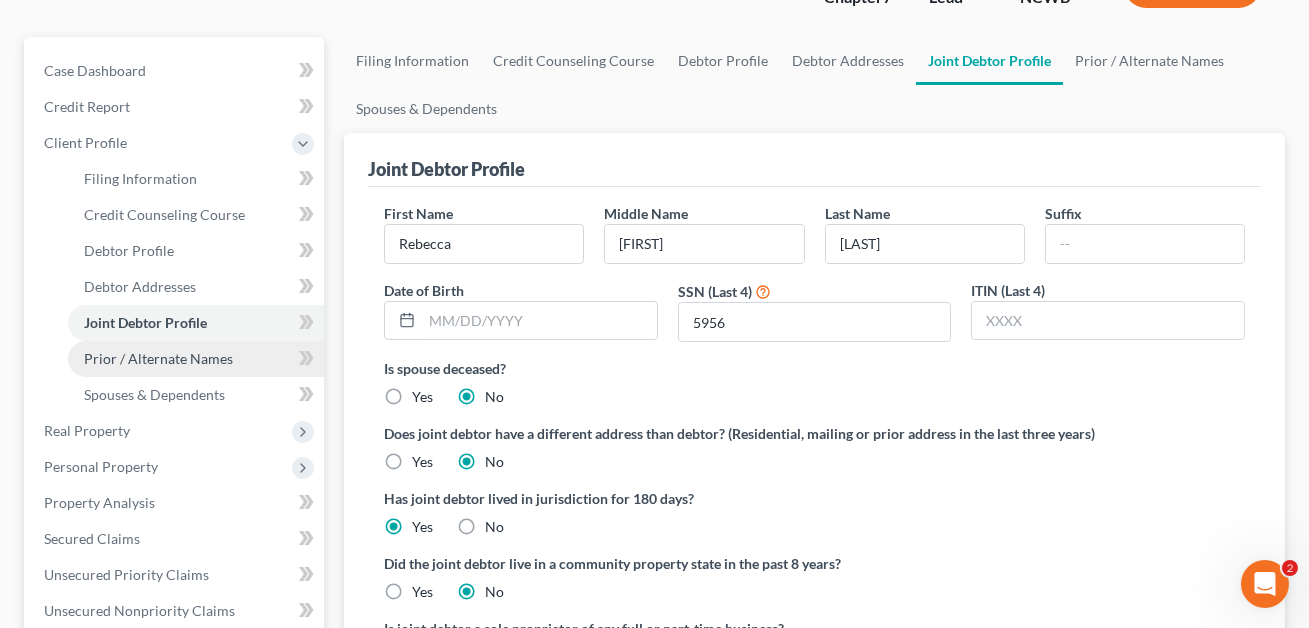click on "Prior / Alternate Names" at bounding box center (158, 358) 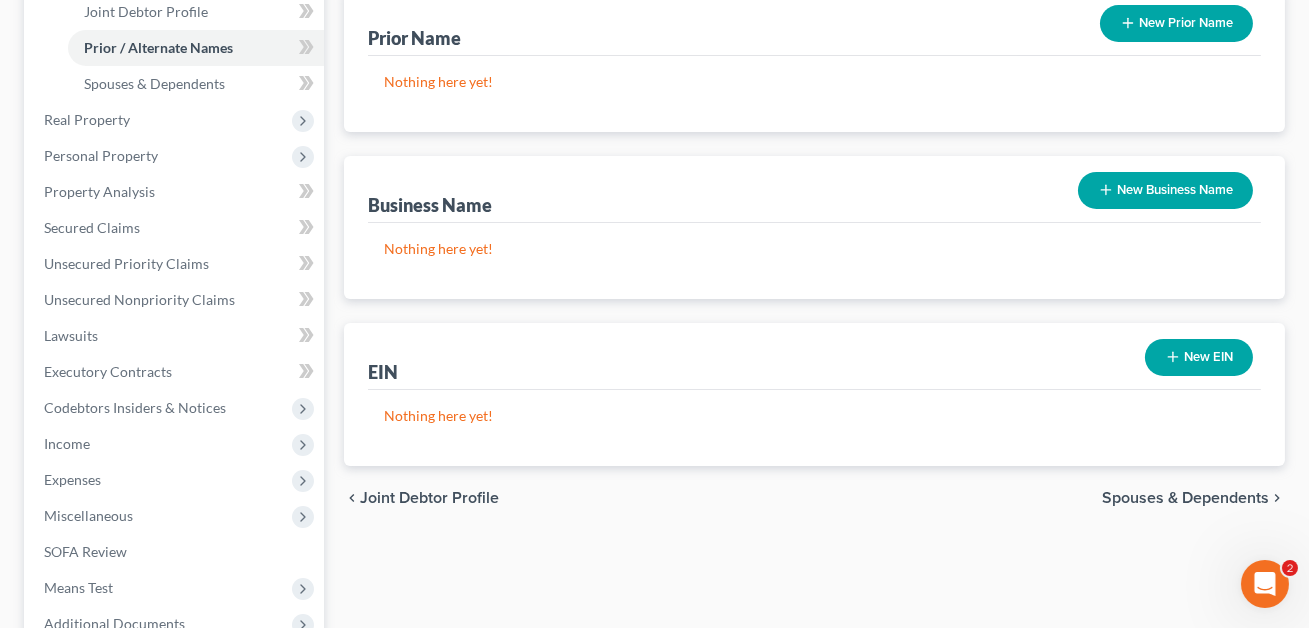 scroll, scrollTop: 467, scrollLeft: 0, axis: vertical 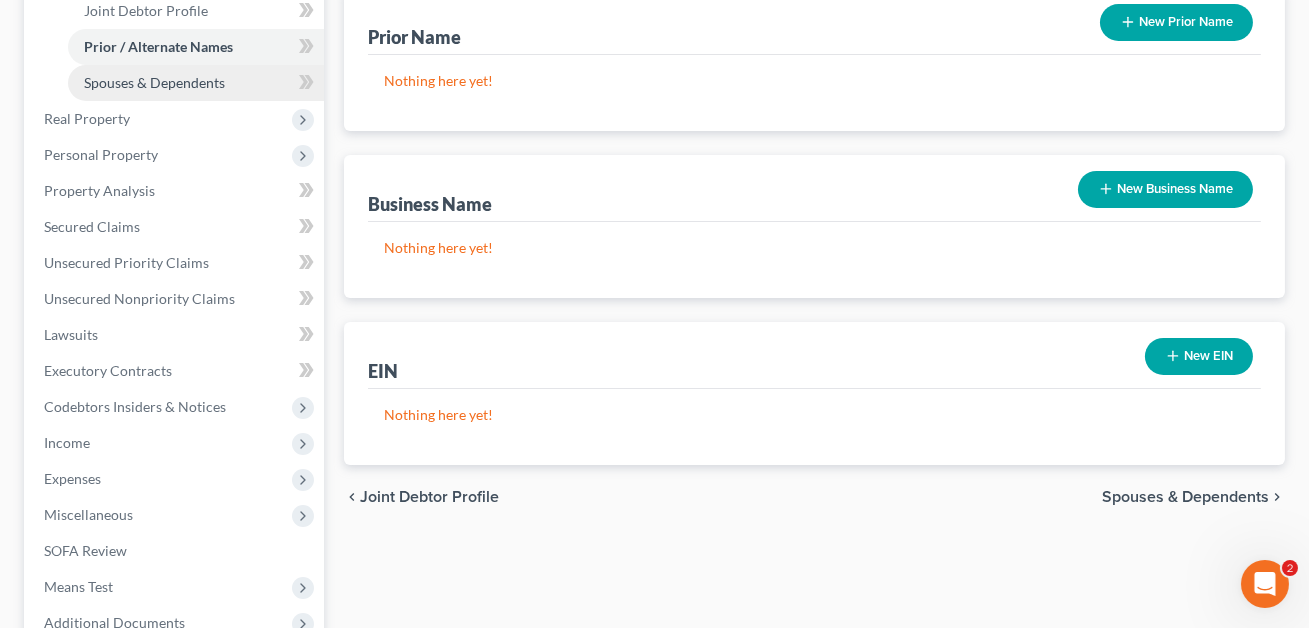 click on "Spouses & Dependents" at bounding box center [154, 82] 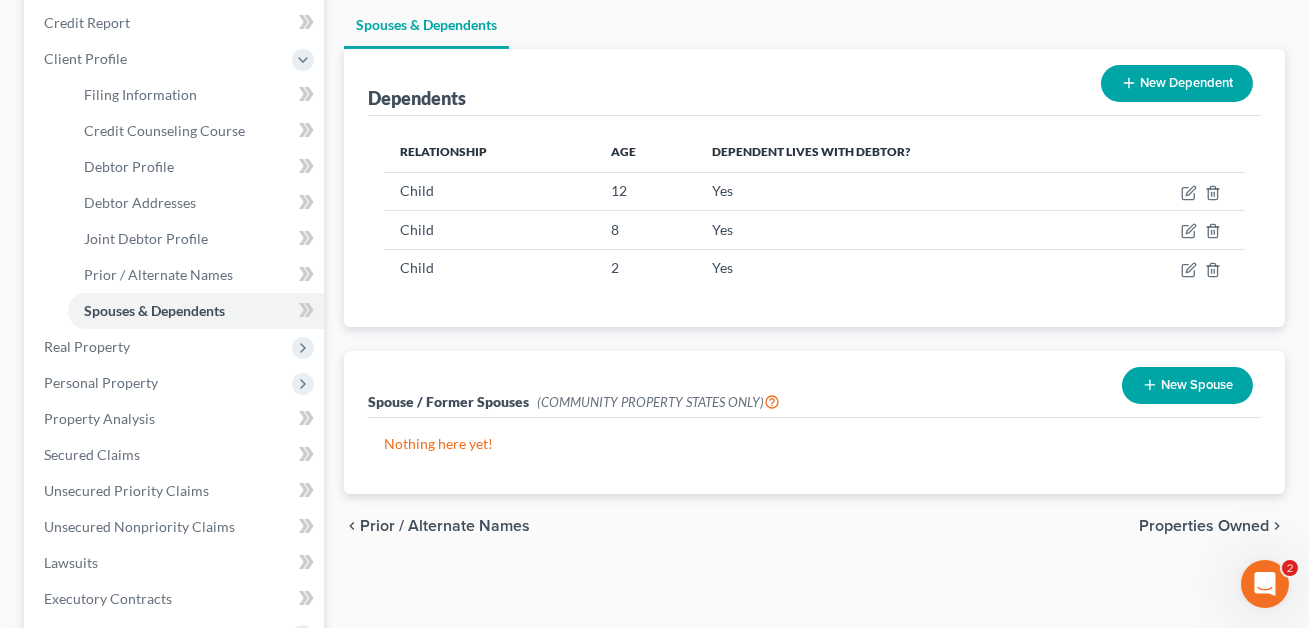 scroll, scrollTop: 243, scrollLeft: 0, axis: vertical 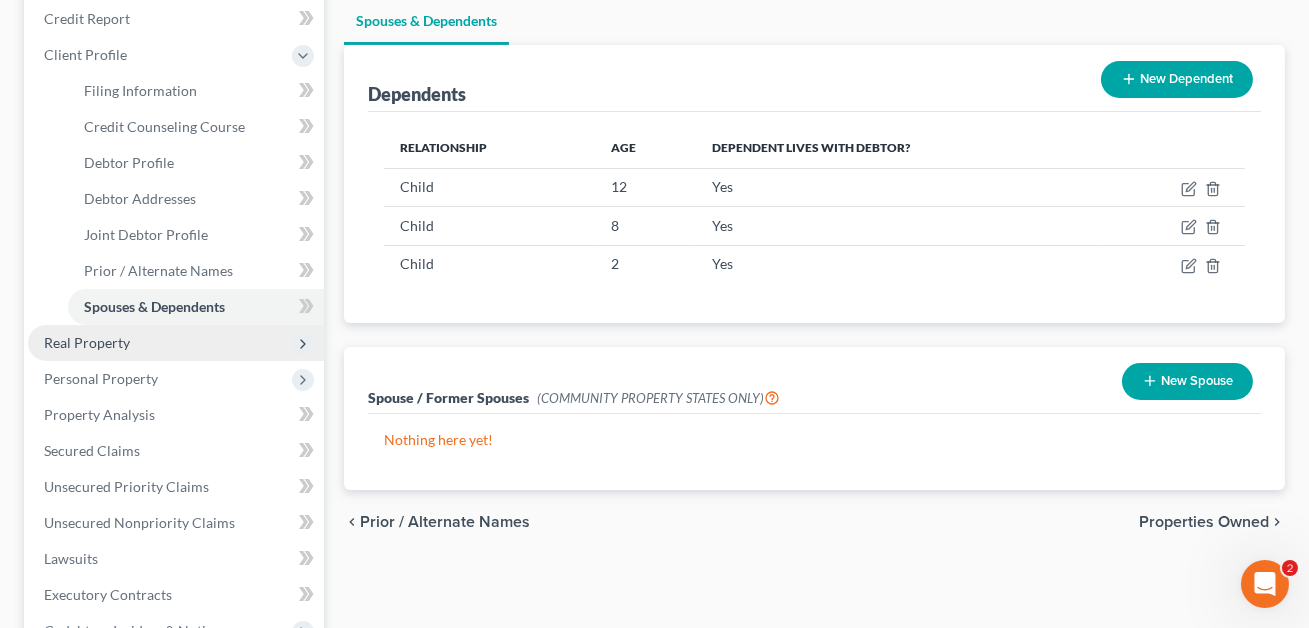 click on "Real Property" at bounding box center (87, 342) 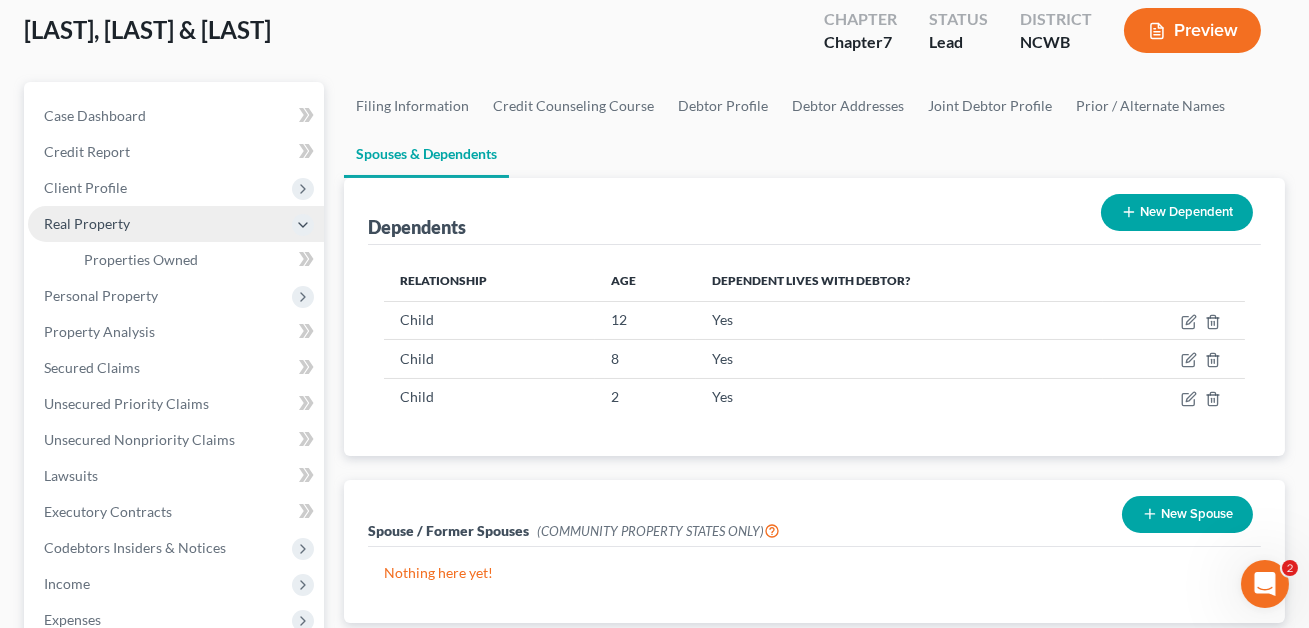 scroll, scrollTop: 99, scrollLeft: 0, axis: vertical 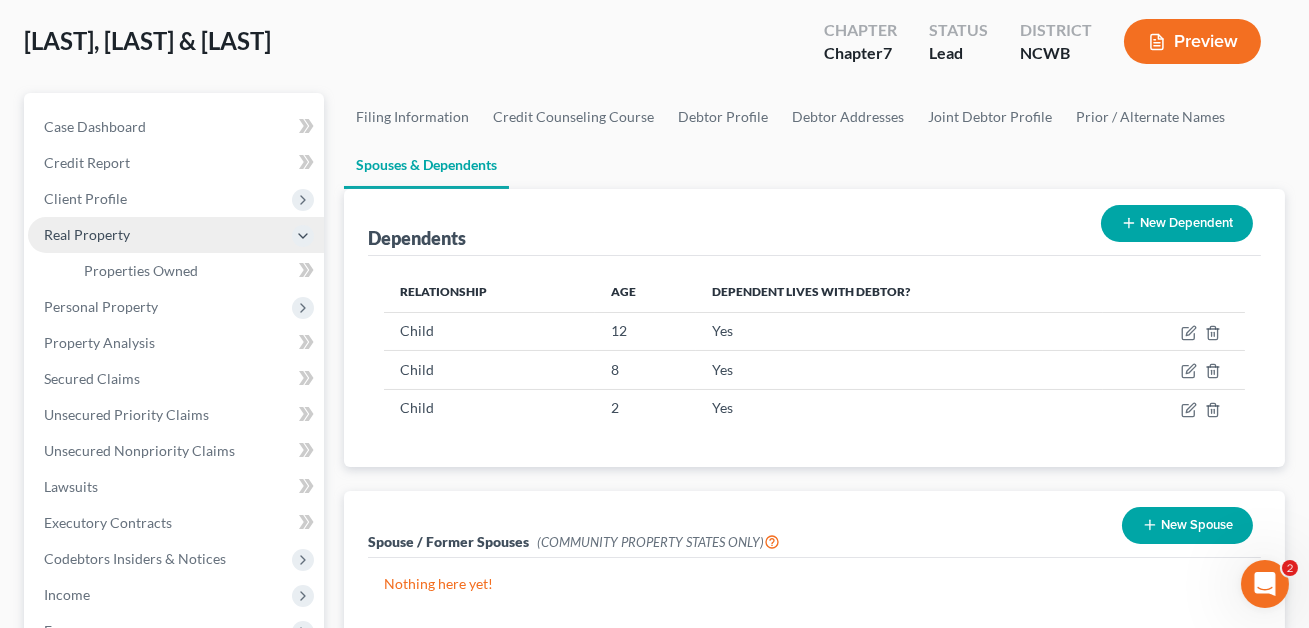 click on "Real Property" at bounding box center (87, 234) 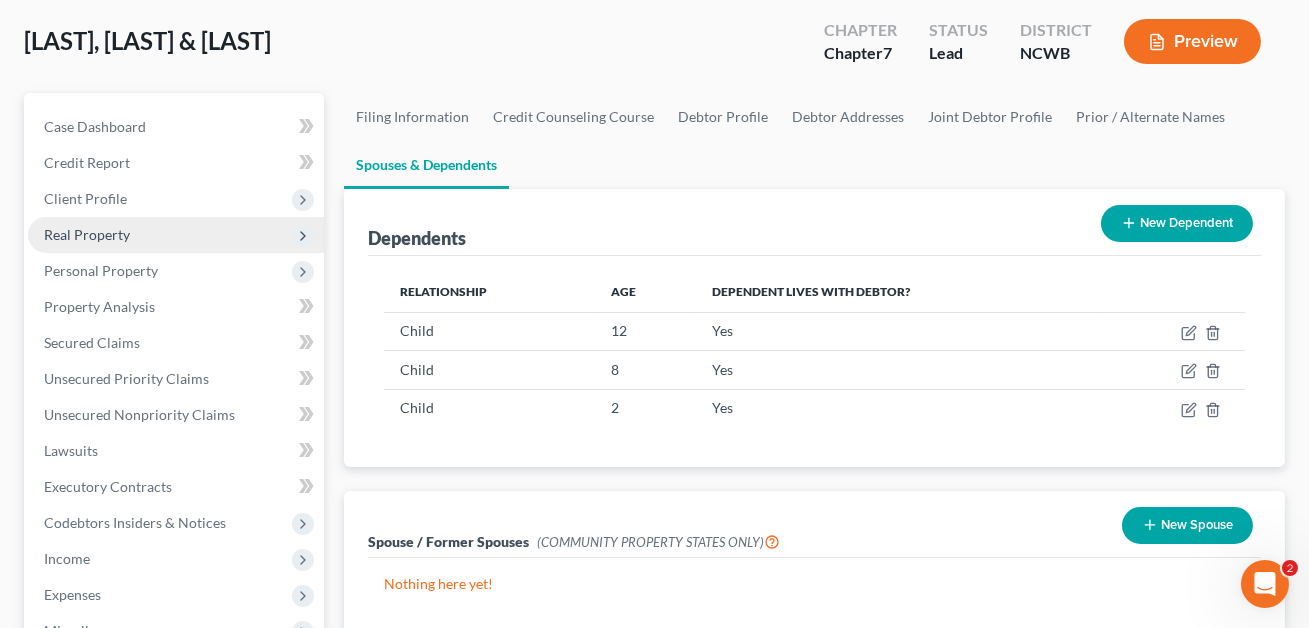 click on "Real Property" at bounding box center [87, 234] 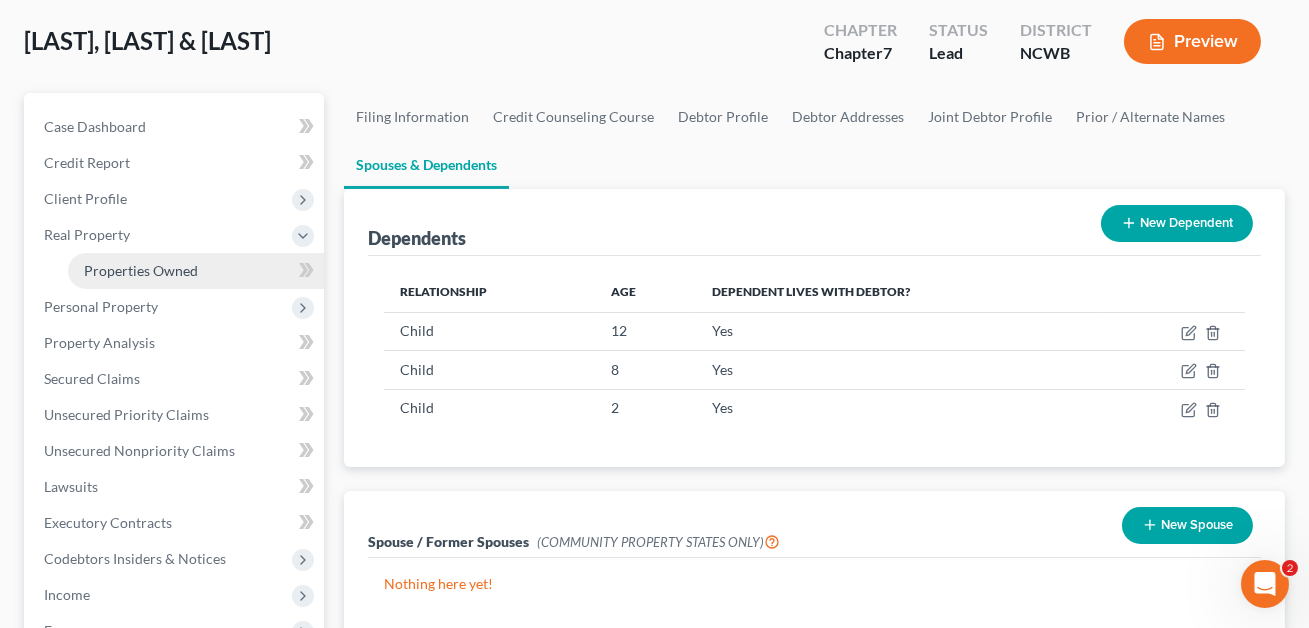 click on "Properties Owned" at bounding box center (141, 270) 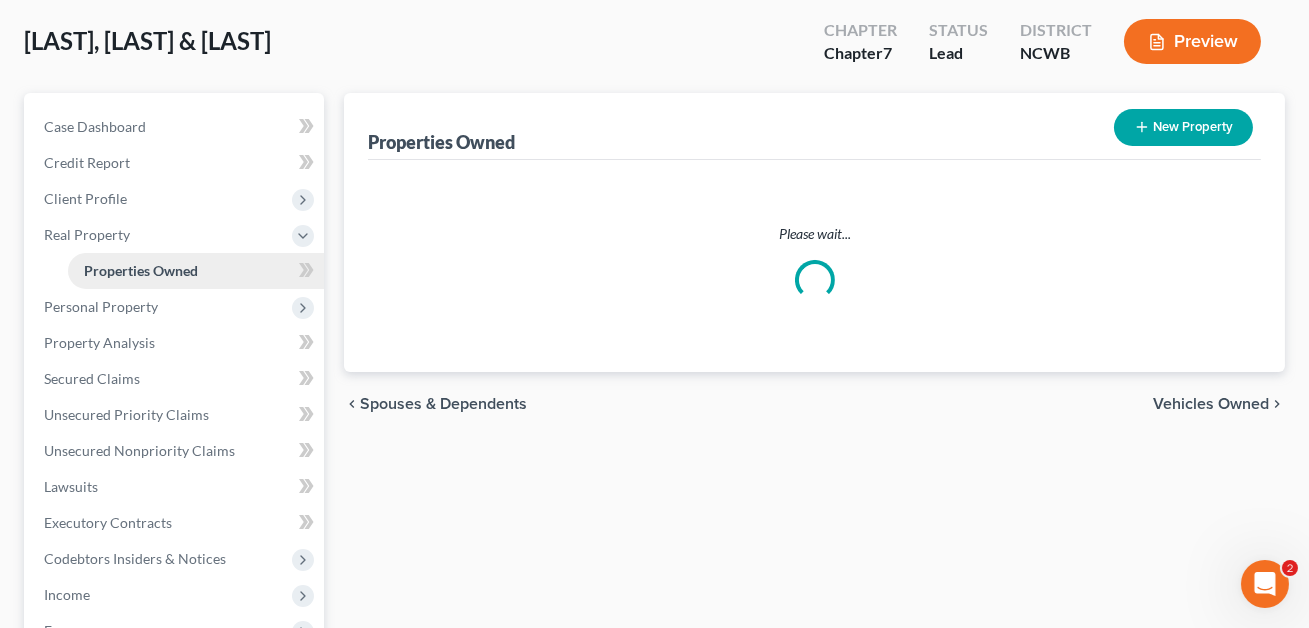 scroll, scrollTop: 0, scrollLeft: 0, axis: both 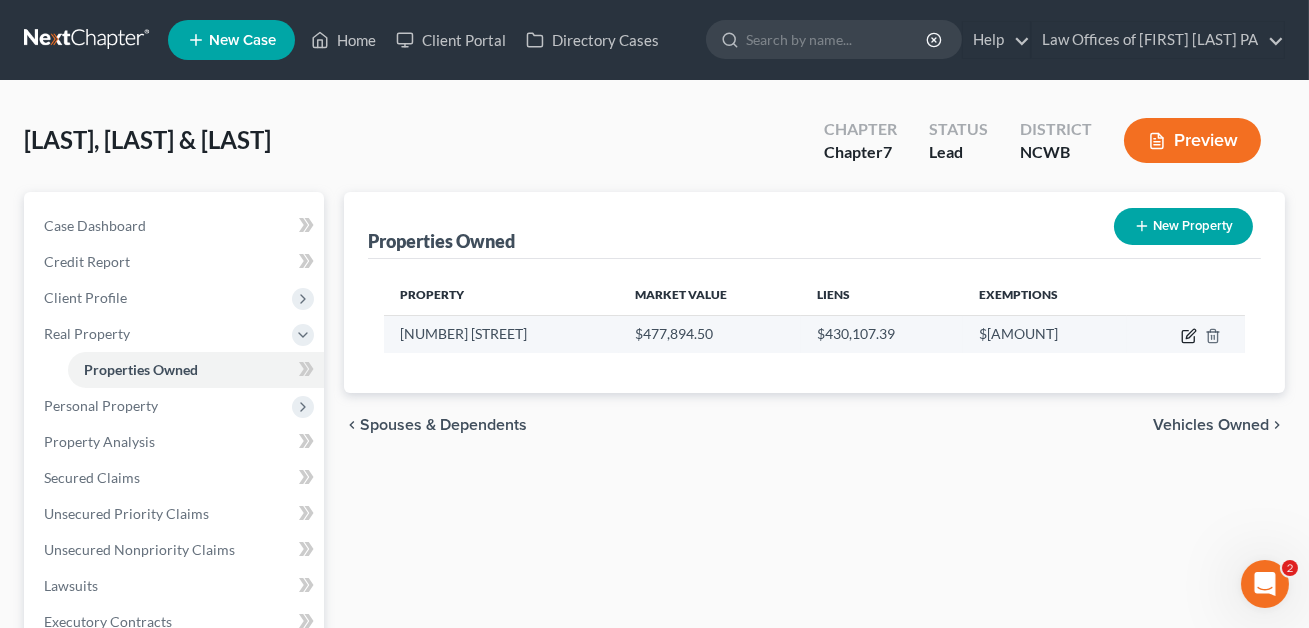 click 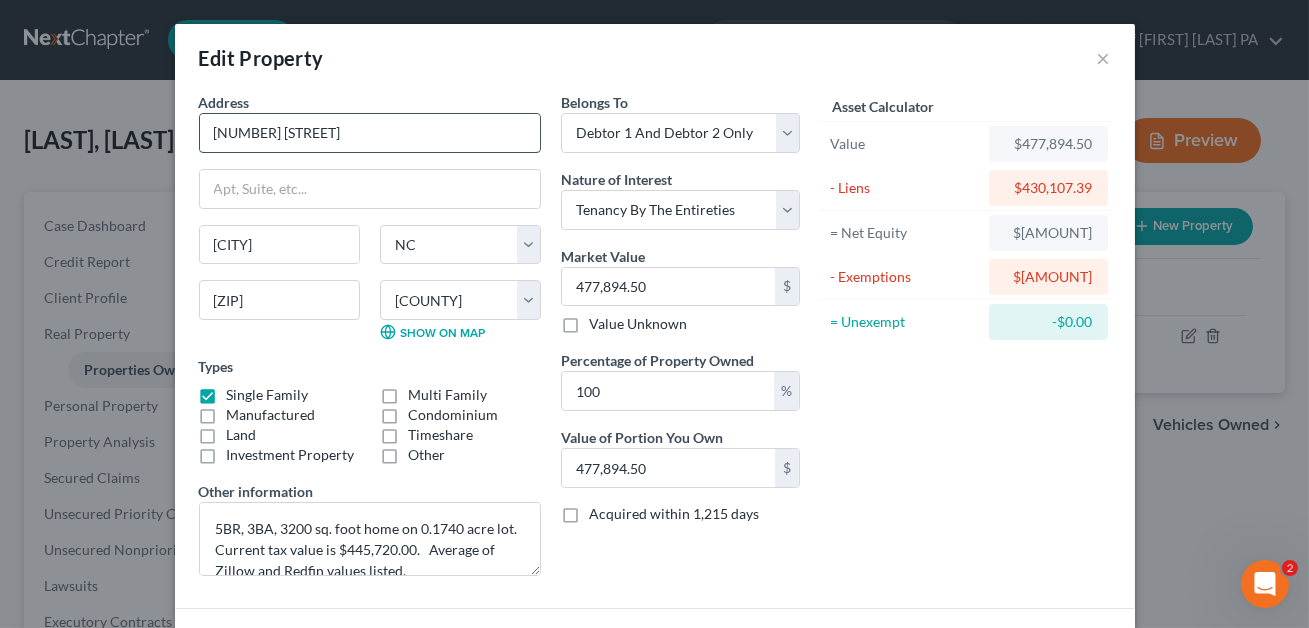 click on "[NUMBER] [STREET]" at bounding box center (370, 133) 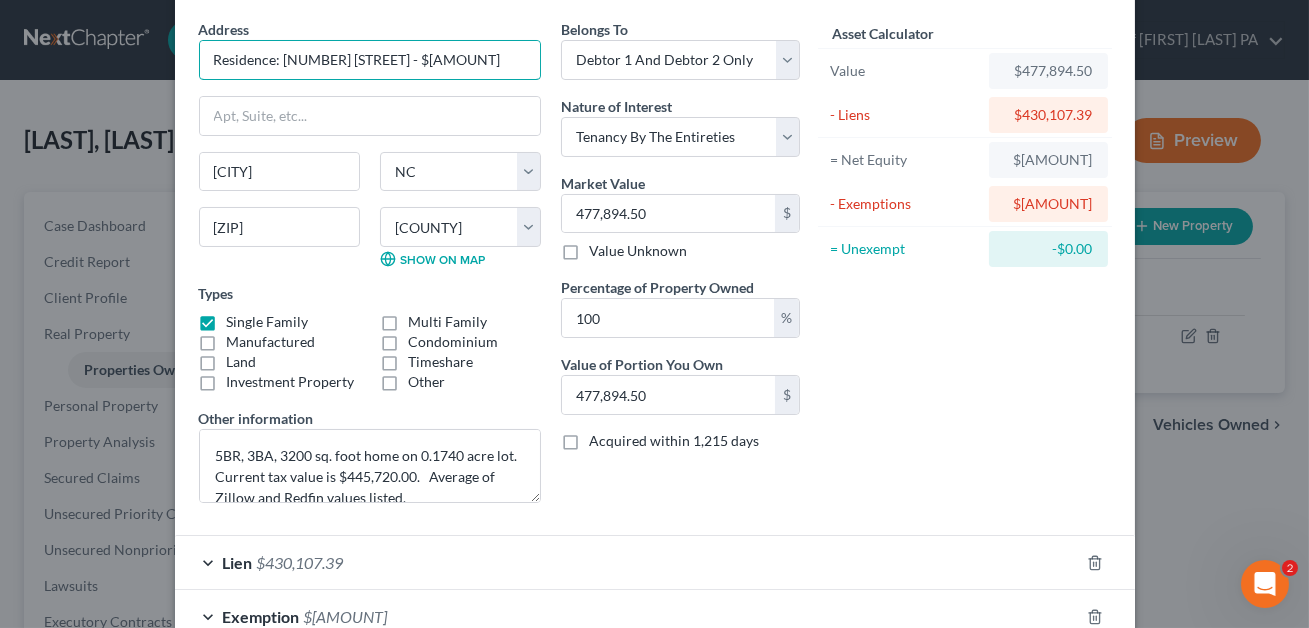 scroll, scrollTop: 75, scrollLeft: 0, axis: vertical 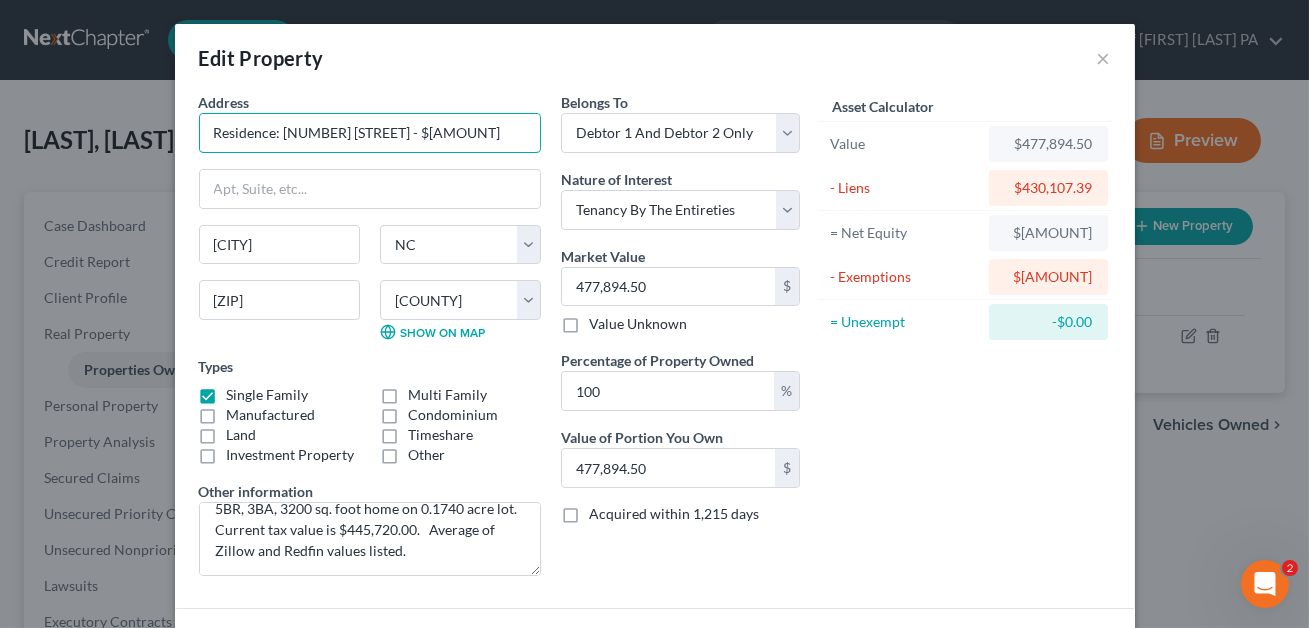 type on "Residence: [NUMBER] [STREET] - $[AMOUNT]" 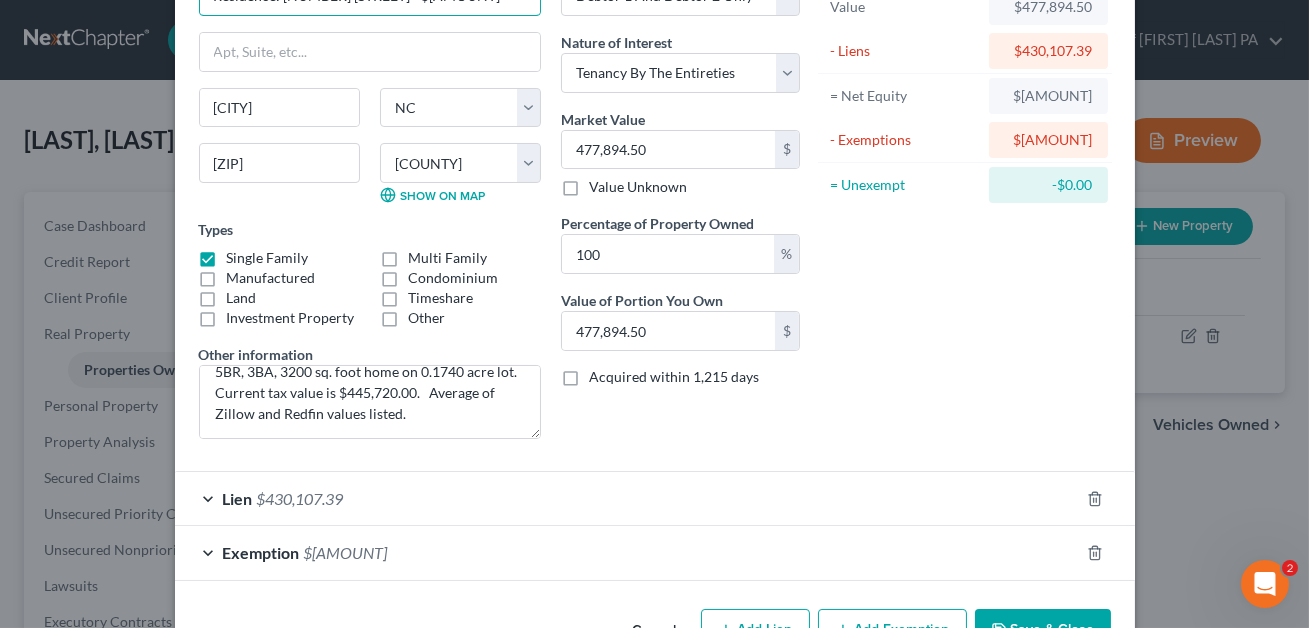 scroll, scrollTop: 198, scrollLeft: 0, axis: vertical 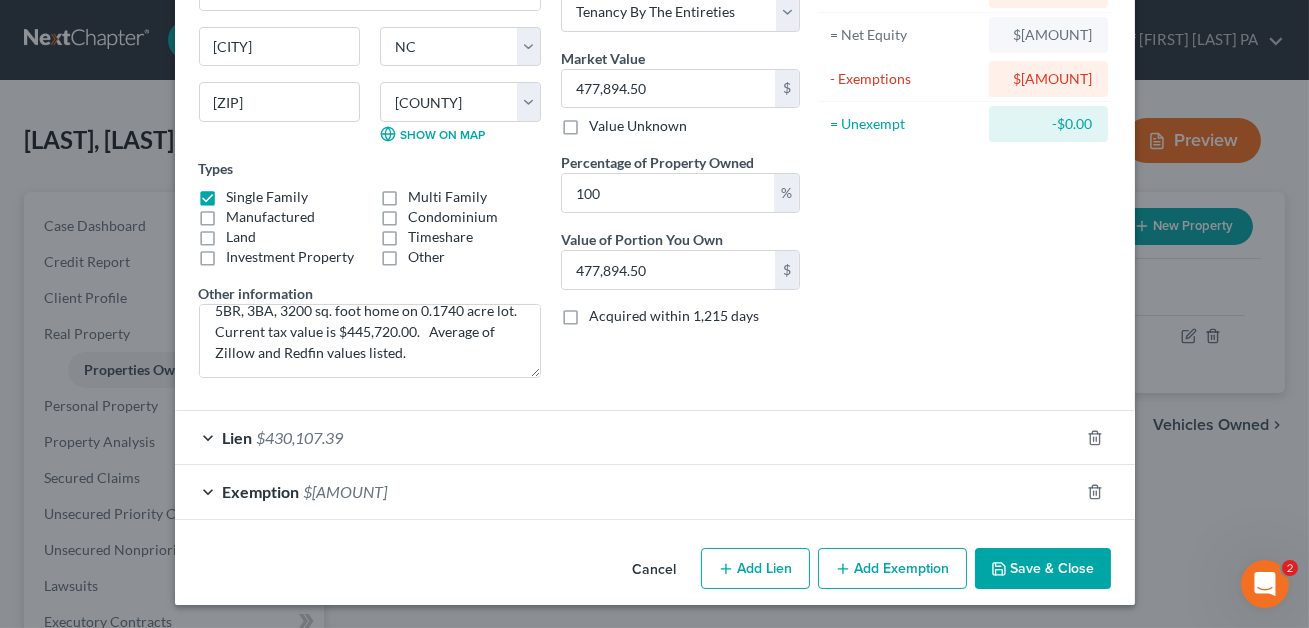click on "Add Lien" at bounding box center [755, 569] 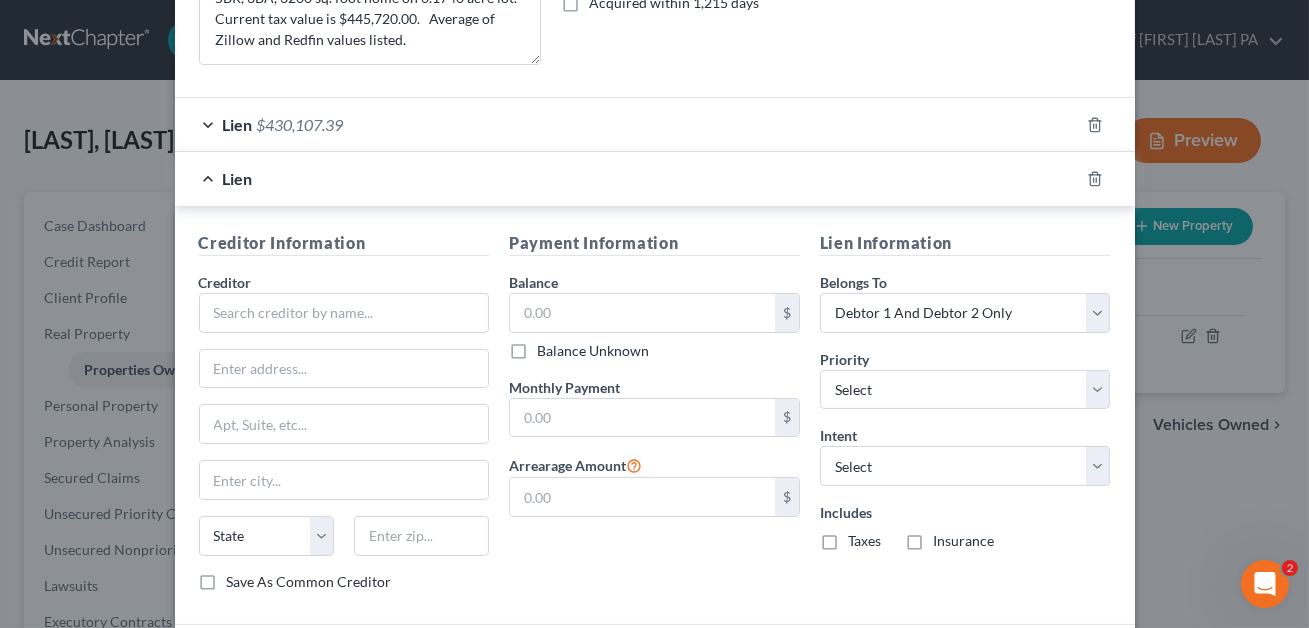 scroll, scrollTop: 513, scrollLeft: 0, axis: vertical 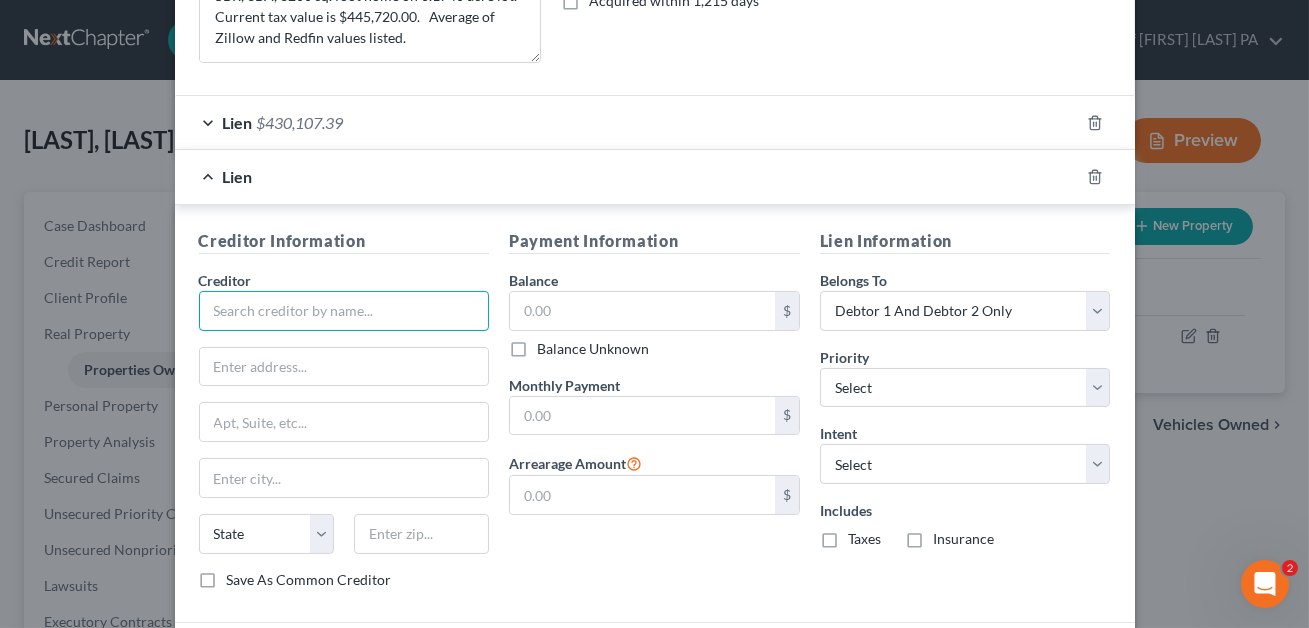 click at bounding box center (344, 311) 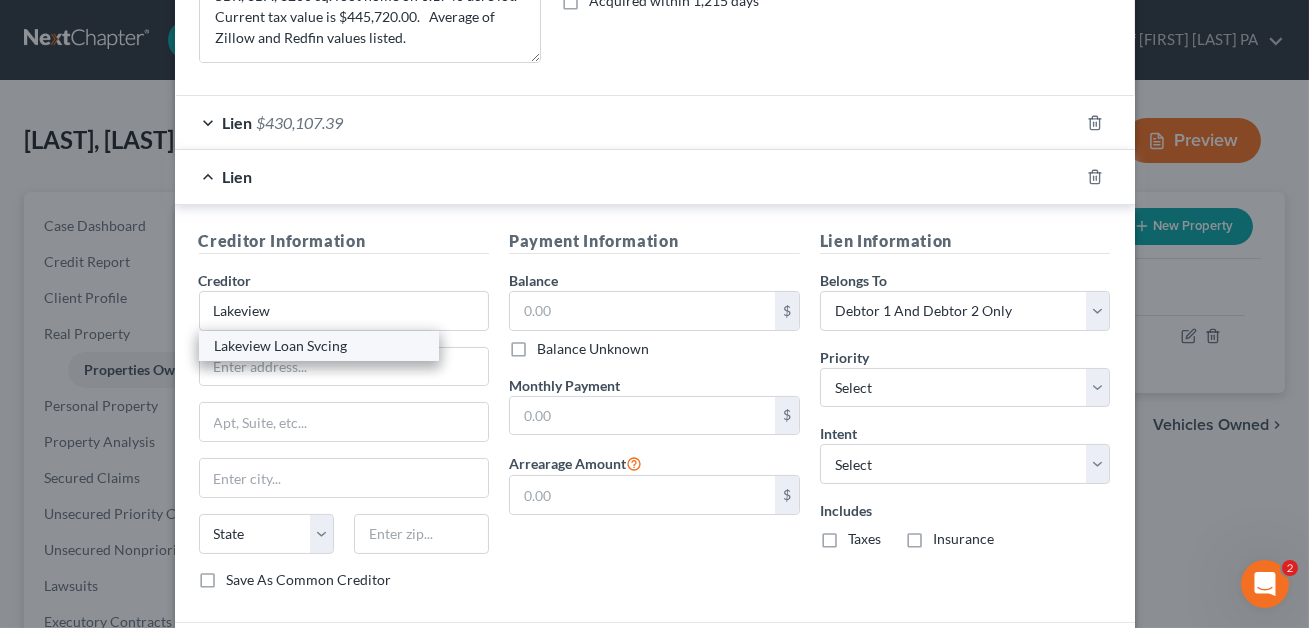 click on "Lakeview Loan Svcing" at bounding box center (319, 346) 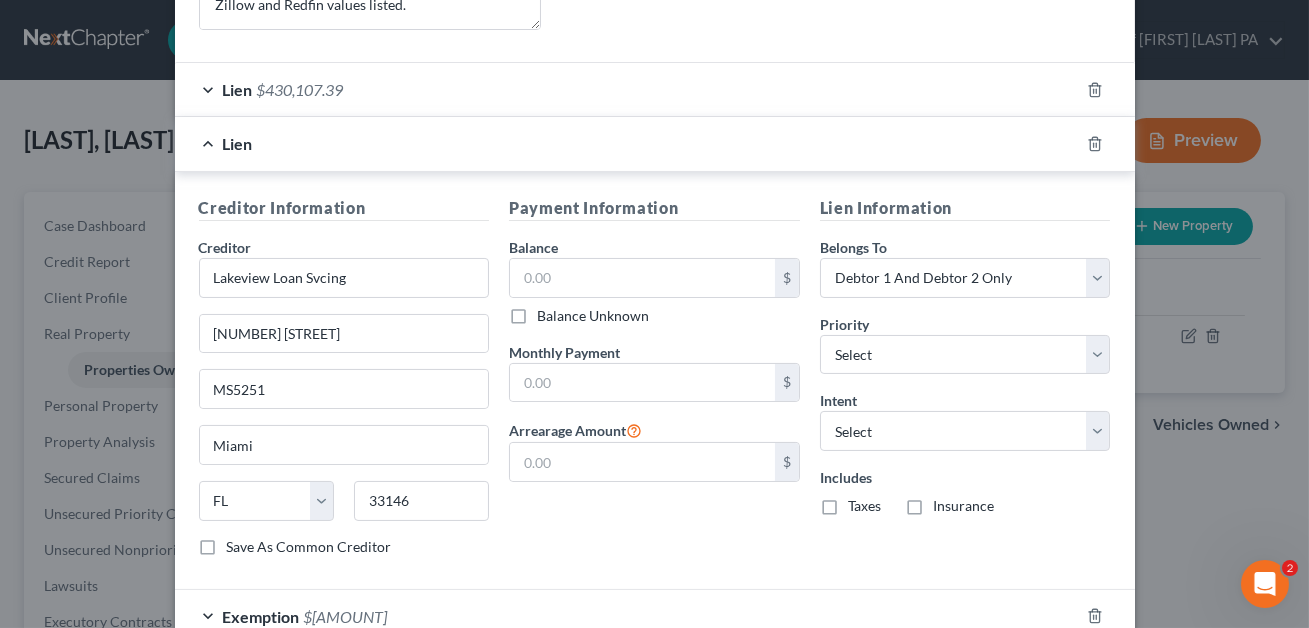 scroll, scrollTop: 540, scrollLeft: 0, axis: vertical 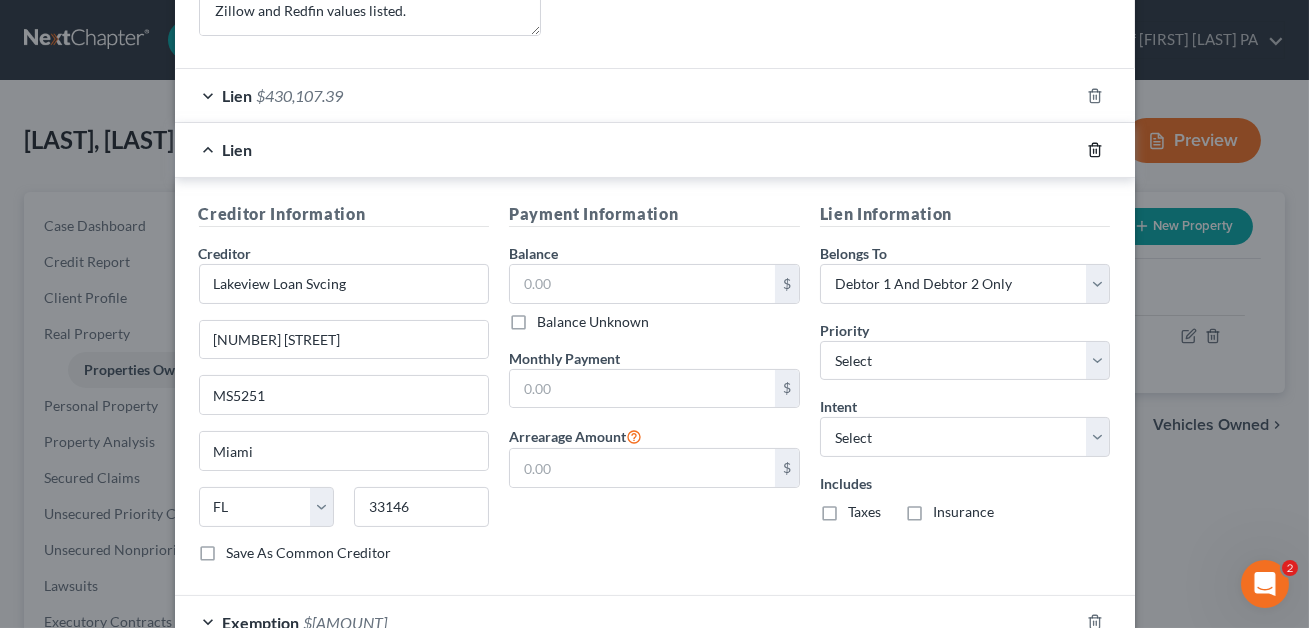 click 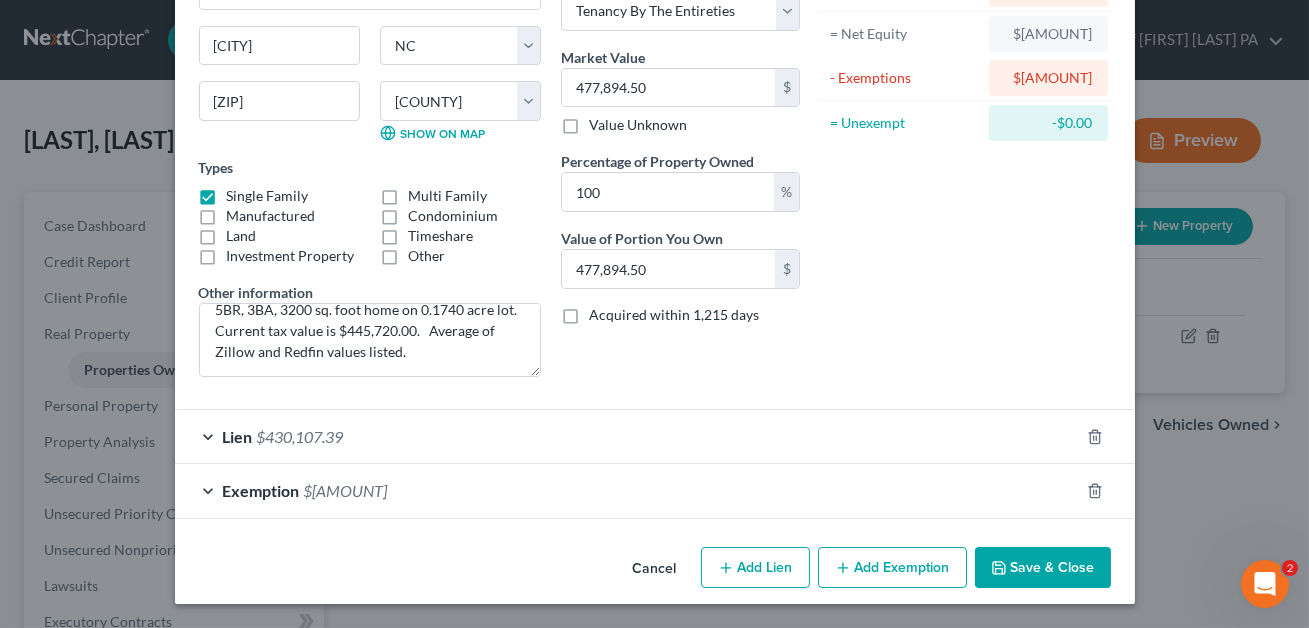 scroll, scrollTop: 198, scrollLeft: 0, axis: vertical 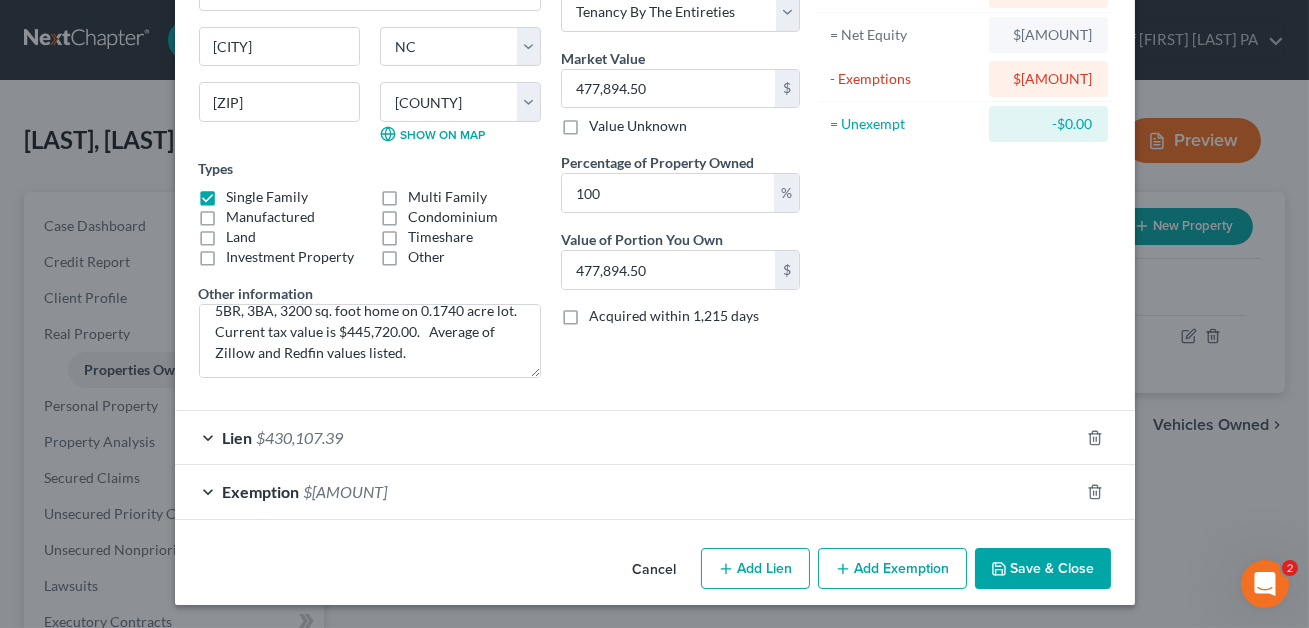click on "Save & Close" at bounding box center (1043, 569) 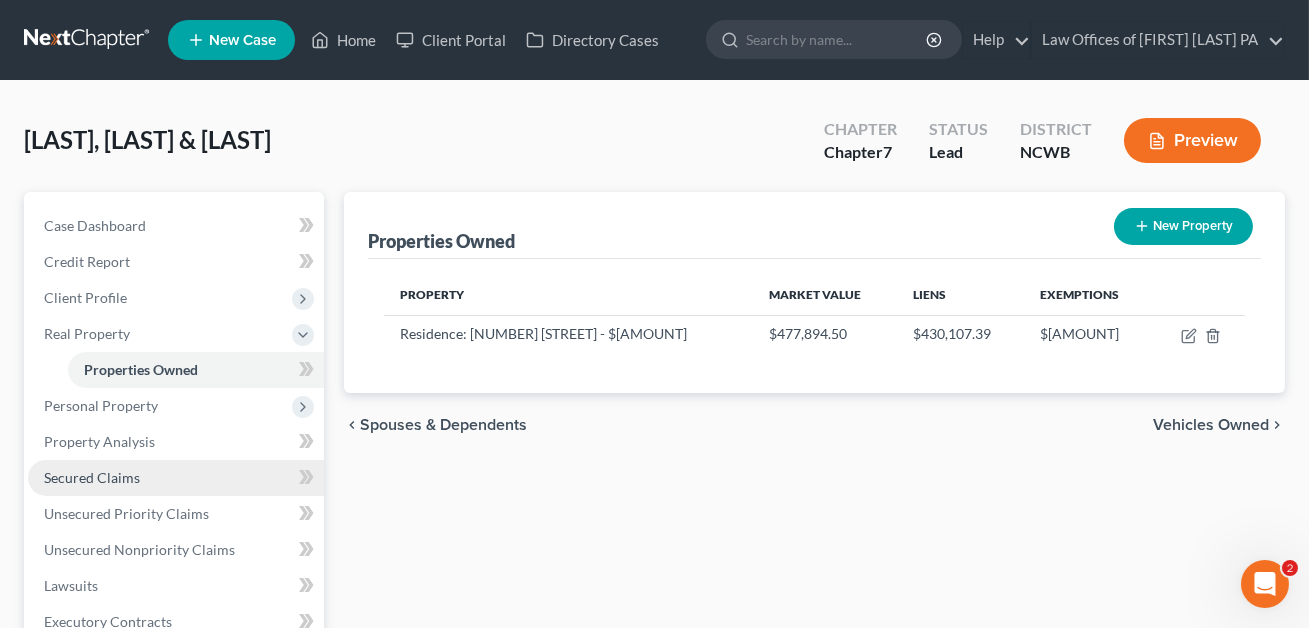 click on "Secured Claims" at bounding box center (92, 477) 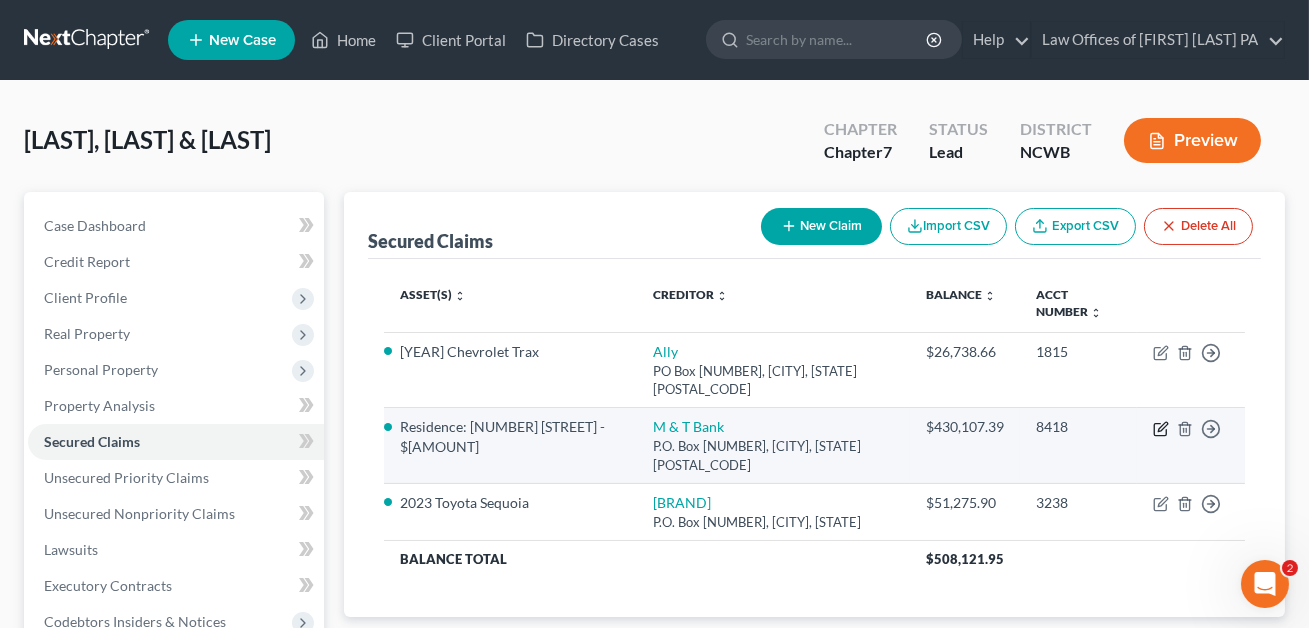click 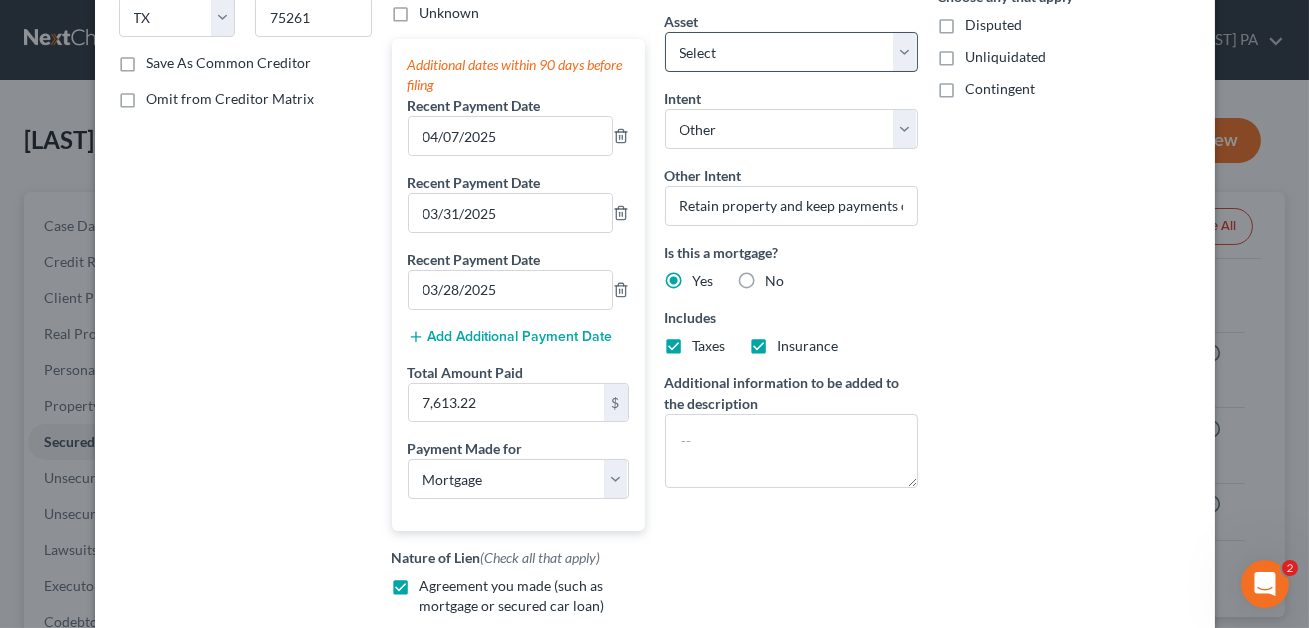 scroll, scrollTop: 613, scrollLeft: 0, axis: vertical 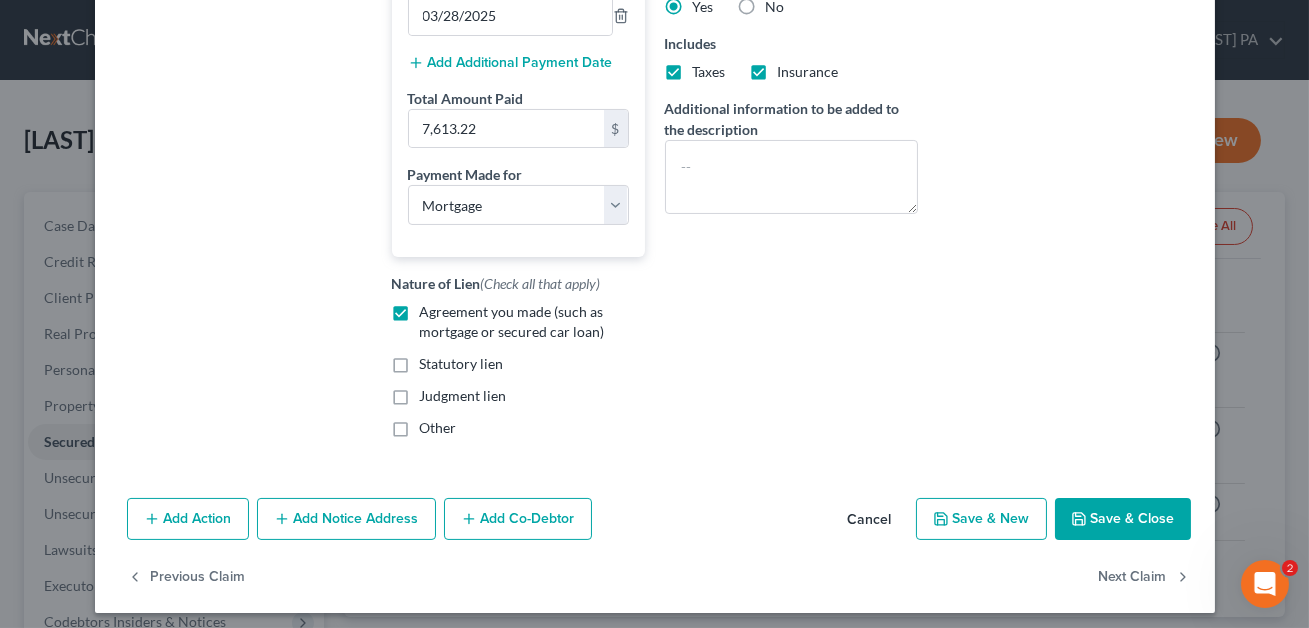 click on "Save & Close" at bounding box center (1123, 519) 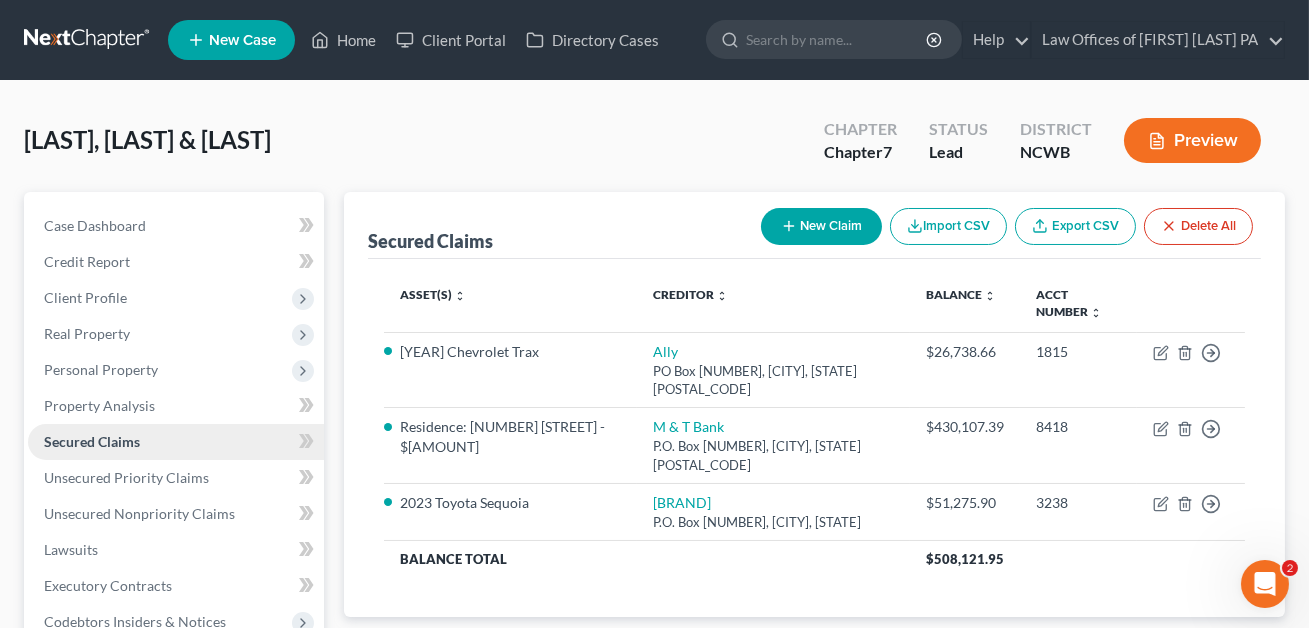 click on "Secured Claims" at bounding box center (92, 441) 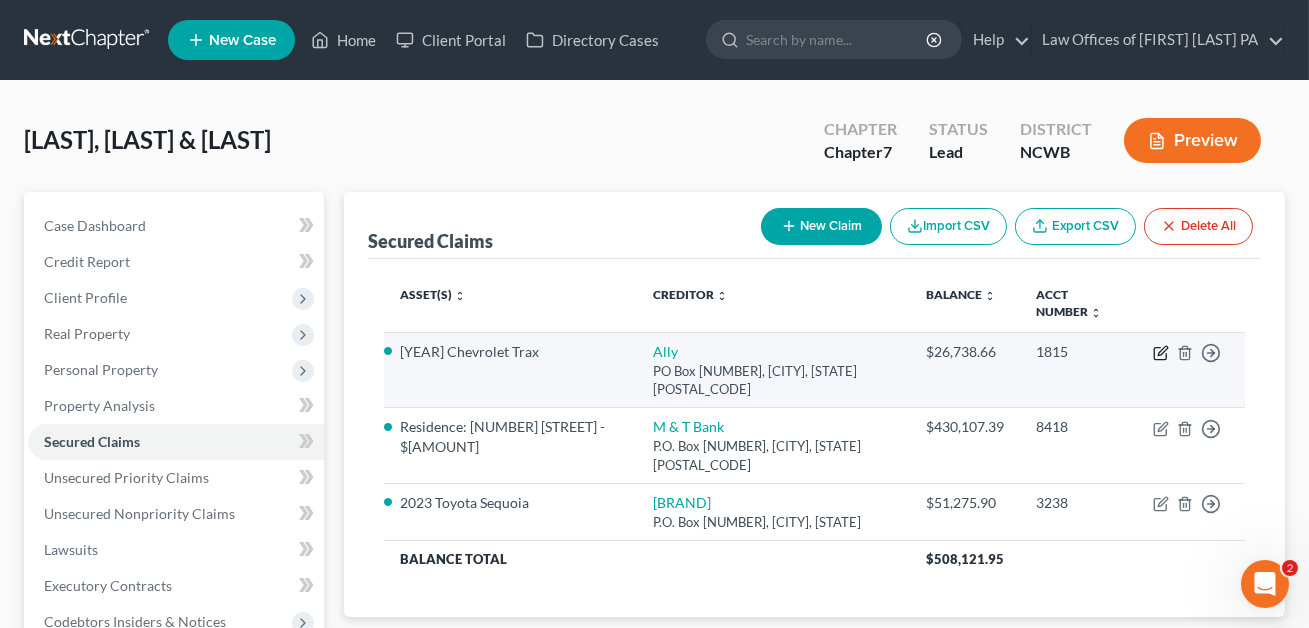 click 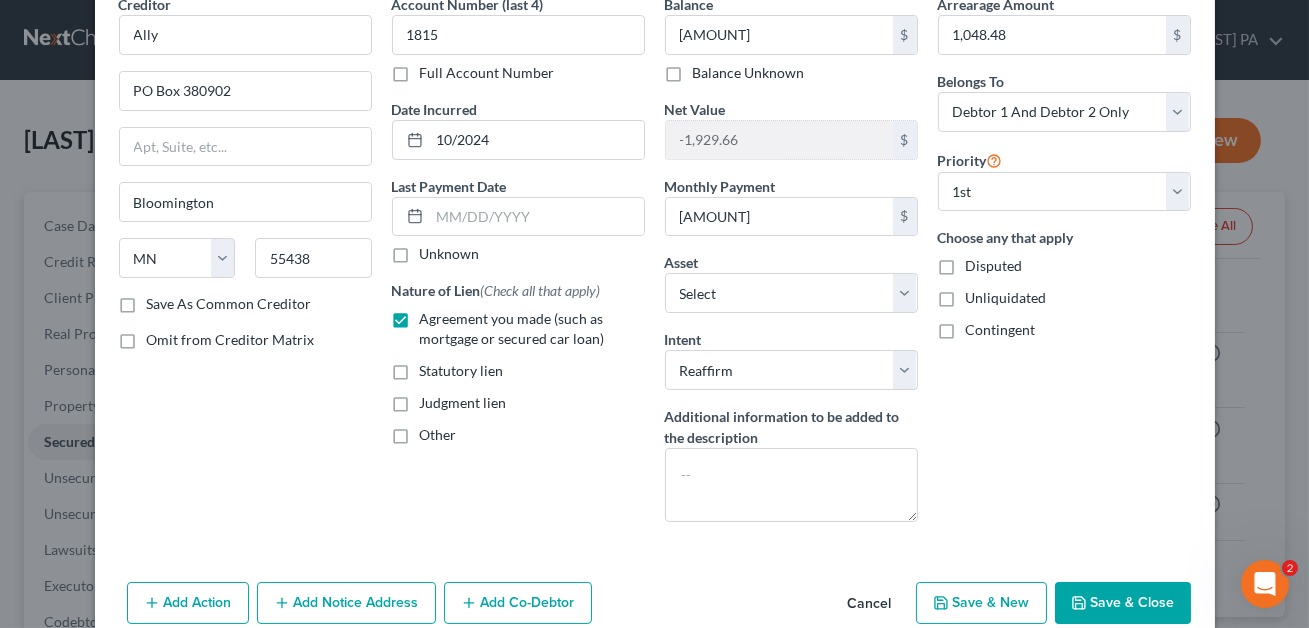 scroll, scrollTop: 107, scrollLeft: 0, axis: vertical 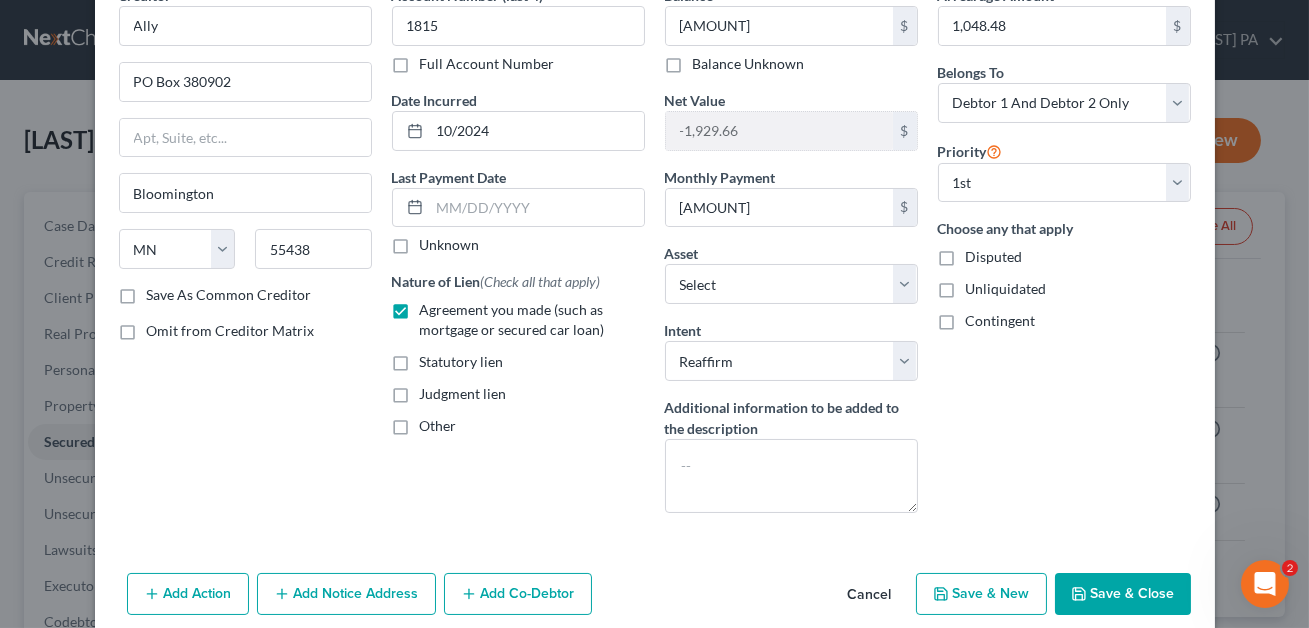 click on "Save & Close" at bounding box center [1123, 594] 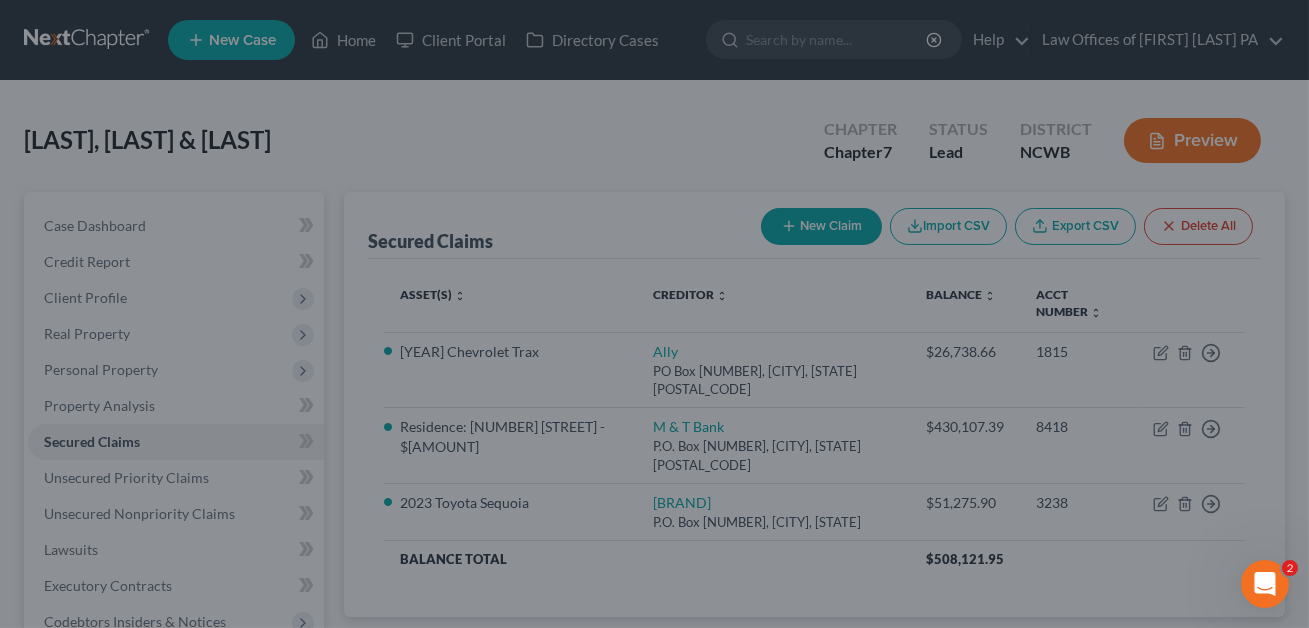 scroll, scrollTop: 0, scrollLeft: 0, axis: both 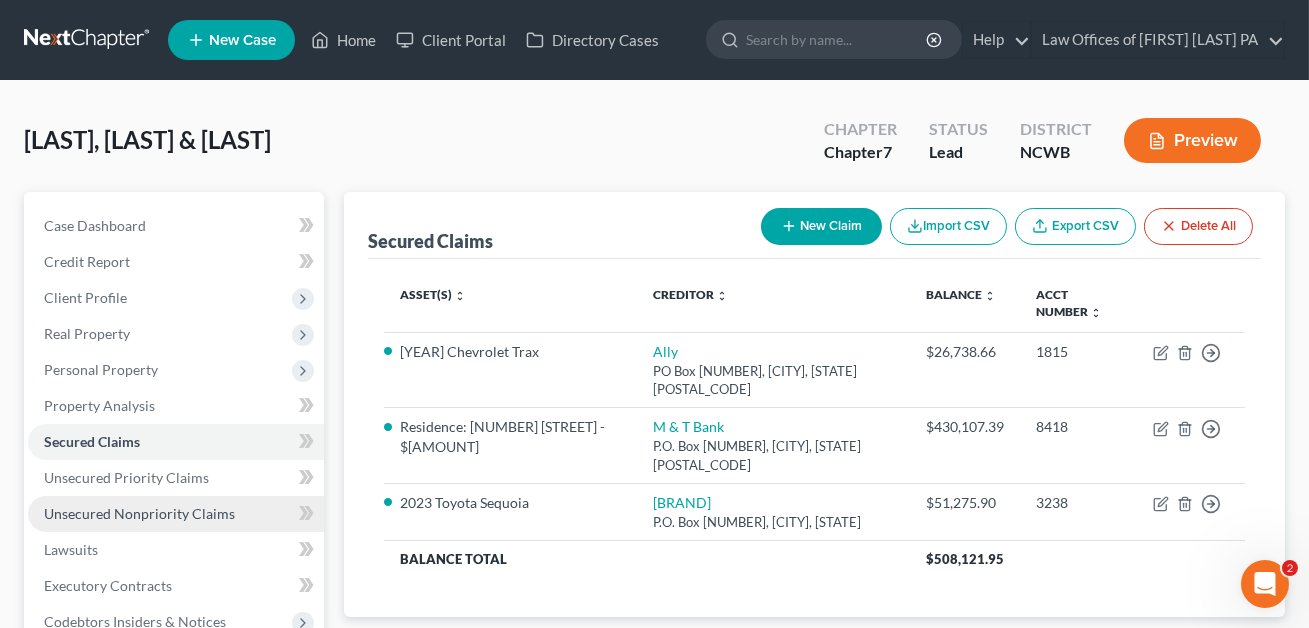 click on "Unsecured Nonpriority Claims" at bounding box center [139, 513] 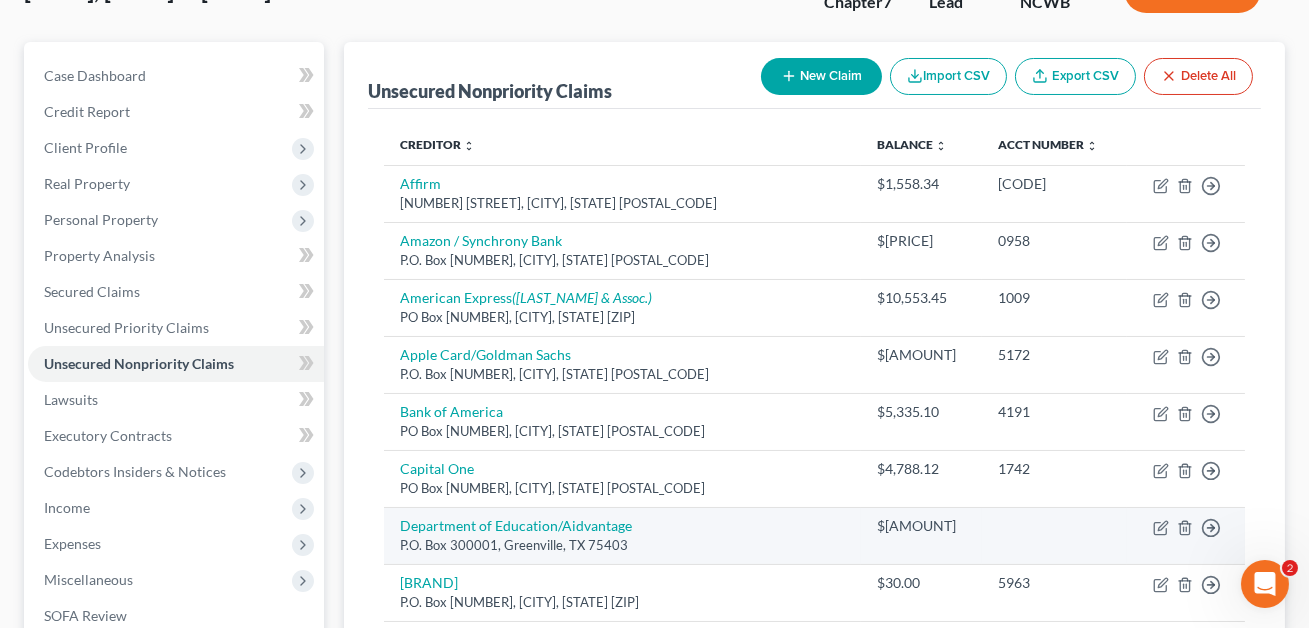 scroll, scrollTop: 140, scrollLeft: 0, axis: vertical 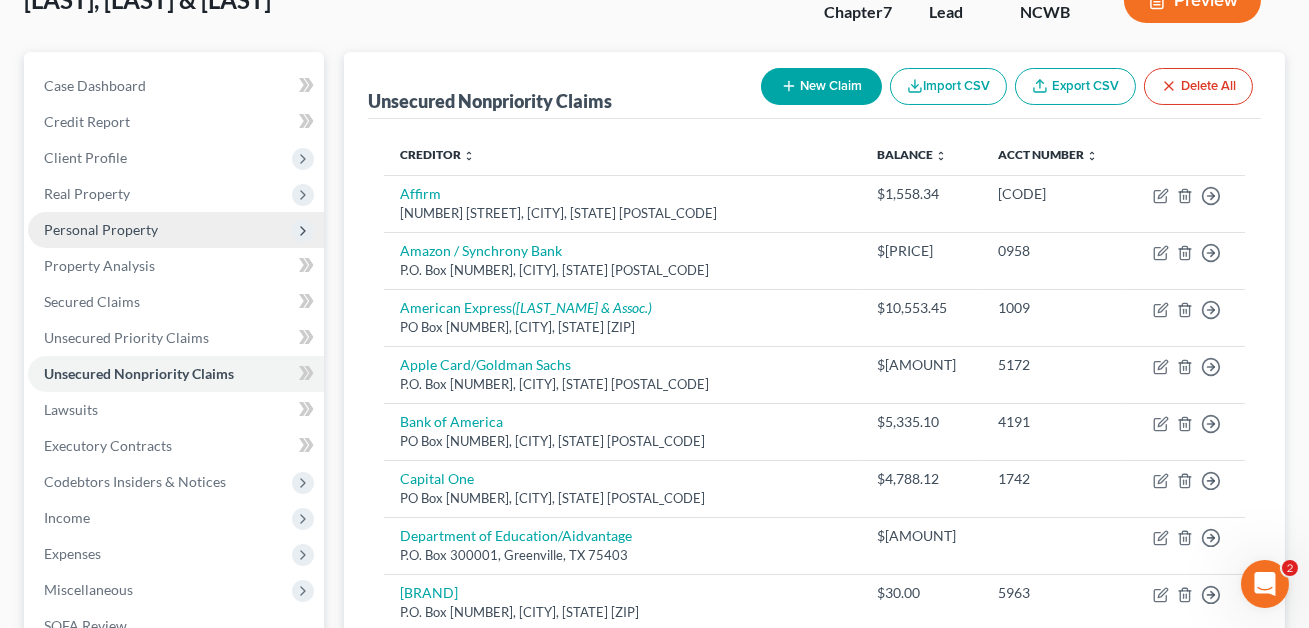 click on "Personal Property" at bounding box center [101, 229] 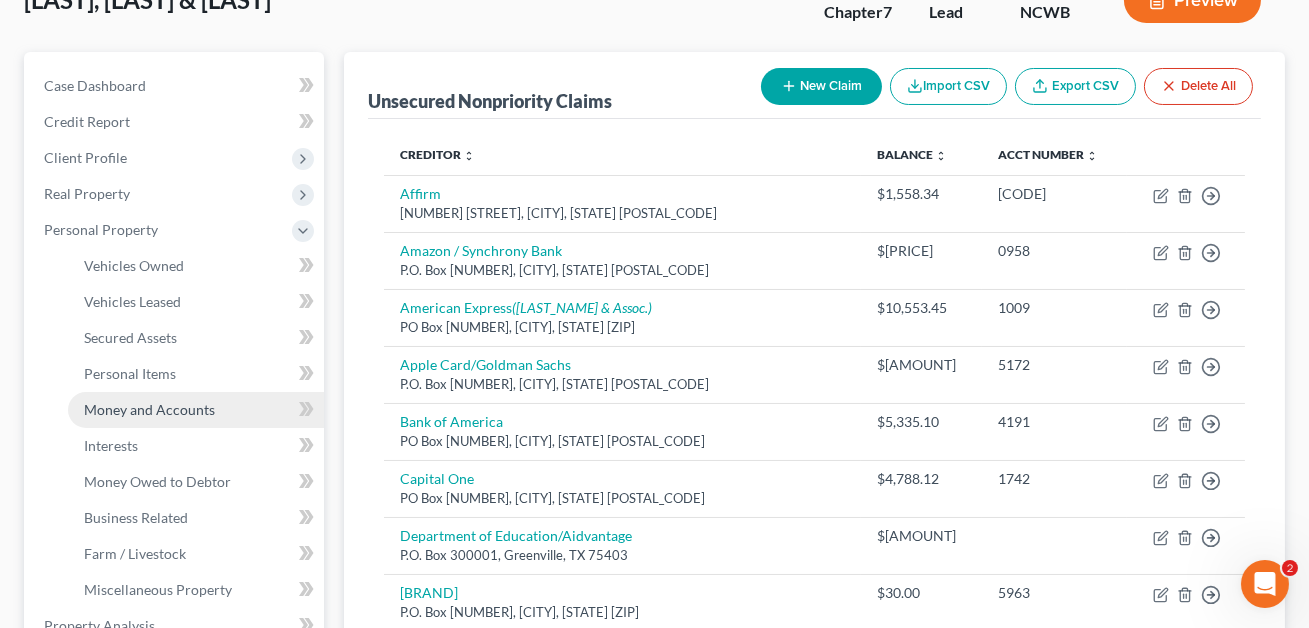 click on "Money and Accounts" at bounding box center (149, 409) 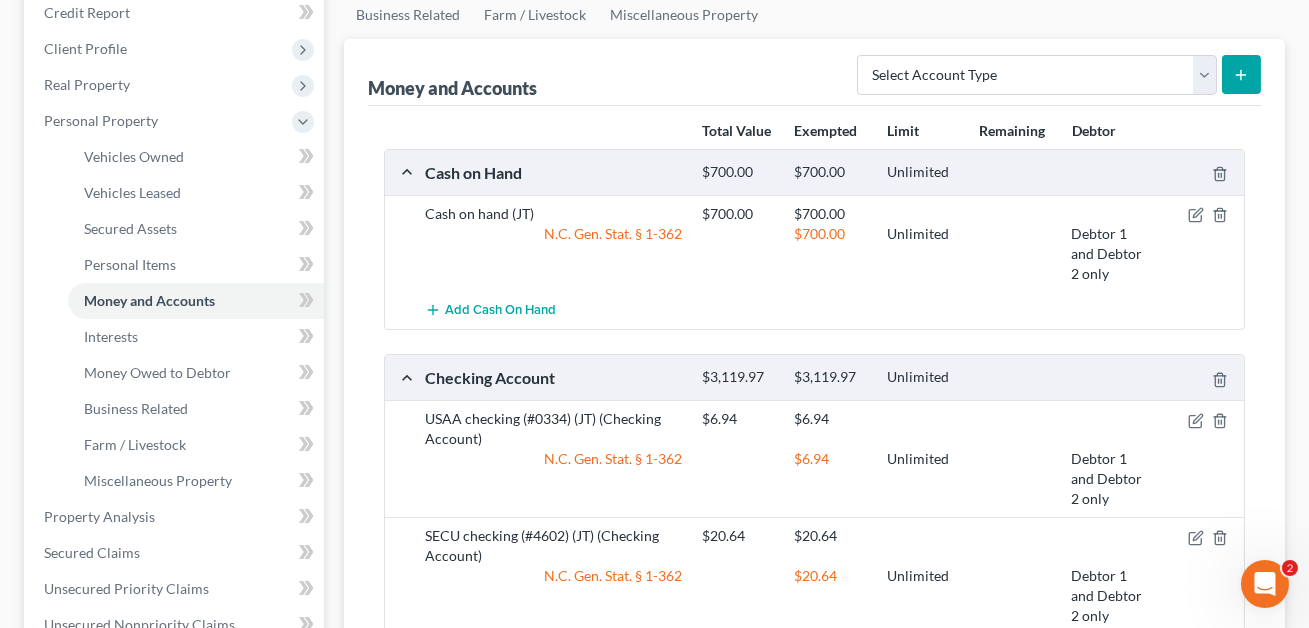 scroll, scrollTop: 240, scrollLeft: 0, axis: vertical 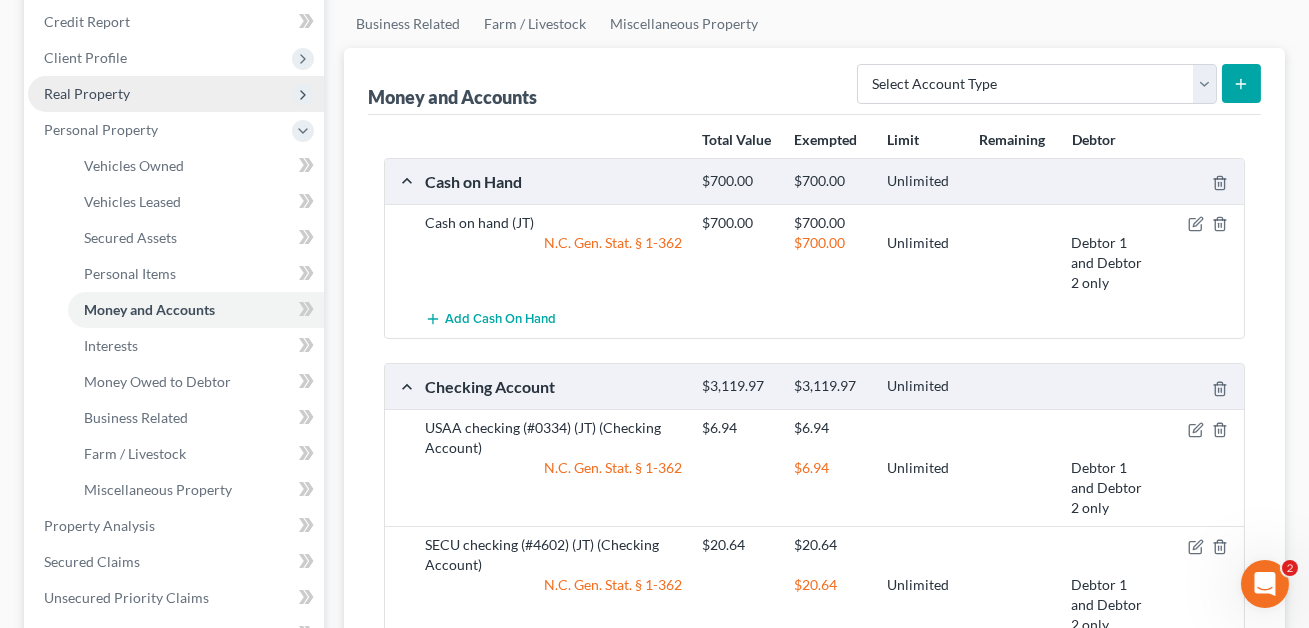 click on "Real Property" at bounding box center (87, 93) 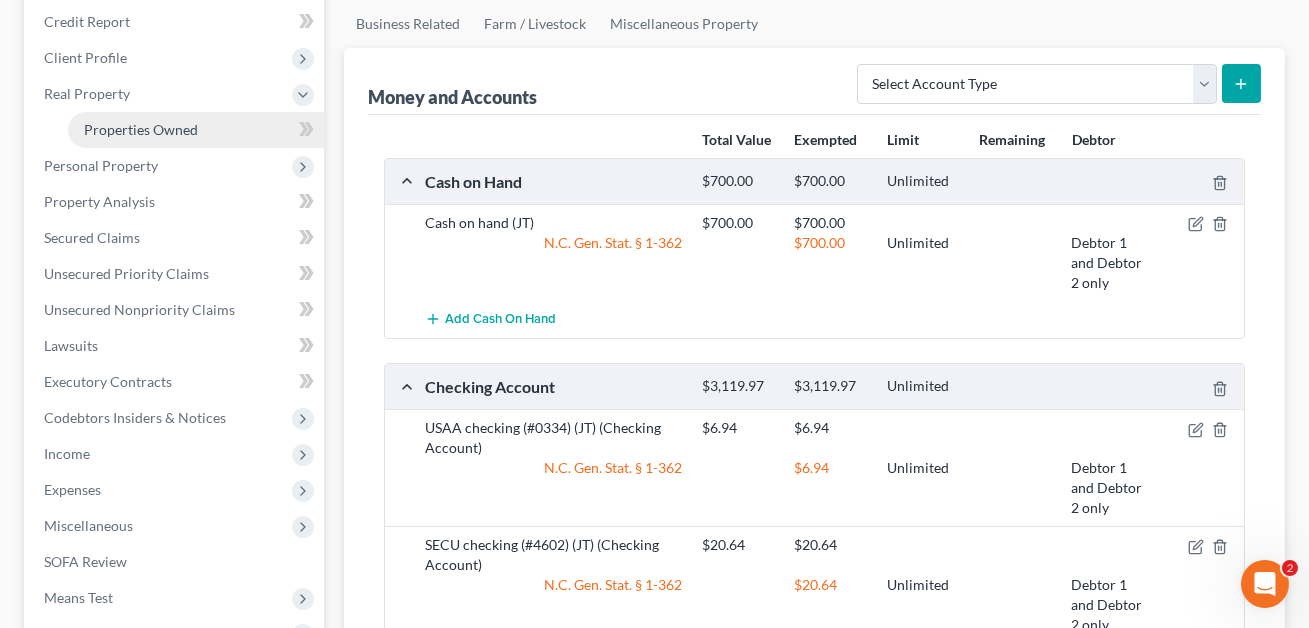 click on "Properties Owned" at bounding box center (141, 129) 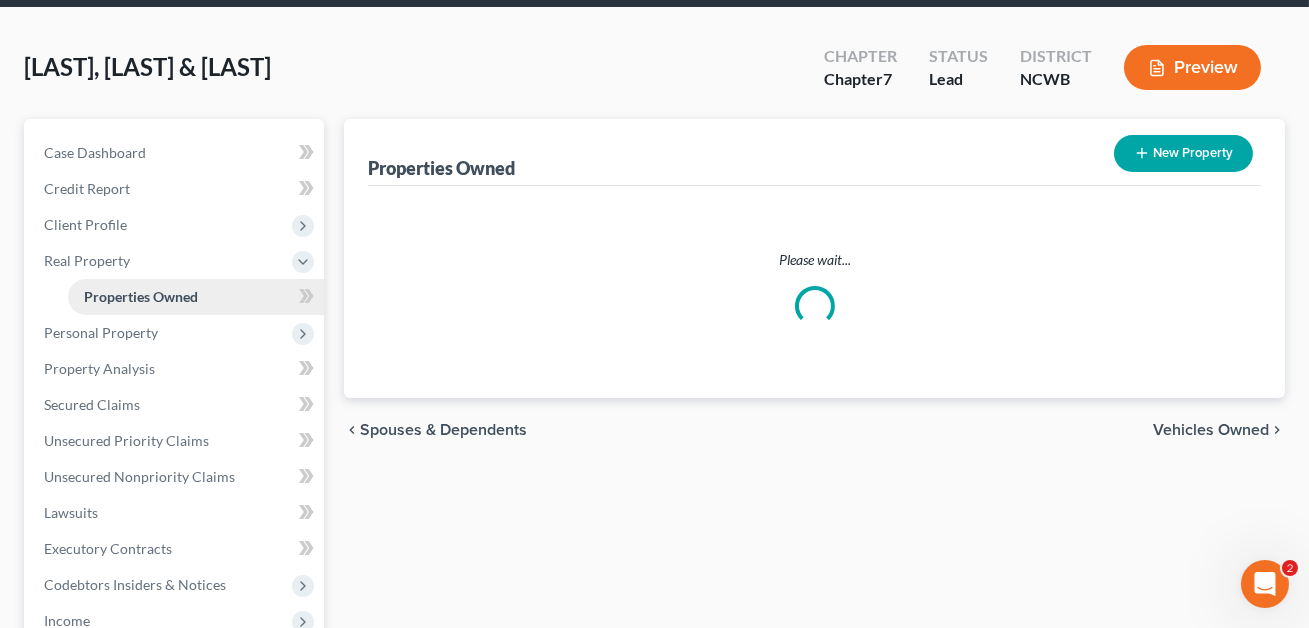 scroll, scrollTop: 0, scrollLeft: 0, axis: both 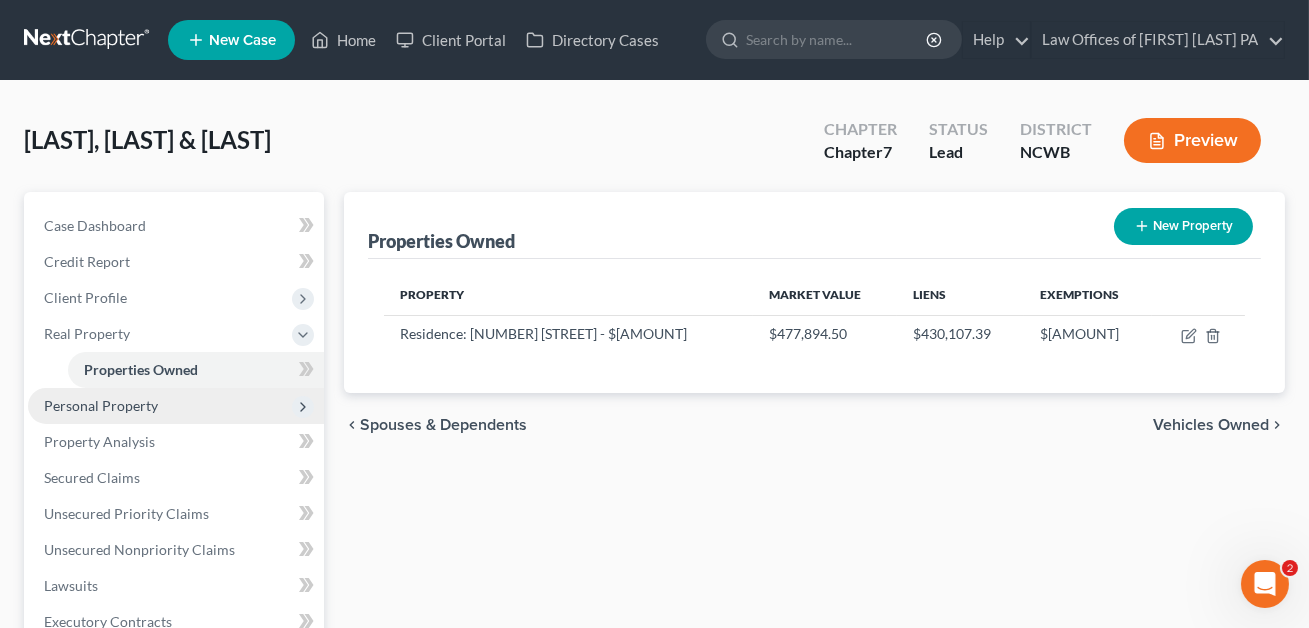 click on "Personal Property" at bounding box center [101, 405] 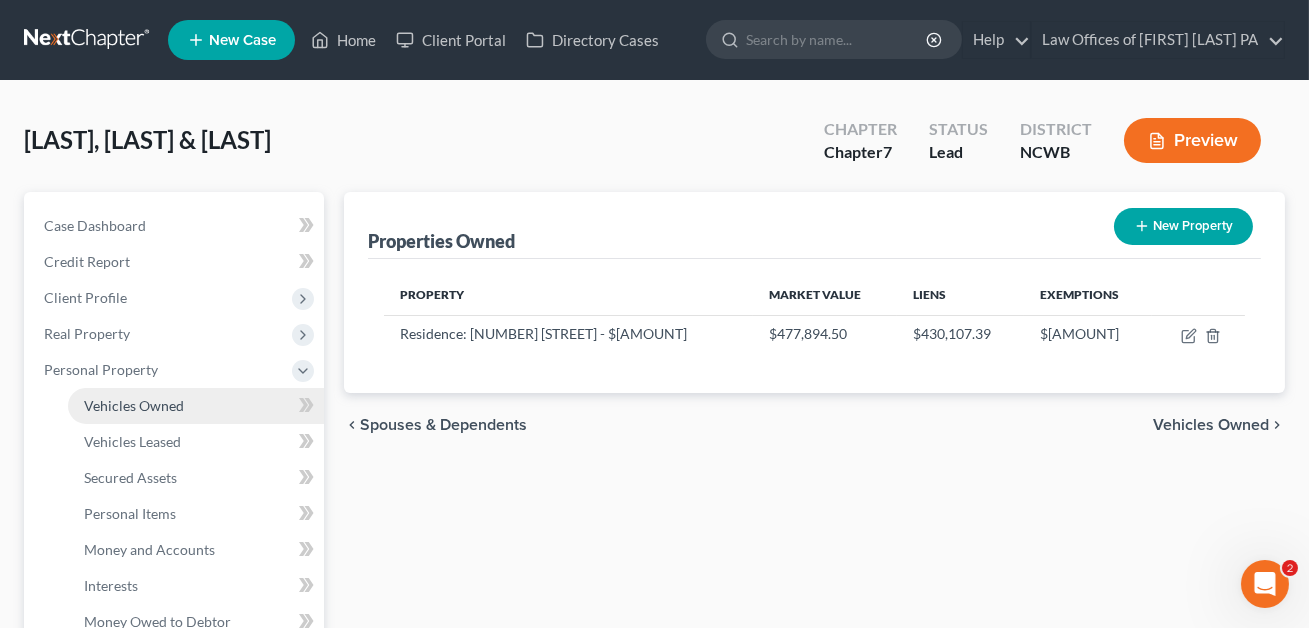 click on "Vehicles Owned" at bounding box center [134, 405] 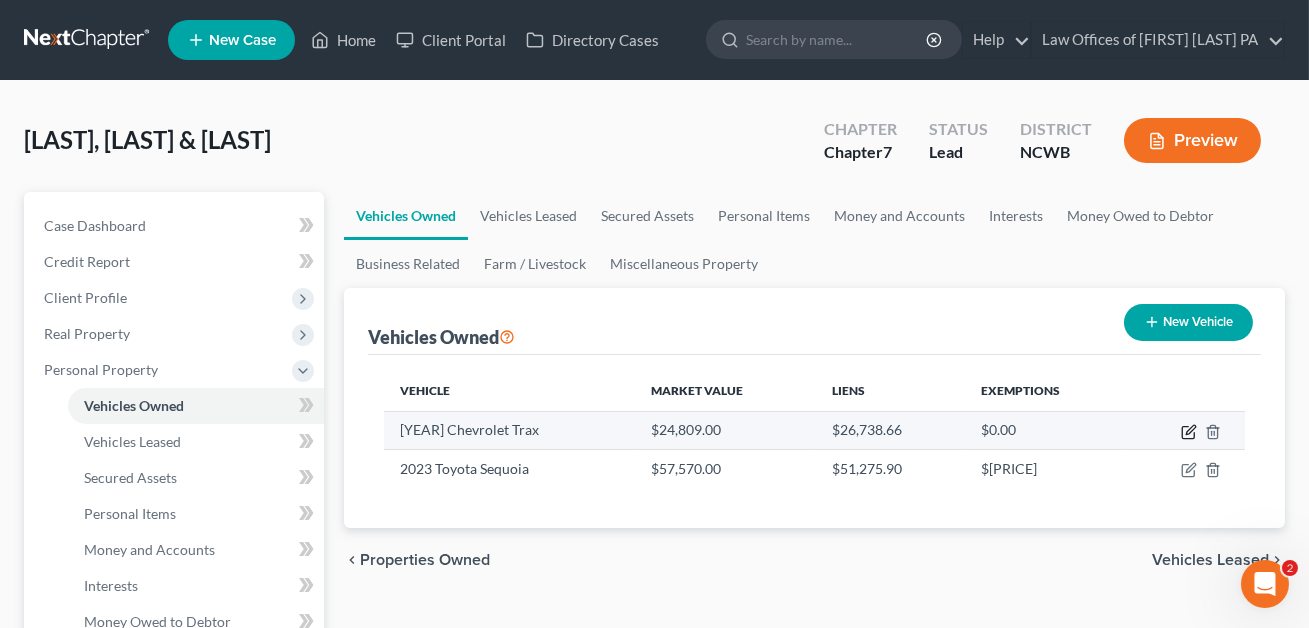 click 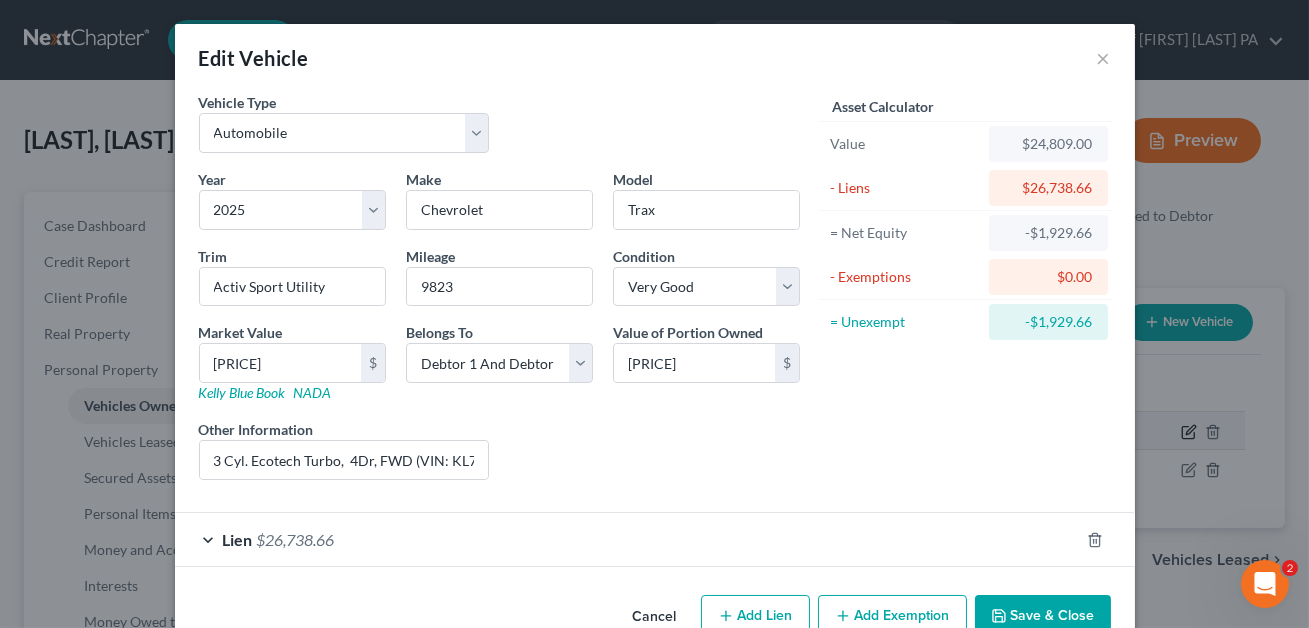 scroll, scrollTop: 47, scrollLeft: 0, axis: vertical 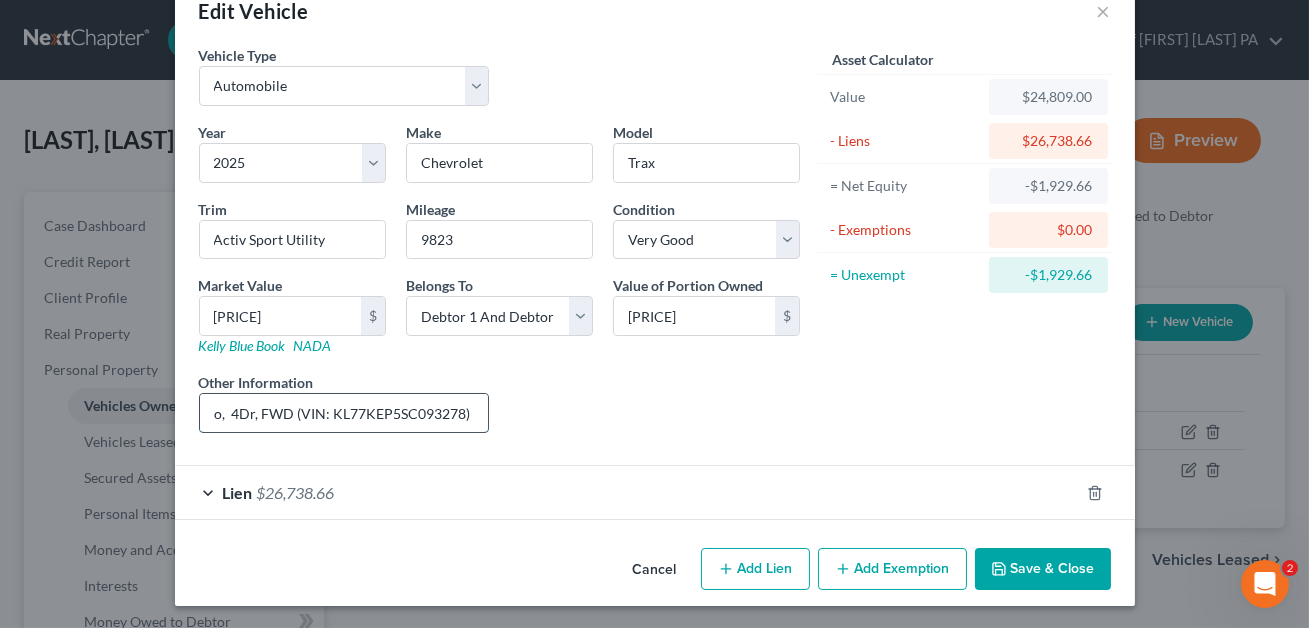 drag, startPoint x: 460, startPoint y: 413, endPoint x: 328, endPoint y: 418, distance: 132.09467 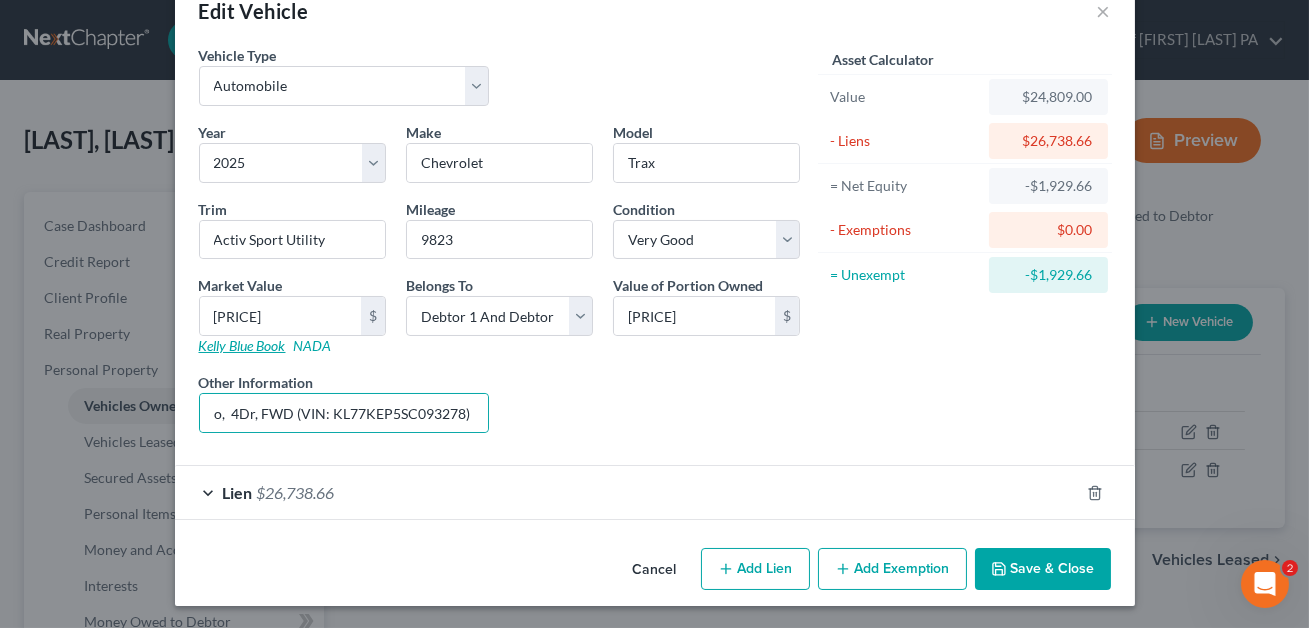 scroll, scrollTop: 0, scrollLeft: 0, axis: both 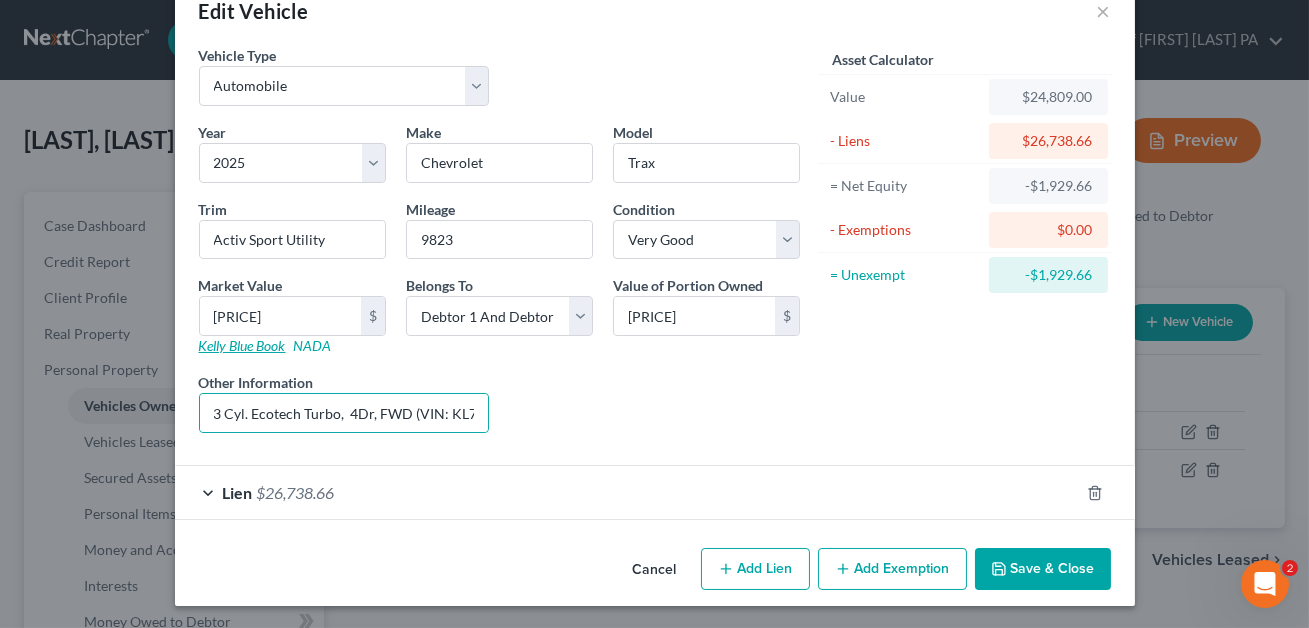 click on "Kelly Blue Book" at bounding box center (242, 345) 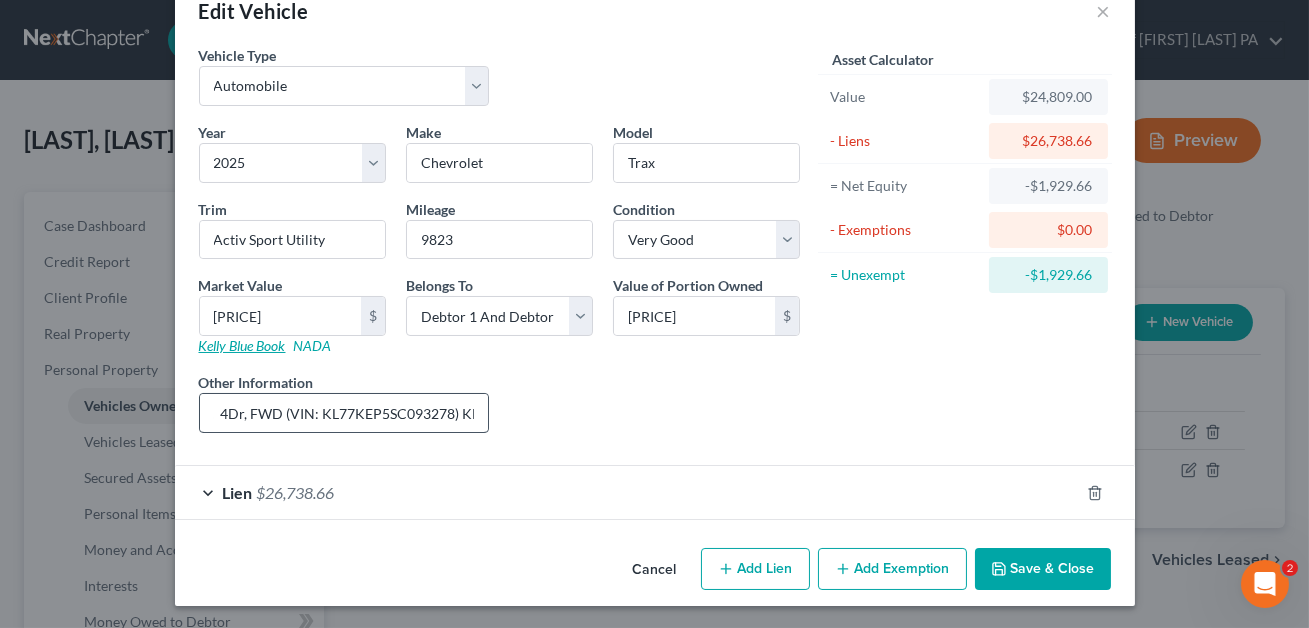 scroll, scrollTop: 0, scrollLeft: 218, axis: horizontal 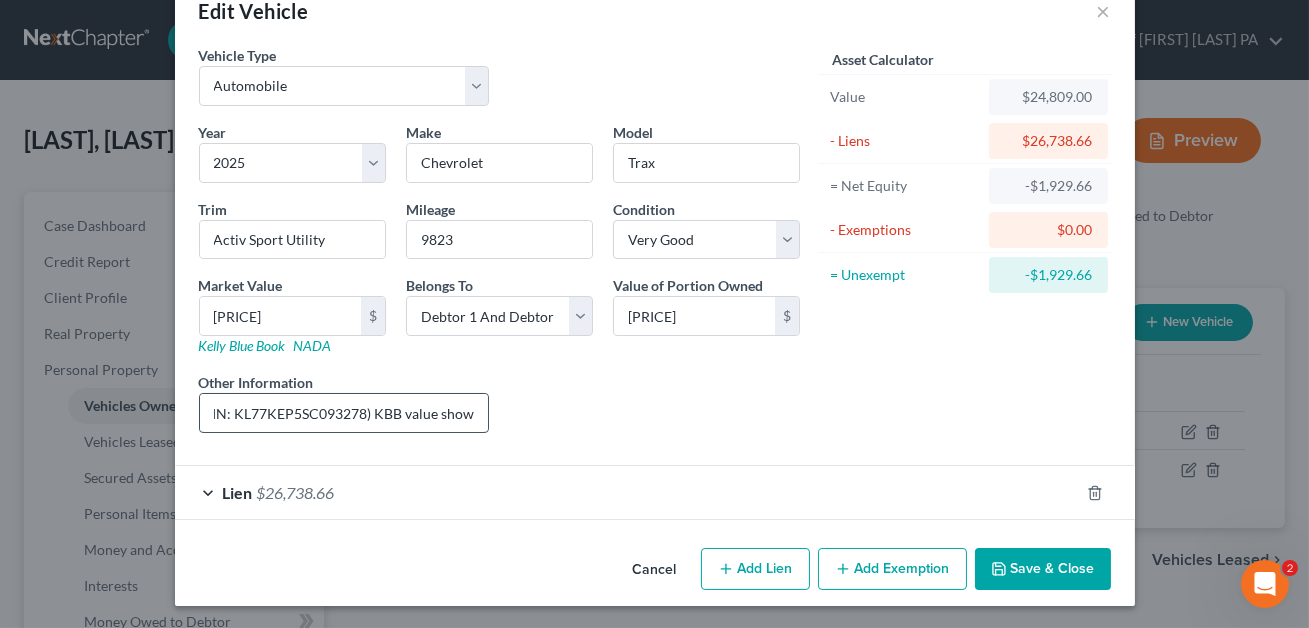 click on "3 Cyl. Ecotech Turbo,  4Dr, FWD (VIN: KL77KEP5SC093278) KBB value shown" at bounding box center [344, 413] 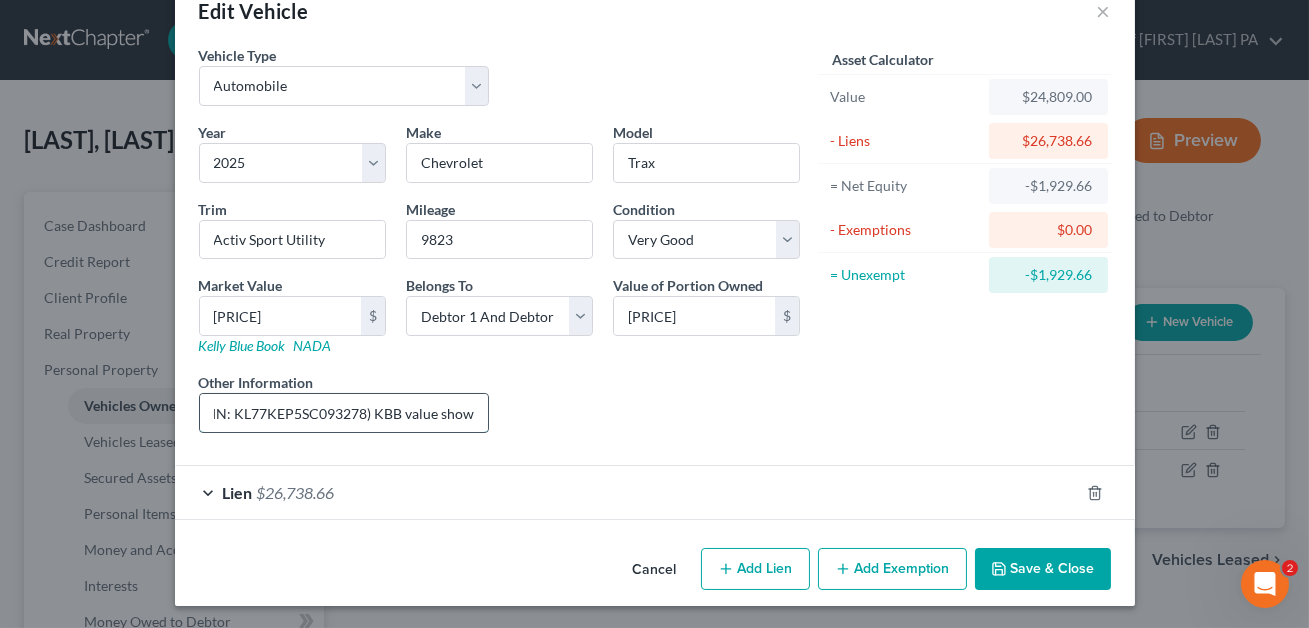 click on "3 Cyl. Ecotech Turbo,  4Dr, FWD (VIN: KL77KEP5SC093278) KBB value shown" at bounding box center [344, 413] 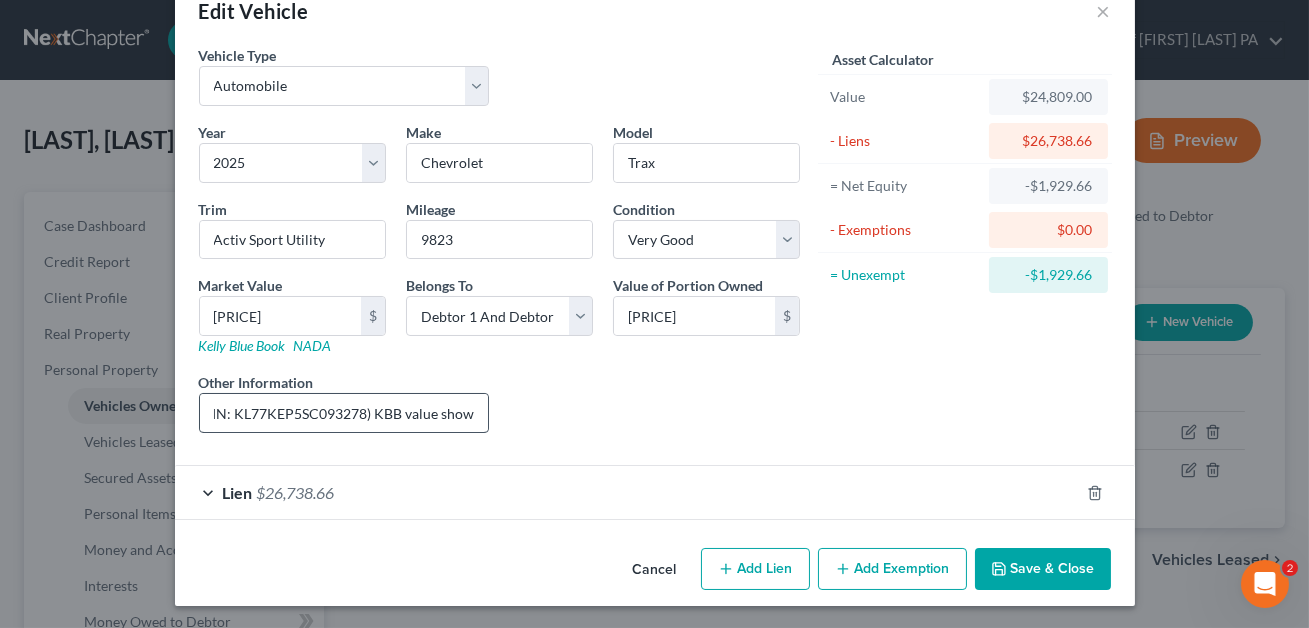 click on "Liens
Select" at bounding box center (654, 402) 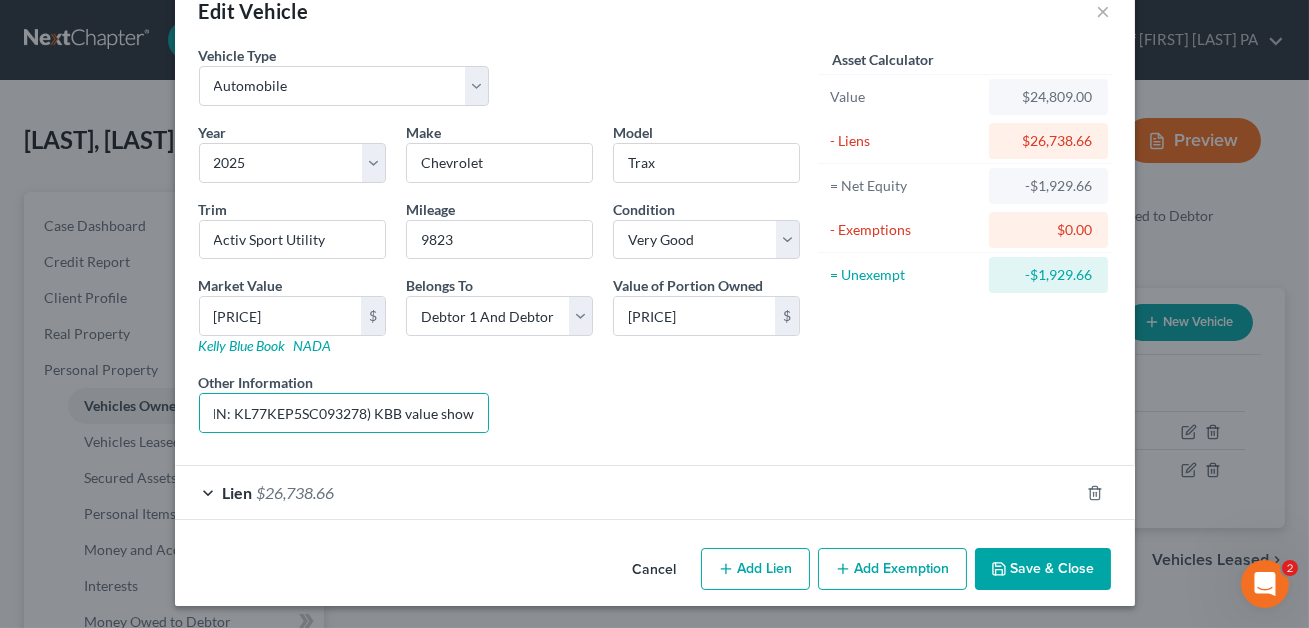 click on "Save & Close" at bounding box center [1043, 569] 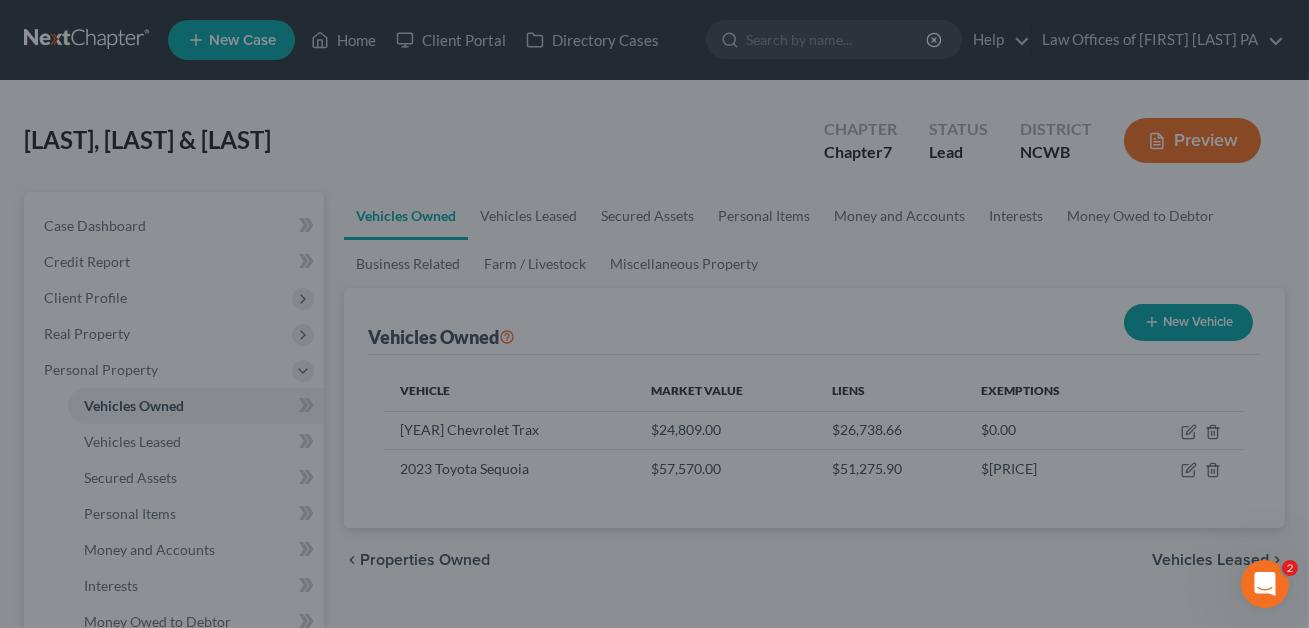 scroll, scrollTop: 0, scrollLeft: 218, axis: horizontal 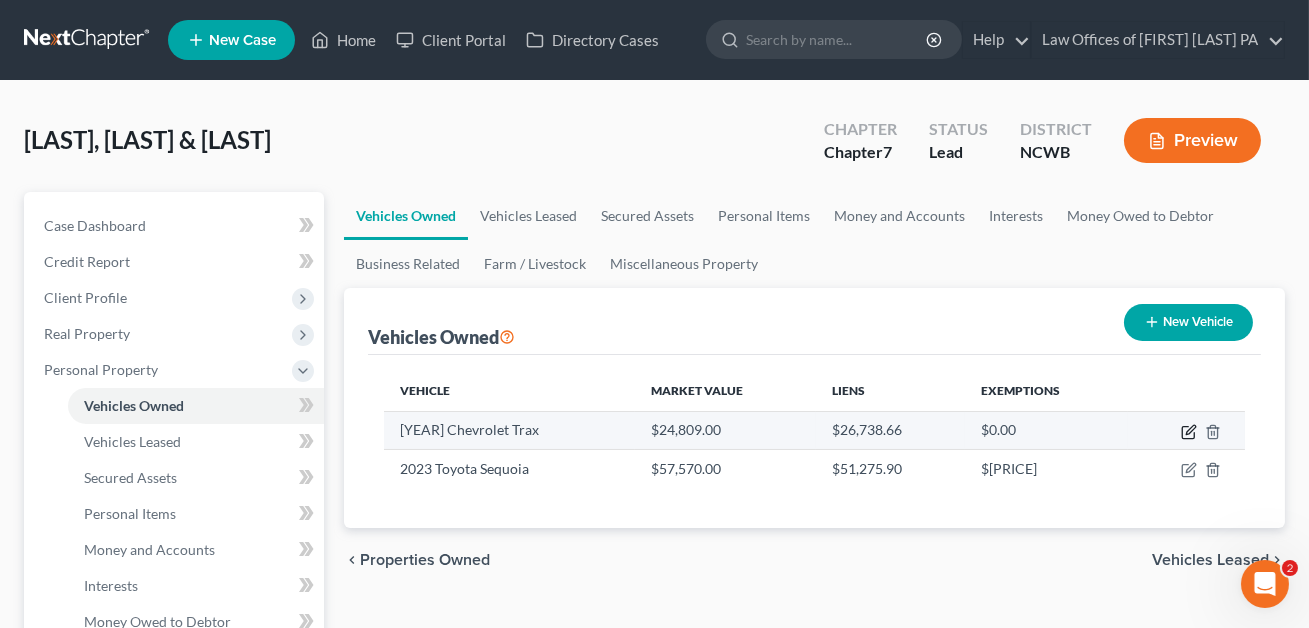 click 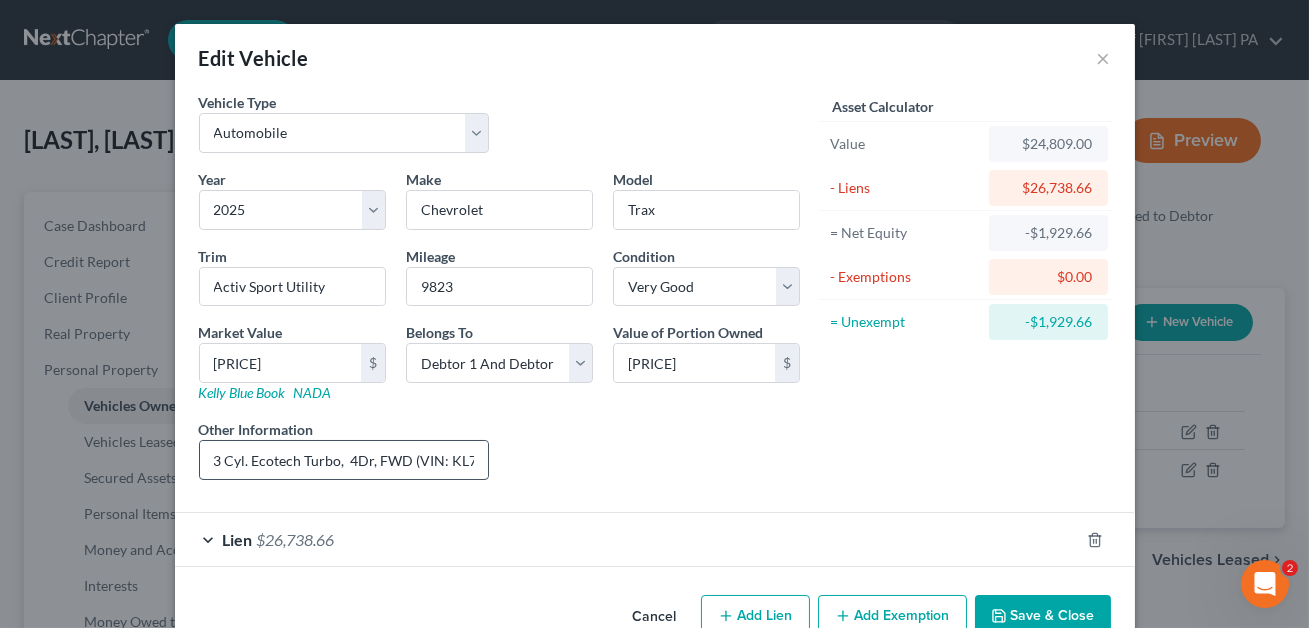 scroll, scrollTop: 0, scrollLeft: 104, axis: horizontal 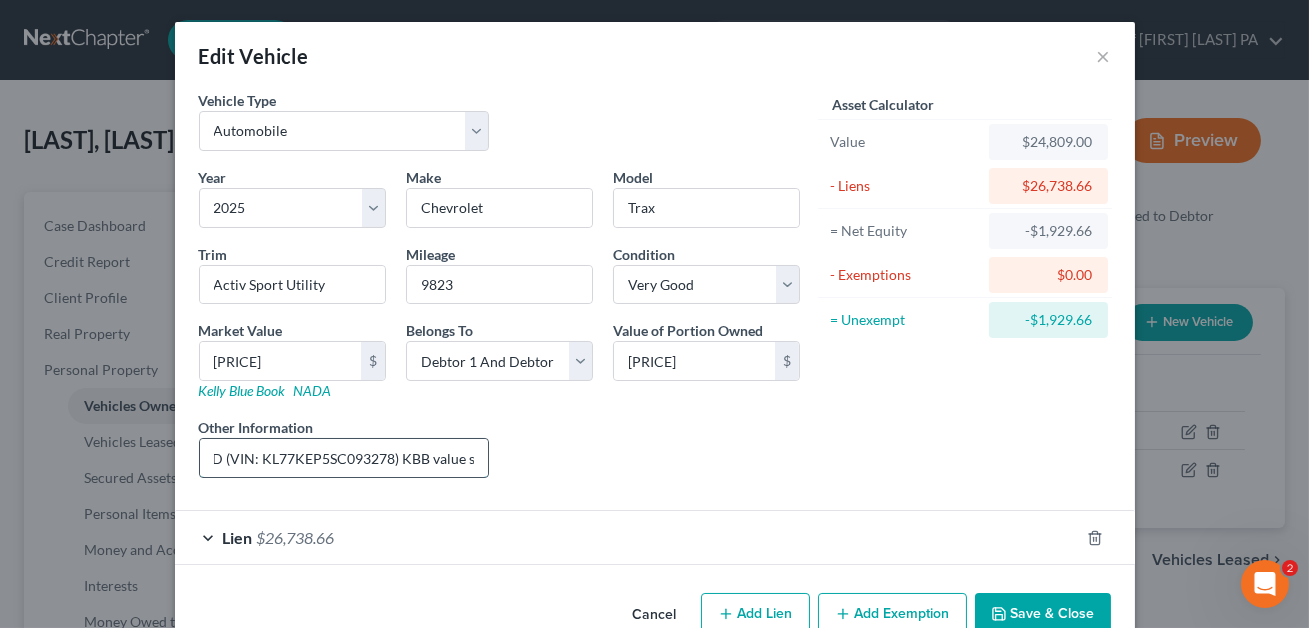 drag, startPoint x: 386, startPoint y: 456, endPoint x: 258, endPoint y: 449, distance: 128.19127 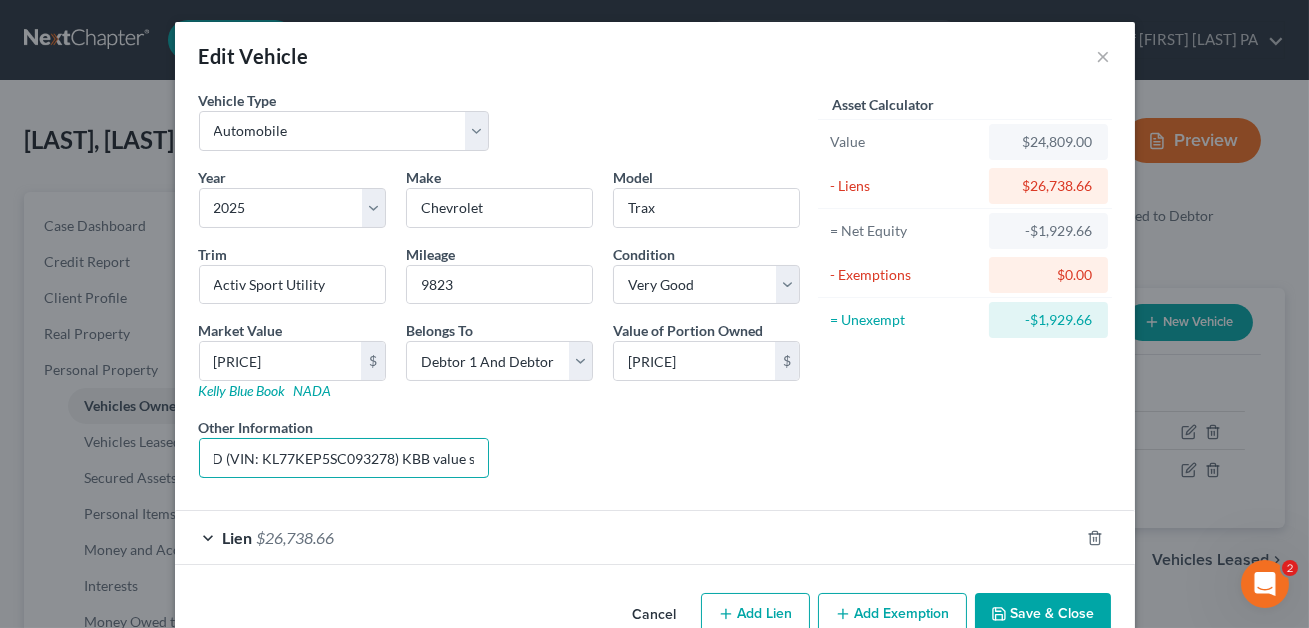 scroll, scrollTop: 0, scrollLeft: 0, axis: both 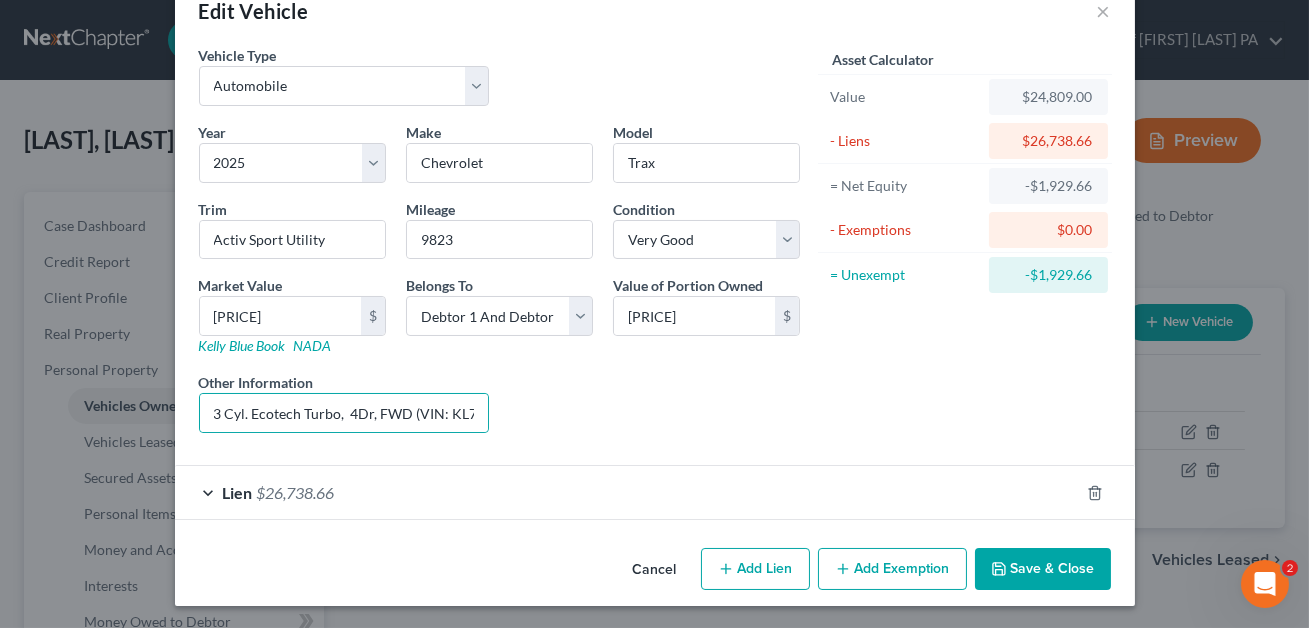 click on "Save & Close" at bounding box center (1043, 569) 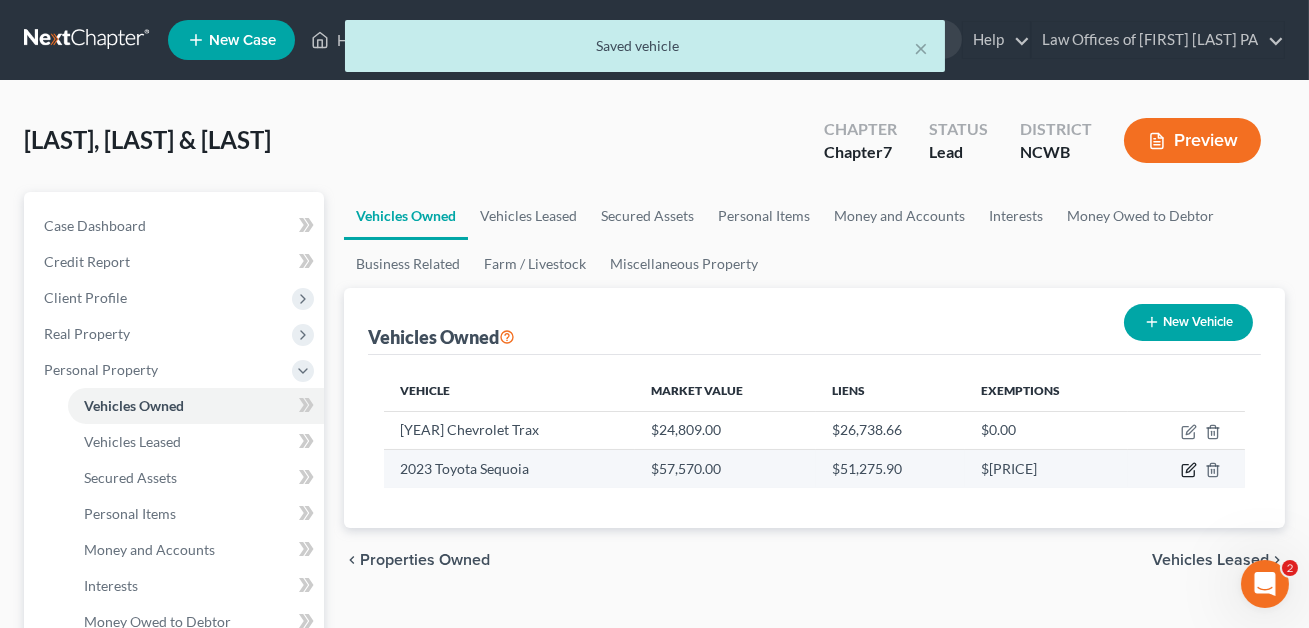 click 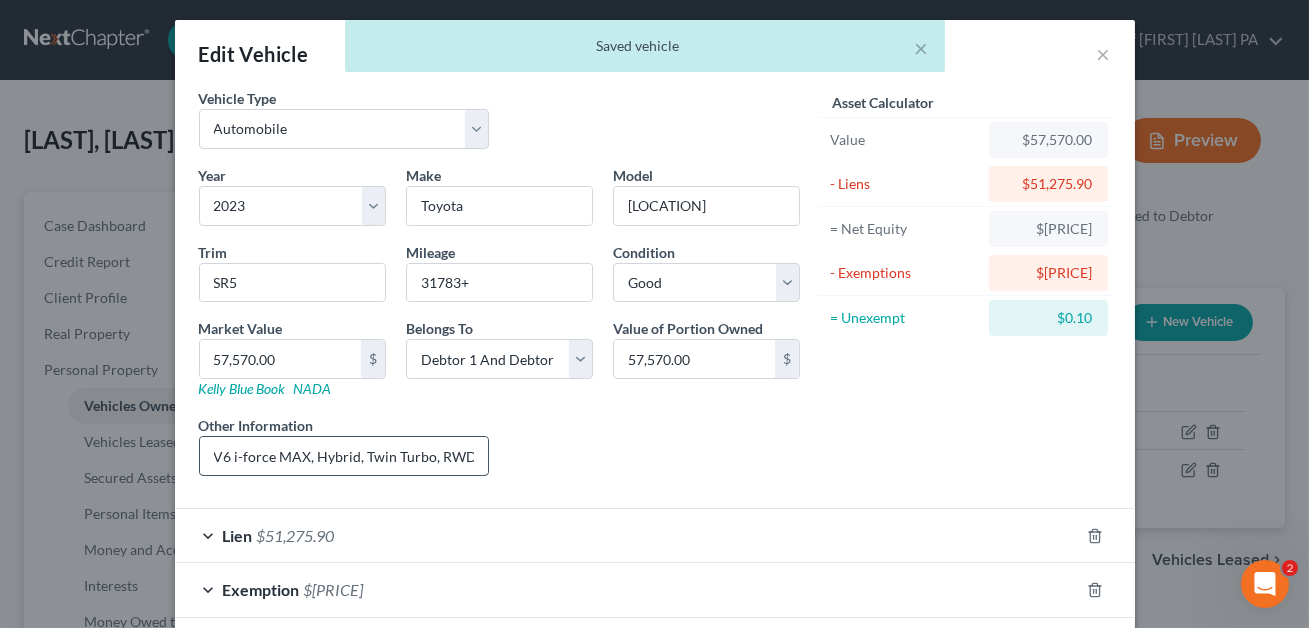 scroll, scrollTop: 8, scrollLeft: 0, axis: vertical 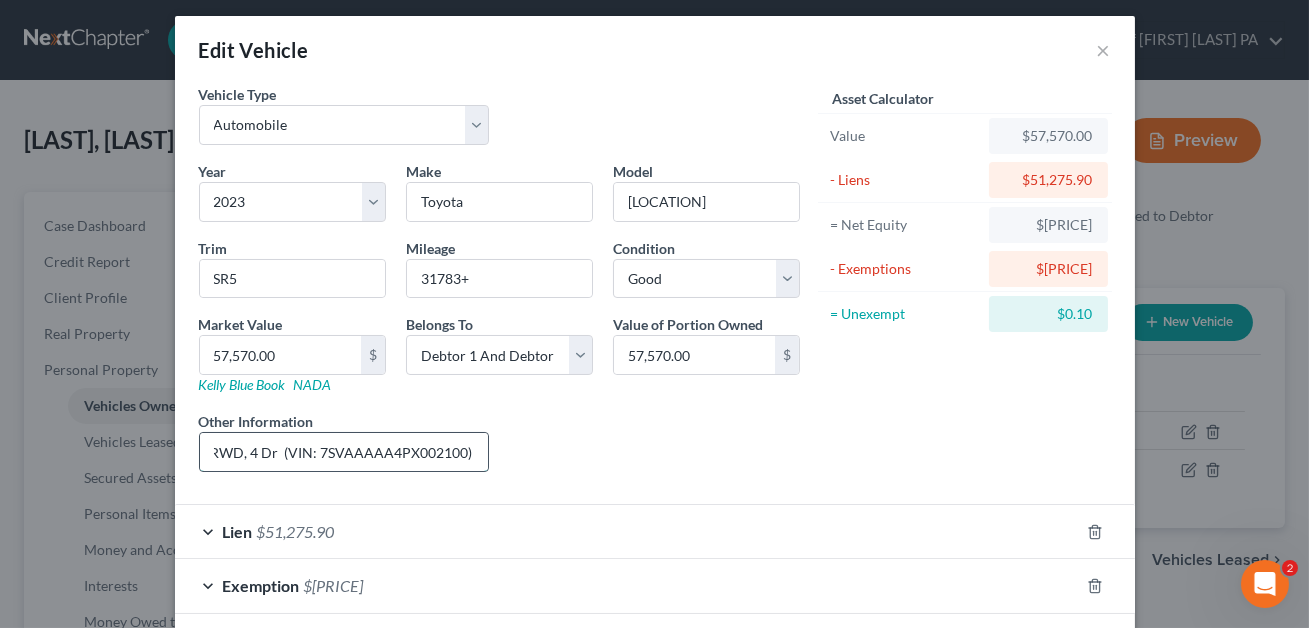 drag, startPoint x: 454, startPoint y: 453, endPoint x: 313, endPoint y: 456, distance: 141.0319 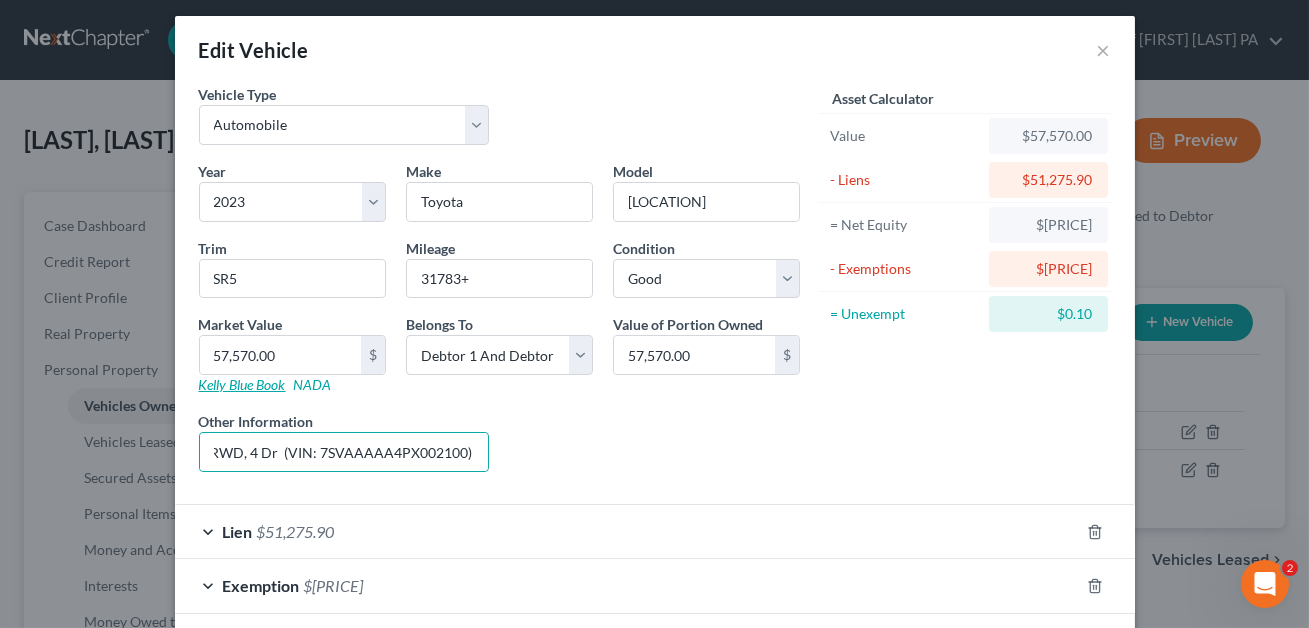 scroll, scrollTop: 0, scrollLeft: 0, axis: both 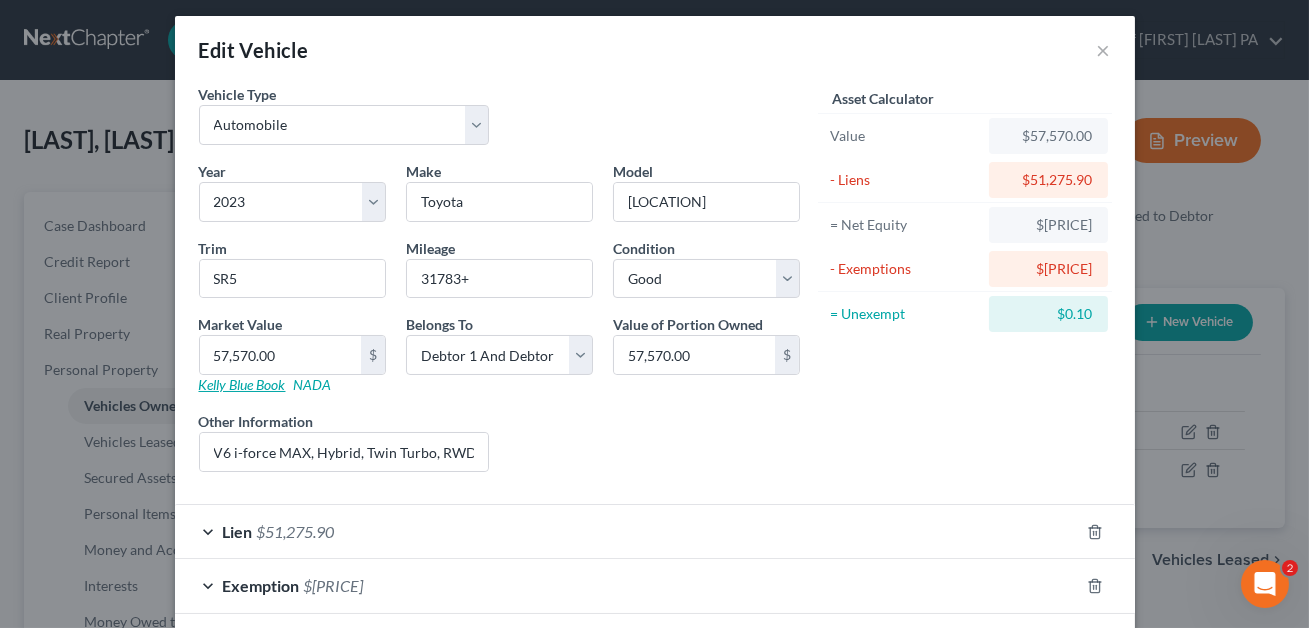 click on "Kelly Blue Book" at bounding box center [242, 384] 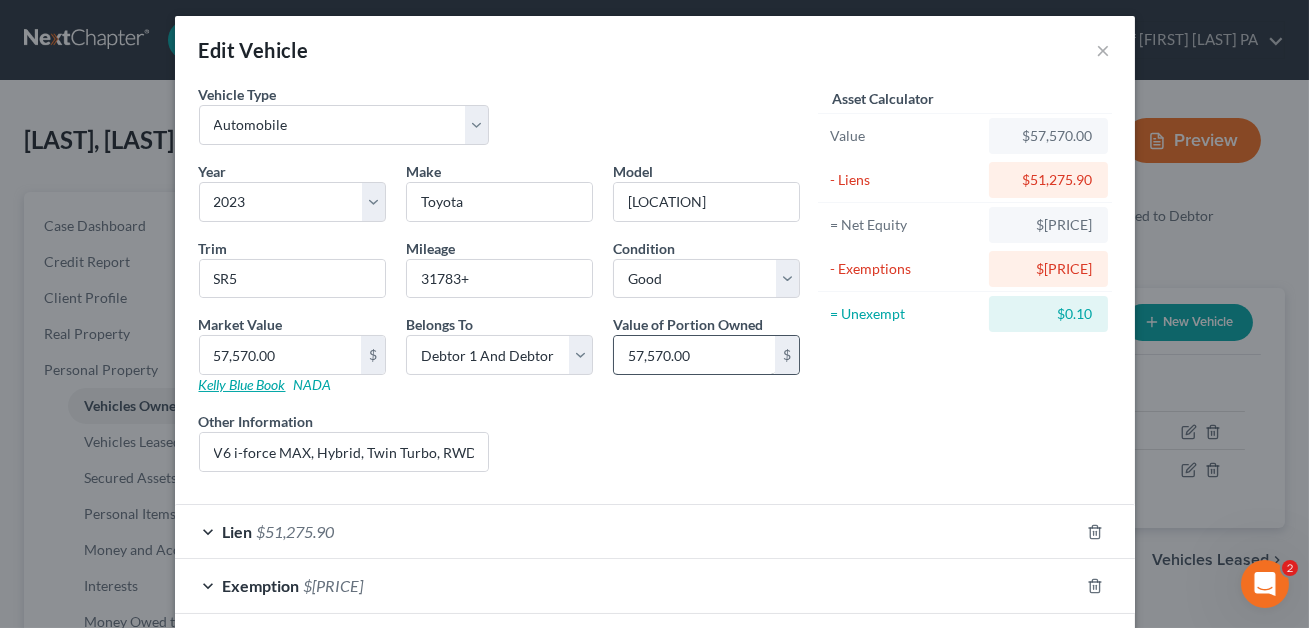 scroll, scrollTop: 101, scrollLeft: 0, axis: vertical 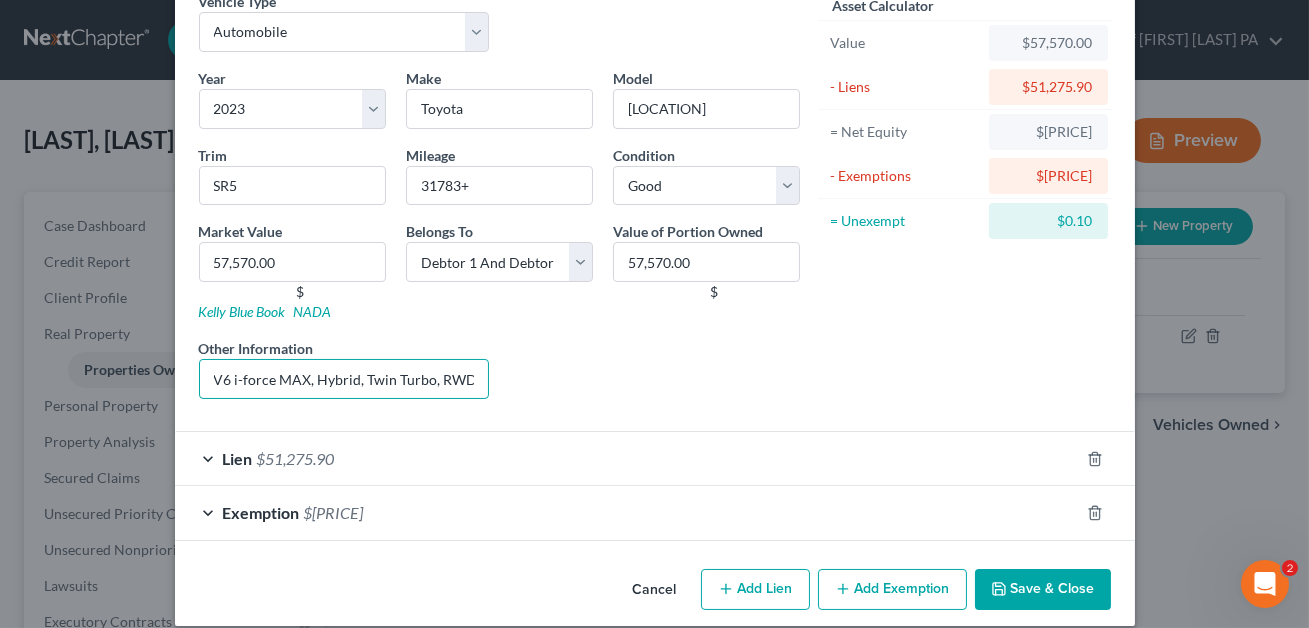 click on "V6 i-force MAX, Hybrid, Twin Turbo, RWD, 4 Dr  (VIN: 7SVAAAAA4PX002100) KBB value shown" at bounding box center [344, 379] 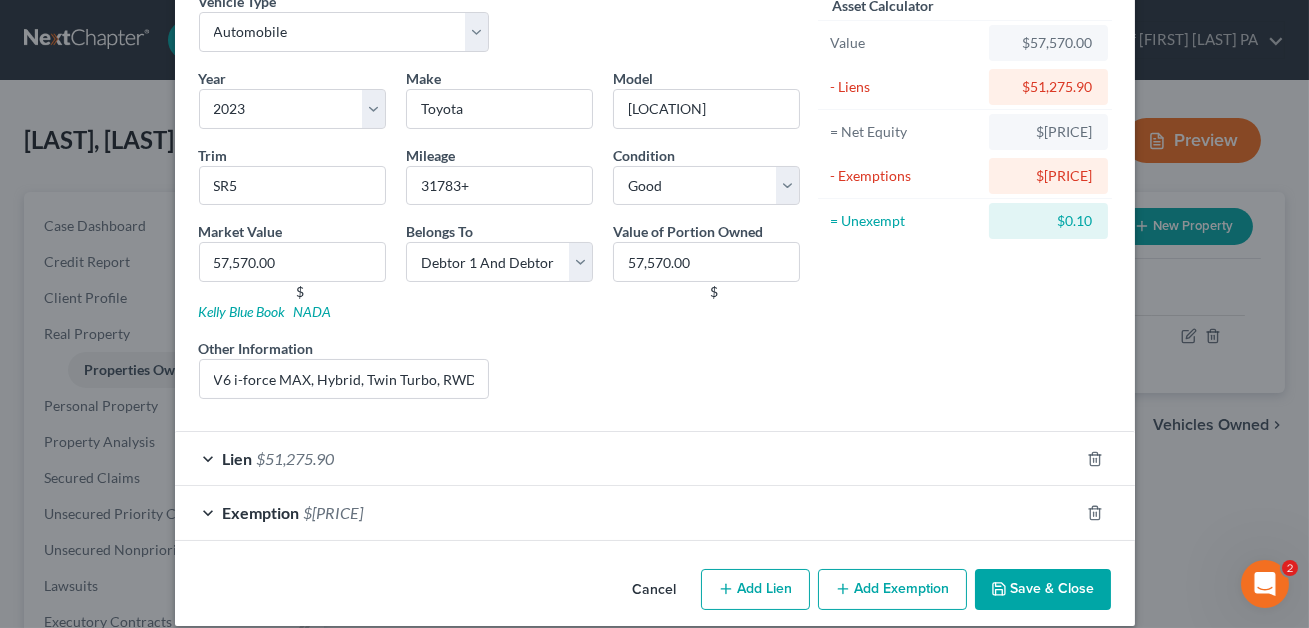 click on "Save & Close" at bounding box center (1043, 590) 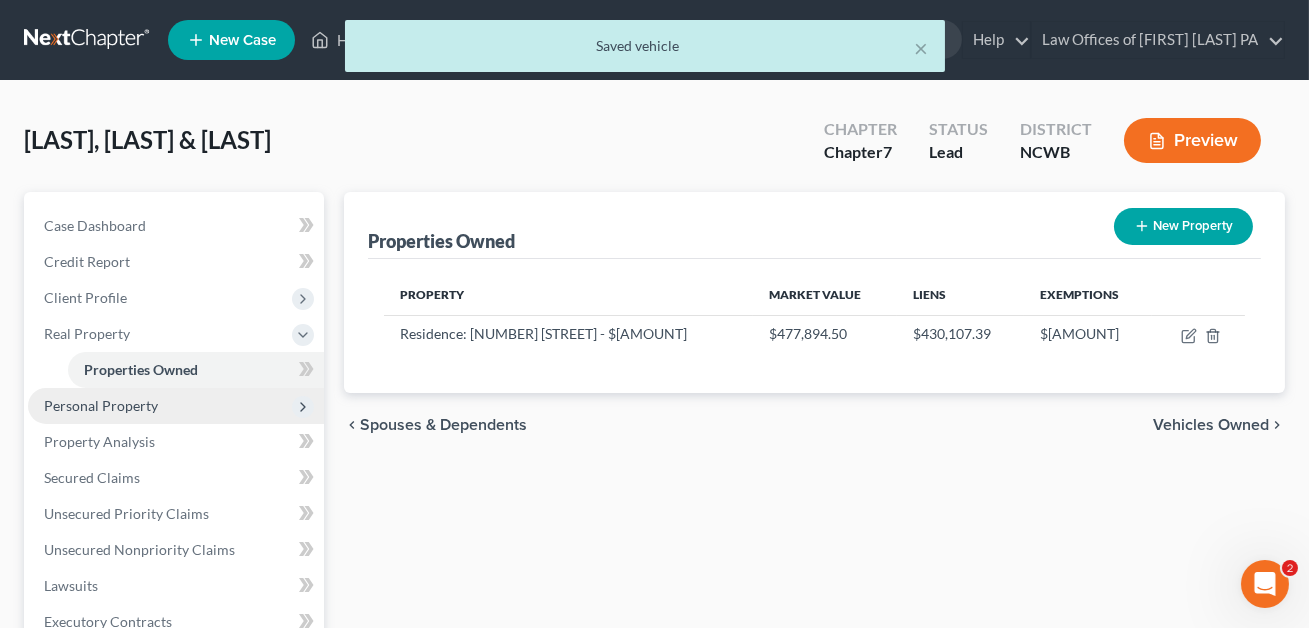 click on "Personal Property" at bounding box center (101, 405) 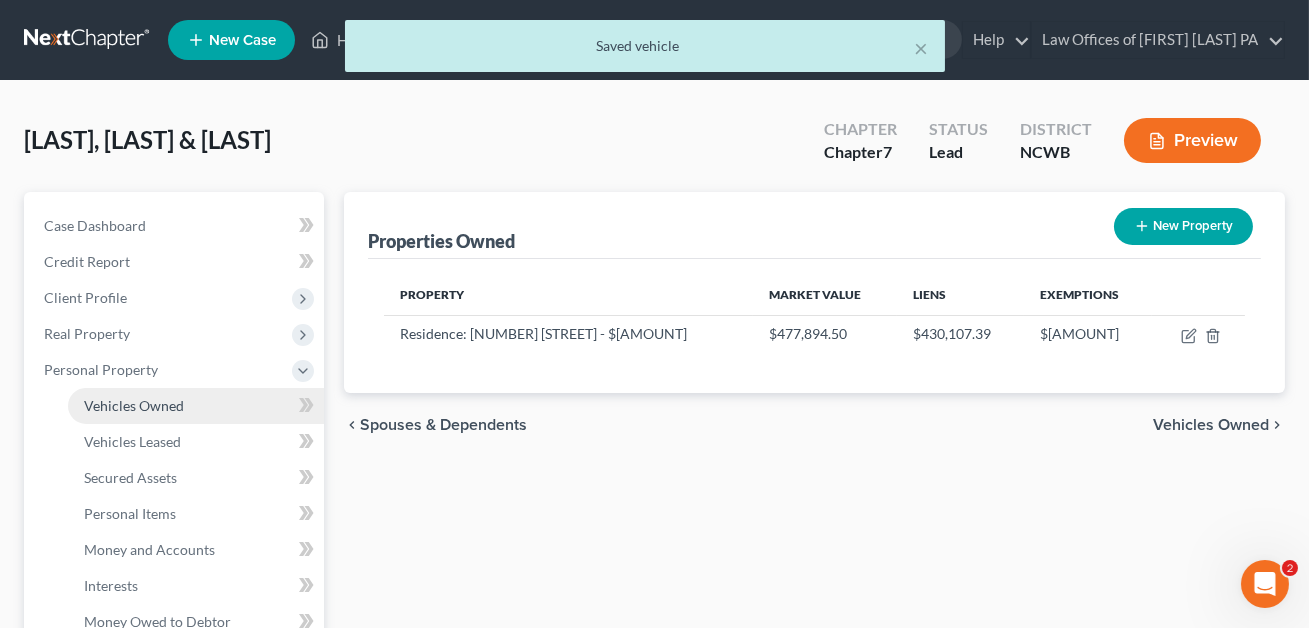 click on "Vehicles Owned" at bounding box center [134, 405] 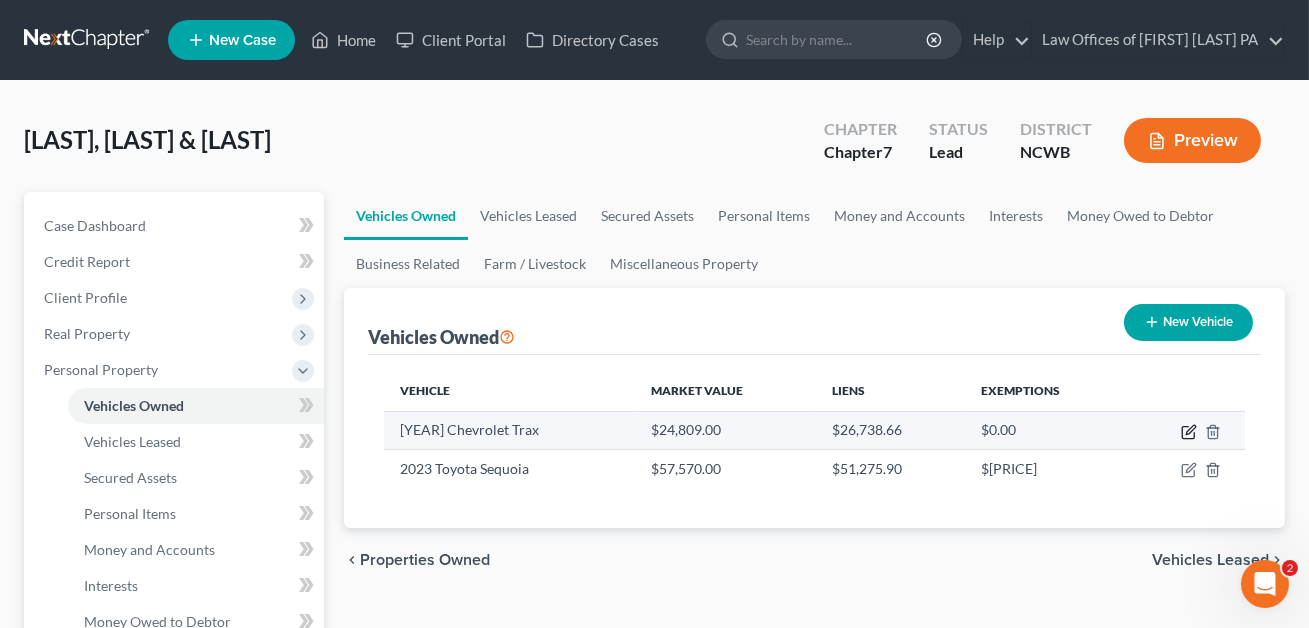 click 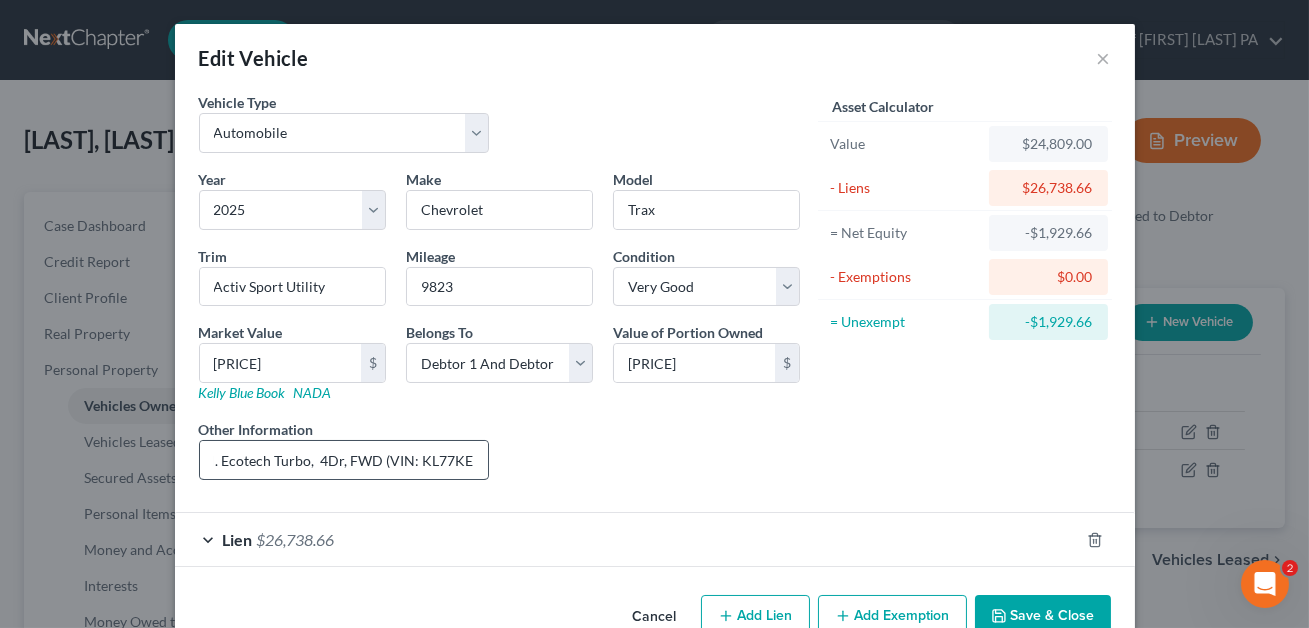 scroll, scrollTop: 0, scrollLeft: 25, axis: horizontal 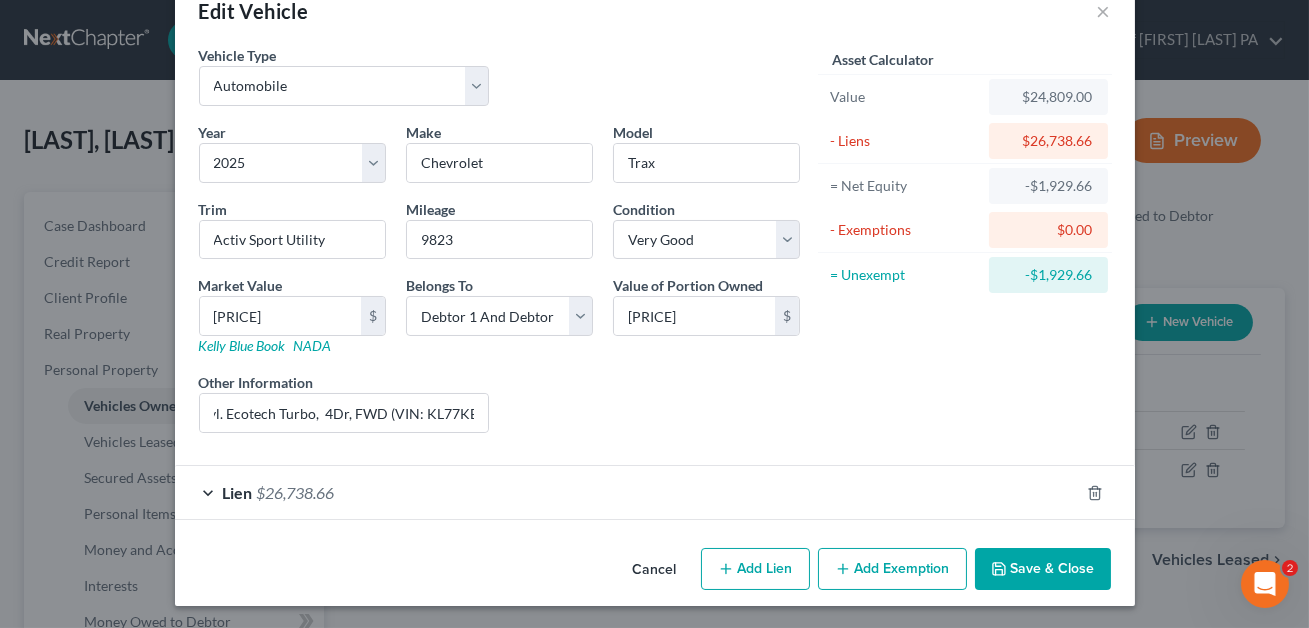 click on "Add Exemption" at bounding box center [892, 569] 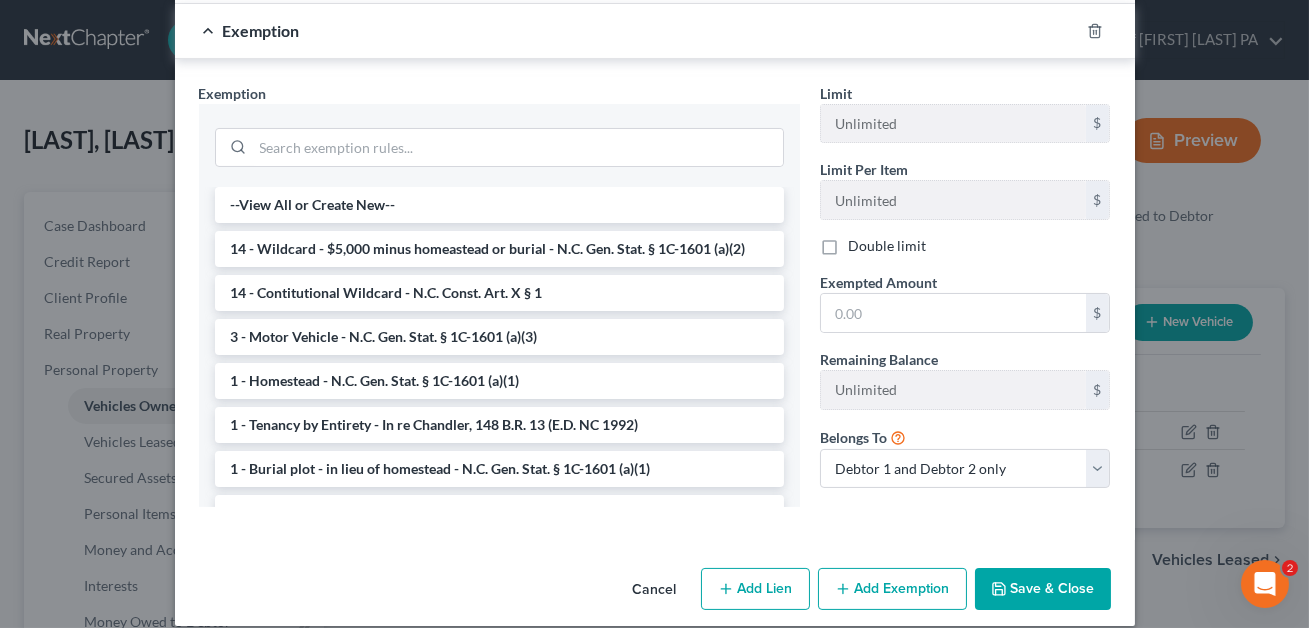 scroll, scrollTop: 578, scrollLeft: 0, axis: vertical 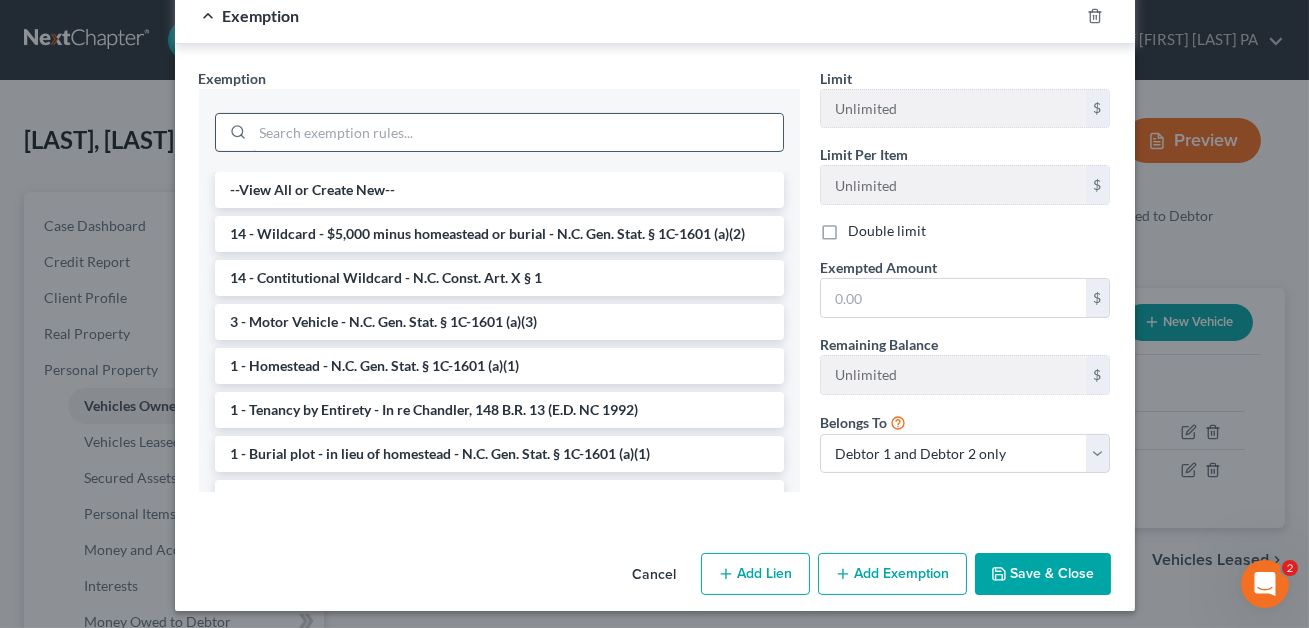click at bounding box center (518, 133) 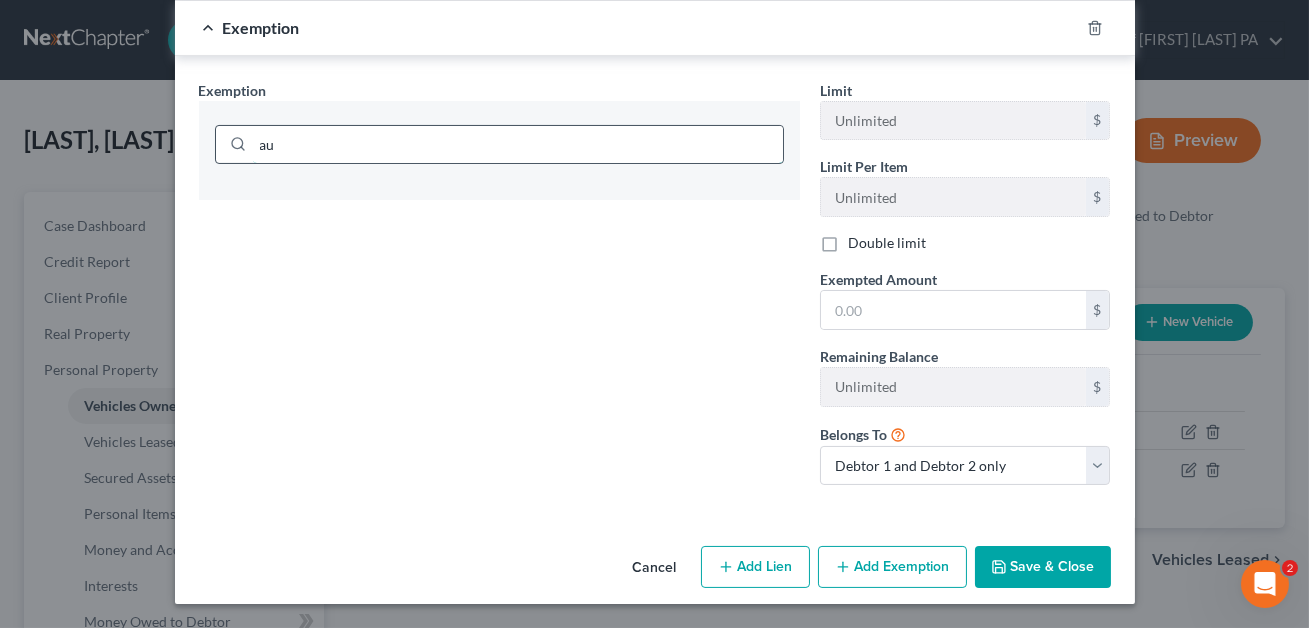 scroll, scrollTop: 563, scrollLeft: 0, axis: vertical 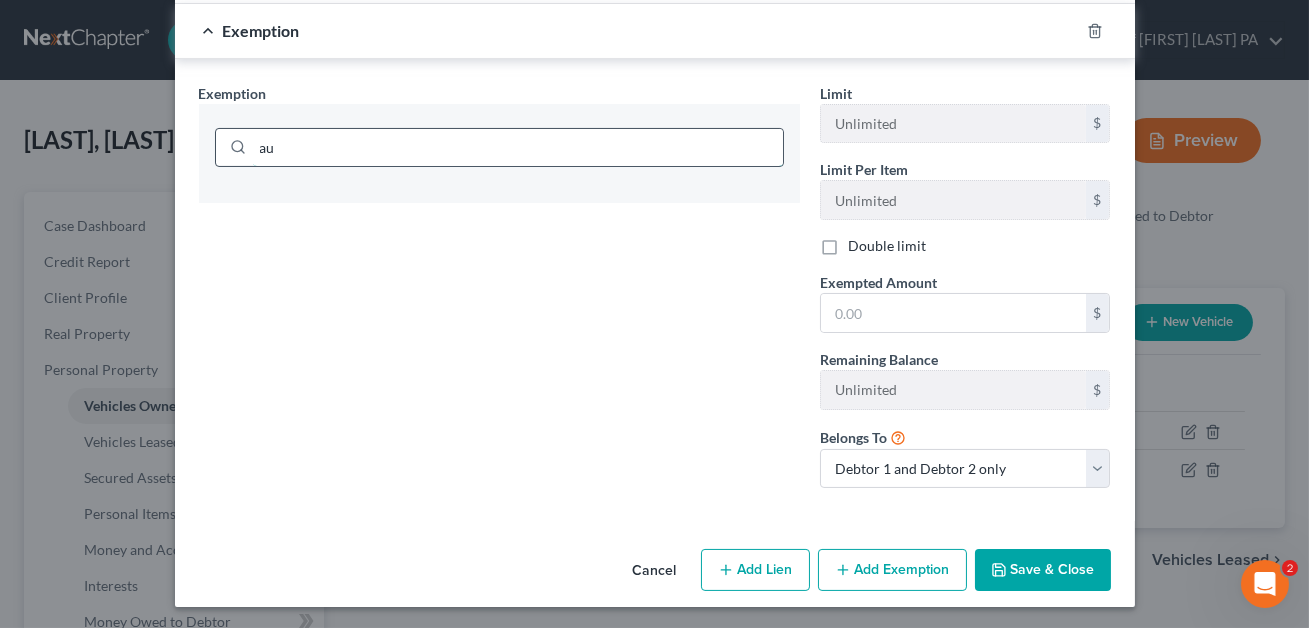 type on "a" 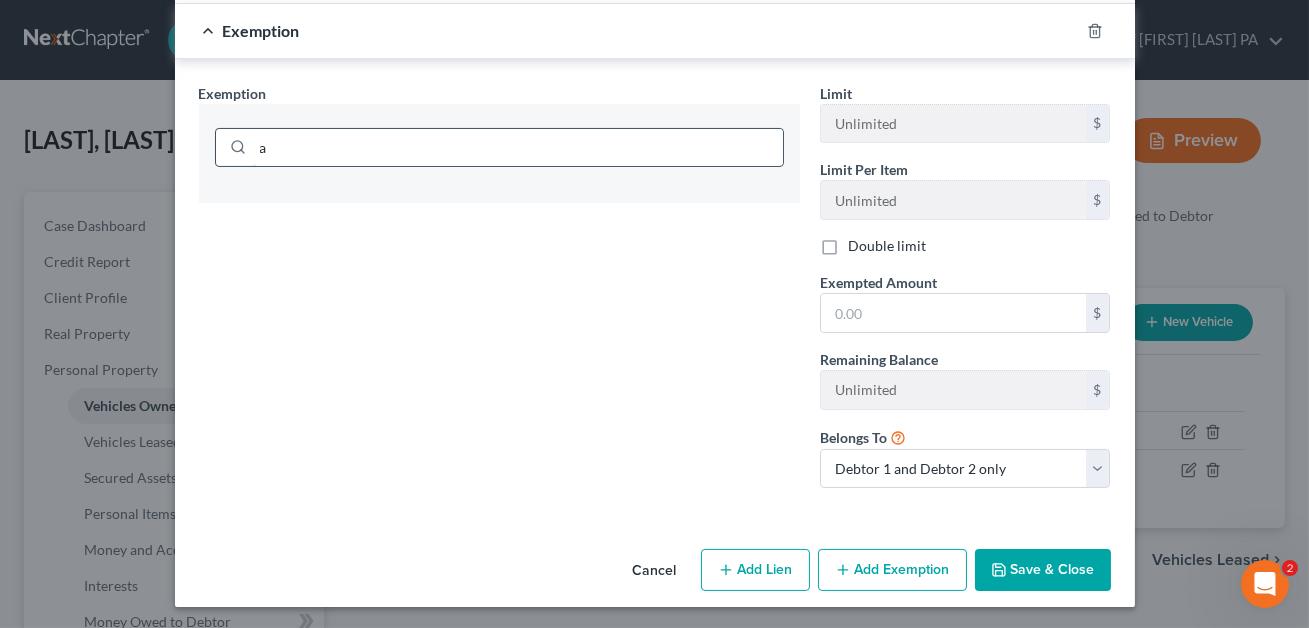 scroll, scrollTop: 578, scrollLeft: 0, axis: vertical 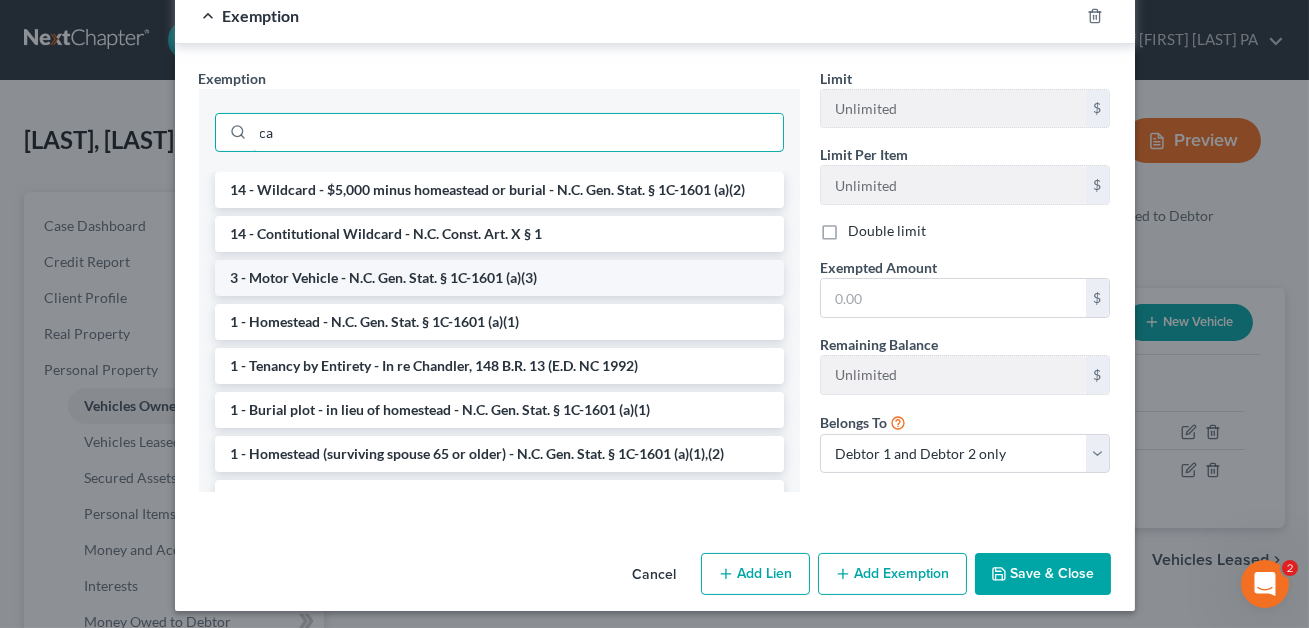 type on "ca" 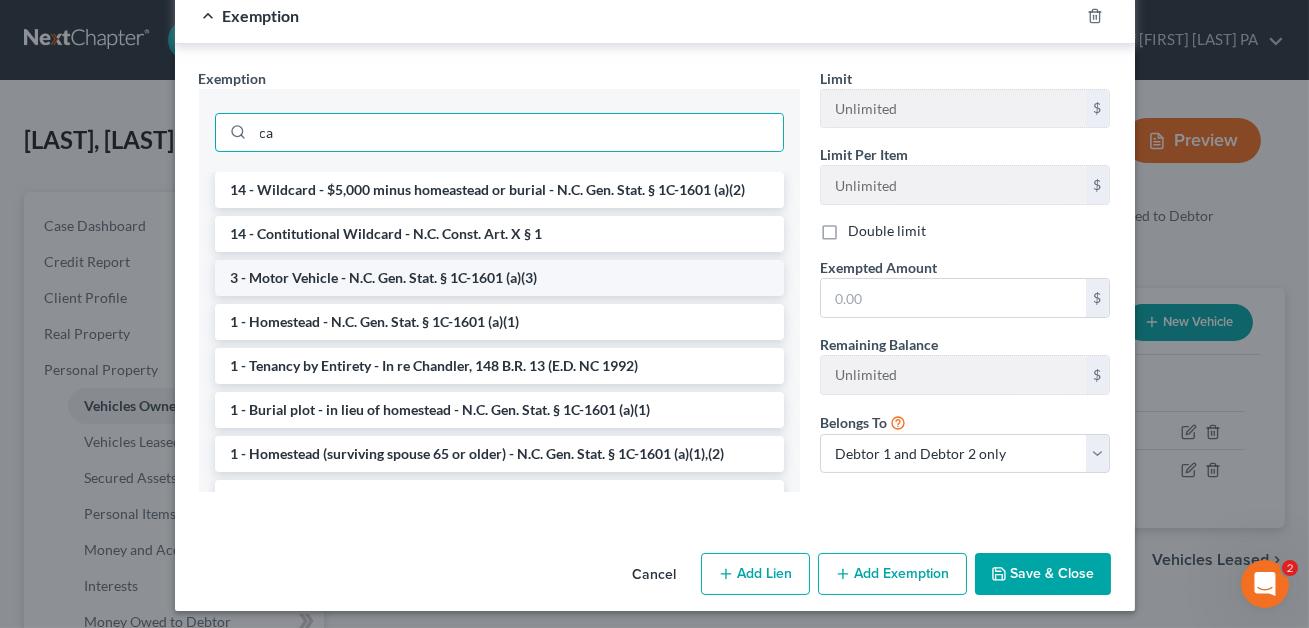 click on "3 - Motor Vehicle - N.C. Gen. Stat. § 1C-1601 (a)(3)" at bounding box center (499, 278) 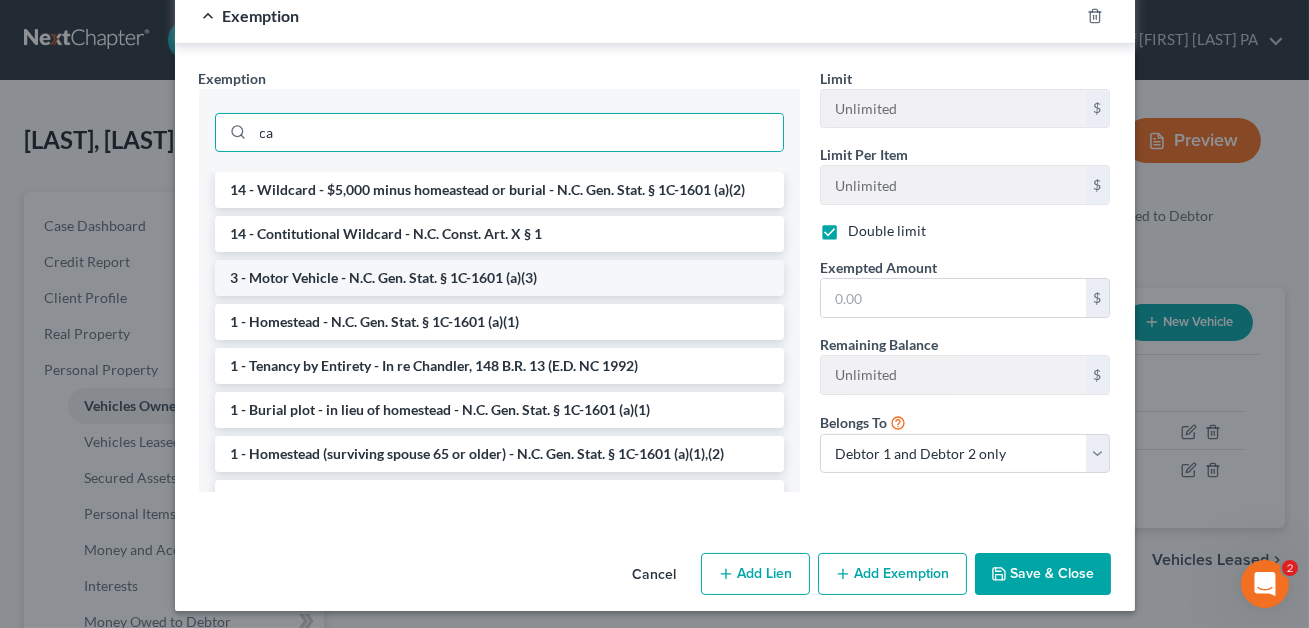 checkbox on "true" 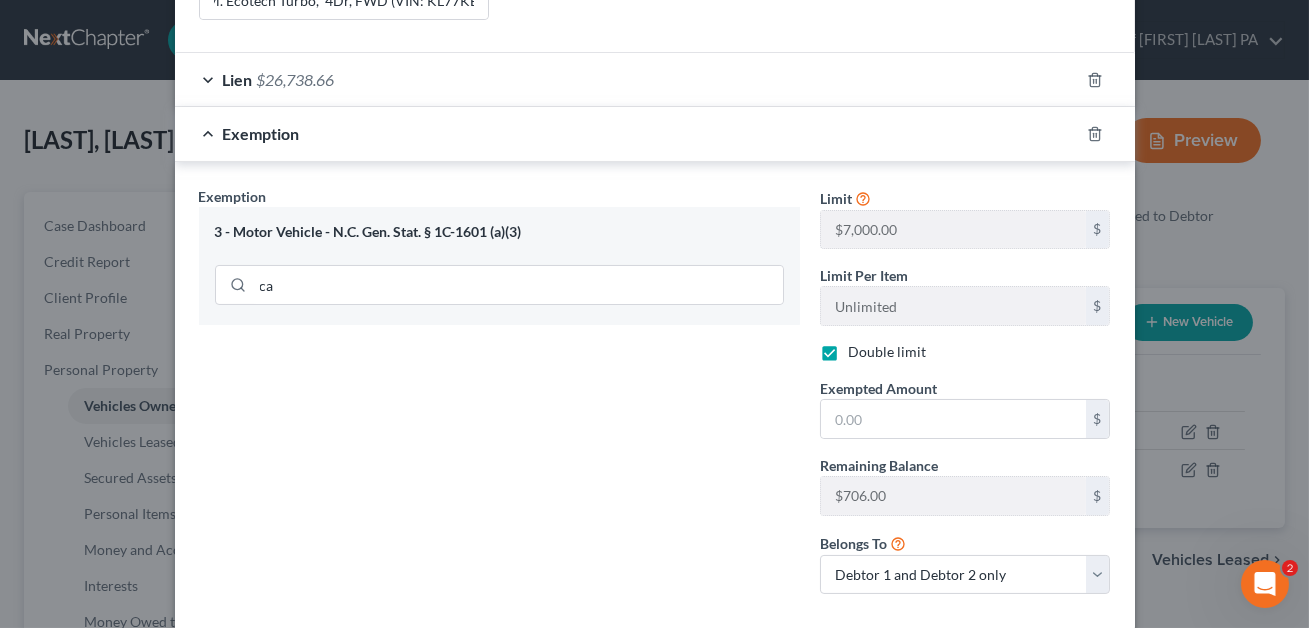 scroll, scrollTop: 458, scrollLeft: 0, axis: vertical 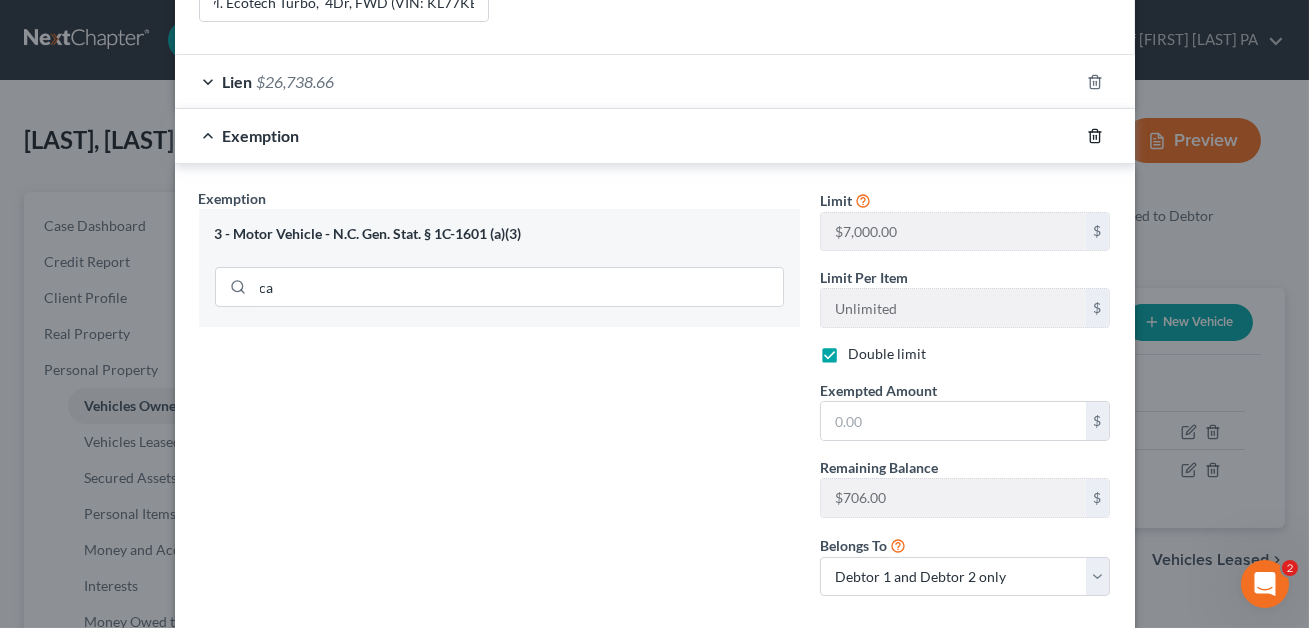 click 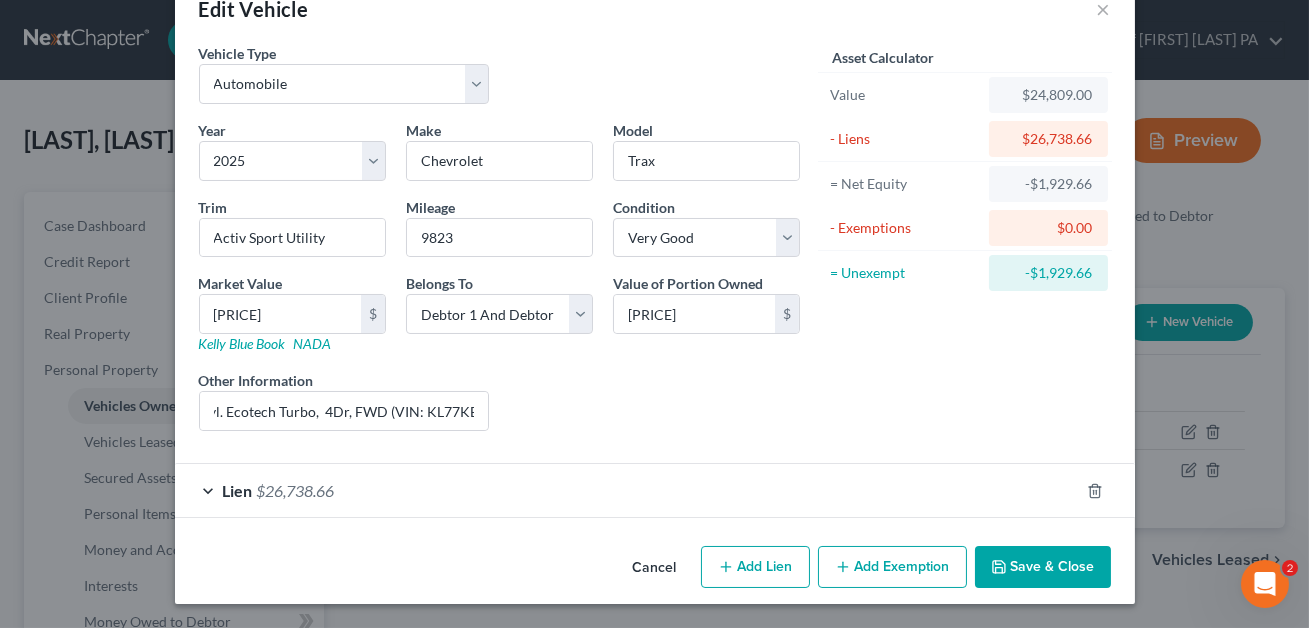 scroll, scrollTop: 47, scrollLeft: 0, axis: vertical 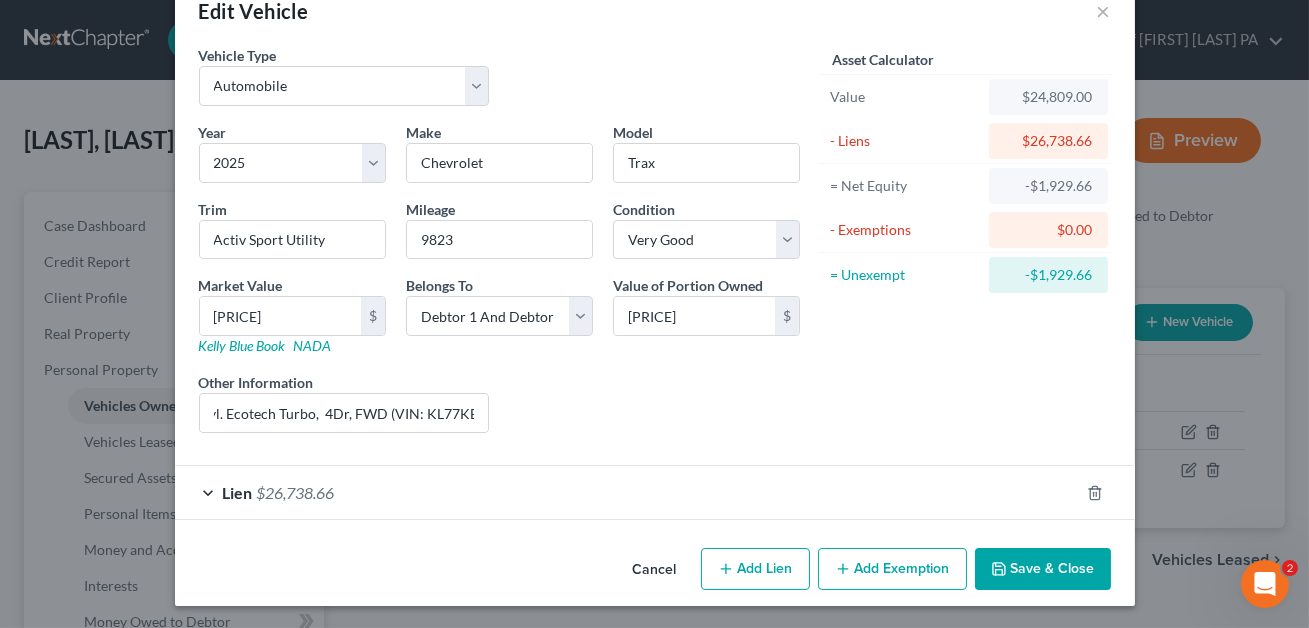 click on "Save & Close" at bounding box center (1043, 569) 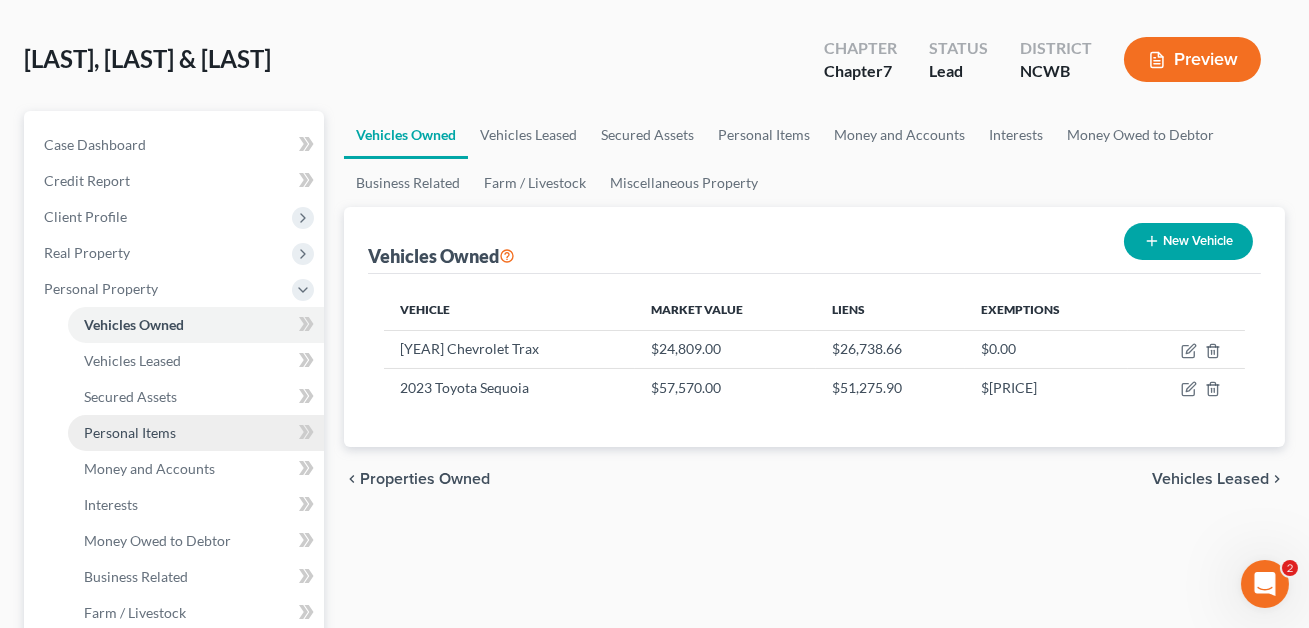 scroll, scrollTop: 85, scrollLeft: 0, axis: vertical 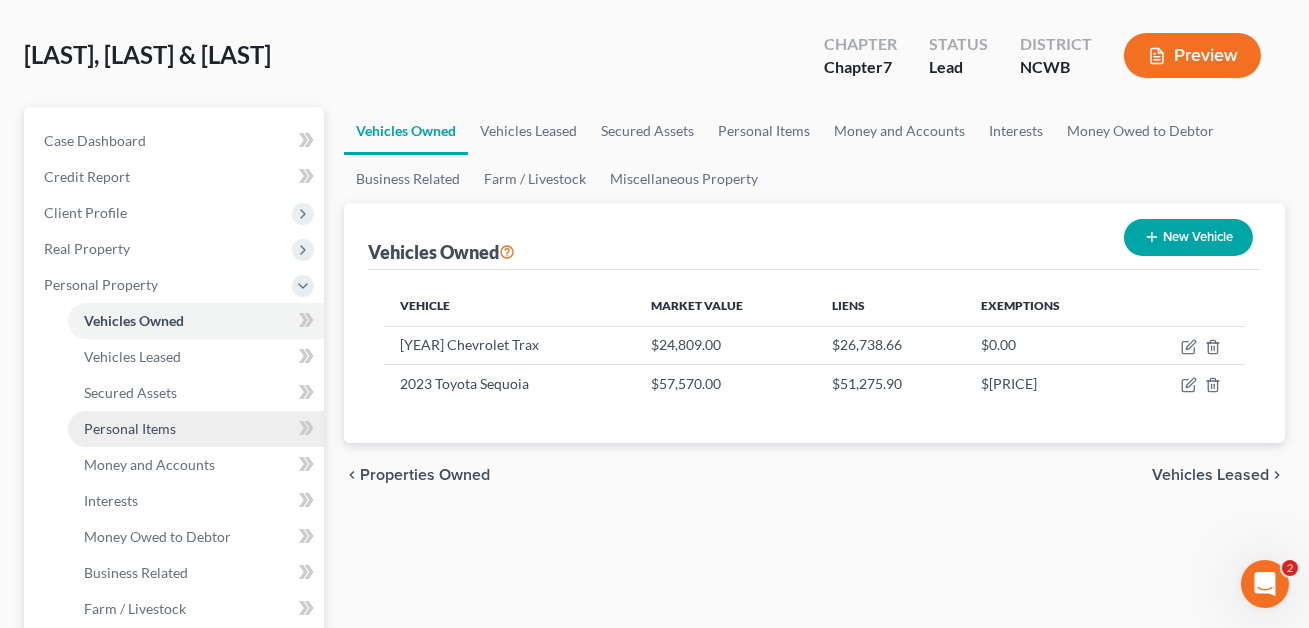 click on "Personal Items" at bounding box center (130, 428) 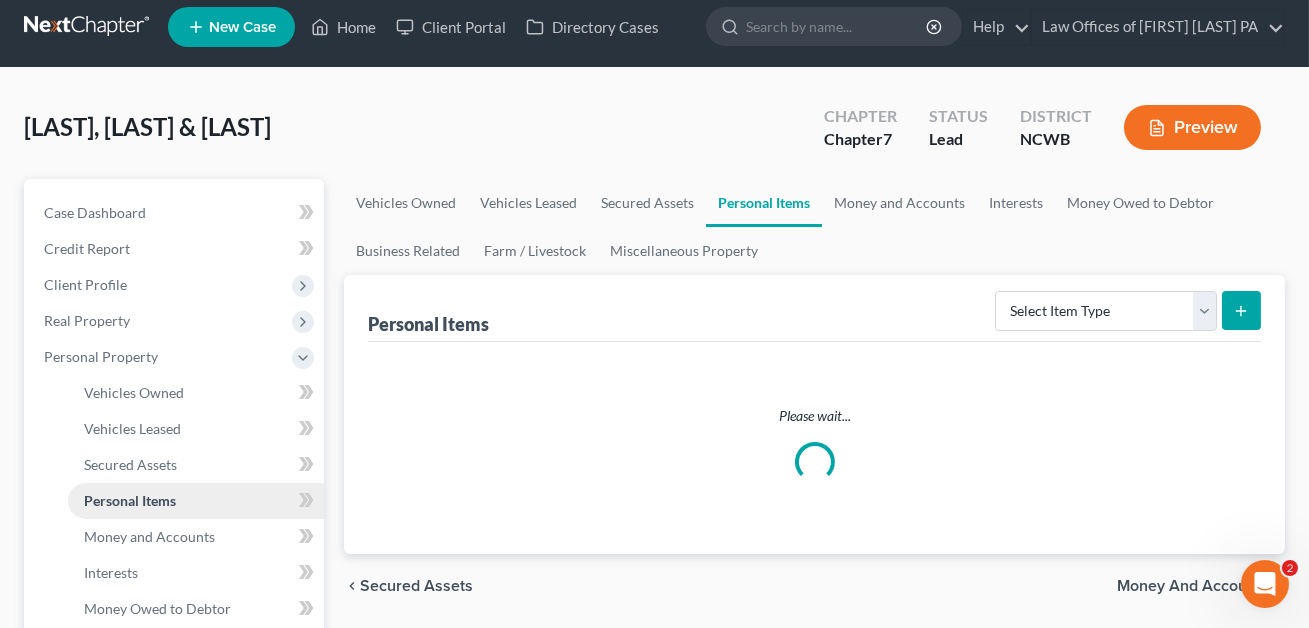 scroll, scrollTop: 0, scrollLeft: 0, axis: both 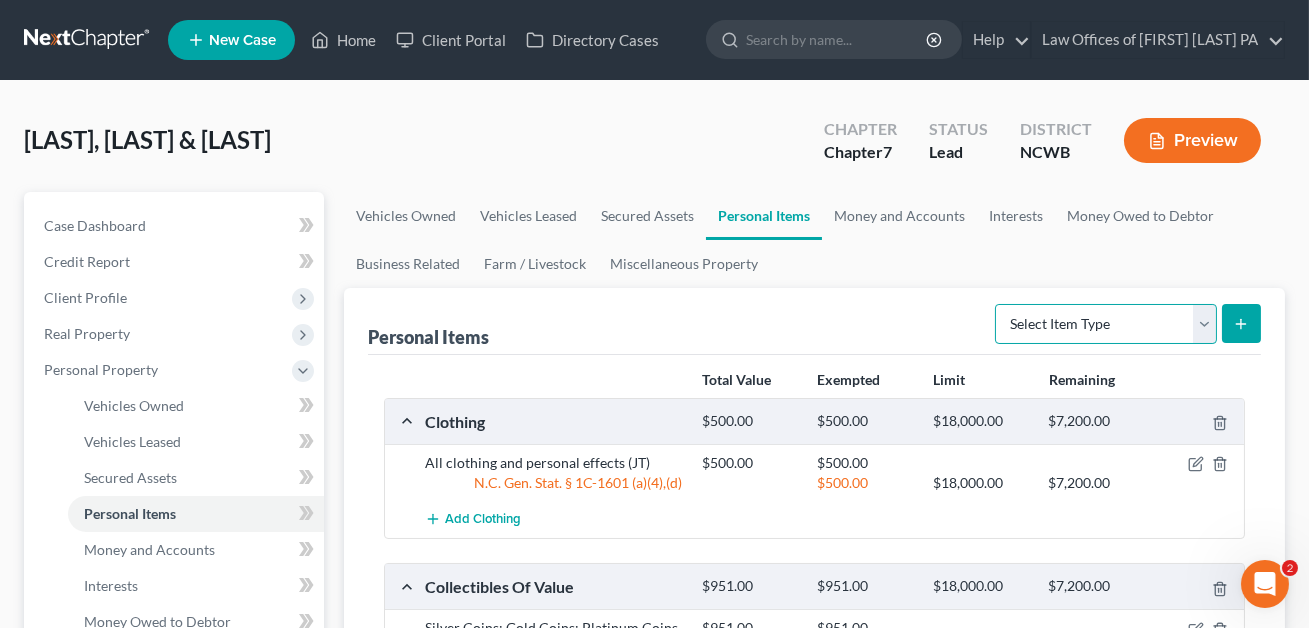click on "Select Item Type Clothing Collectibles Of Value Electronics Firearms Household Goods Jewelry Other Pet(s) Sports & Hobby Equipment" at bounding box center [1106, 324] 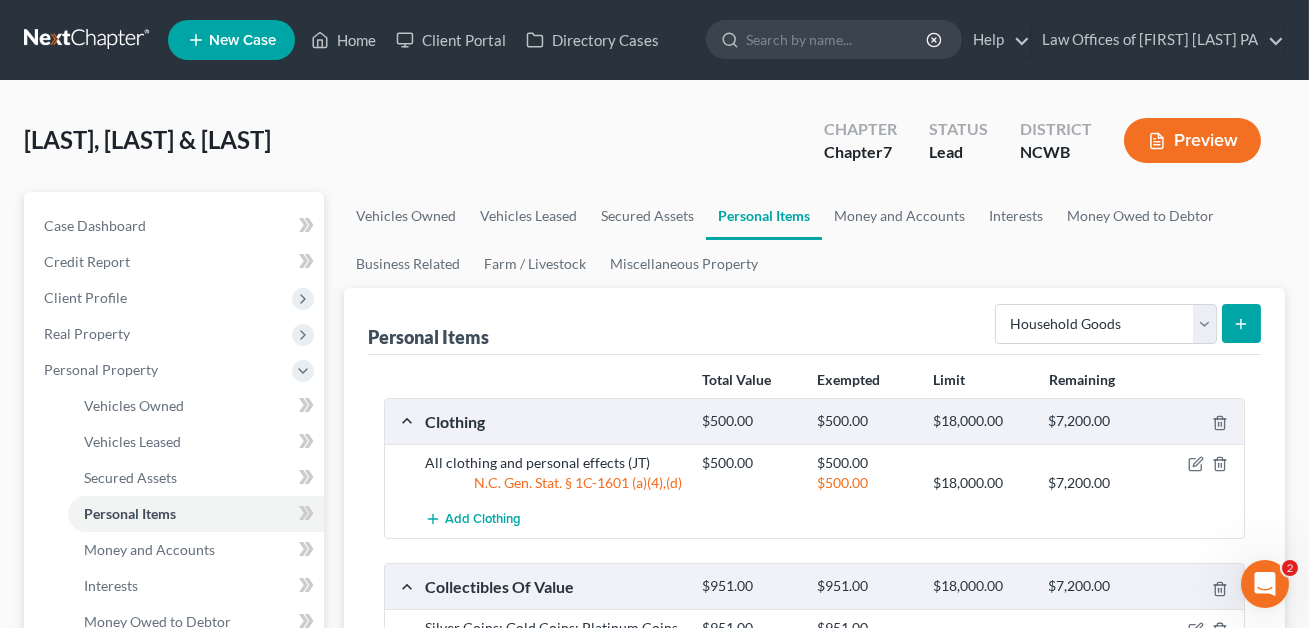 click 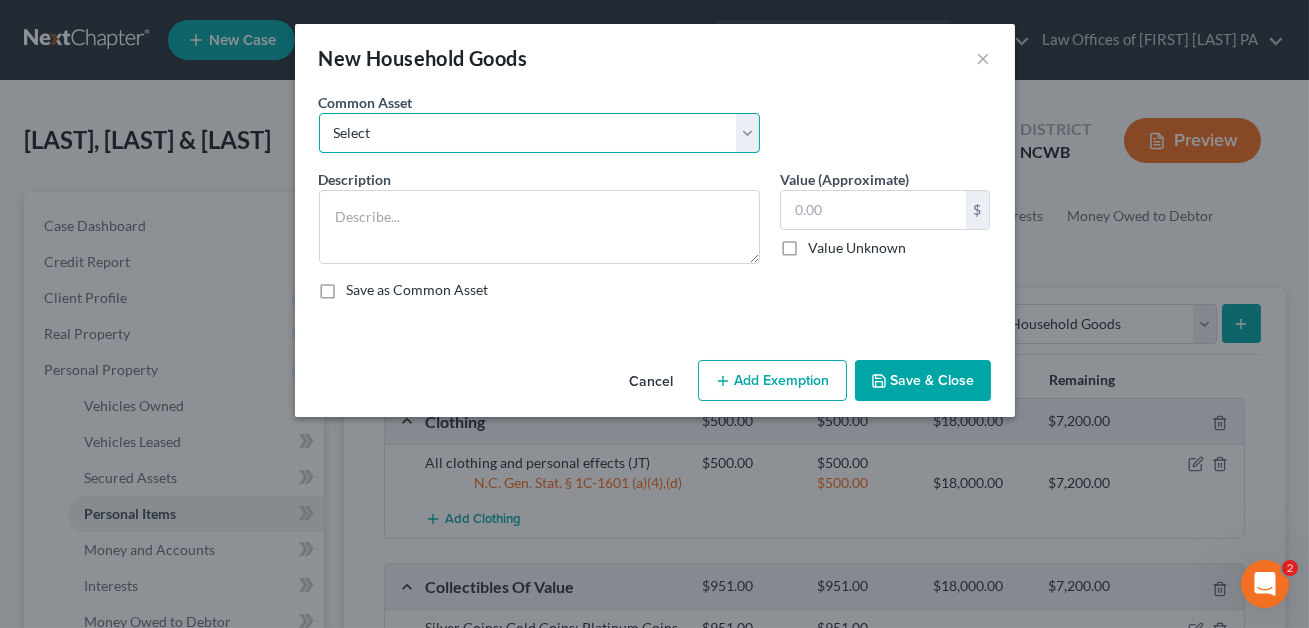 click on "Bedroom, Dining, Living room, Family room, Patio, Kitchen furniture; Washer/dryer; Riding mower Small kitchen appliances; Dishes/pots/pans/misc kitchen items; Refrigerator; Stove; Freezer; Microwave; Toys/children's items; Tools; Decor. (JNT?)" at bounding box center [539, 133] 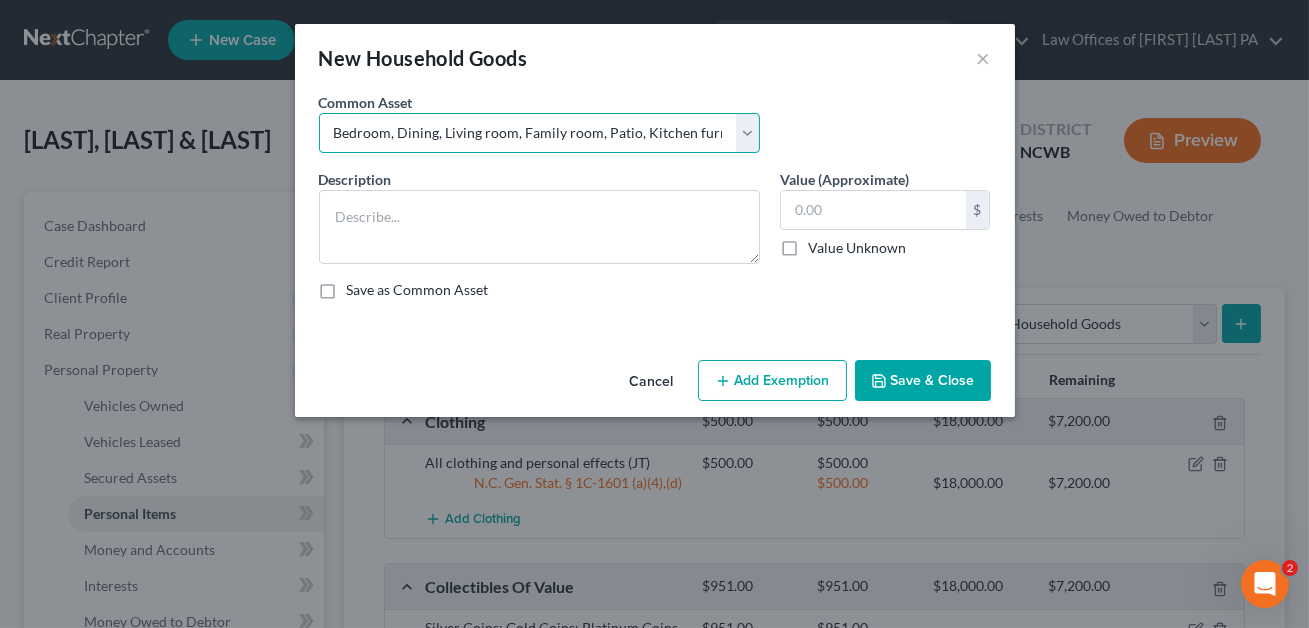 type on "Bedroom, Dining, Living room, Family room, Patio, Kitchen furniture; Washer/dryer; Riding mower Small kitchen appliances; Dishes/pots/pans/misc kitchen items; Refrigerator; Stove; Freezer; Microwave; Toys/children's items; Tools." 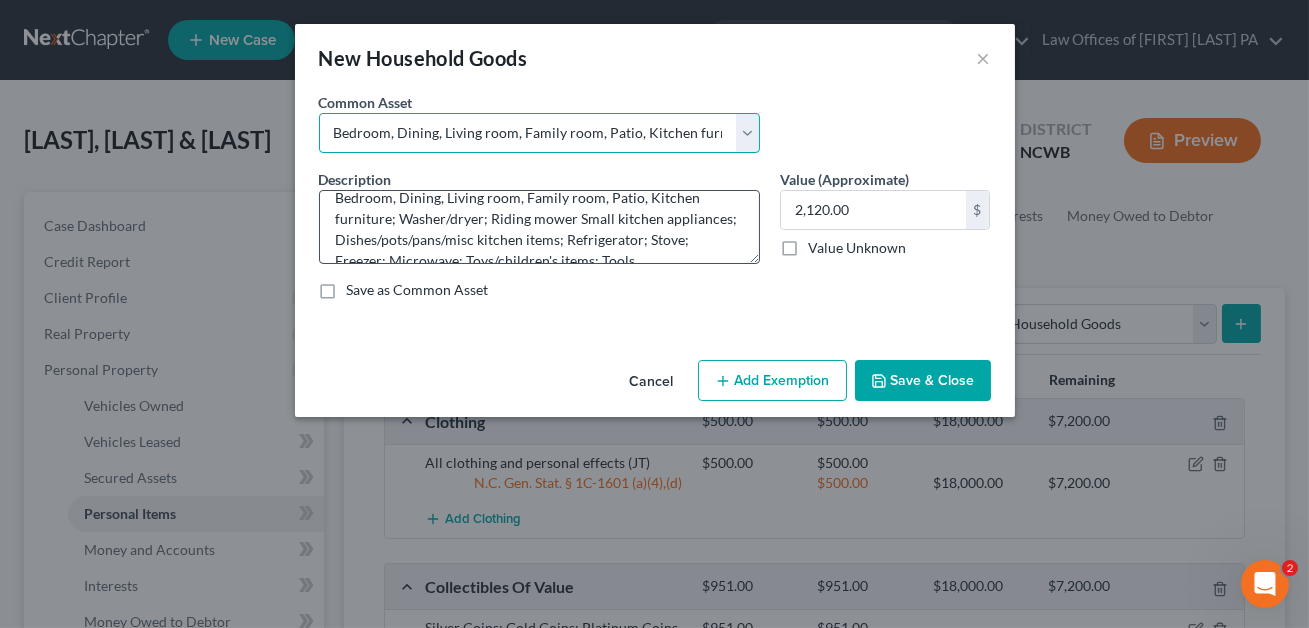scroll, scrollTop: 20, scrollLeft: 0, axis: vertical 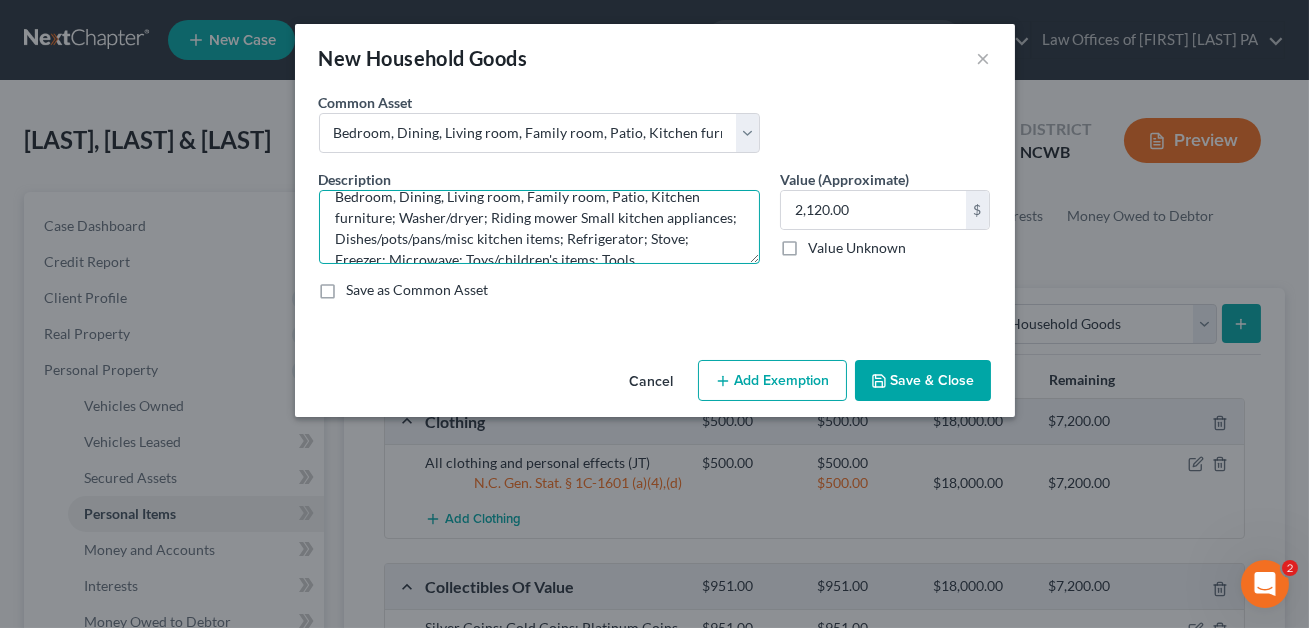 click on "Bedroom, Dining, Living room, Family room, Patio, Kitchen furniture; Washer/dryer; Riding mower Small kitchen appliances; Dishes/pots/pans/misc kitchen items; Refrigerator; Stove; Freezer; Microwave; Toys/children's items; Tools." at bounding box center [539, 227] 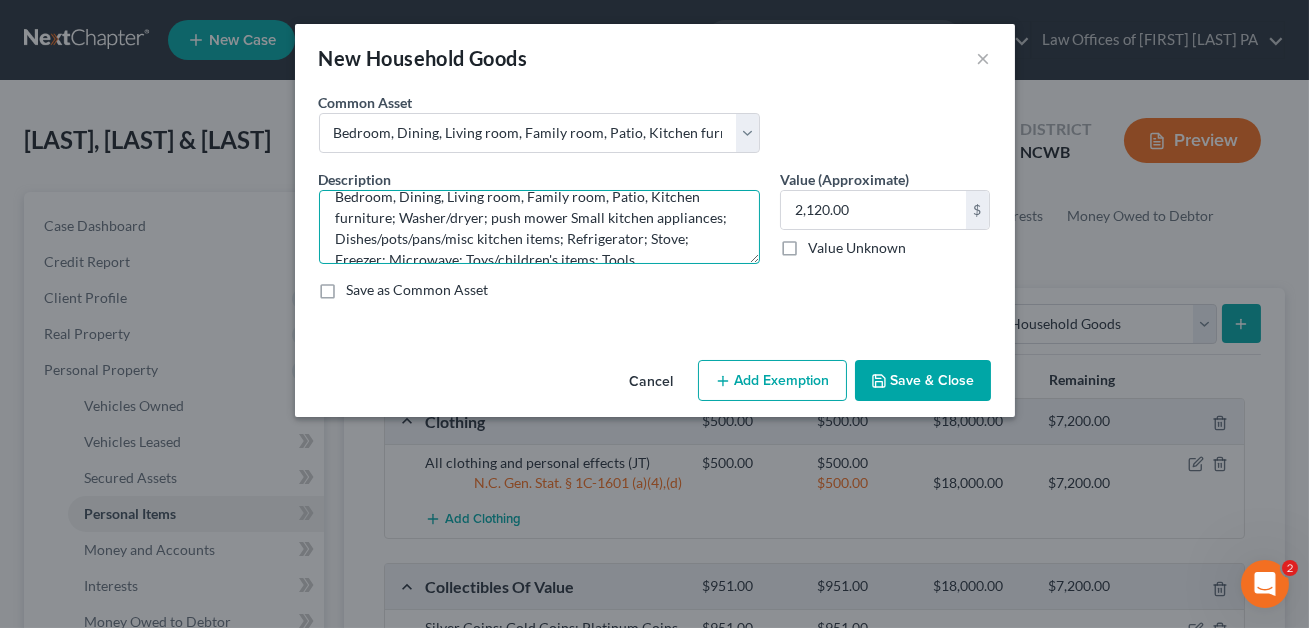 click on "Bedroom, Dining, Living room, Family room, Patio, Kitchen furniture; Washer/dryer; push mower Small kitchen appliances; Dishes/pots/pans/misc kitchen items; Refrigerator; Stove; Freezer; Microwave; Toys/children's items; Tools." at bounding box center [539, 227] 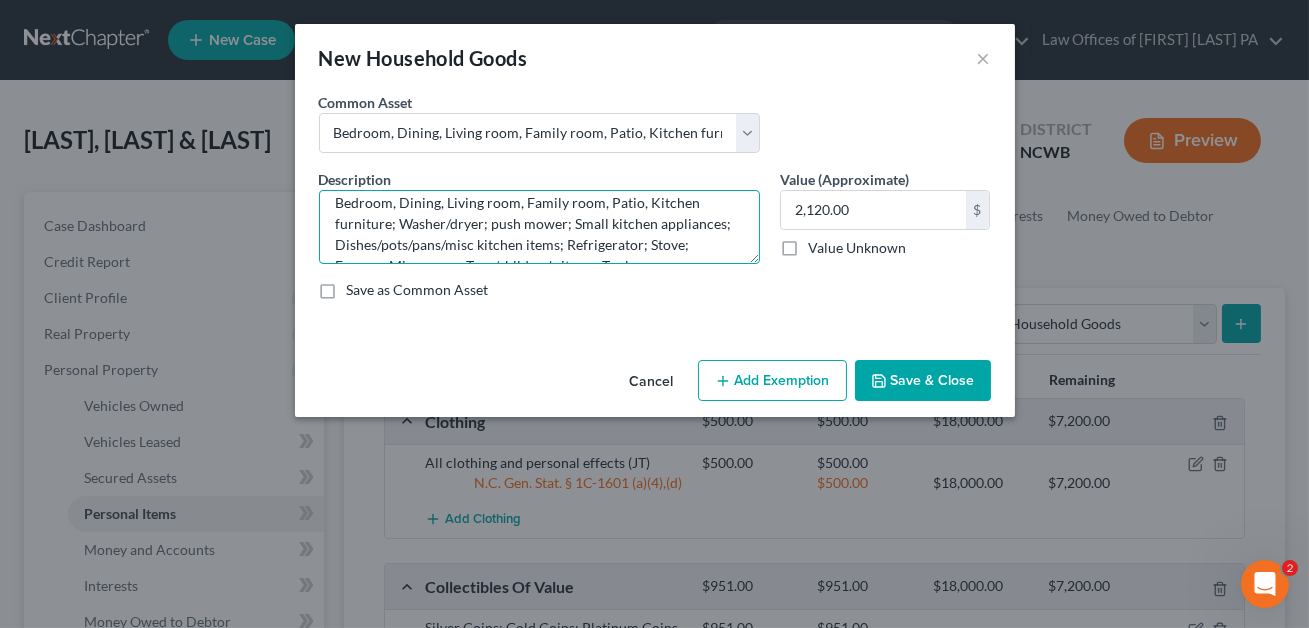 scroll, scrollTop: 15, scrollLeft: 0, axis: vertical 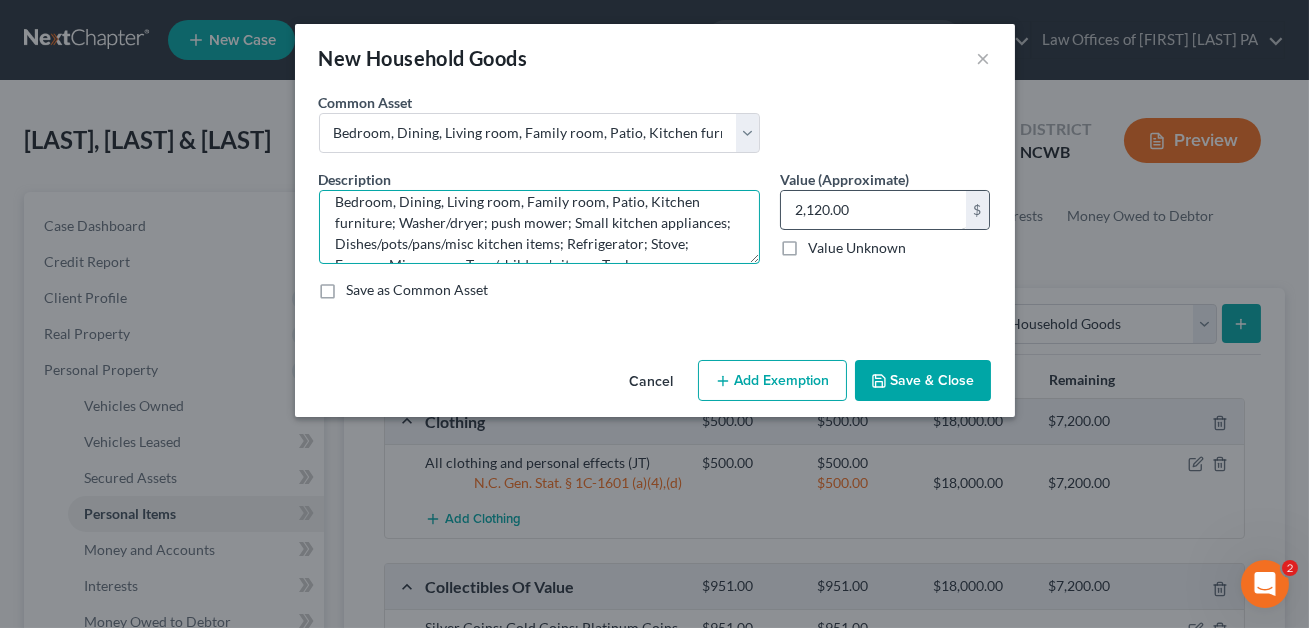 type on "Bedroom, Dining, Living room, Family room, Patio, Kitchen furniture; Washer/dryer; push mower; Small kitchen appliances; Dishes/pots/pans/misc kitchen items; Refrigerator; Stove; Freezer; Microwave; Toys/children's items; Tools." 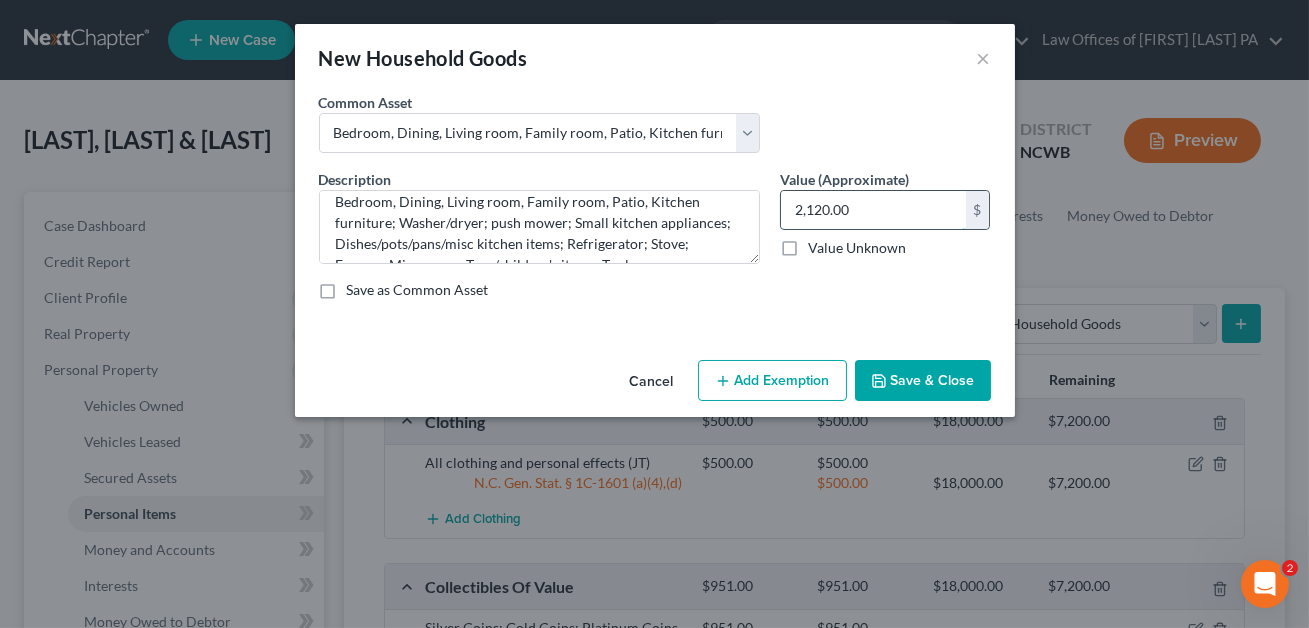 click on "2,120.00" at bounding box center [873, 210] 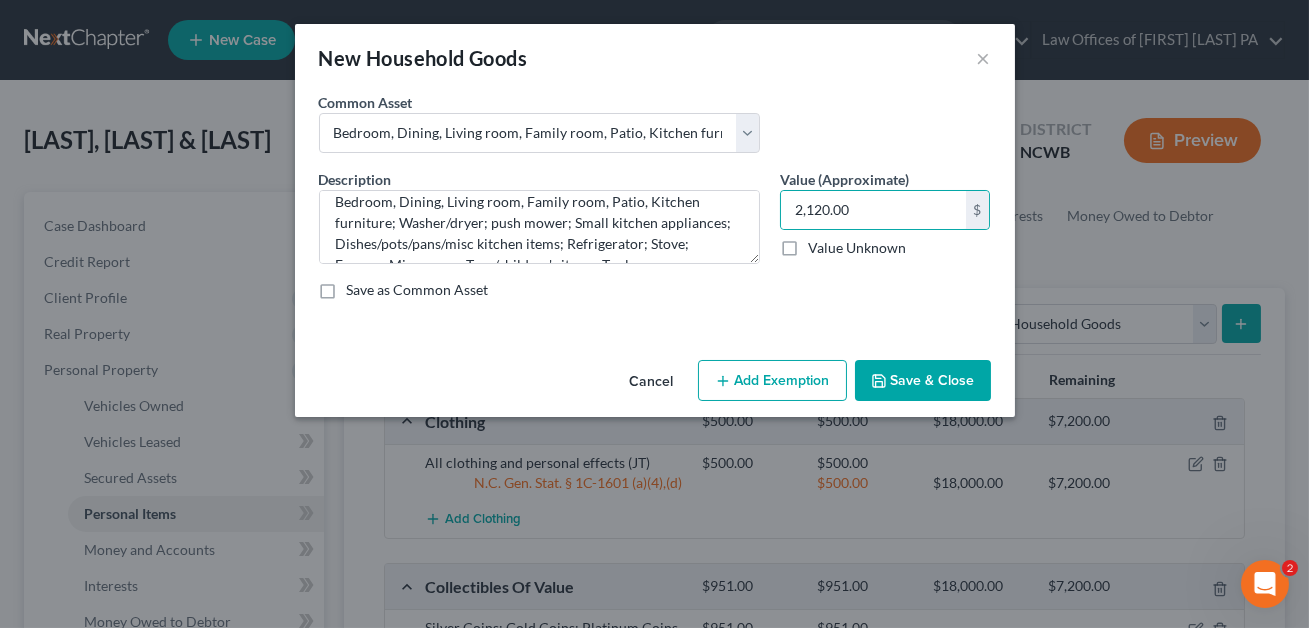 click on "Add Exemption" at bounding box center (772, 381) 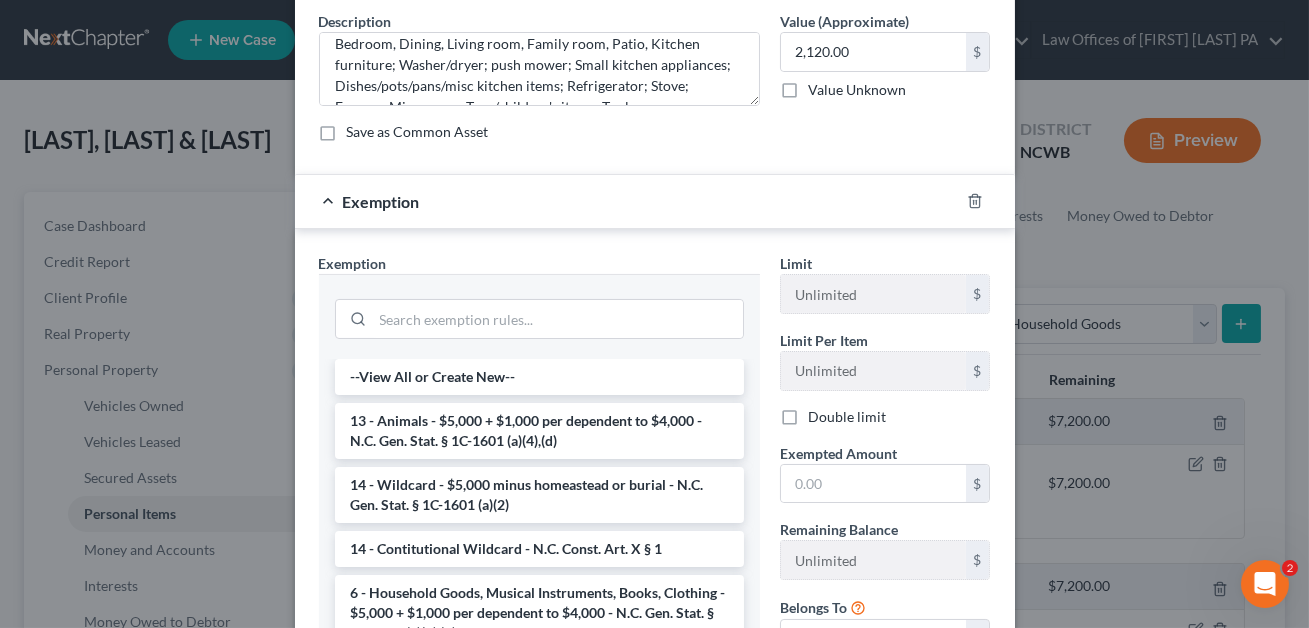 scroll, scrollTop: 177, scrollLeft: 0, axis: vertical 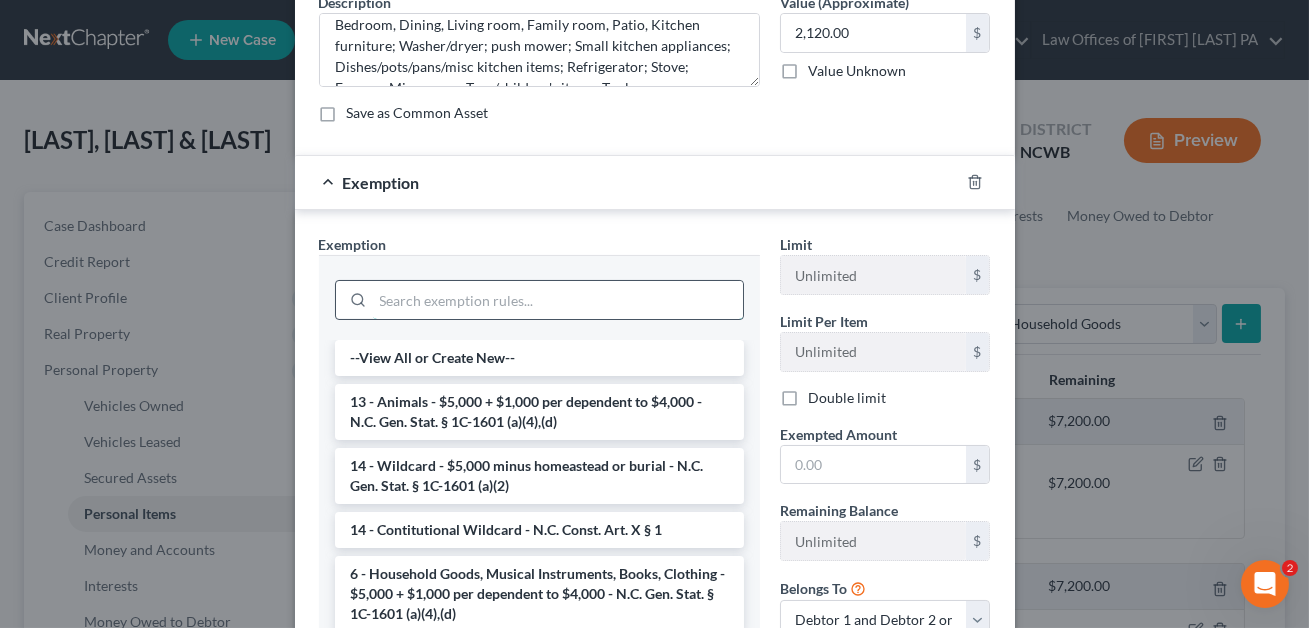click at bounding box center [558, 300] 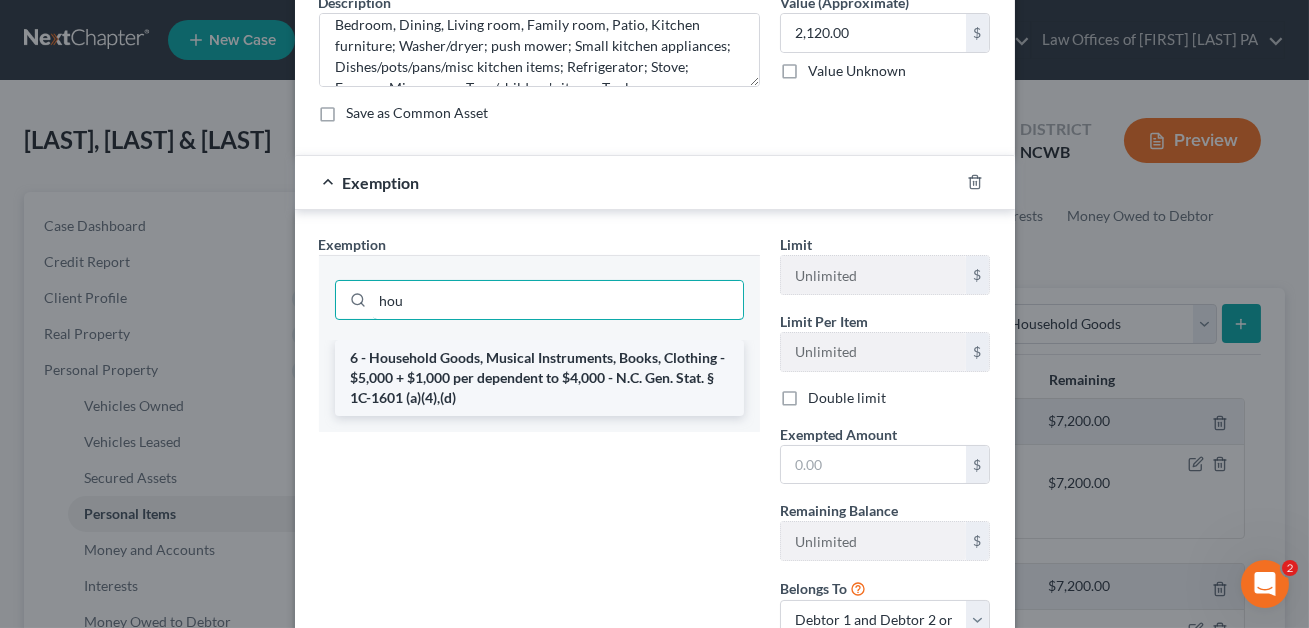 type on "hou" 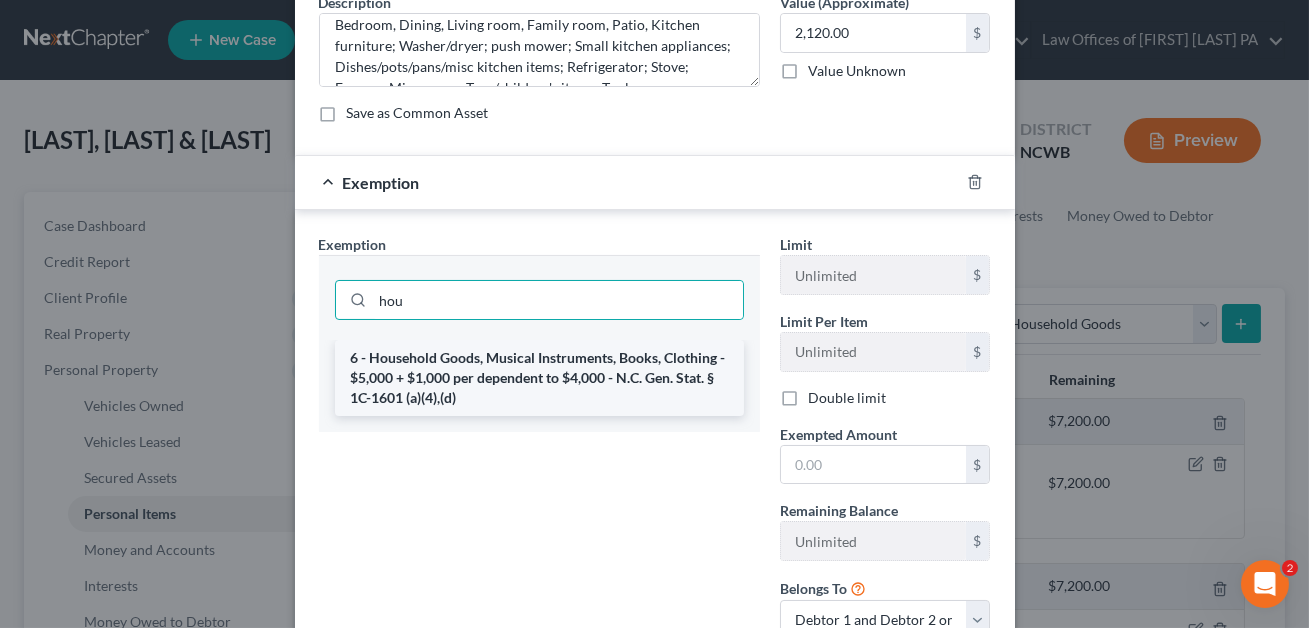 click on "6 - Household Goods, Musical Instruments, Books, Clothing - $5,000 +  $1,000 per dependent to $4,000 - N.C. Gen. Stat. § 1C-1601 (a)(4),(d)" at bounding box center [539, 378] 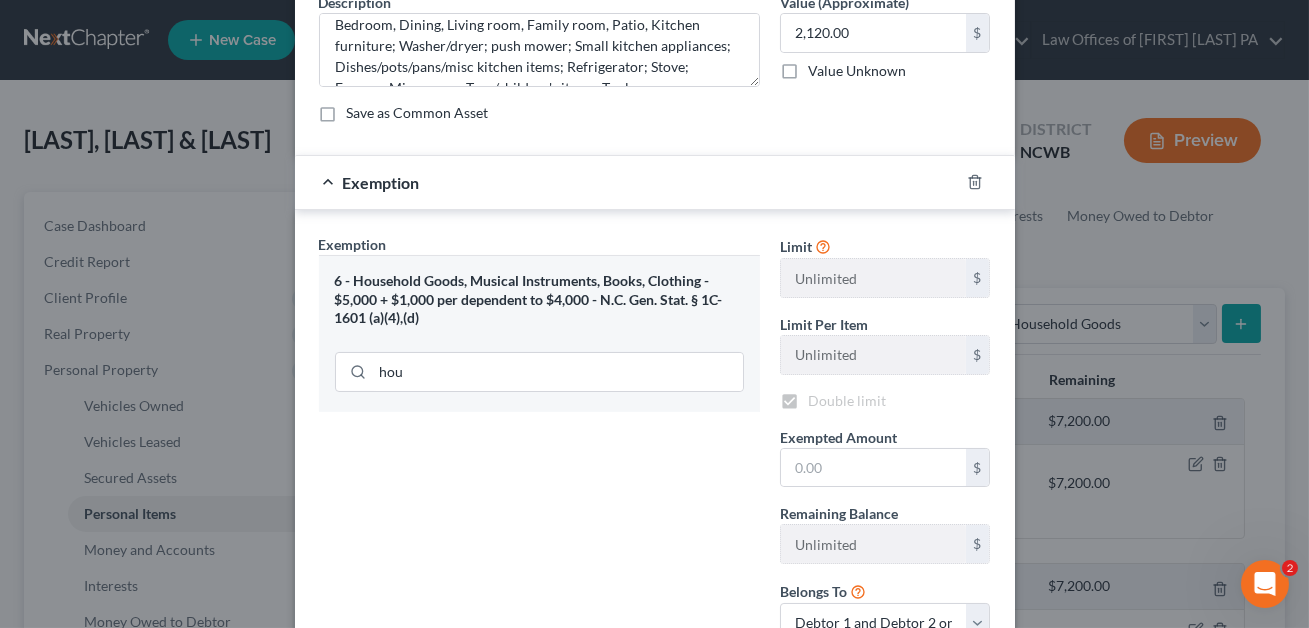 checkbox on "true" 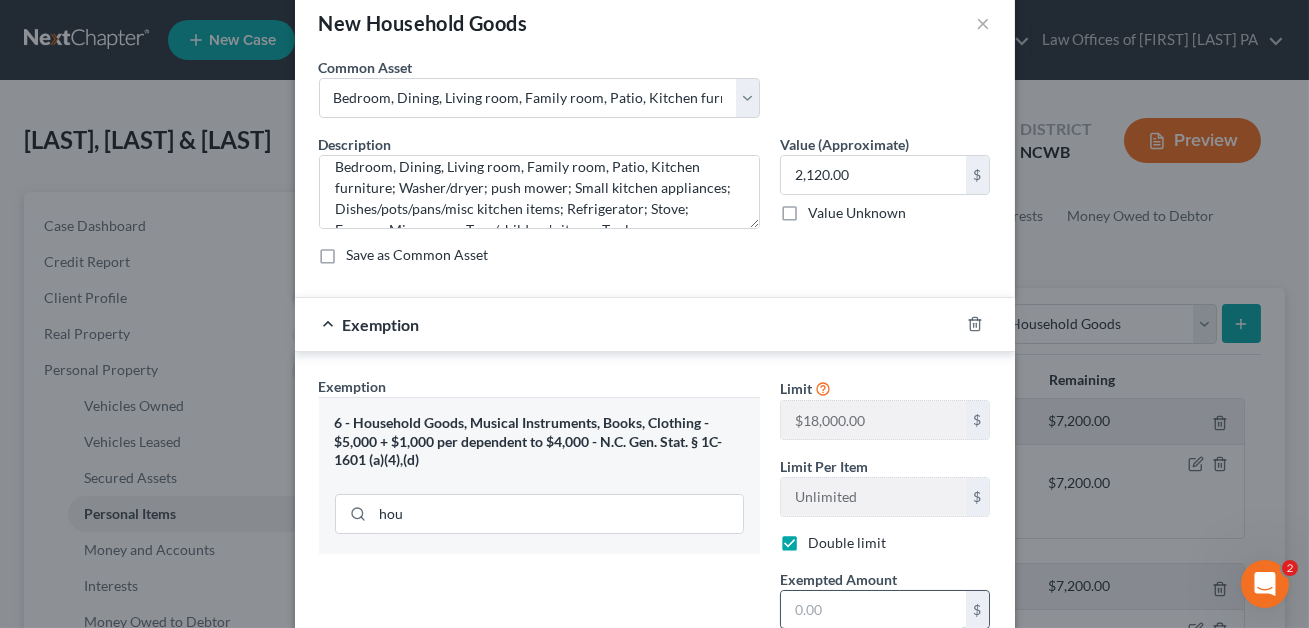 scroll, scrollTop: 26, scrollLeft: 0, axis: vertical 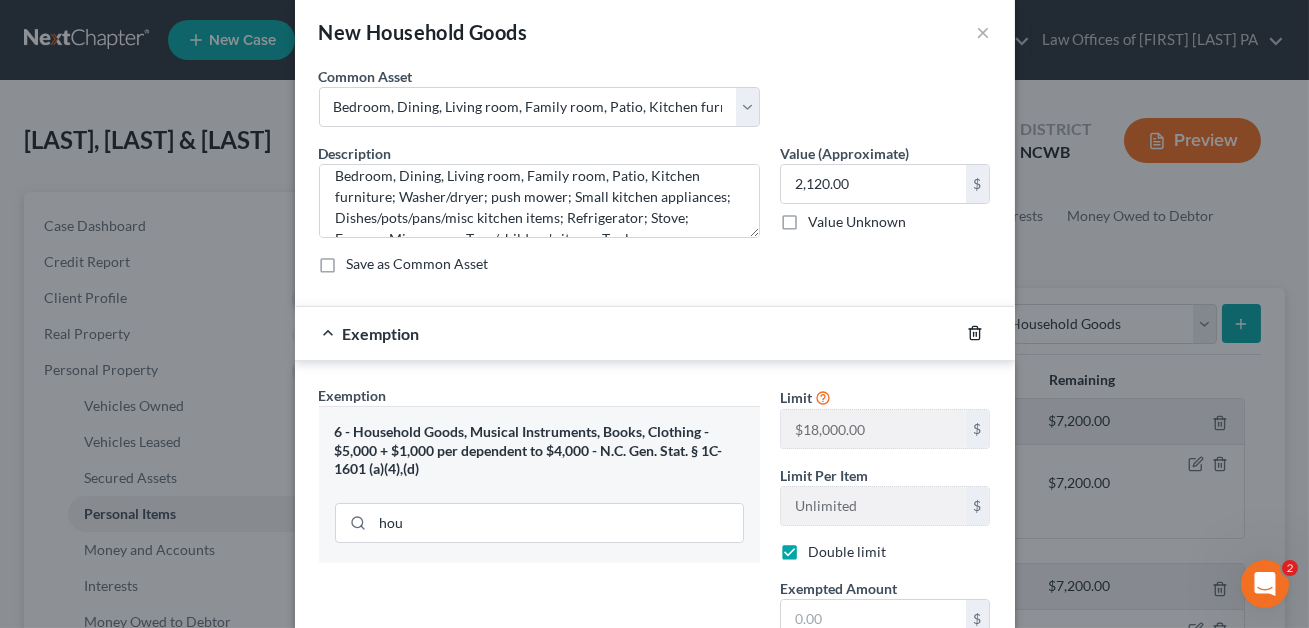 click 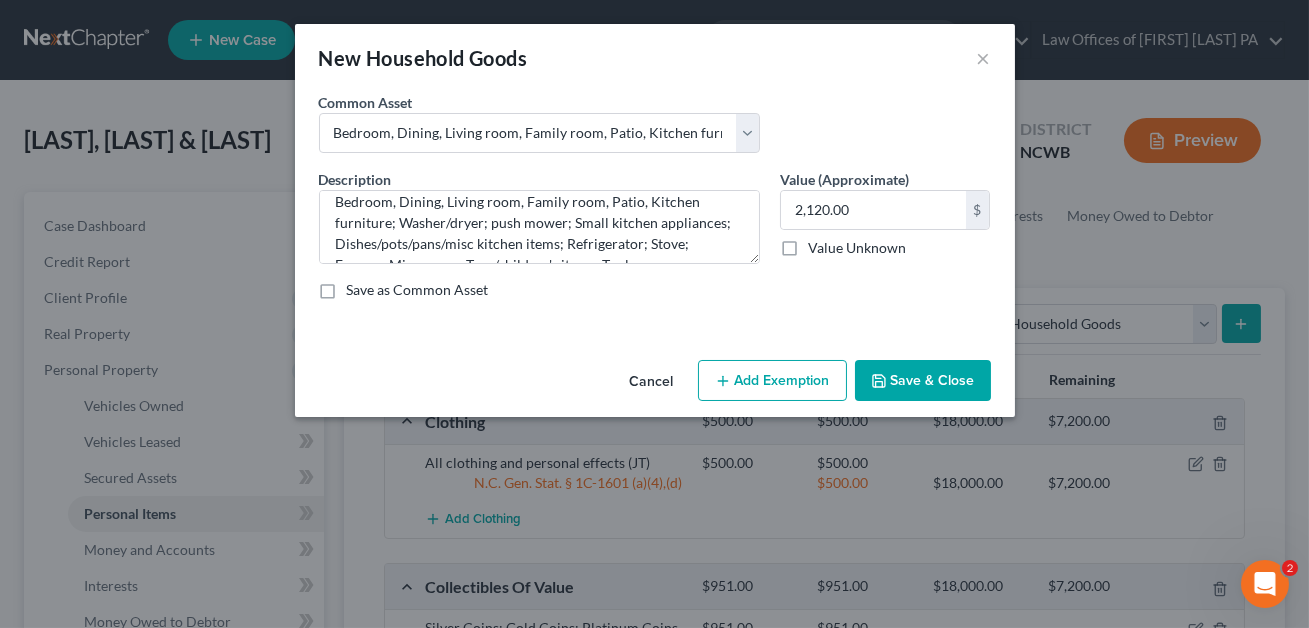 scroll, scrollTop: 0, scrollLeft: 0, axis: both 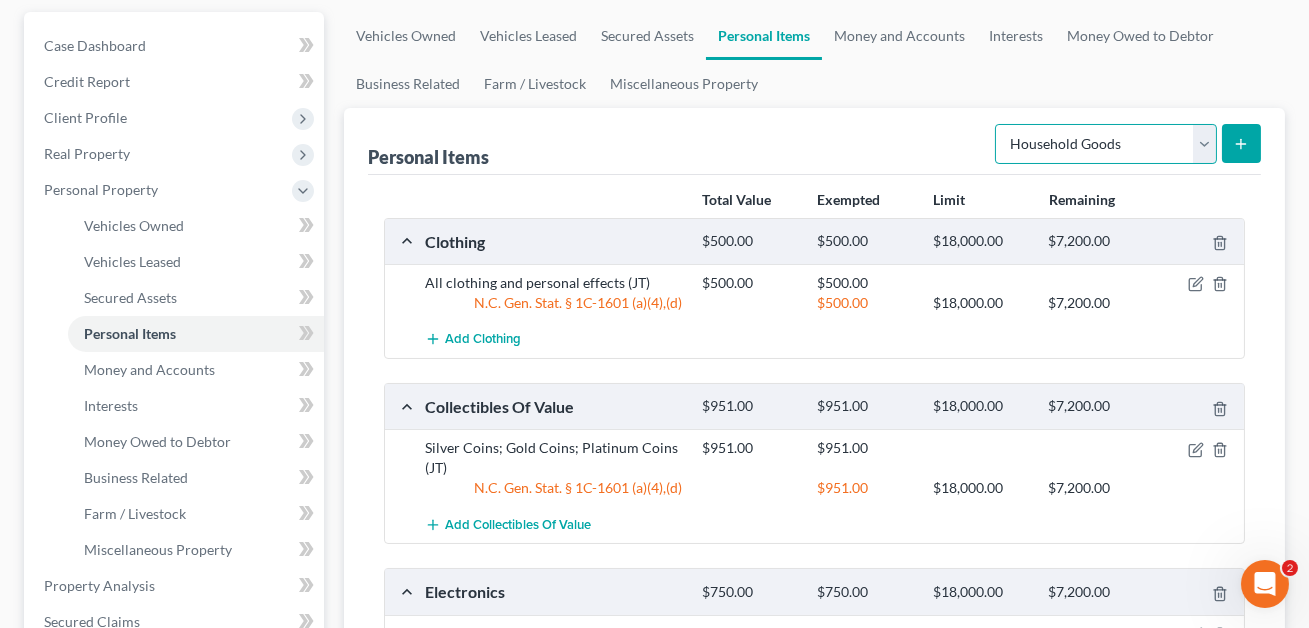 click on "Select Item Type Clothing Collectibles Of Value Electronics Firearms Household Goods Jewelry Other Pet(s) Sports & Hobby Equipment" at bounding box center (1106, 144) 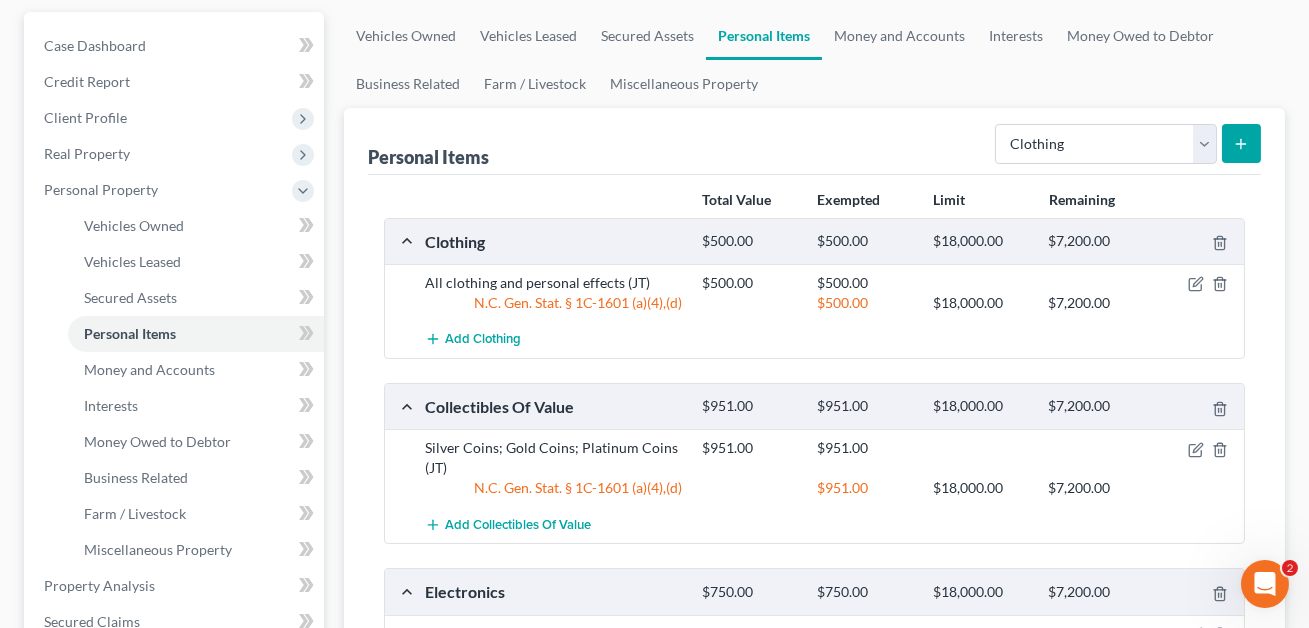 click 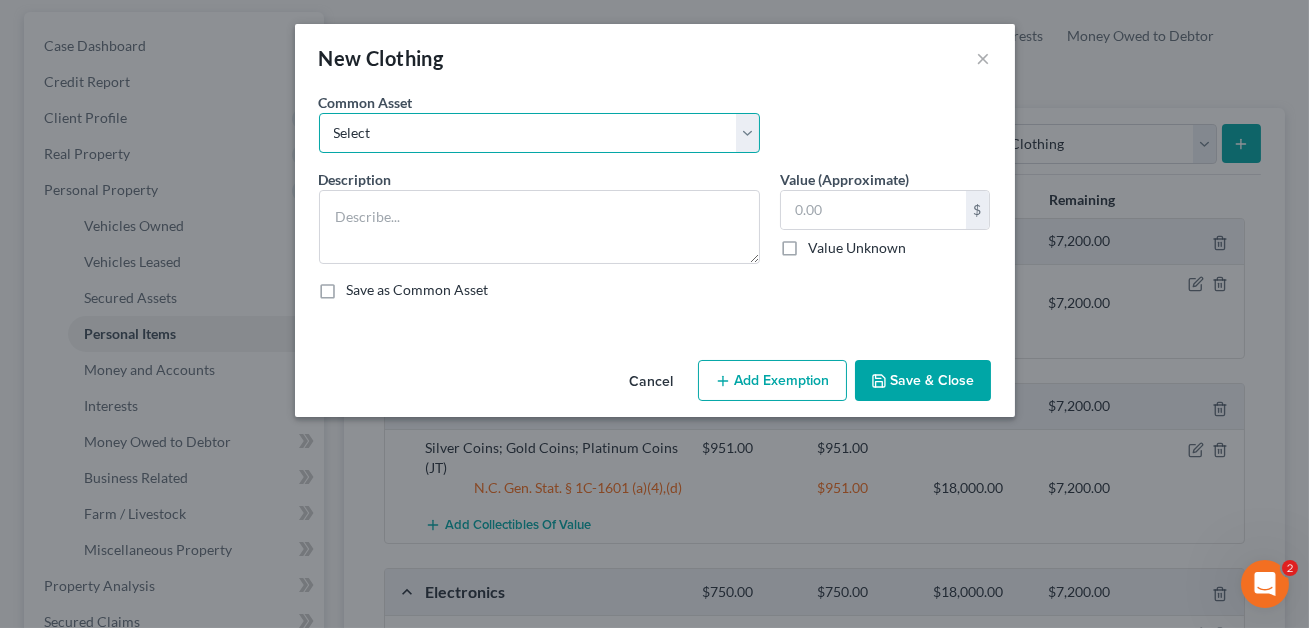click on "Select All clothing All clothing and personal effects" at bounding box center (539, 133) 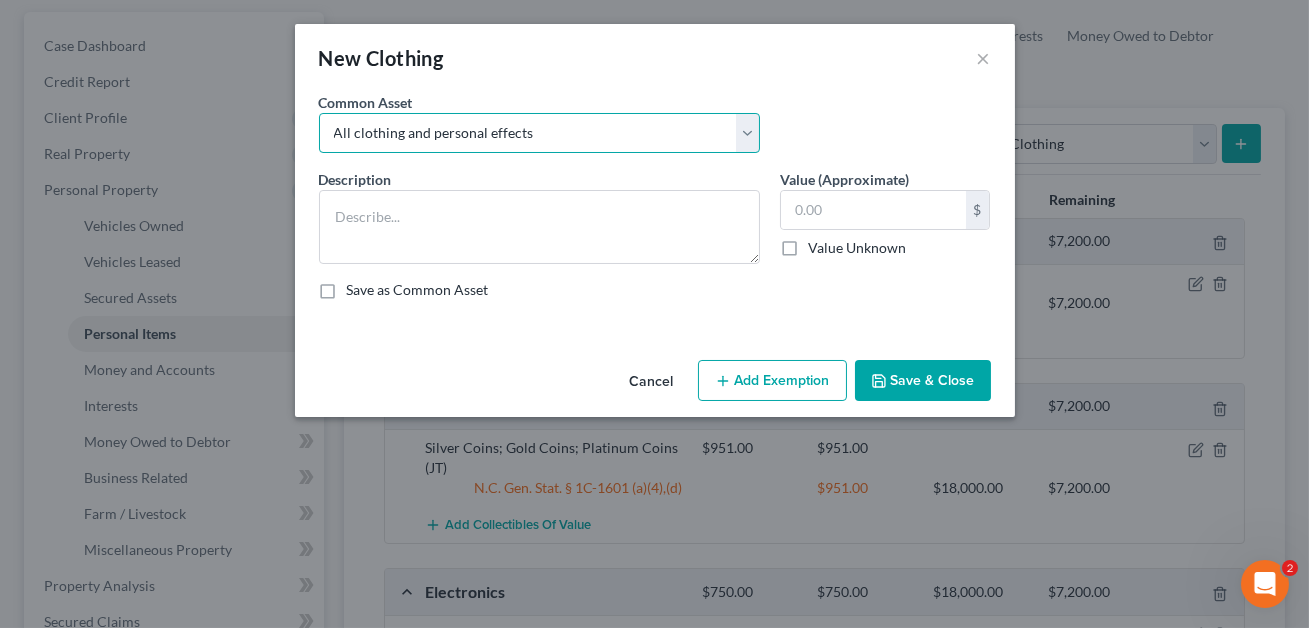 type on "All clothing and personal effects" 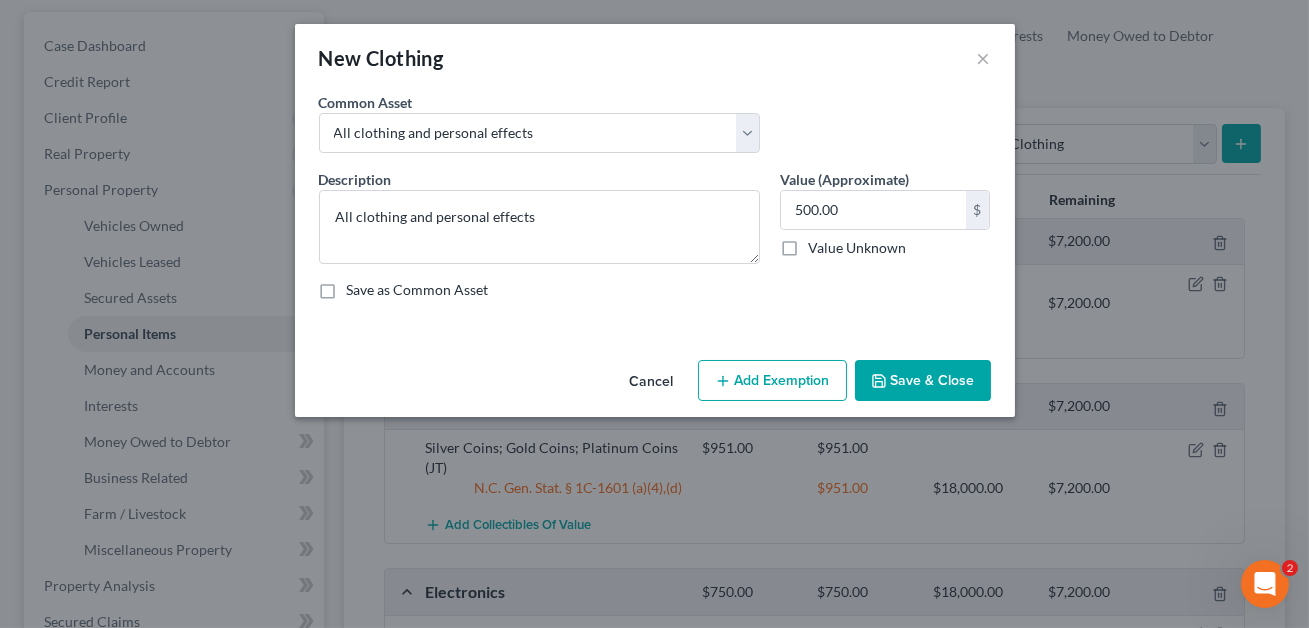 click on "Cancel" at bounding box center [652, 382] 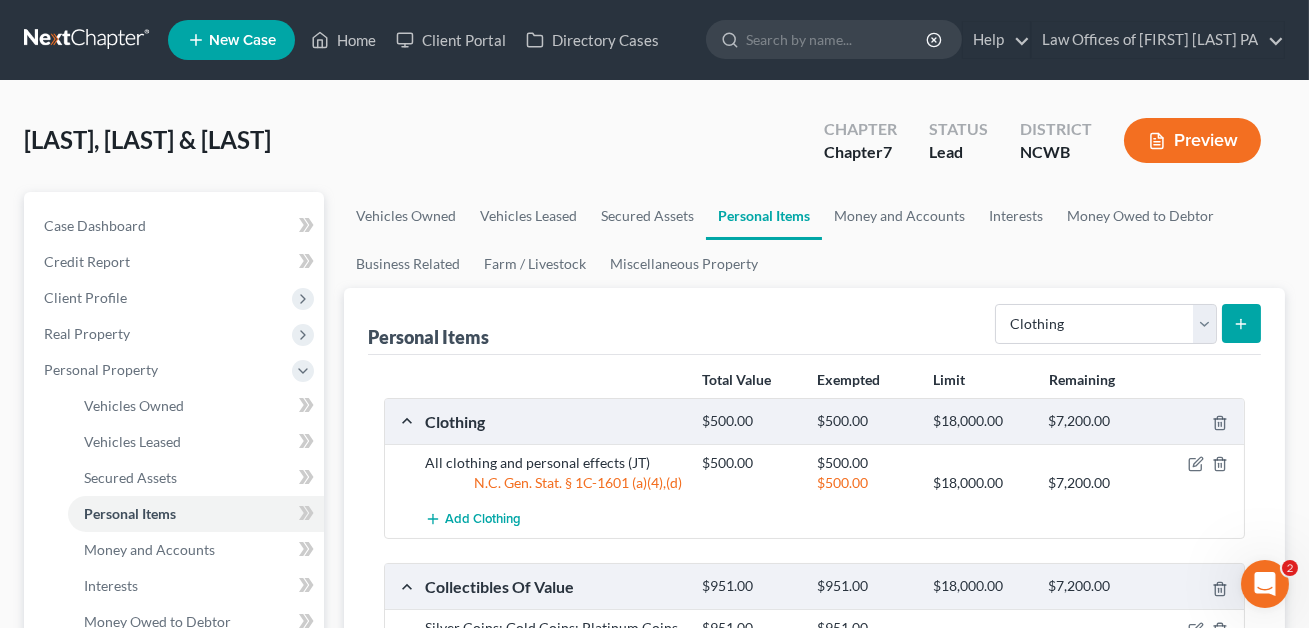 scroll, scrollTop: 0, scrollLeft: 0, axis: both 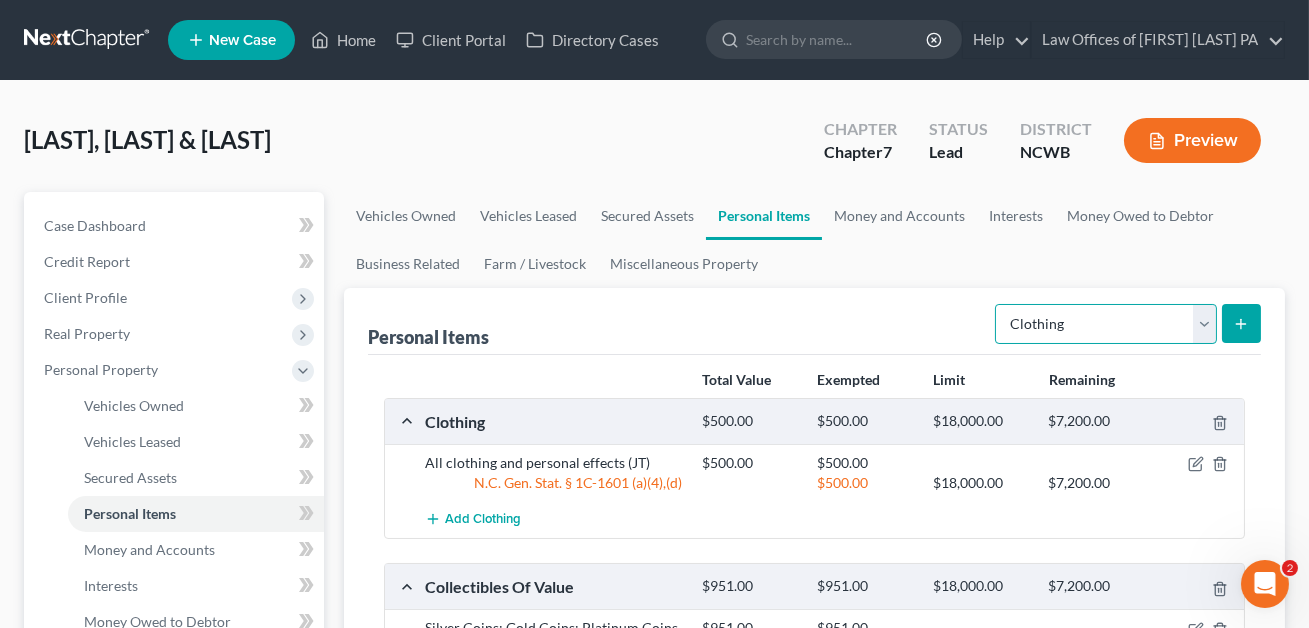 click on "Select Item Type Clothing Collectibles Of Value Electronics Firearms Household Goods Jewelry Other Pet(s) Sports & Hobby Equipment" at bounding box center [1106, 324] 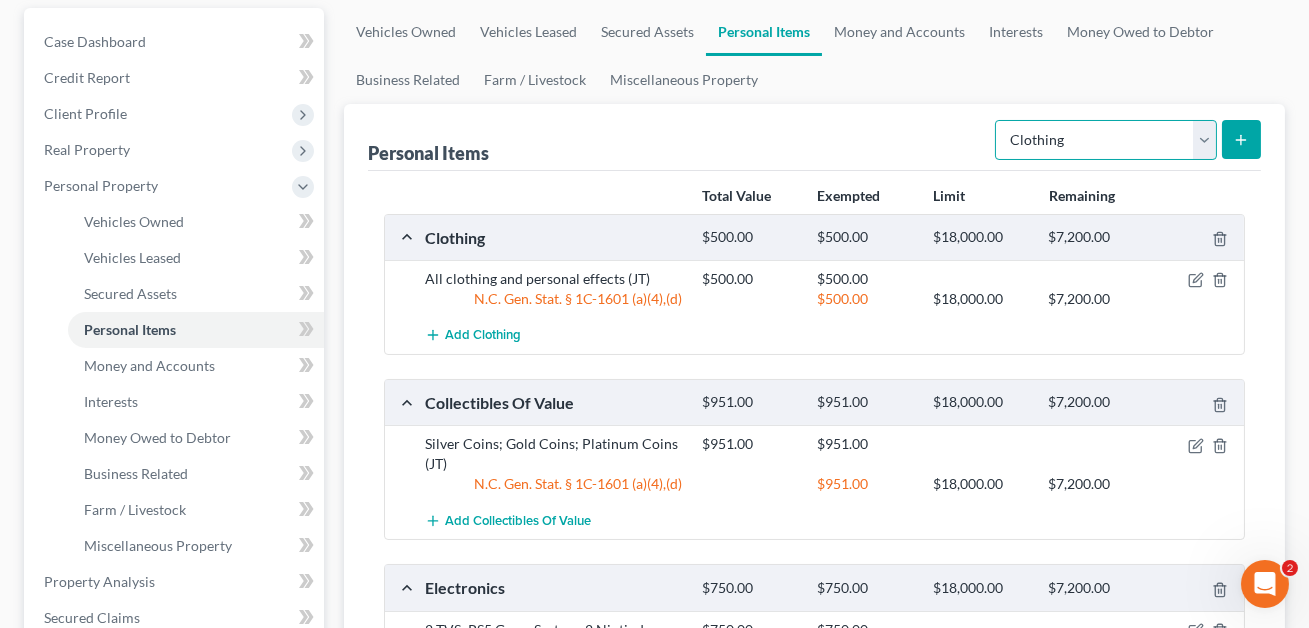 scroll, scrollTop: 286, scrollLeft: 0, axis: vertical 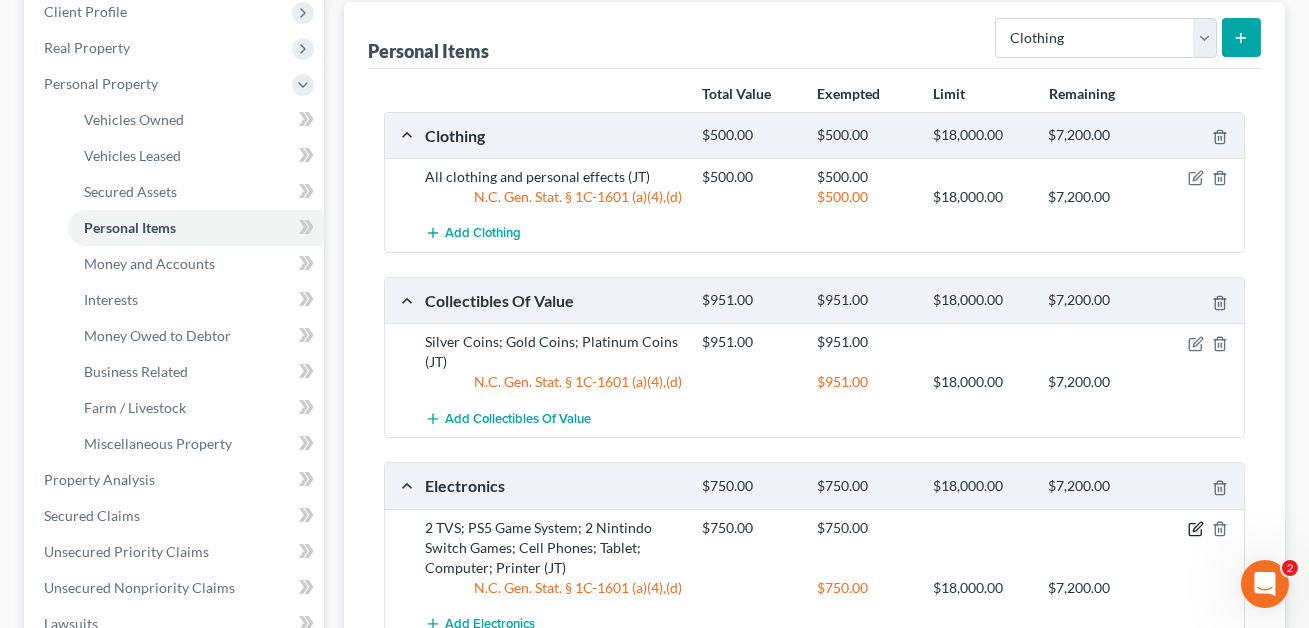 click 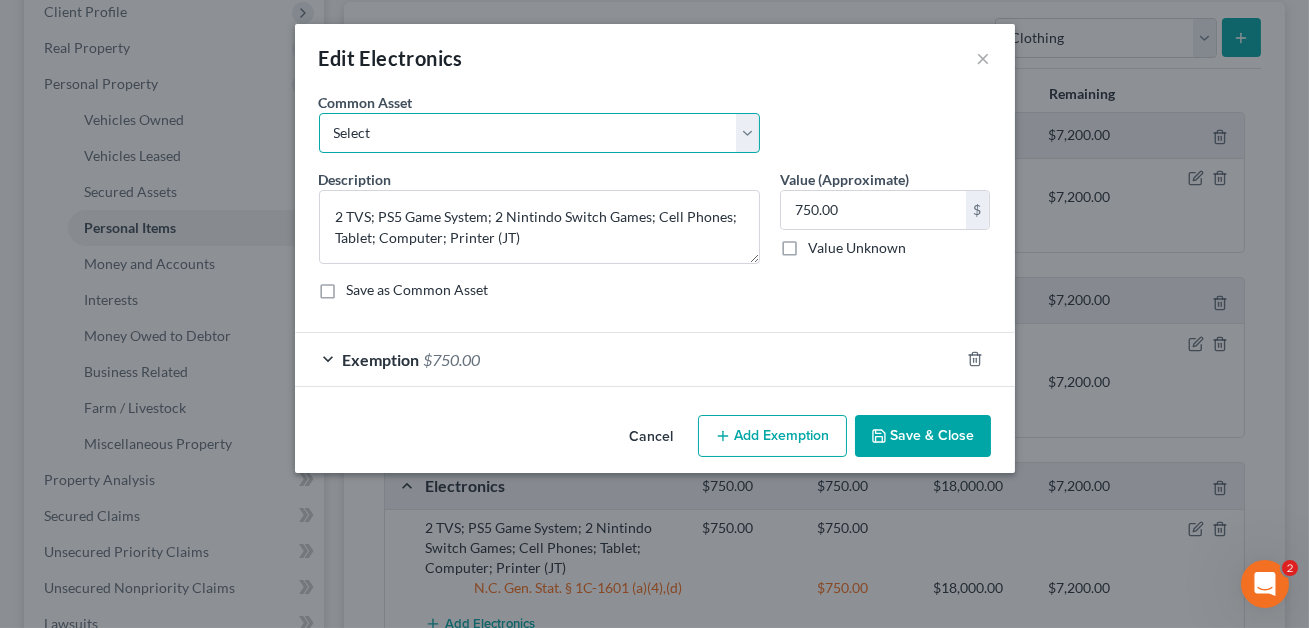 click on "Select Tv, DVD Player, Cell Phone, Computer, Printer, , 2 Boom boxes, Tablet, CDs, DVDs 4 TVs, 2 VCRs, DVD Player, XBox, Cell Phones, Computer, Printer, Stereo,Tablet, CDs, DVDs, Games, Media player, Video tapes" at bounding box center [539, 133] 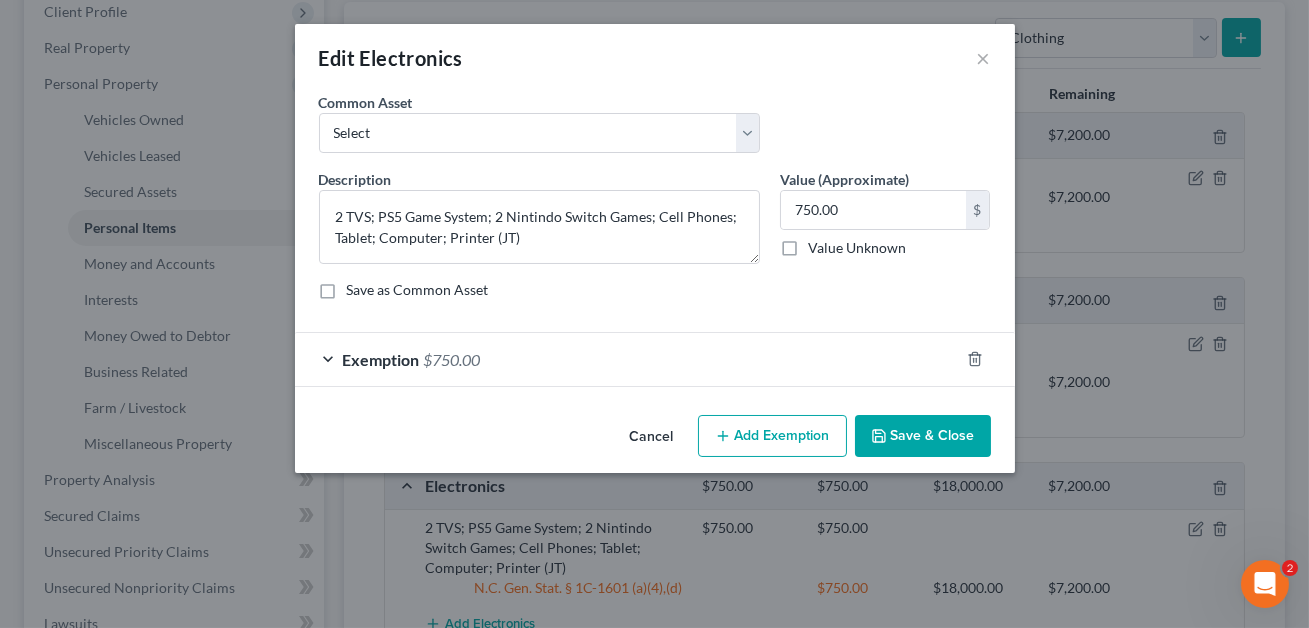 click on "Save & Close" at bounding box center [923, 436] 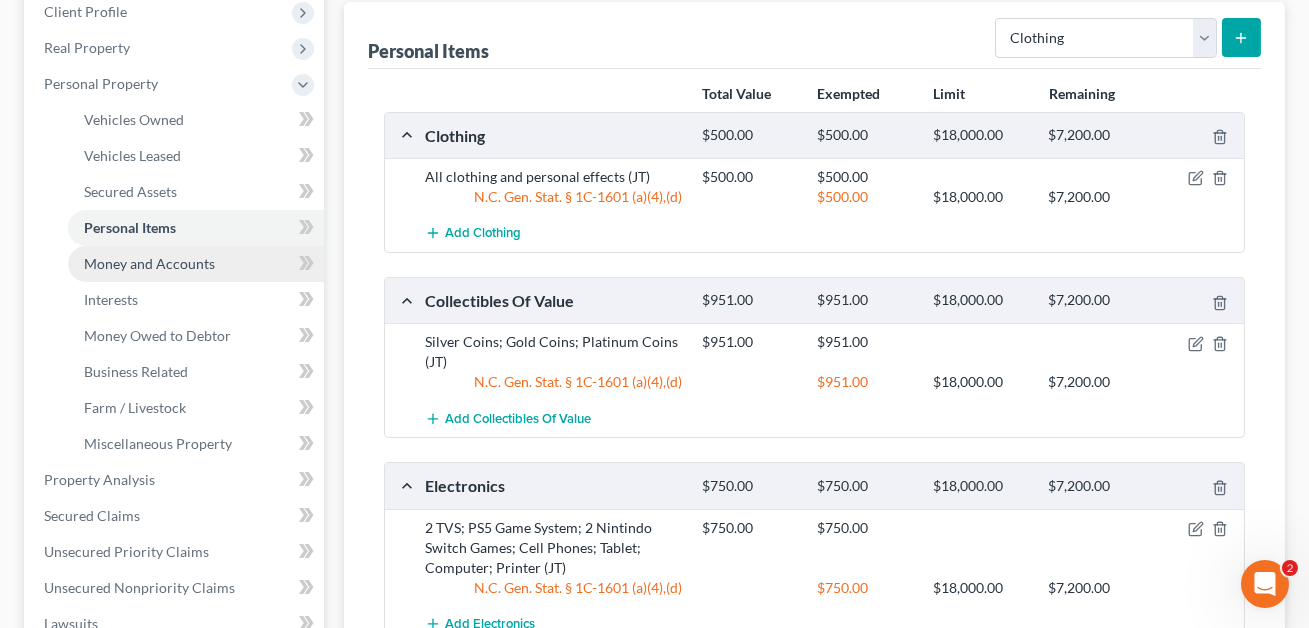 click on "Money and Accounts" at bounding box center [149, 263] 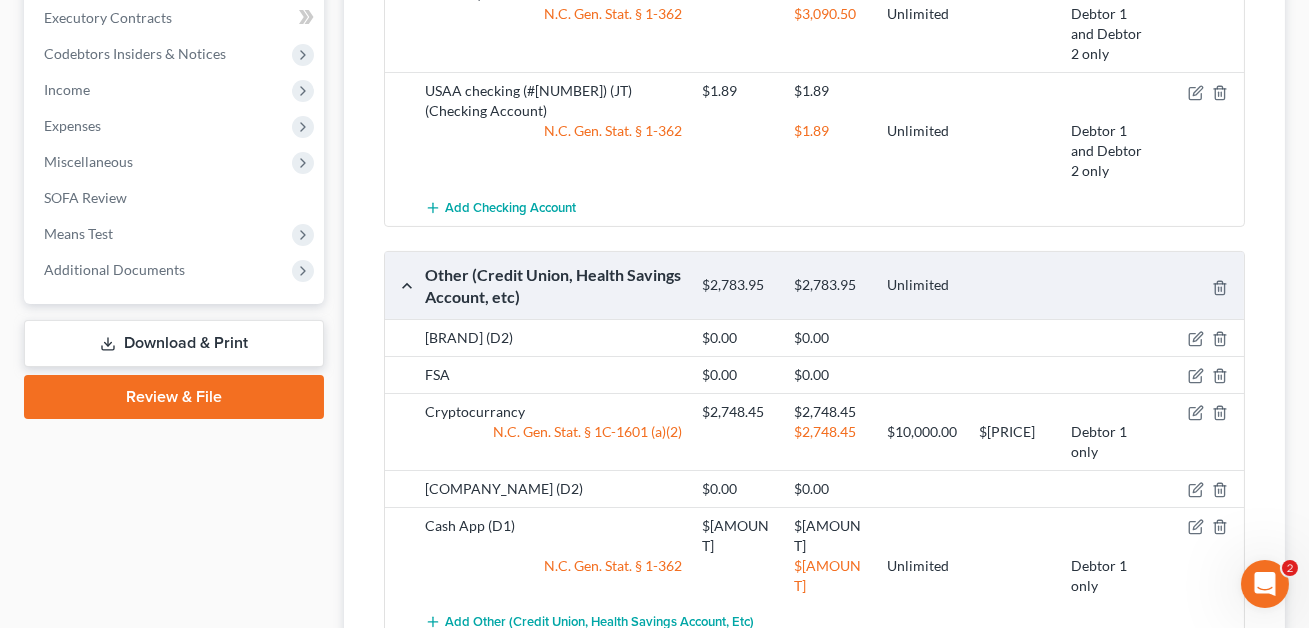 scroll, scrollTop: 933, scrollLeft: 0, axis: vertical 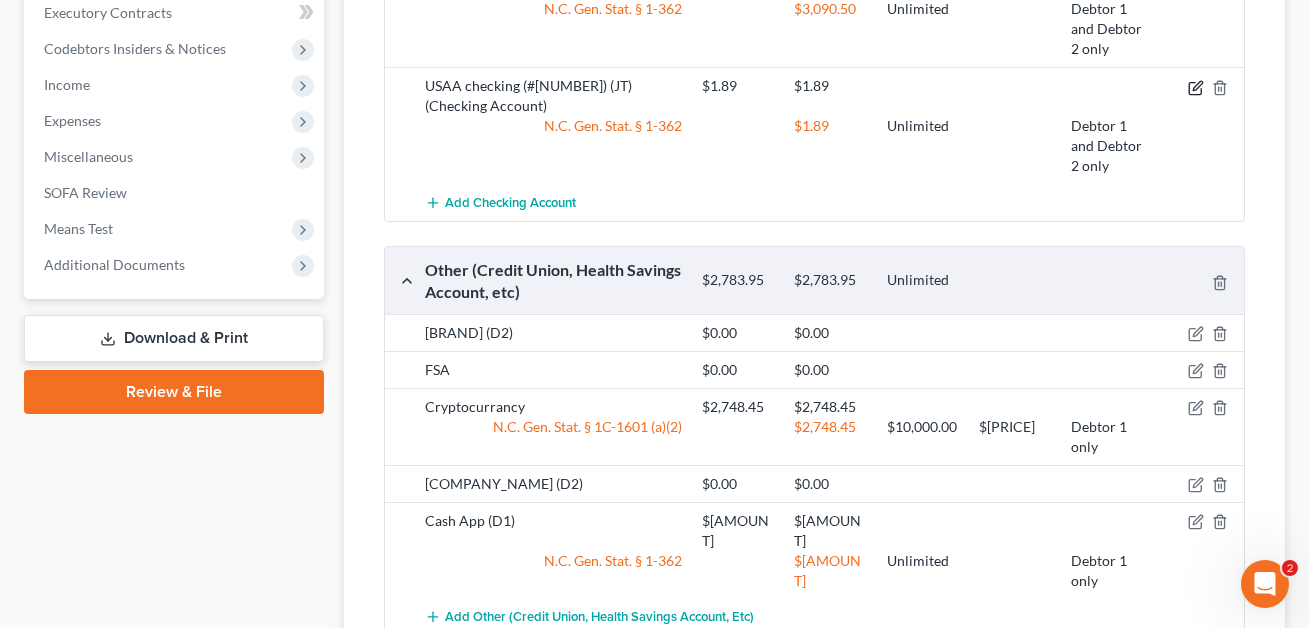 click 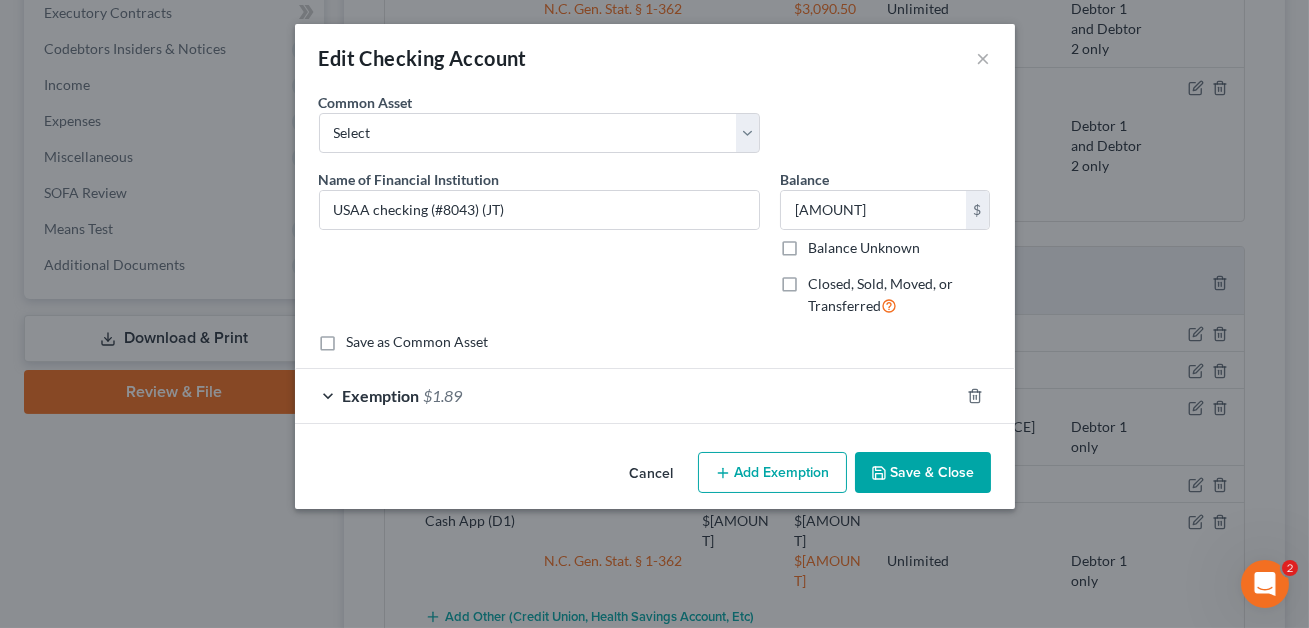 click on "Closed, Sold, Moved, or Transferred" at bounding box center (899, 295) 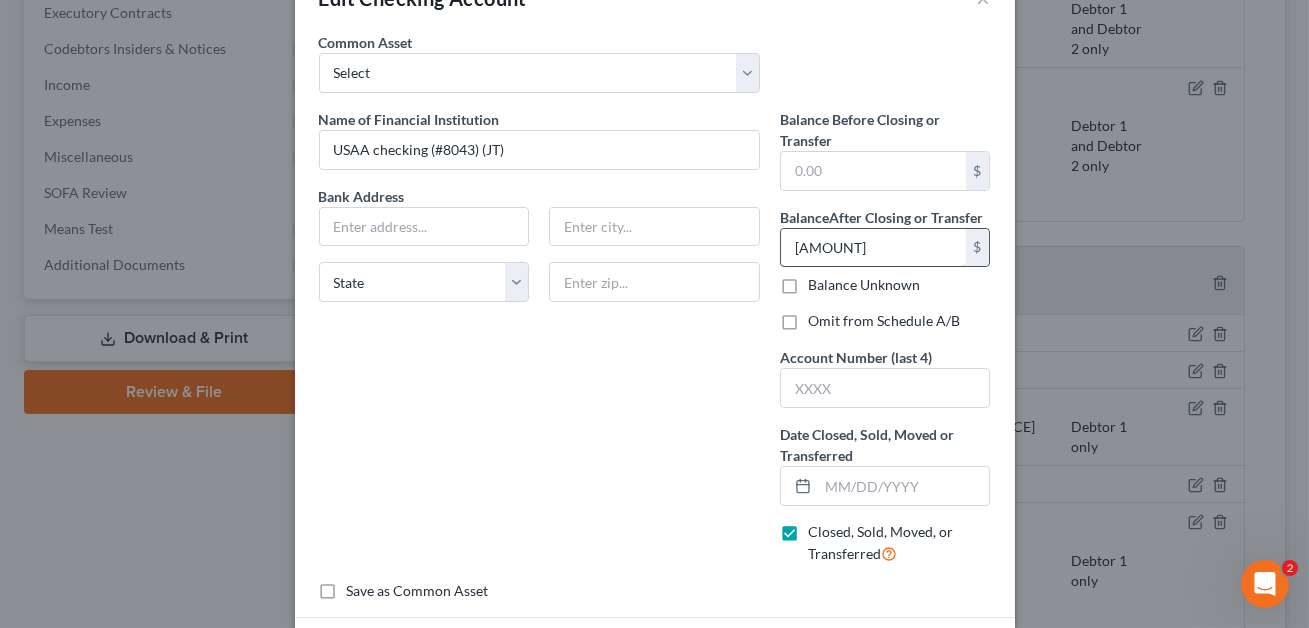 scroll, scrollTop: 212, scrollLeft: 0, axis: vertical 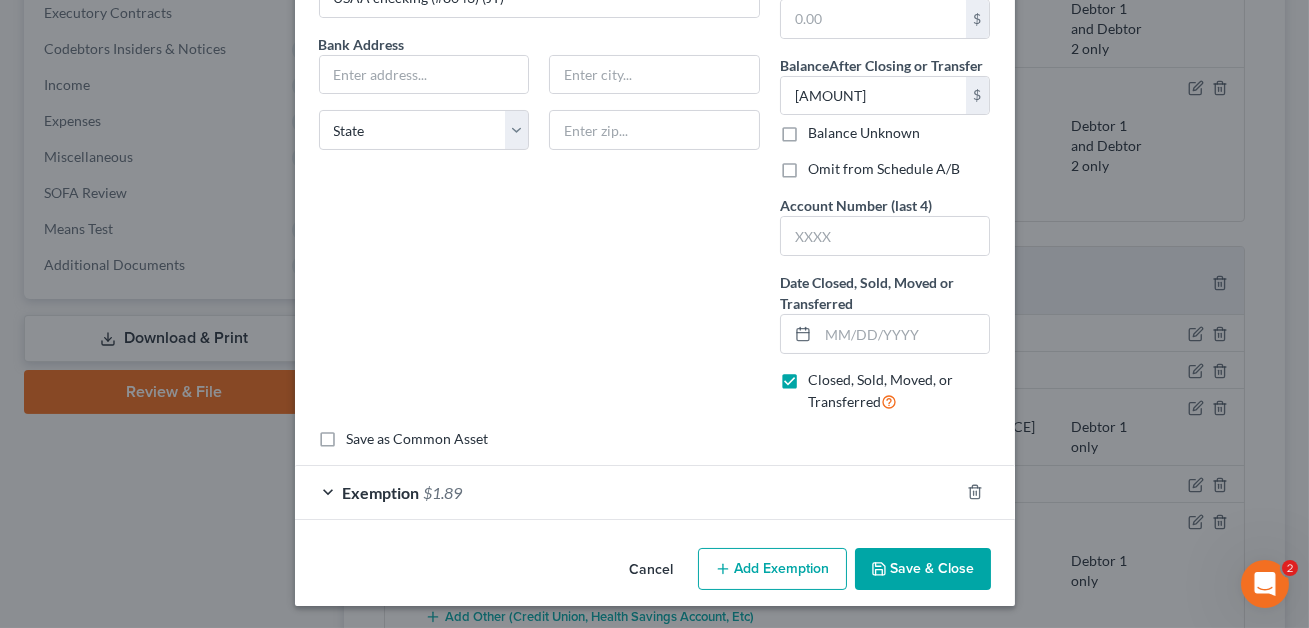 click on "Cancel" at bounding box center (652, 570) 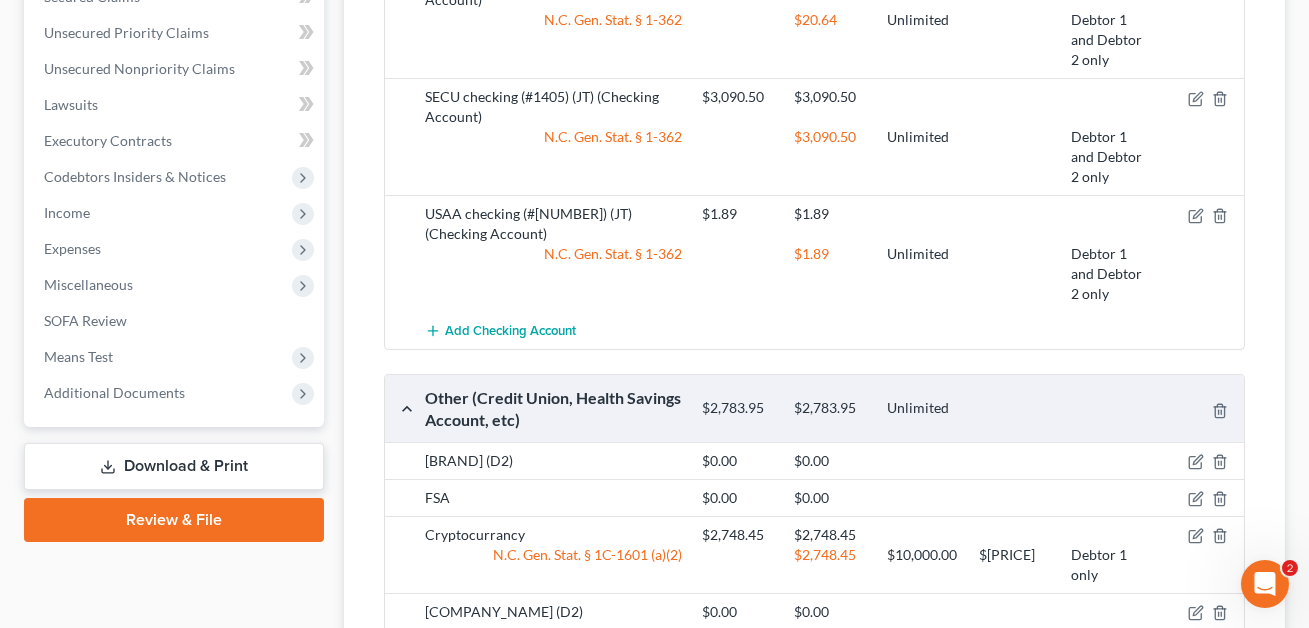 scroll, scrollTop: 679, scrollLeft: 0, axis: vertical 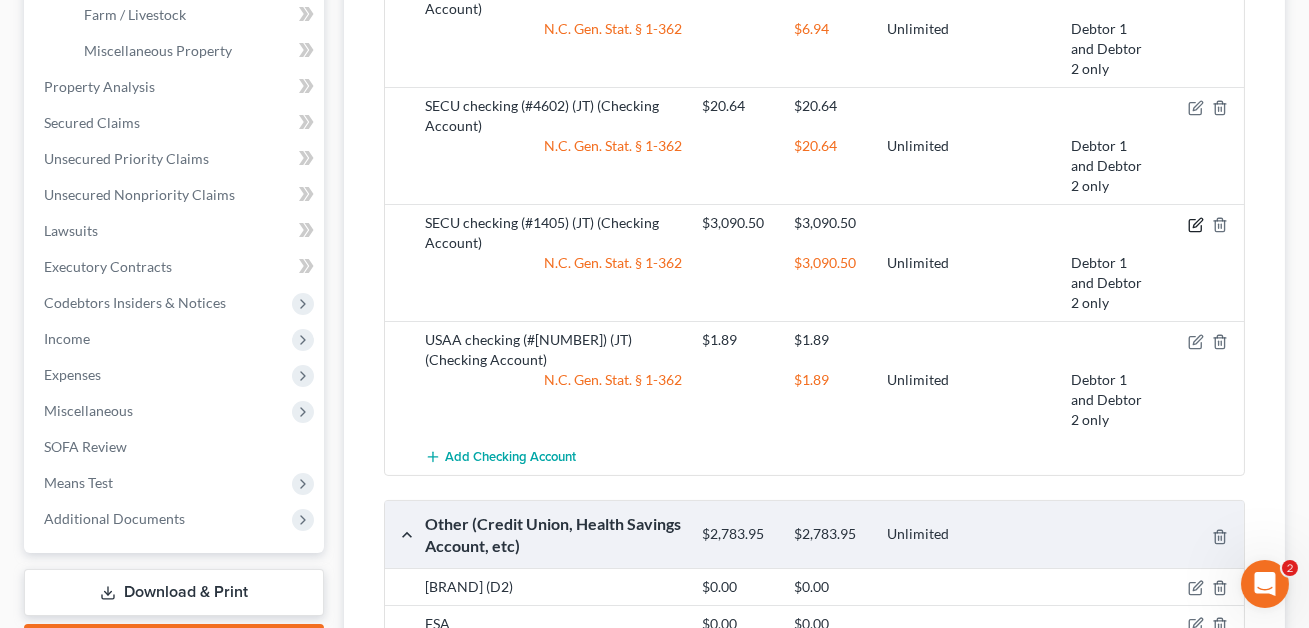 click 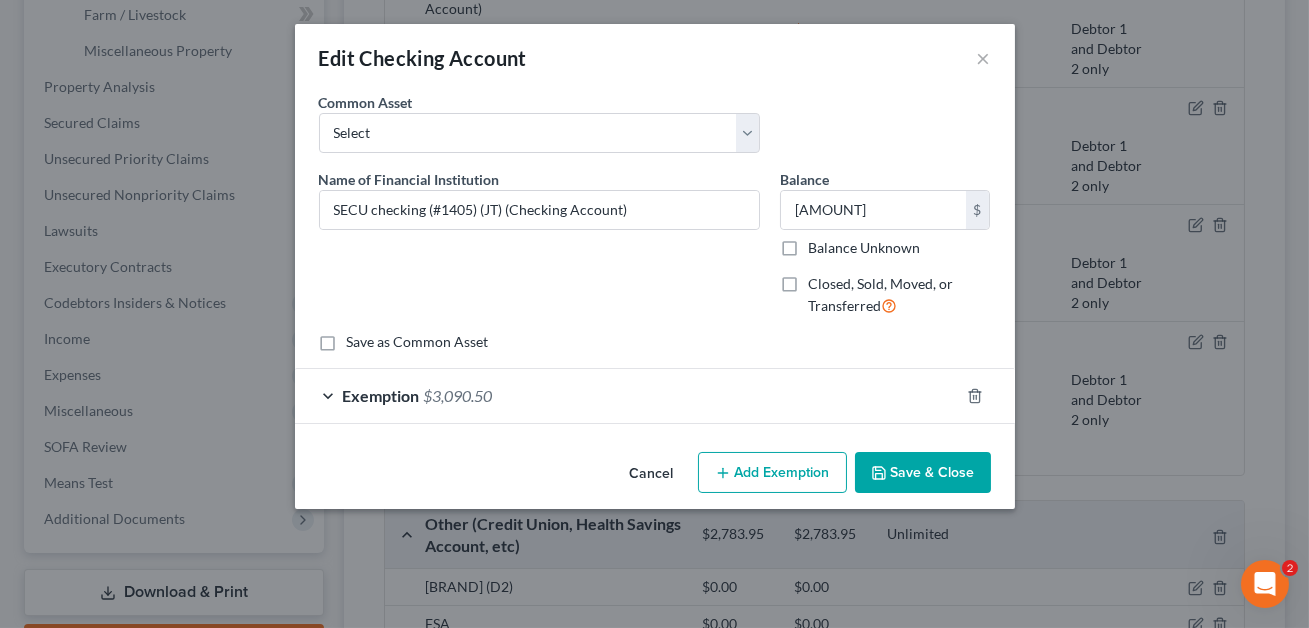 click on "Save & Close" at bounding box center (923, 473) 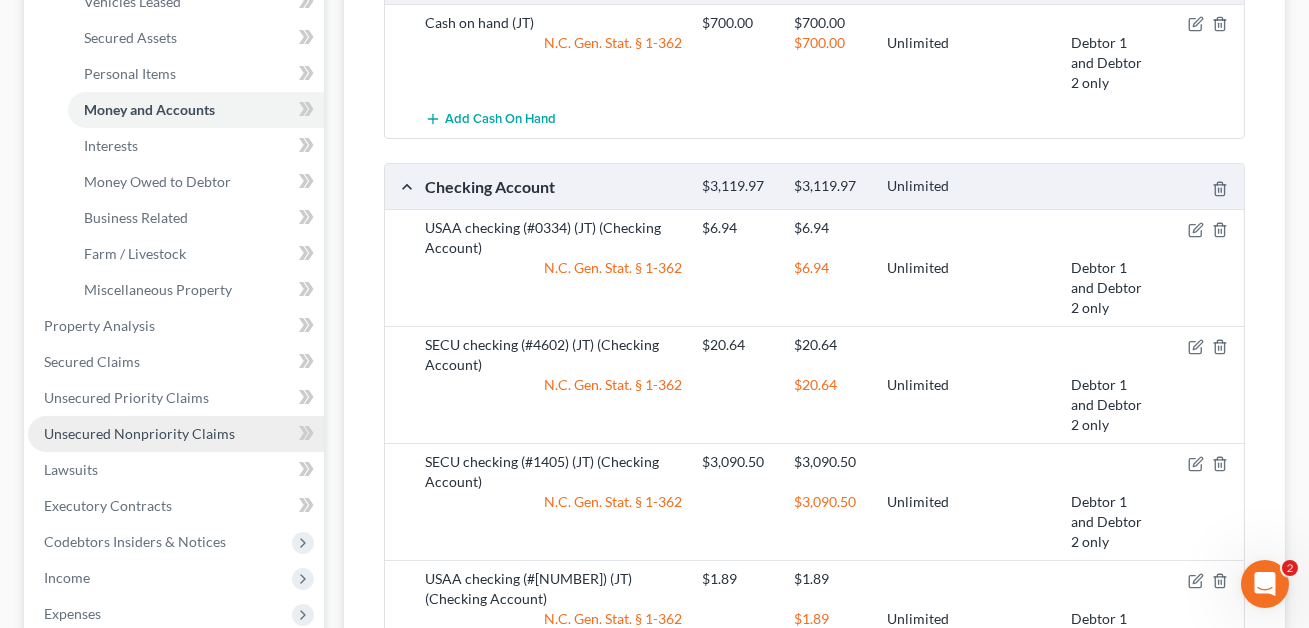 scroll, scrollTop: 440, scrollLeft: 0, axis: vertical 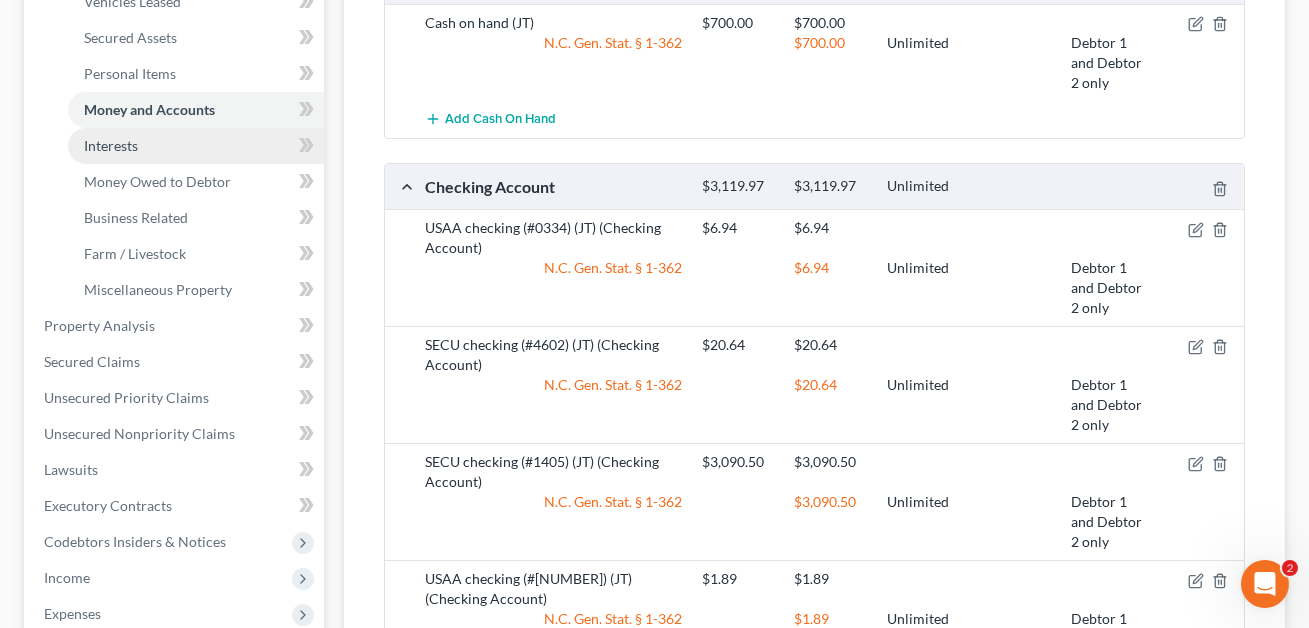 click on "Interests" at bounding box center (111, 145) 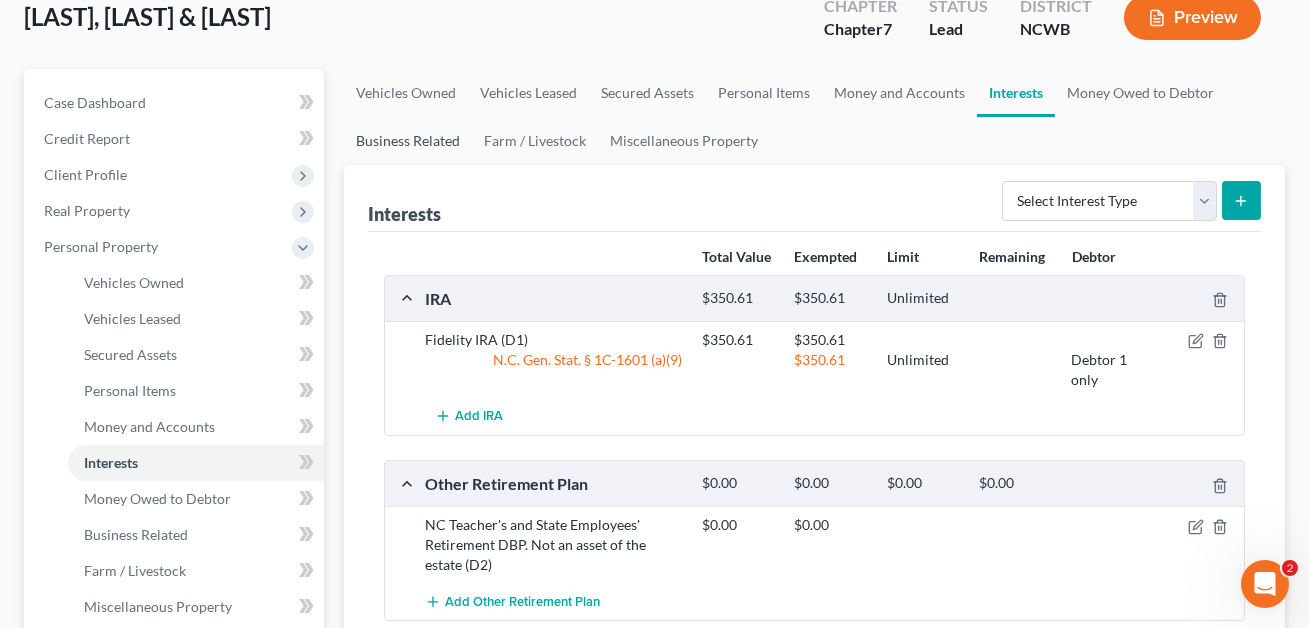 scroll, scrollTop: 144, scrollLeft: 0, axis: vertical 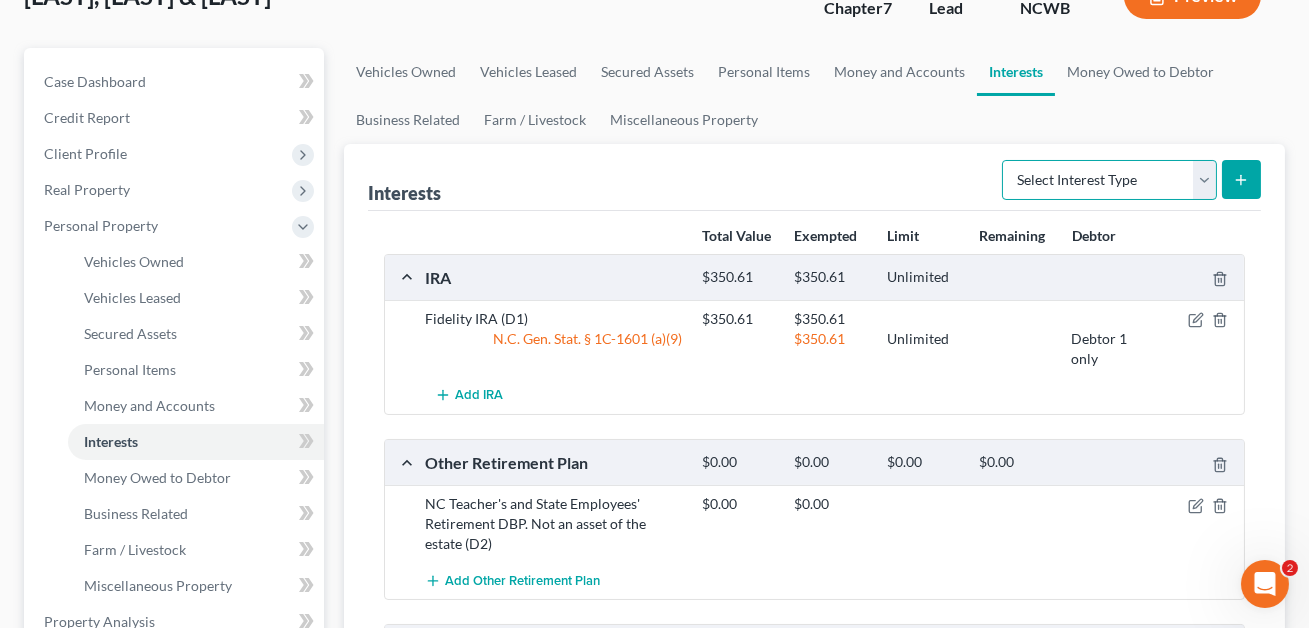 click on "Select Interest Type 401K Annuity Bond Education IRA Government Bond Government Pension Plan Incorporated Business IRA Joint Venture (Active) Joint Venture (Inactive) Keogh Mutual Fund Other Retirement Plan Partnership (Active) Partnership (Inactive) Pension Plan Stock Term Life Insurance Unincorporated Business Whole Life Insurance" at bounding box center [1109, 180] 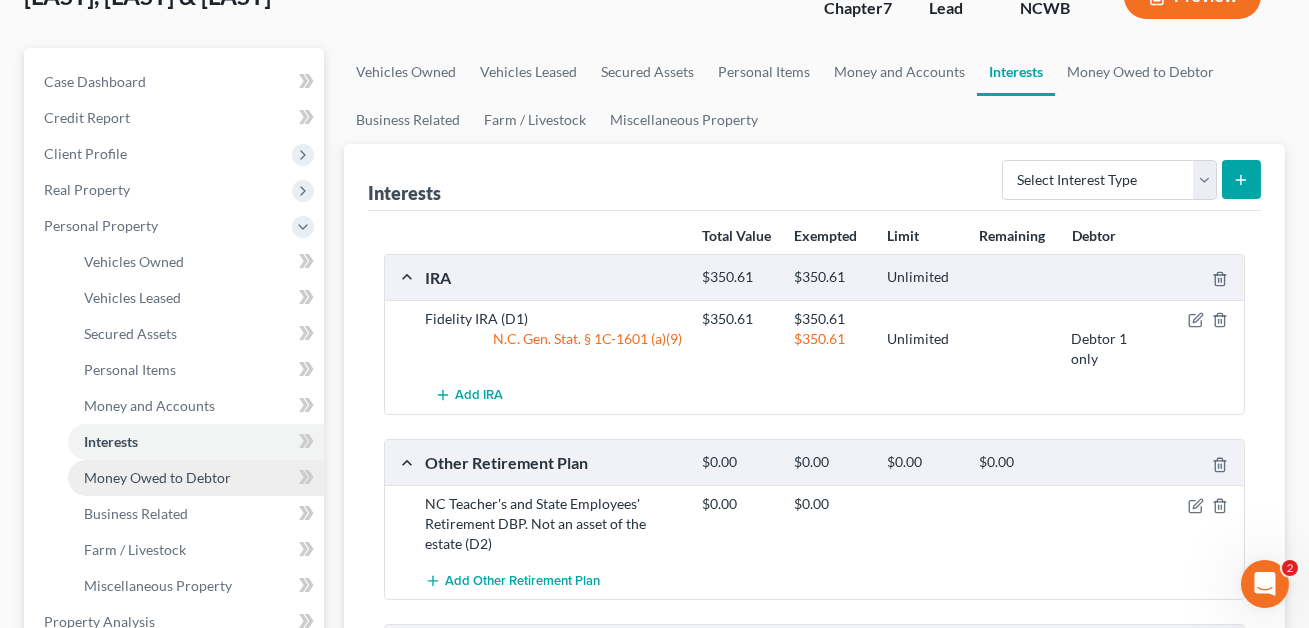 click on "Money Owed to Debtor" at bounding box center (157, 477) 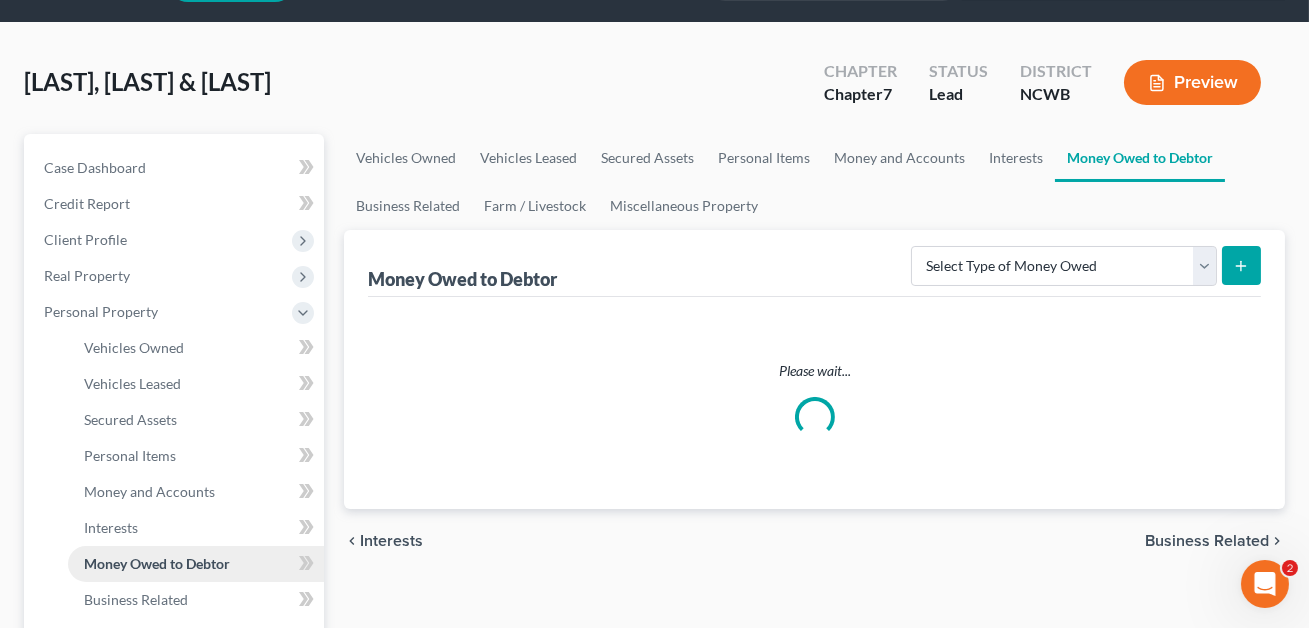 scroll, scrollTop: 0, scrollLeft: 0, axis: both 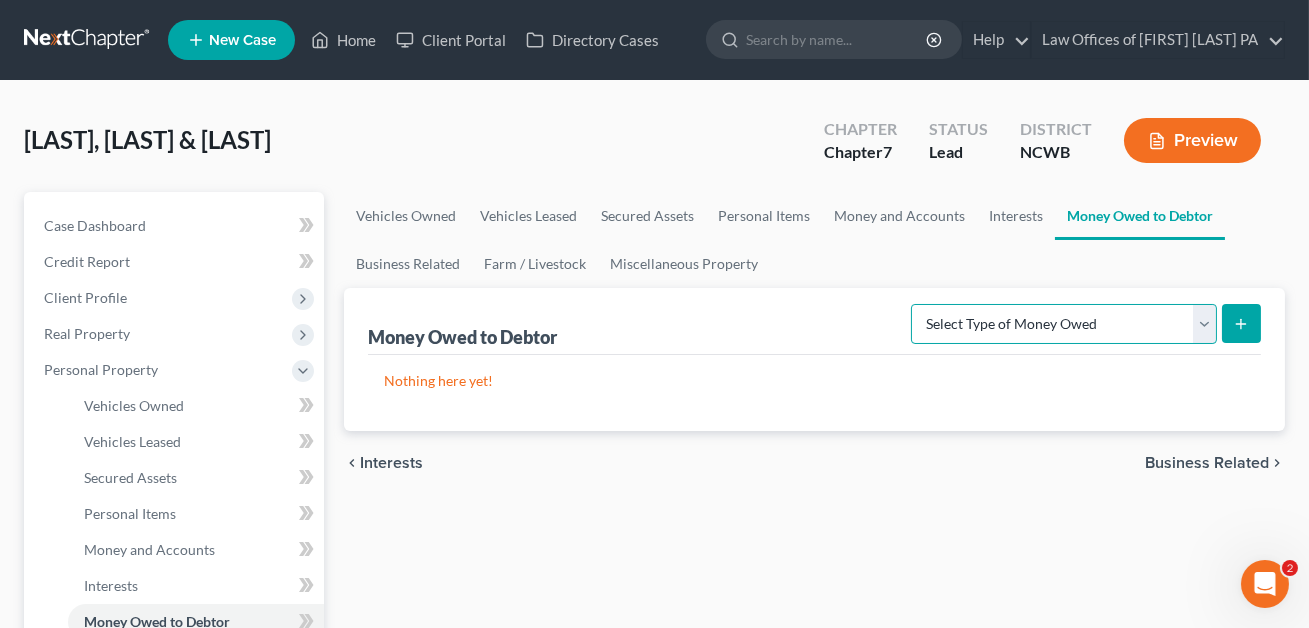 click on "Select Type of Money Owed Accounts Receivable Alimony Child Support Claims Against Third Parties Disability Benefits Disability Insurance Payments Divorce Settlements Equitable or Future Interests Expected Tax Refund and Unused NOLs Financial Assets Not Yet Listed Life Estate of Descendants Maintenance Other Contingent & Unliquidated Claims Property Settlements Sick or Vacation Pay Social Security Benefits Trusts Unpaid Loans Unpaid Wages Workers Compensation" at bounding box center (1064, 324) 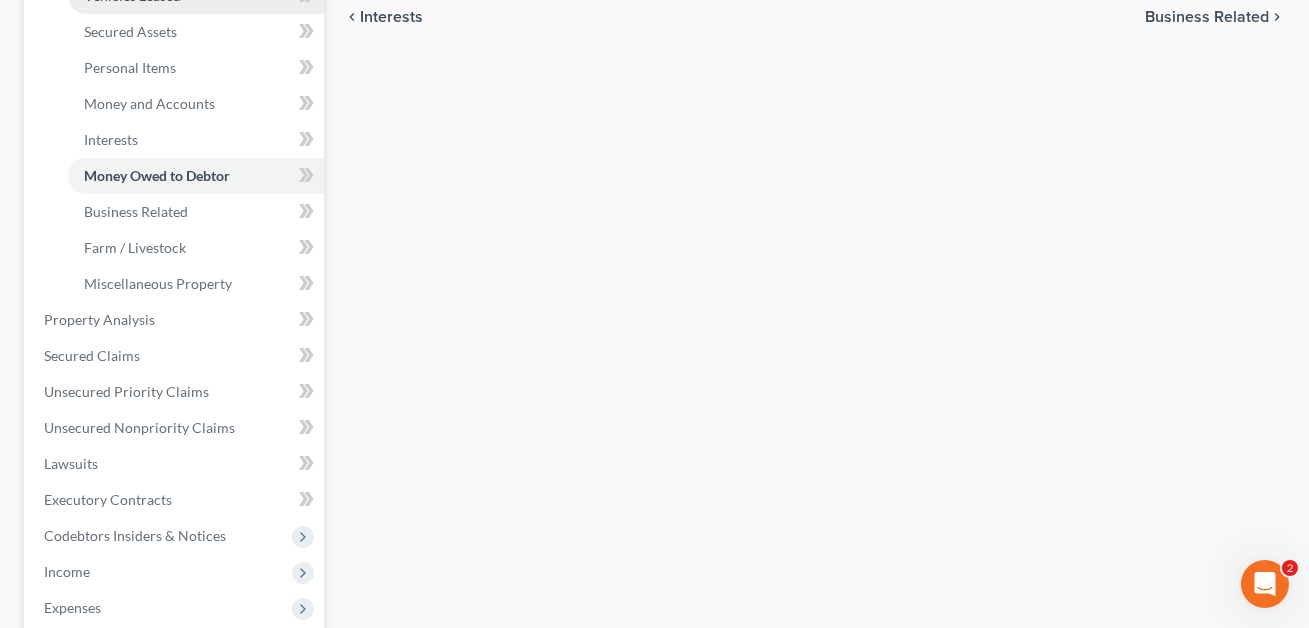 scroll, scrollTop: 445, scrollLeft: 0, axis: vertical 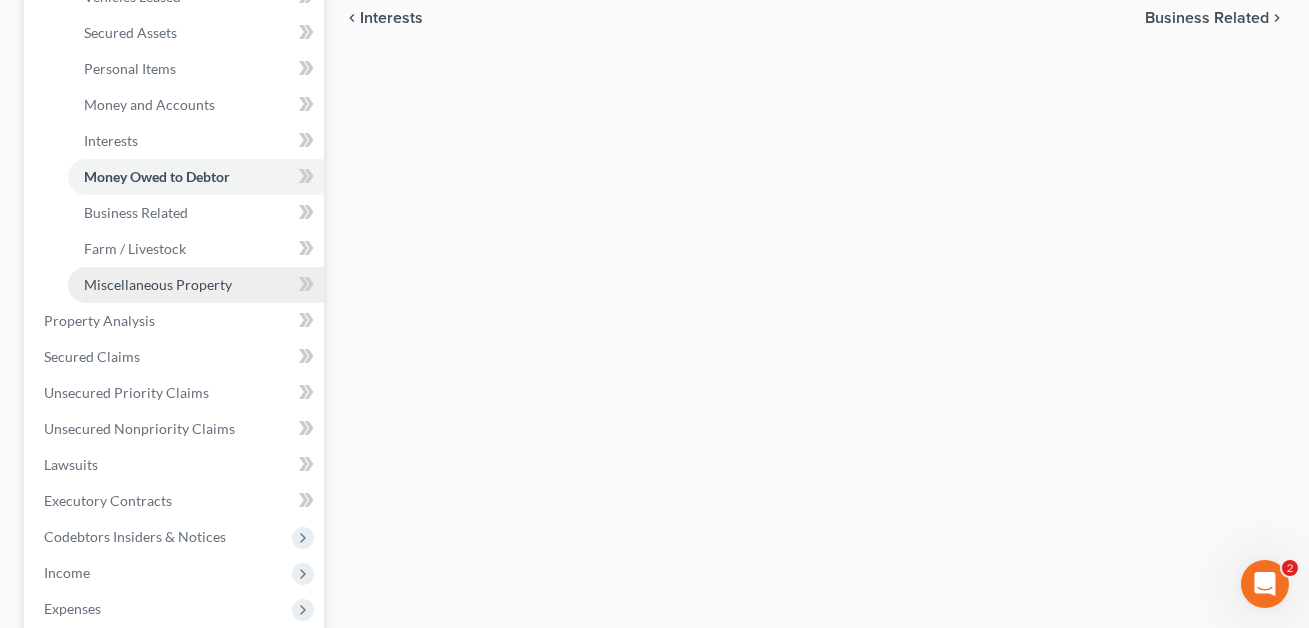 click on "Miscellaneous Property" at bounding box center [158, 284] 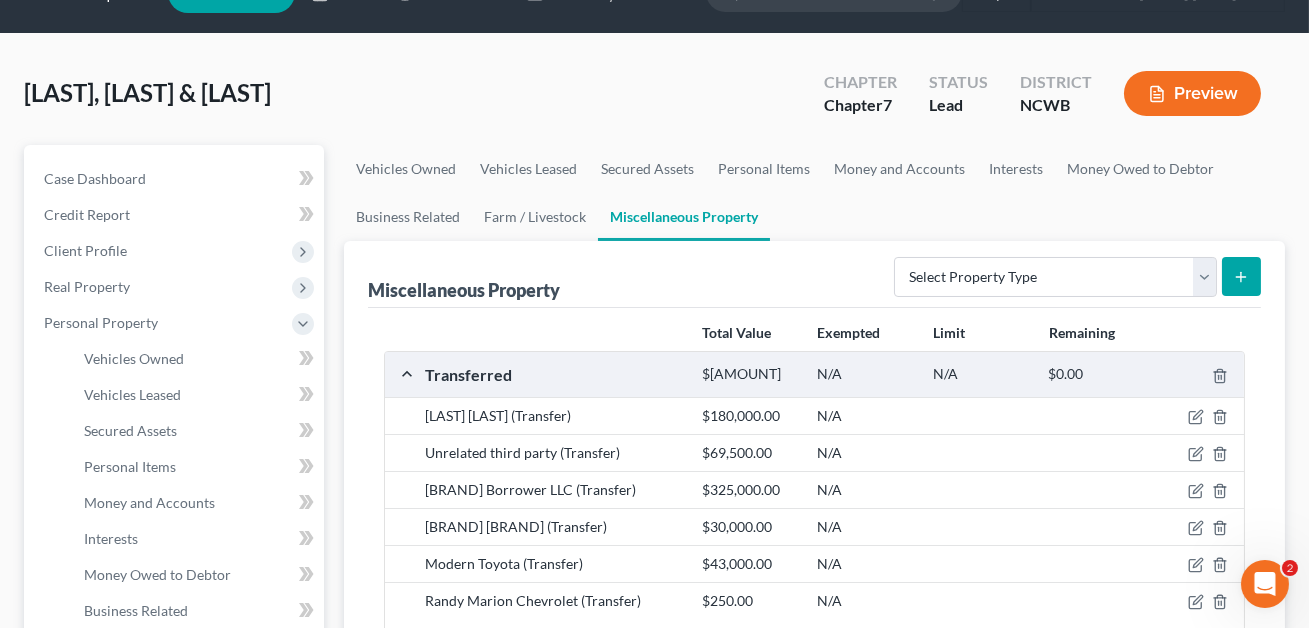 scroll, scrollTop: 49, scrollLeft: 0, axis: vertical 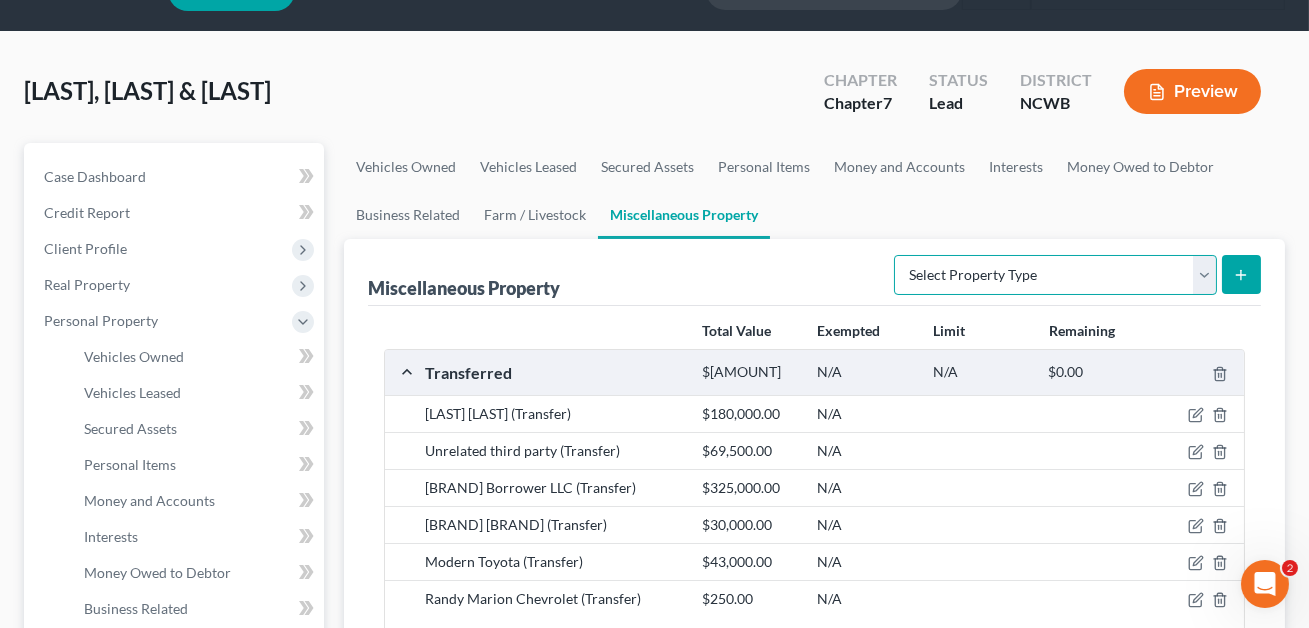 click on "Select Property Type Assigned for Creditor Benefit Within 1 Year Holding for Another Not Yet Listed Stored Within 1 Year Transferred" at bounding box center [1055, 275] 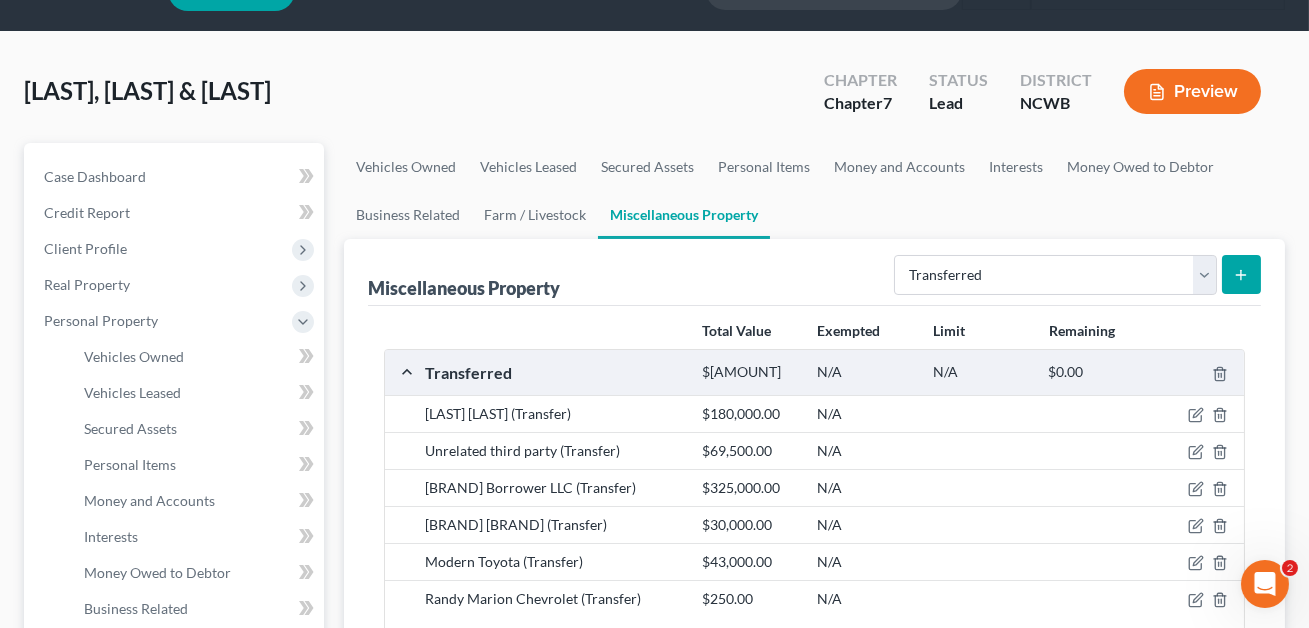 click at bounding box center (1241, 274) 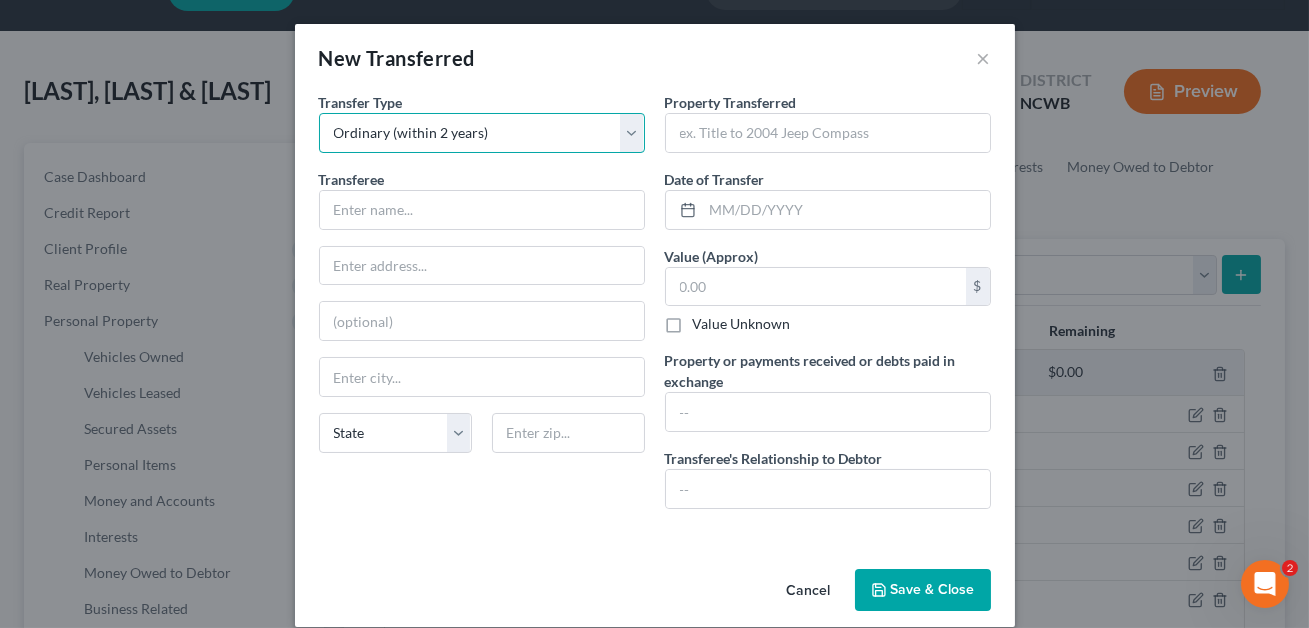 click on "Select Ordinary (within 2 years) Within 10 Years" at bounding box center (482, 133) 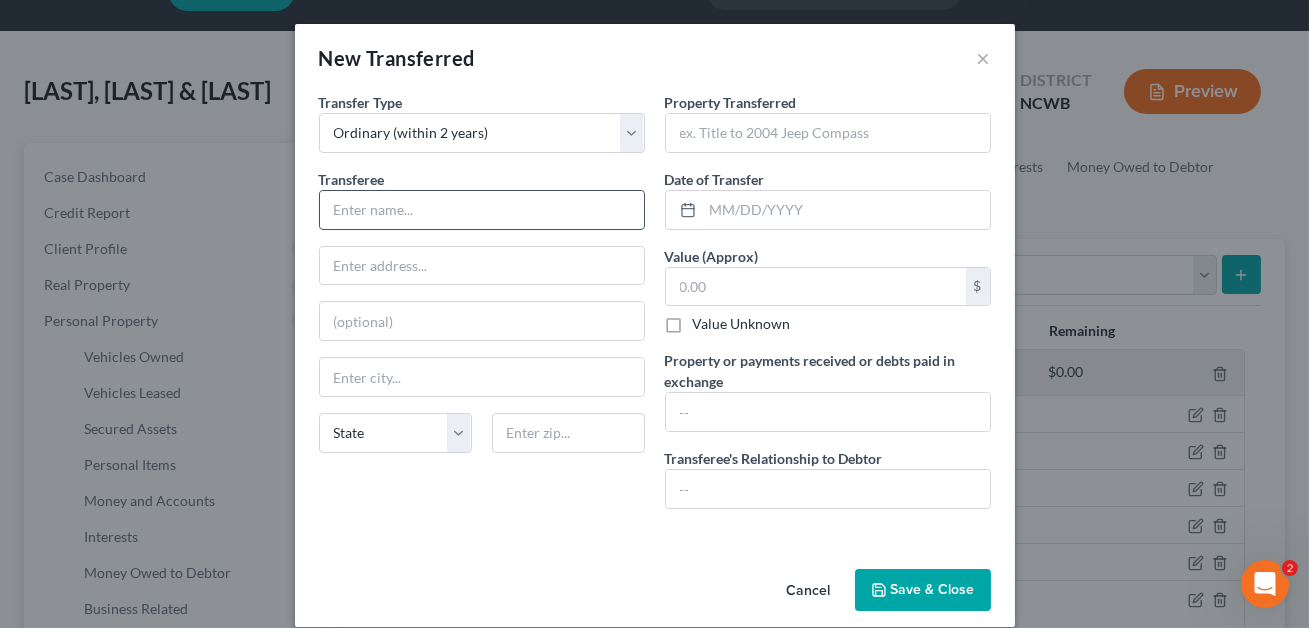 click at bounding box center [482, 210] 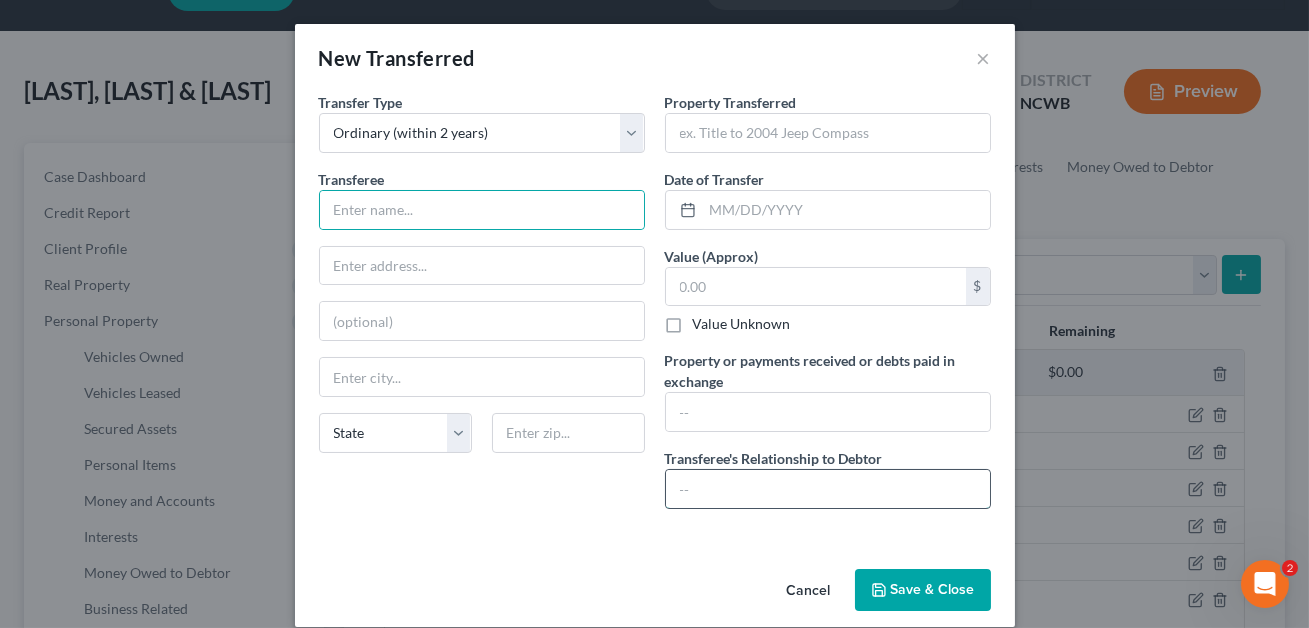 click at bounding box center [828, 489] 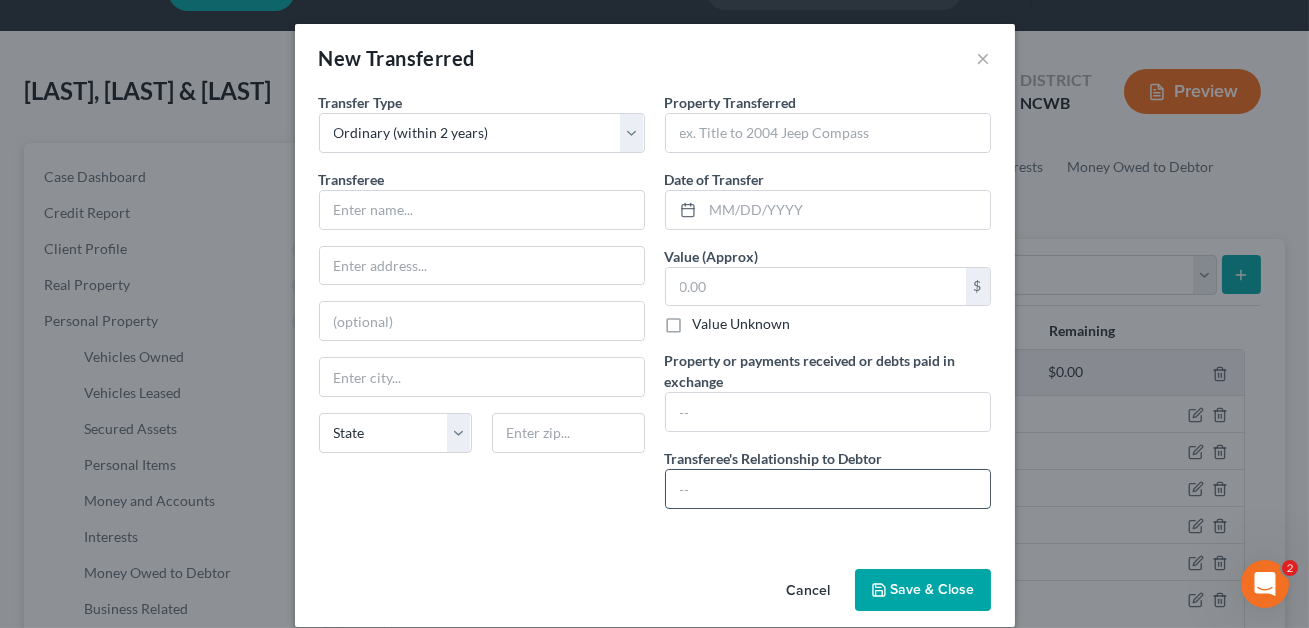 type on "n" 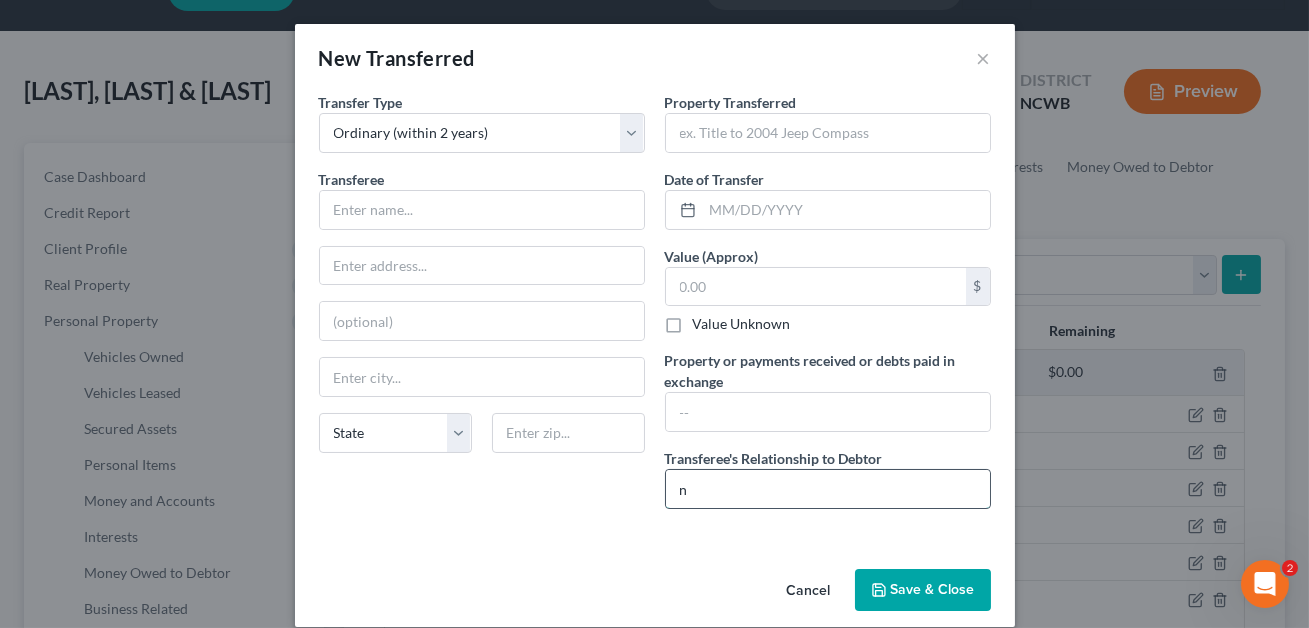 type 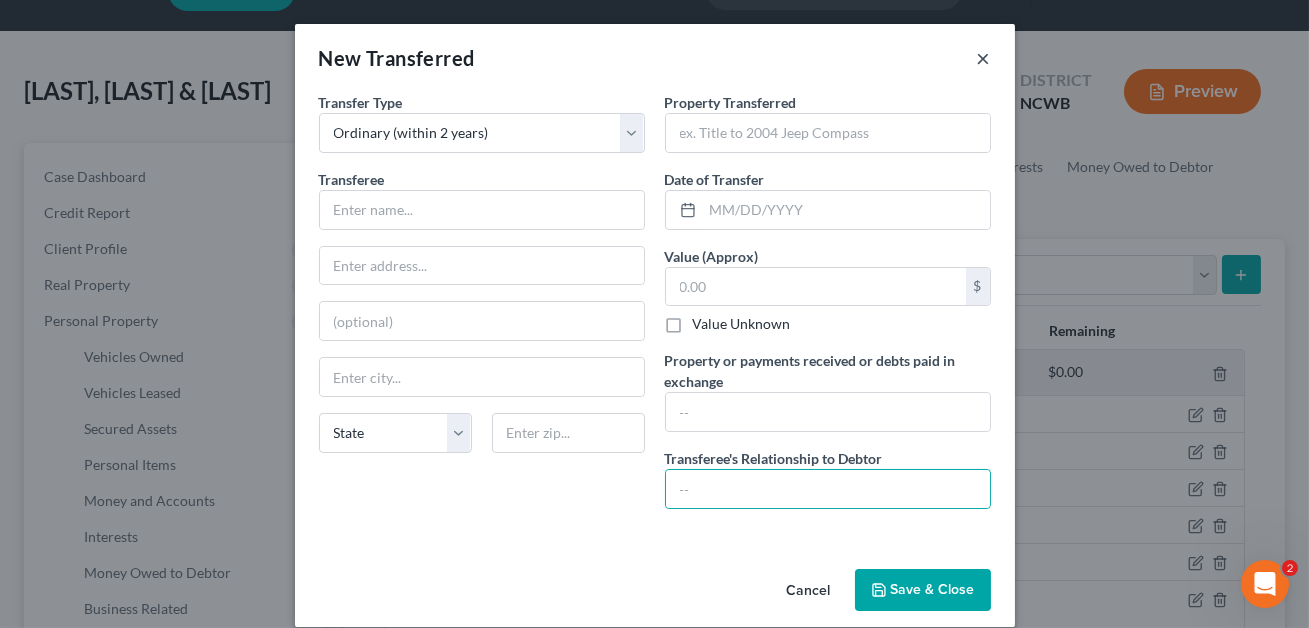 click on "×" at bounding box center (984, 58) 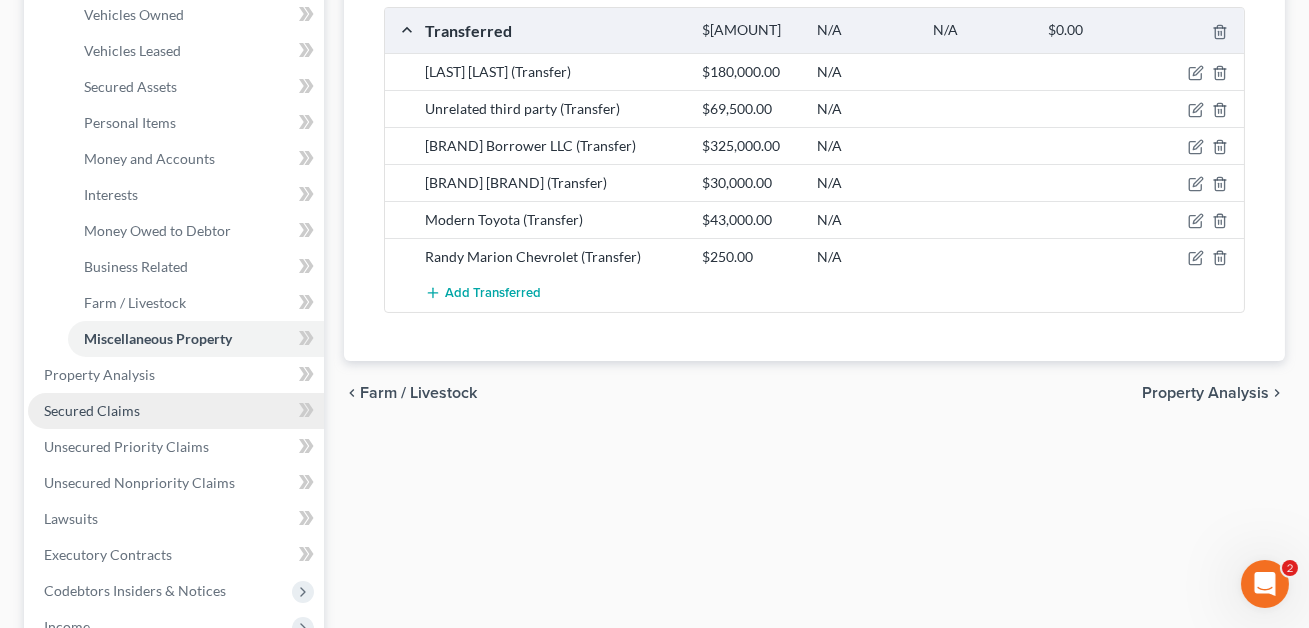 scroll, scrollTop: 396, scrollLeft: 0, axis: vertical 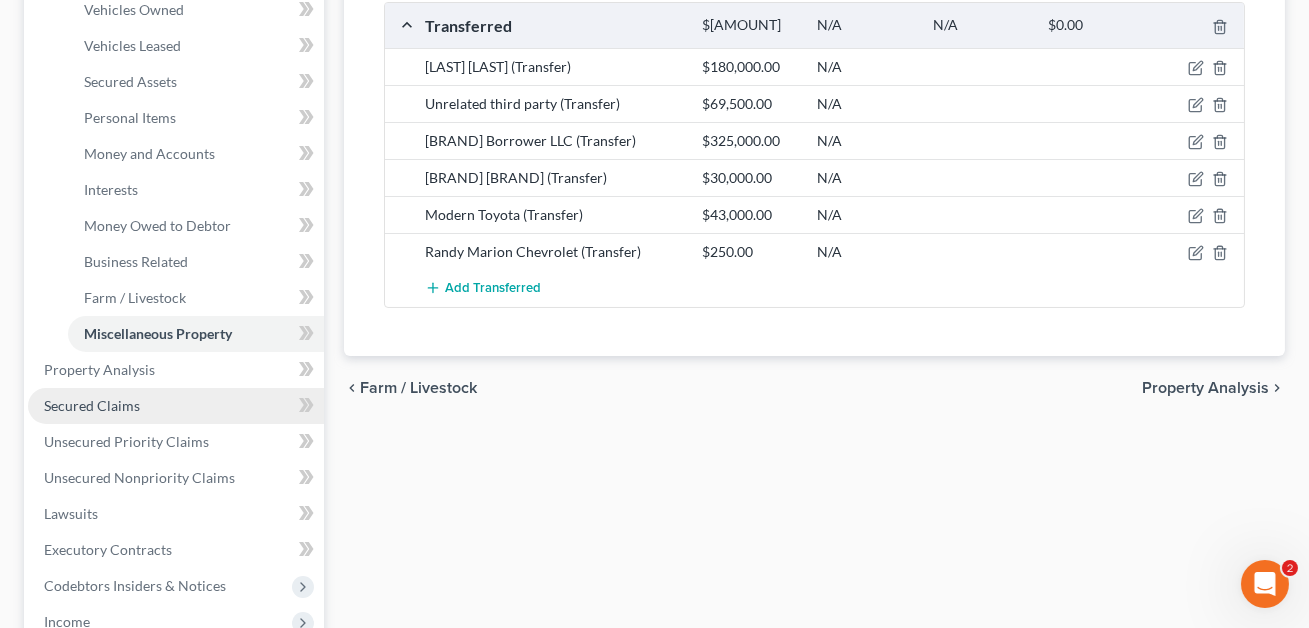 click on "Secured Claims" at bounding box center [92, 405] 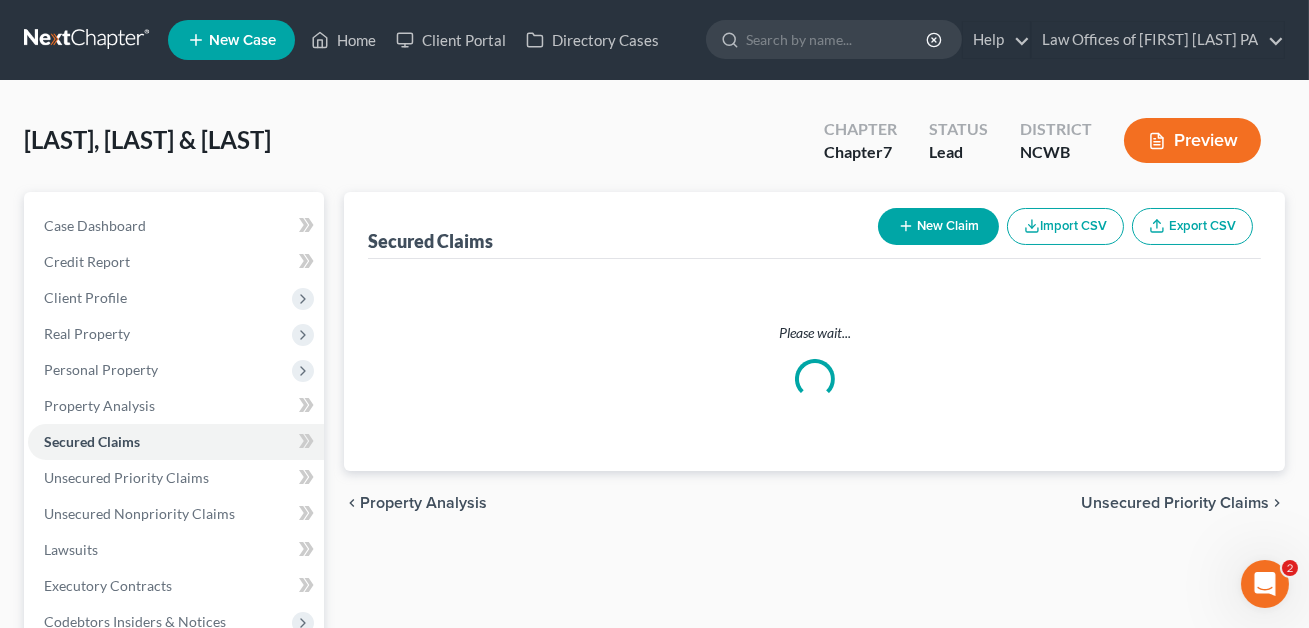 scroll, scrollTop: 0, scrollLeft: 0, axis: both 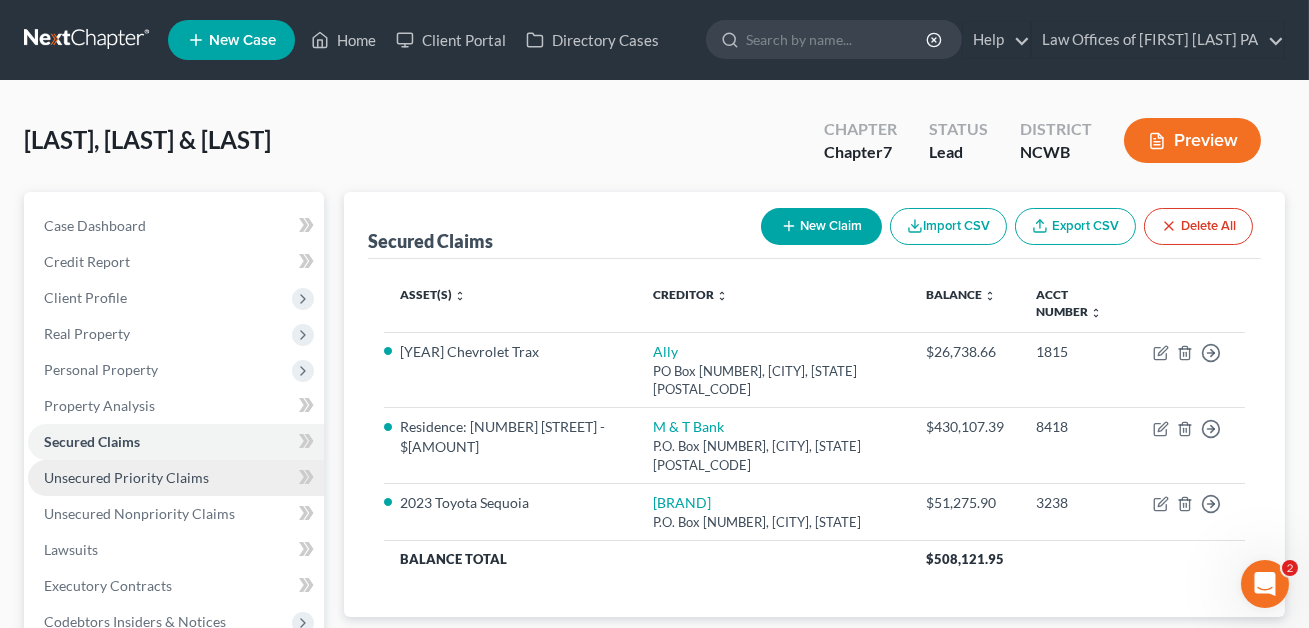 click on "Unsecured Priority Claims" at bounding box center [126, 477] 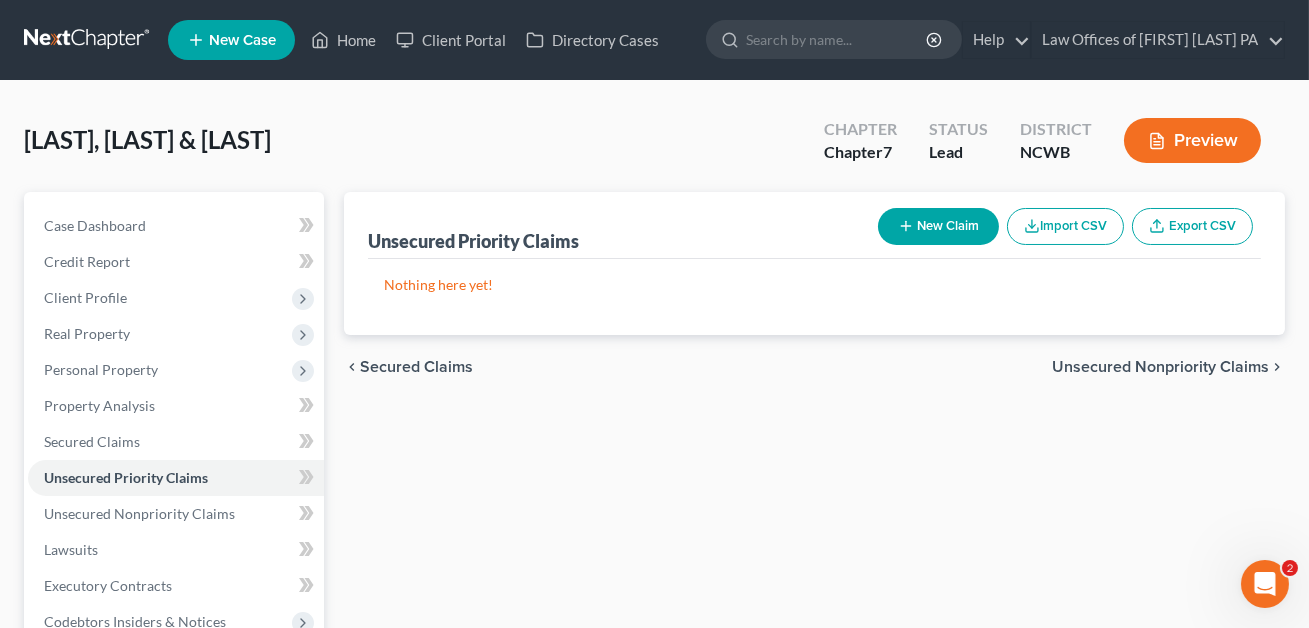 click on "New Claim" at bounding box center [938, 226] 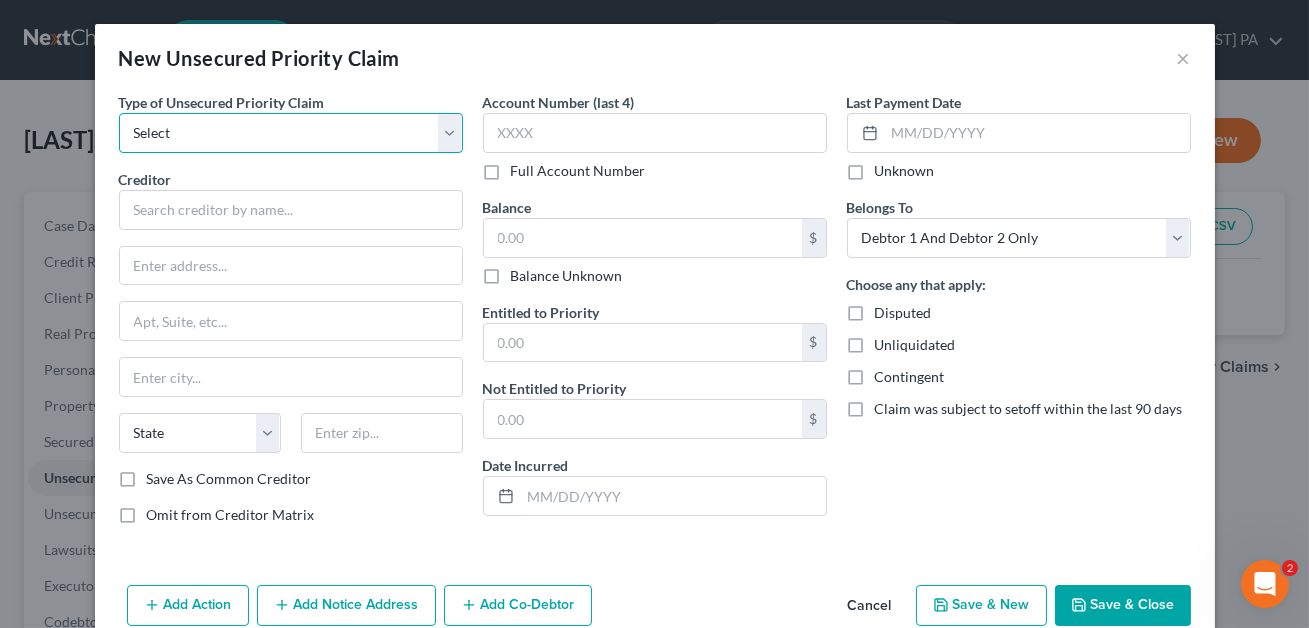 click on "Select Taxes & Other Government Units Domestic Support Obligations Extensions of credit in an involuntary case Wages, Salaries, Commissions Contributions to employee benefits Certain farmers and fisherman Deposits by individuals Commitments to maintain capitals Claims for death or injury while intoxicated Other" at bounding box center (291, 133) 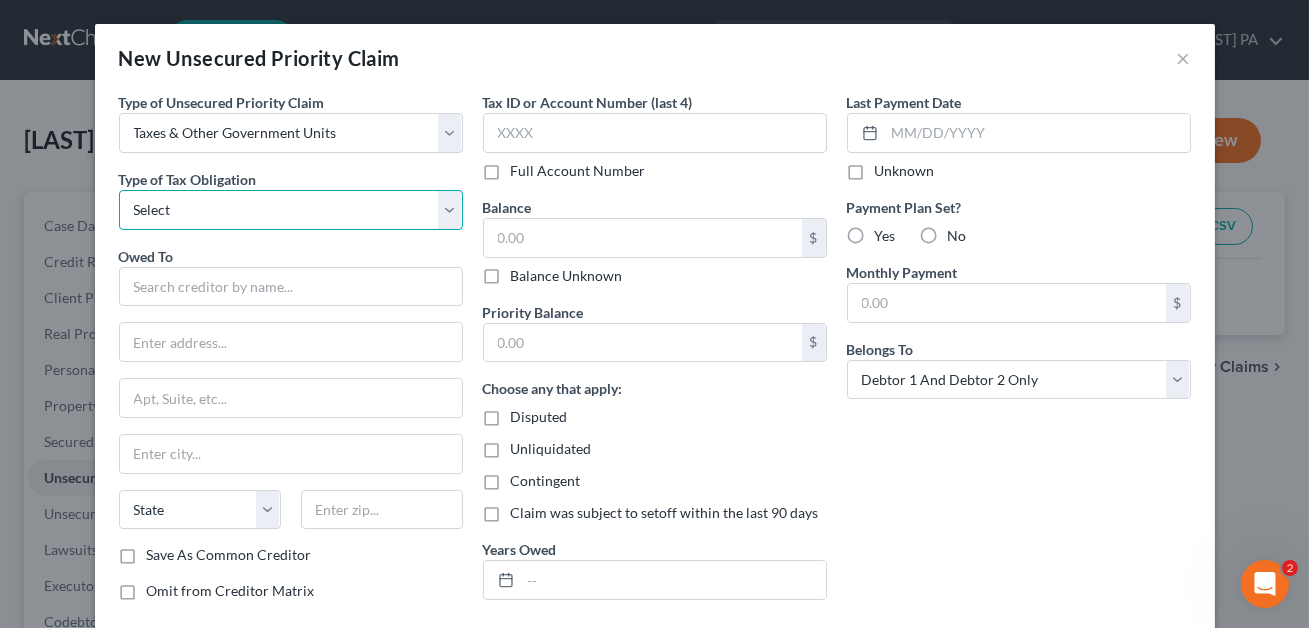 click on "Select Federal City State Franchise Tax Board Other" at bounding box center (291, 210) 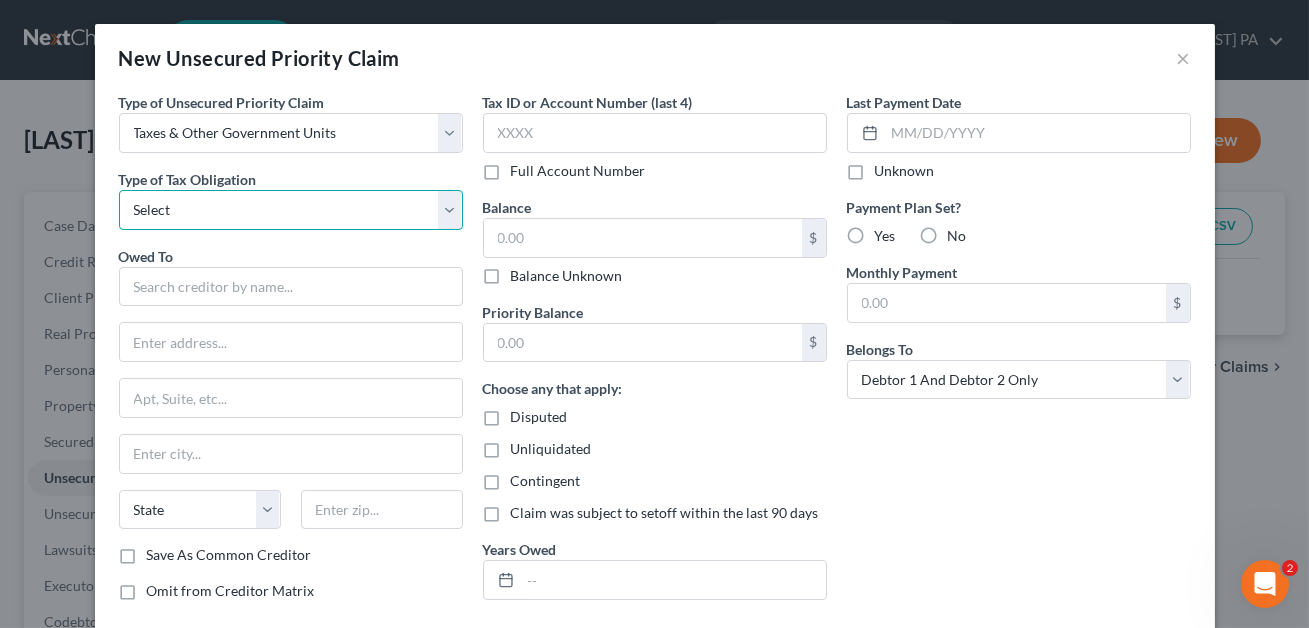 select on "0" 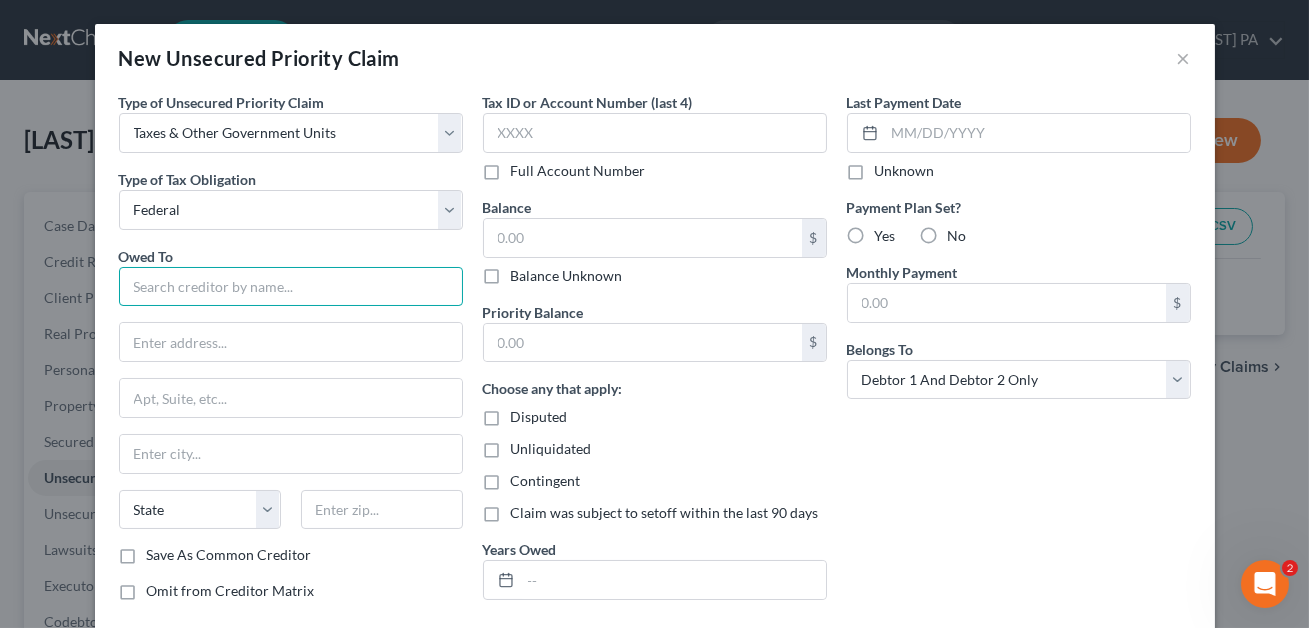 click at bounding box center [291, 287] 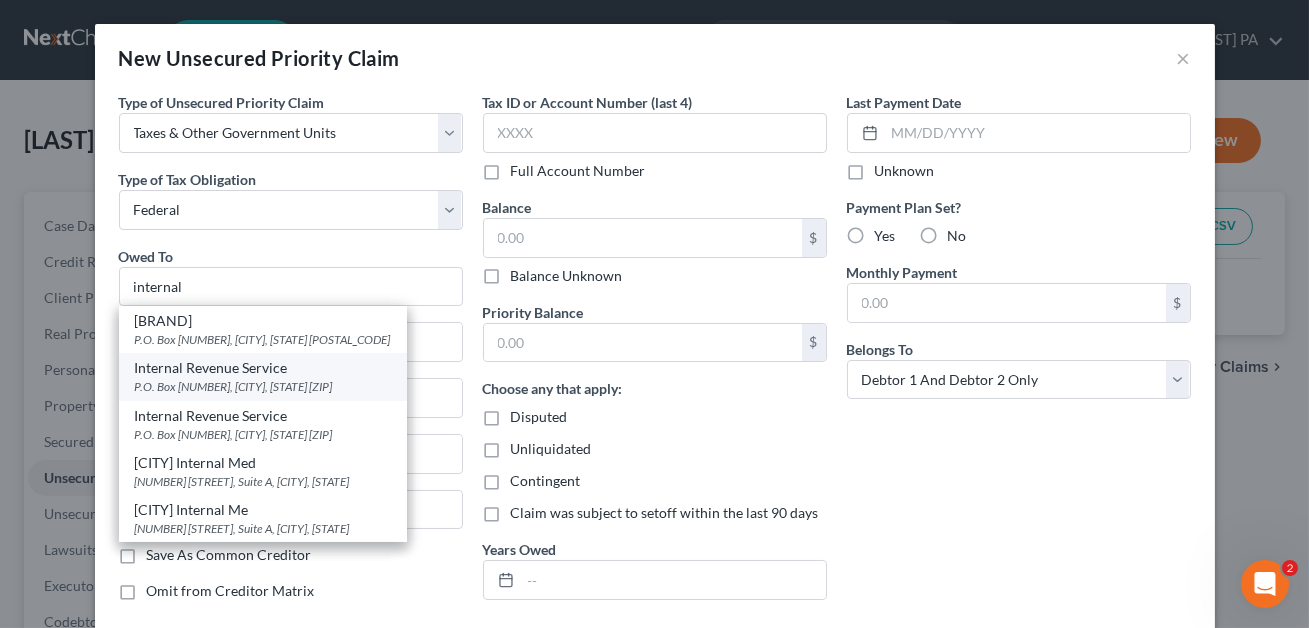 click on "P.O. Box [NUMBER], [CITY], [STATE] [ZIP]" at bounding box center (263, 386) 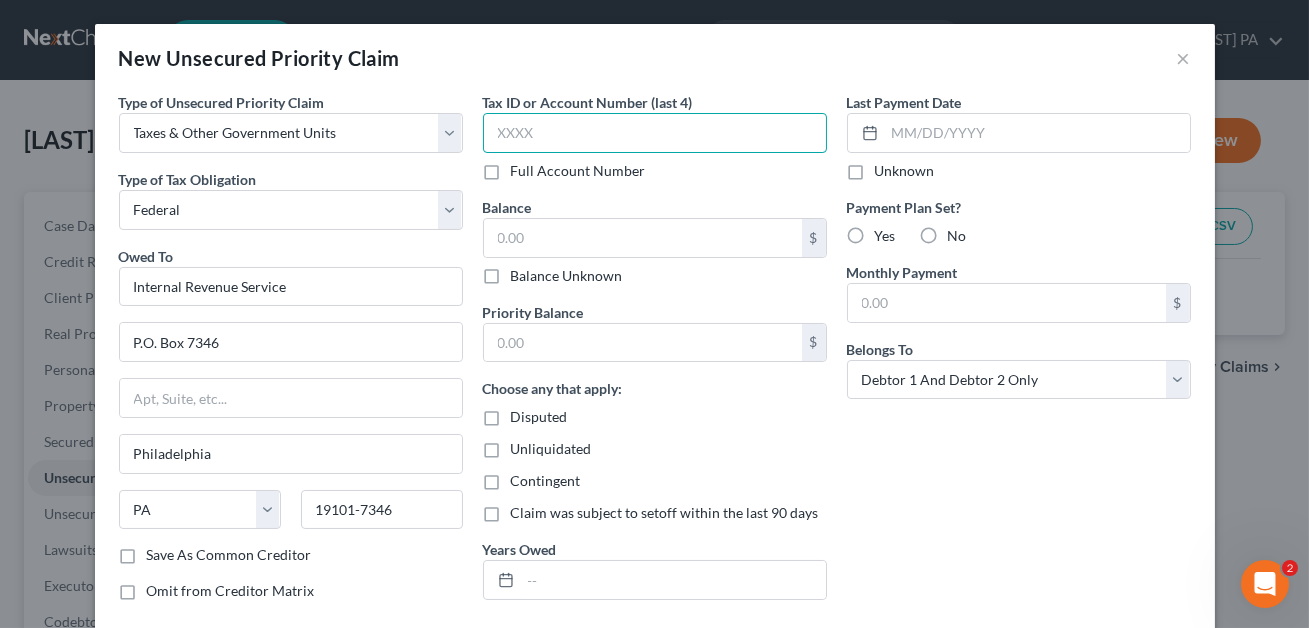 click at bounding box center [655, 133] 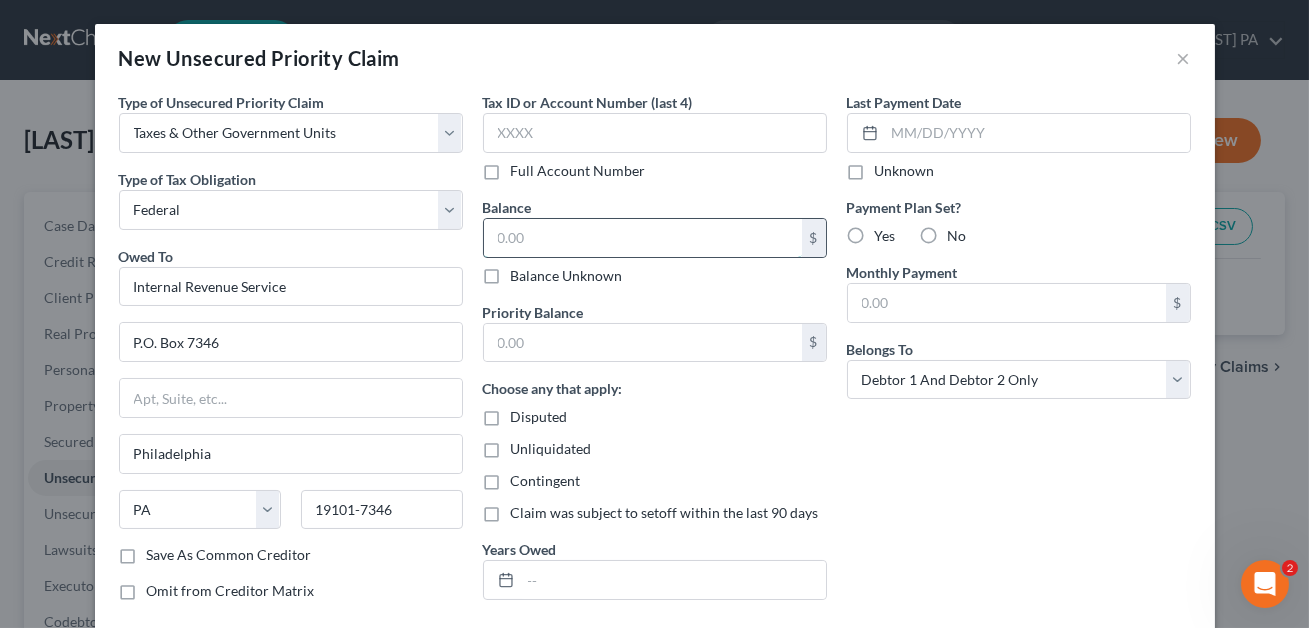click at bounding box center (643, 238) 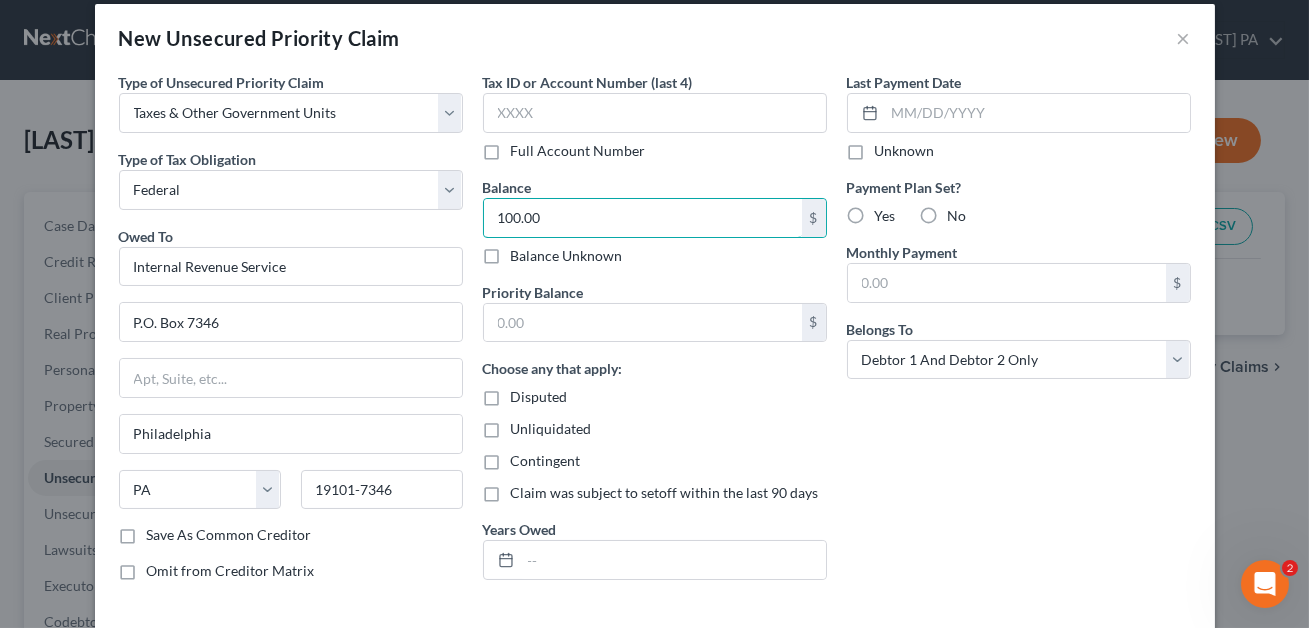 scroll, scrollTop: 113, scrollLeft: 0, axis: vertical 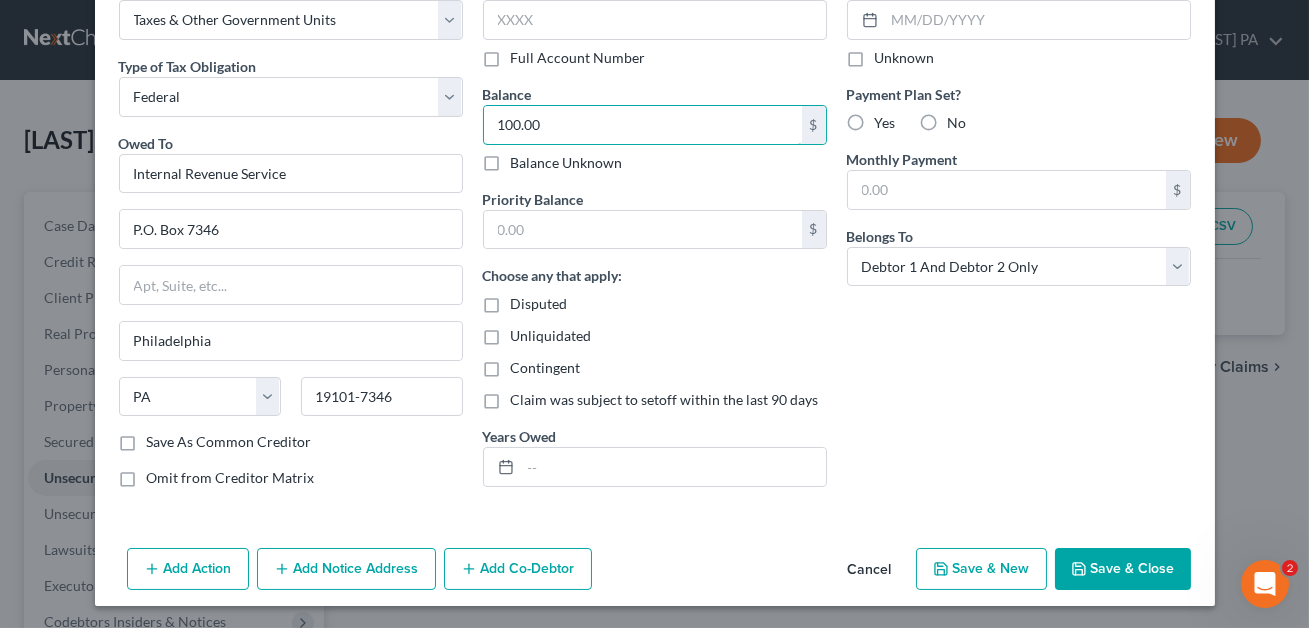 type on "100.00" 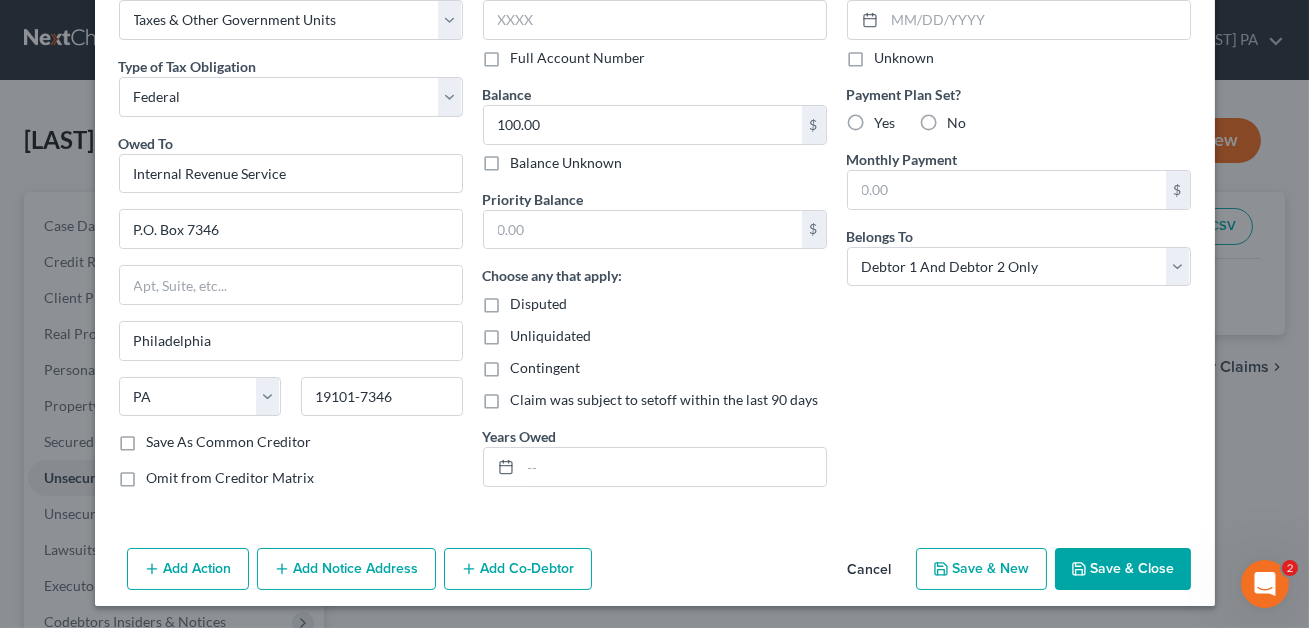 click on "Cancel" at bounding box center (870, 570) 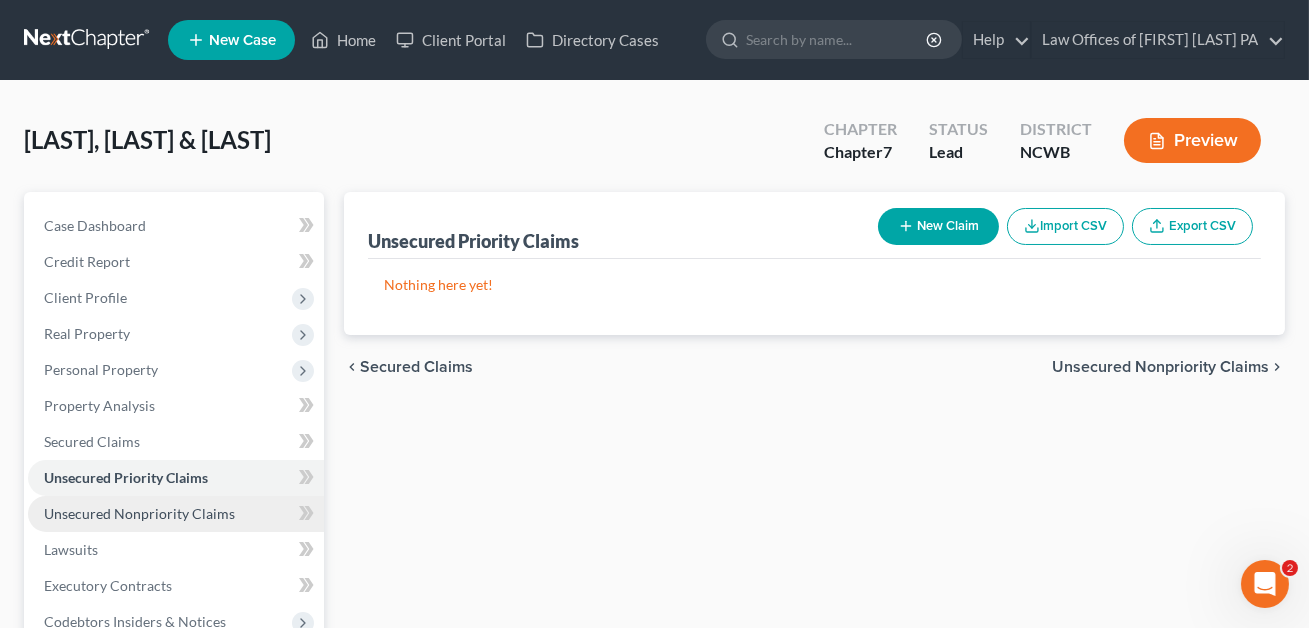 click on "Unsecured Nonpriority Claims" at bounding box center [139, 513] 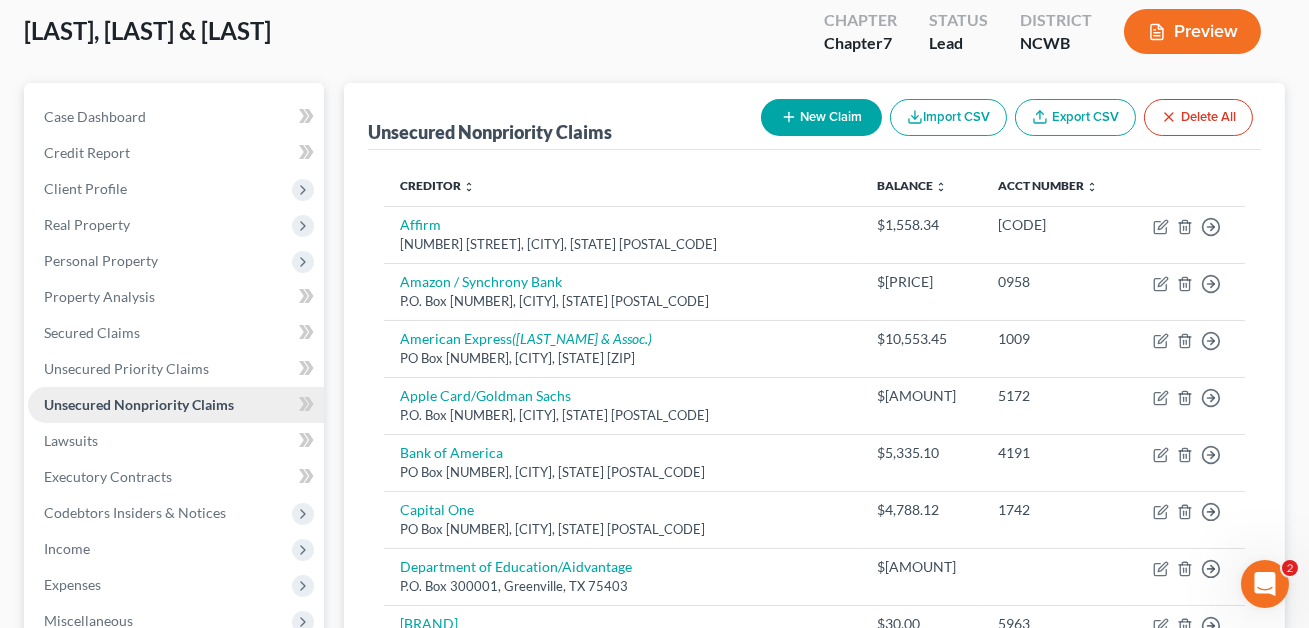 scroll, scrollTop: 124, scrollLeft: 0, axis: vertical 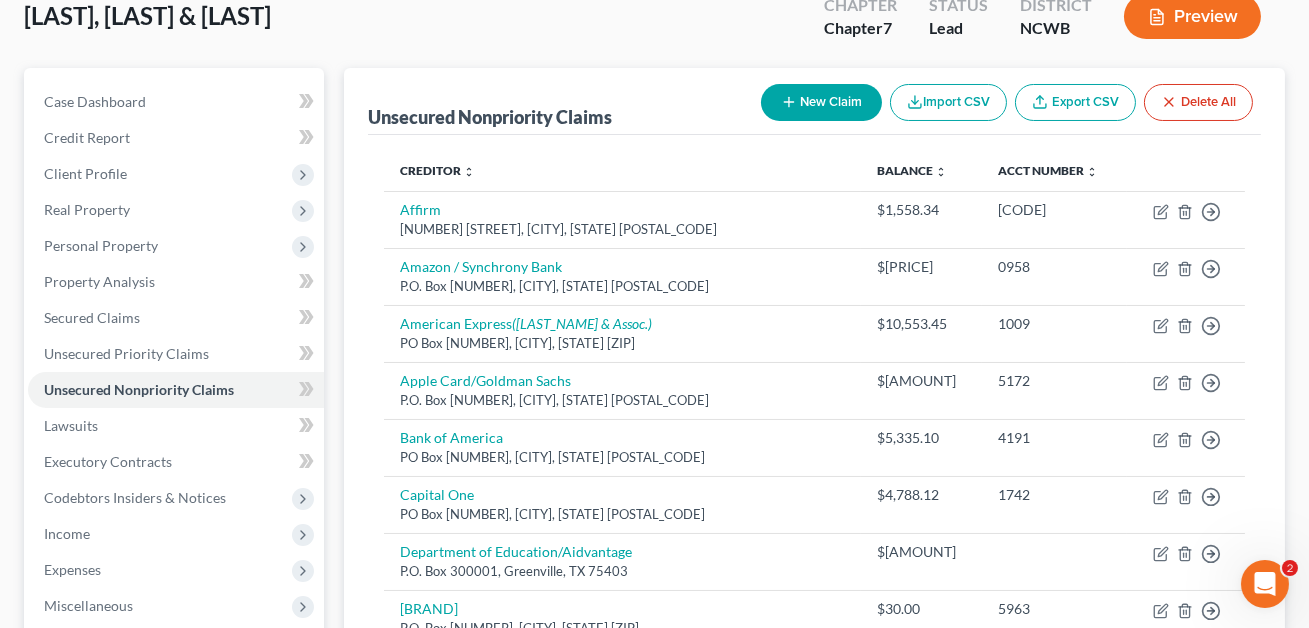 click on "New Claim" at bounding box center (821, 102) 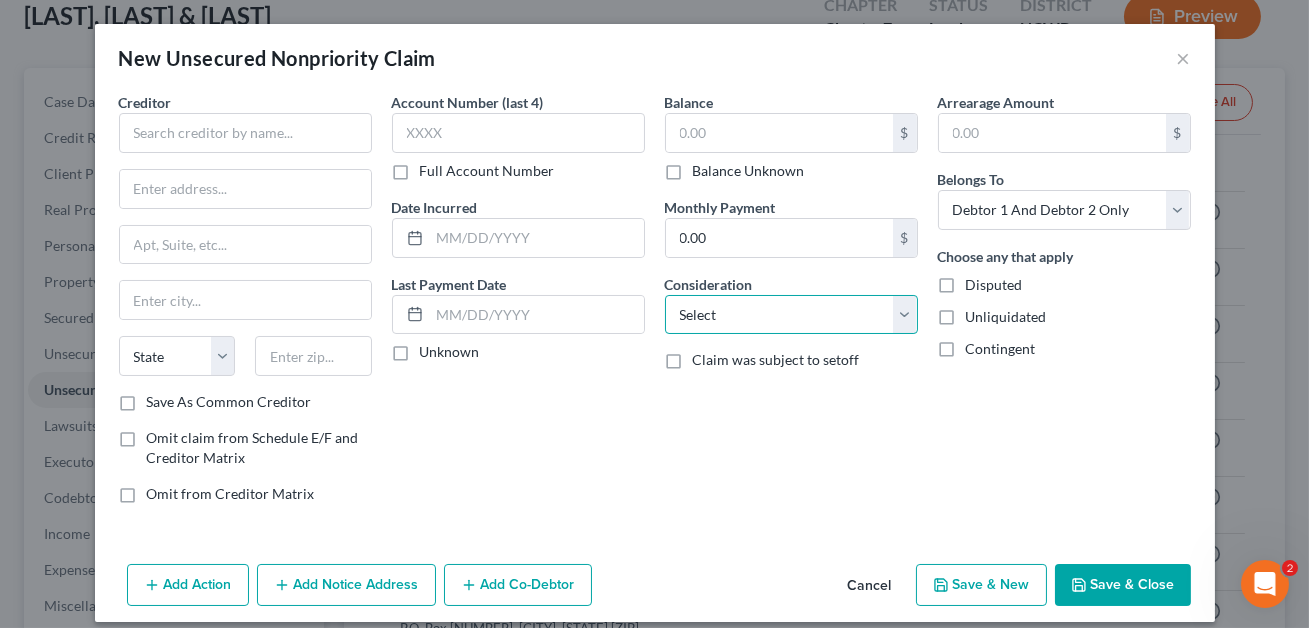 click on "Select Cable / Satellite Services Collection Agency Credit Card Debt Debt Counseling / Attorneys Deficiency Balance Domestic Support Obligations Home / Car Repairs Income Taxes Judgment Liens Medical Services Monies Loaned / Advanced Mortgage Obligation From Divorce Or Separation Obligation To Pensions Other Overdrawn Bank Account Promised To Help Pay Creditors Student Loans Suppliers And Vendors Telephone / Internet Services Utility Services" at bounding box center (791, 315) 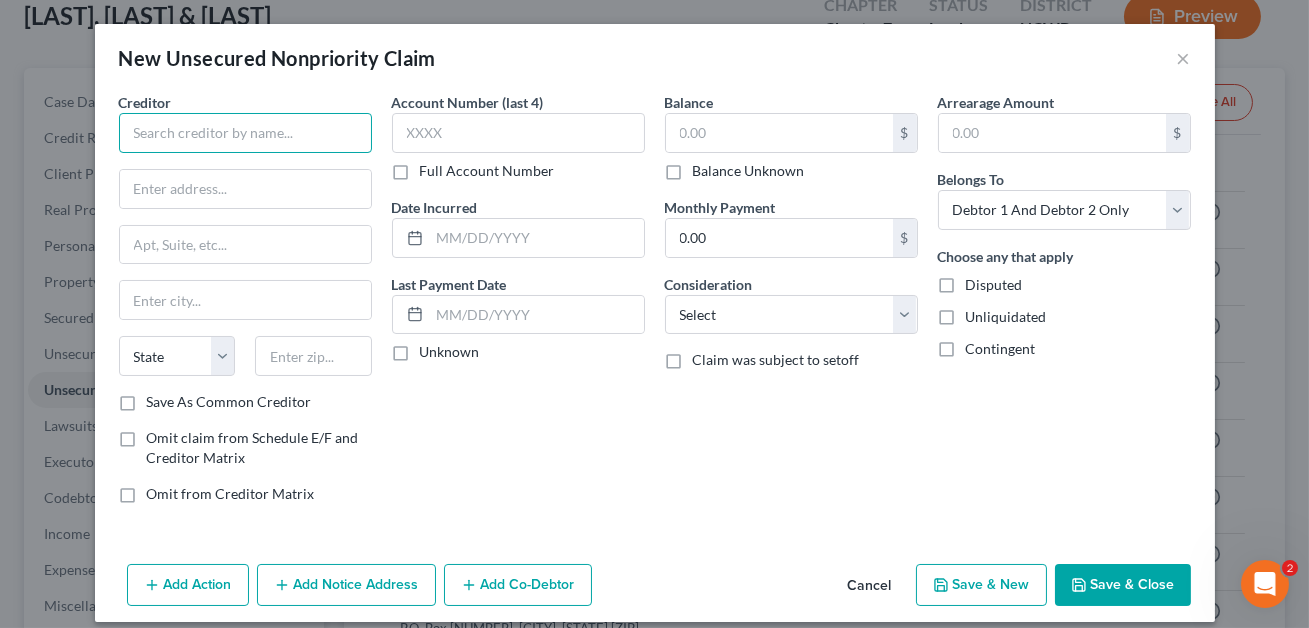 click at bounding box center [245, 133] 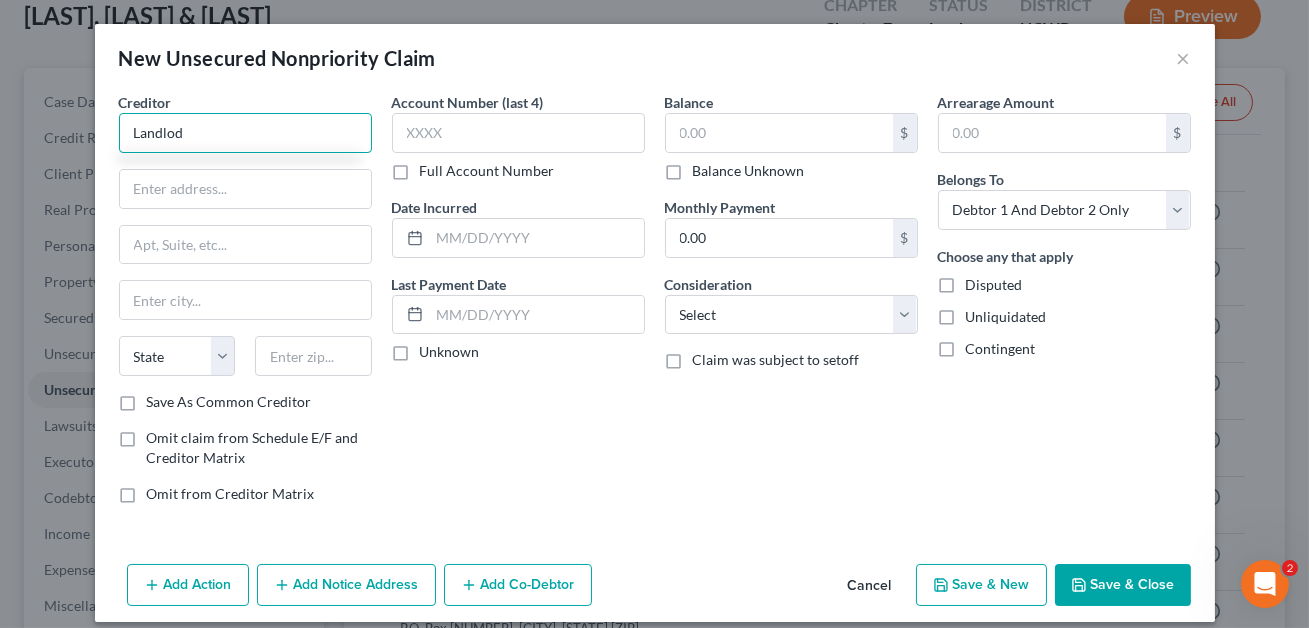 click on "Landlod" at bounding box center [245, 133] 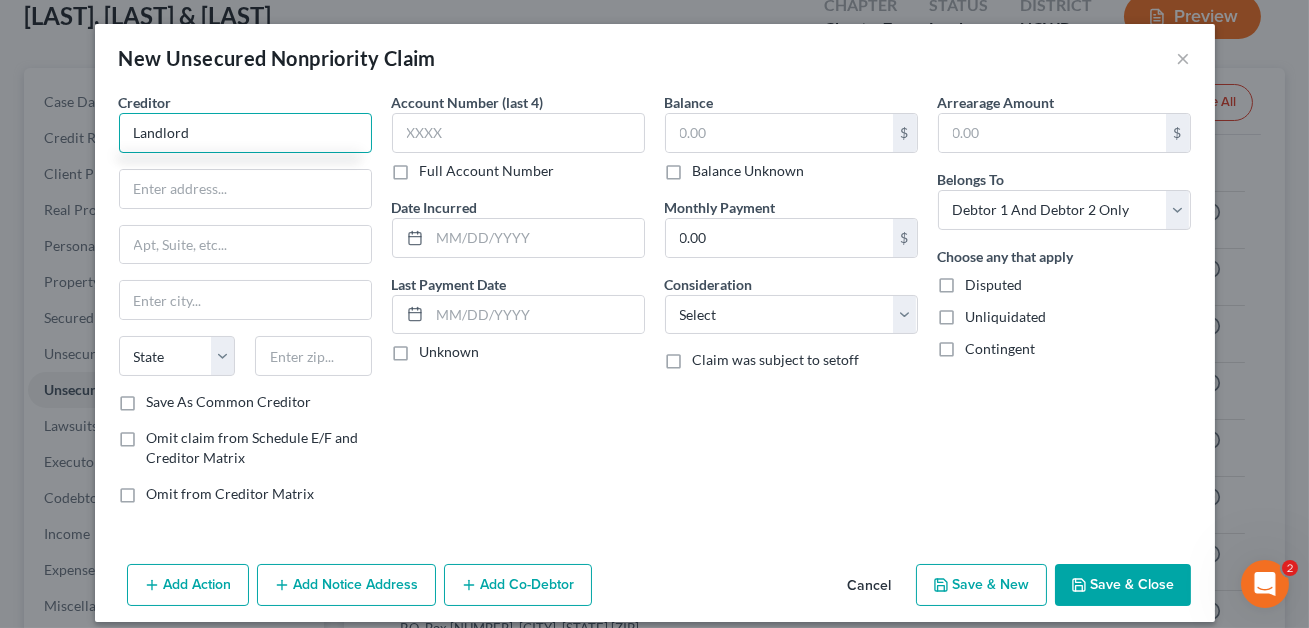 click on "Landlord" at bounding box center [245, 133] 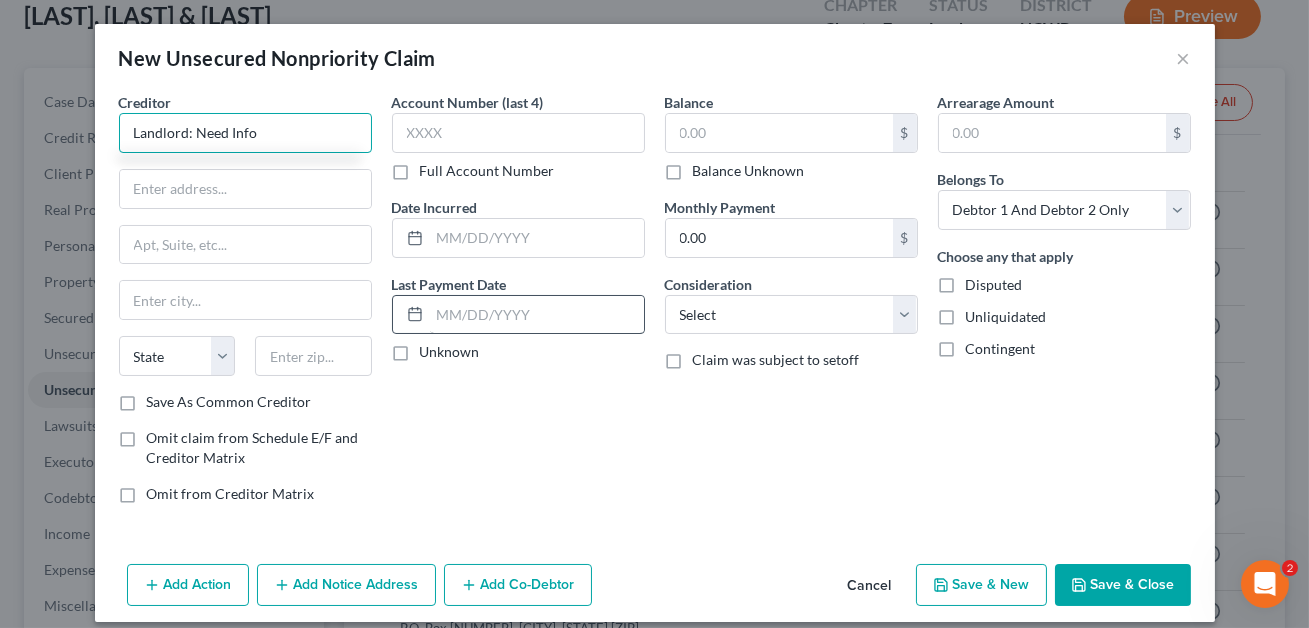 type on "Landlord: Need Info" 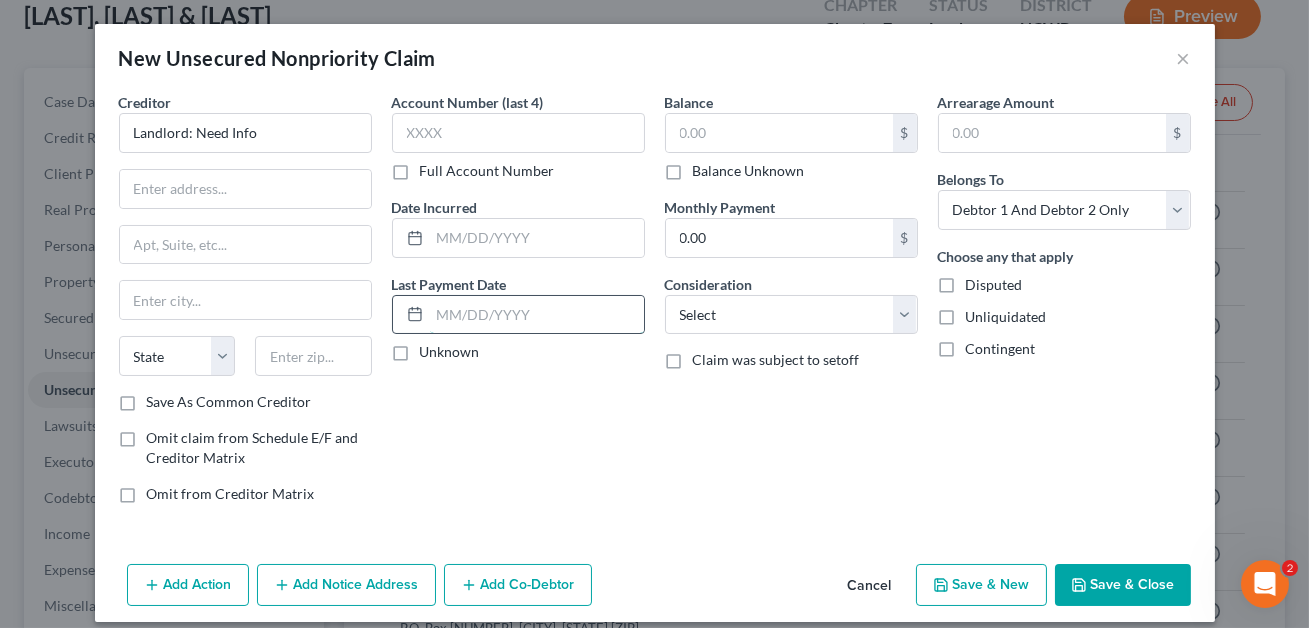click at bounding box center [537, 315] 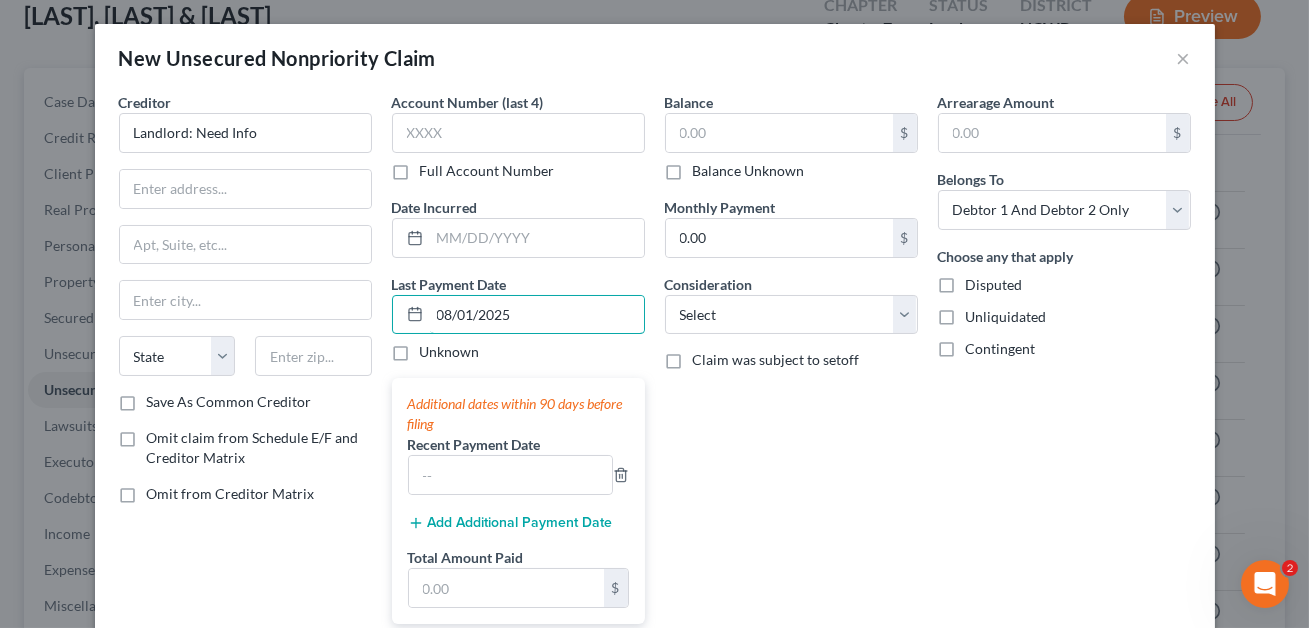 type on "08/01/2025" 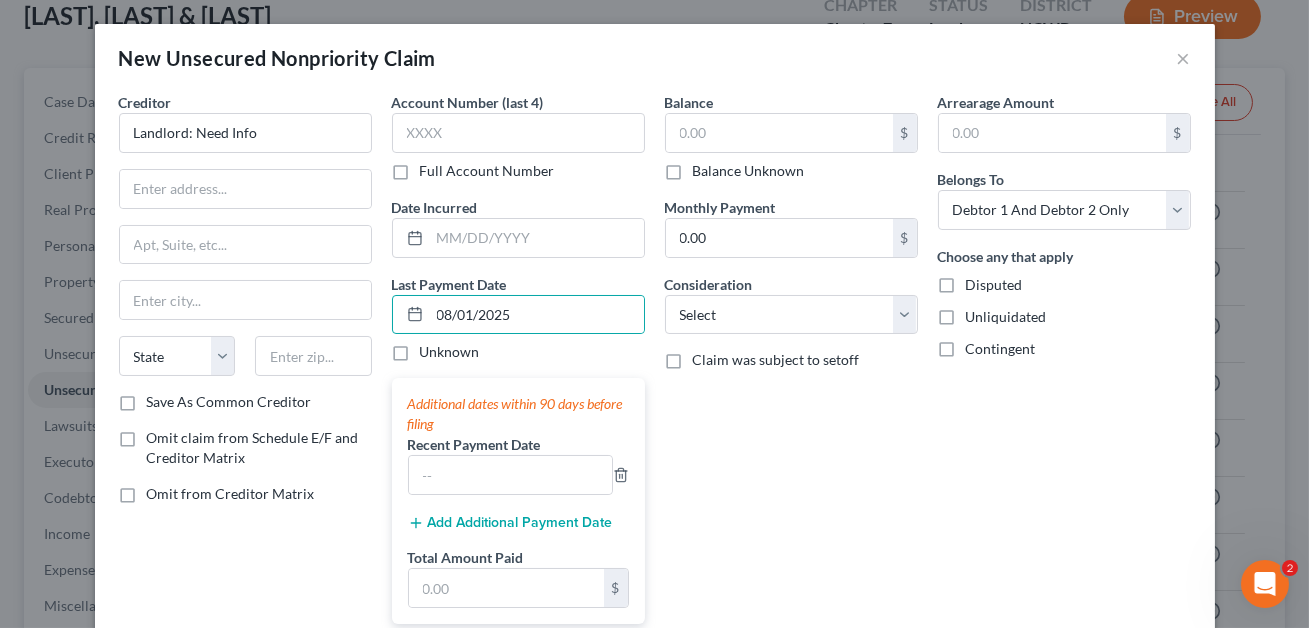 click on "Add Additional Payment Date" at bounding box center (510, 523) 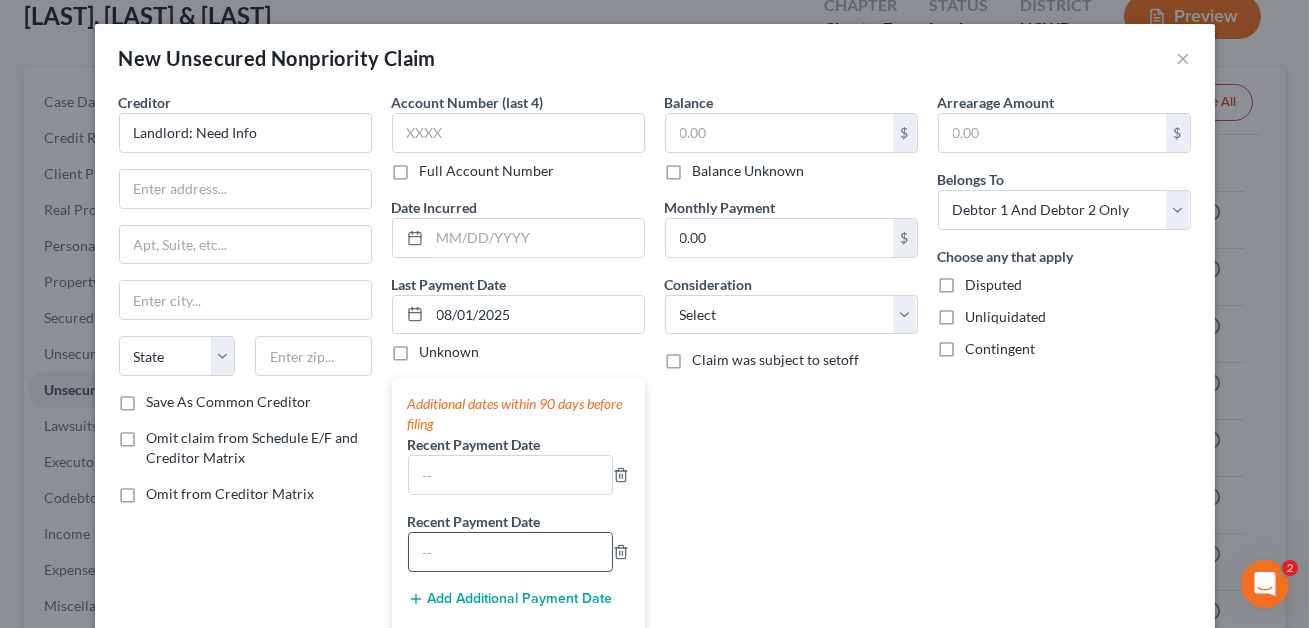 scroll, scrollTop: 54, scrollLeft: 0, axis: vertical 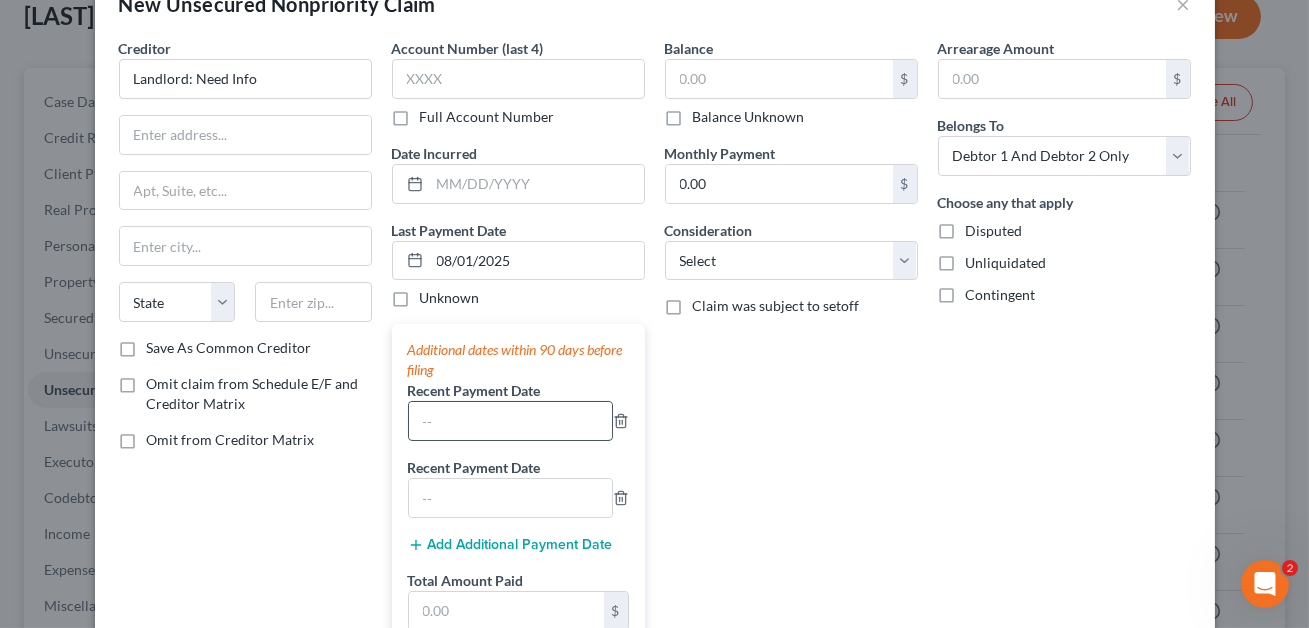 click at bounding box center (510, 421) 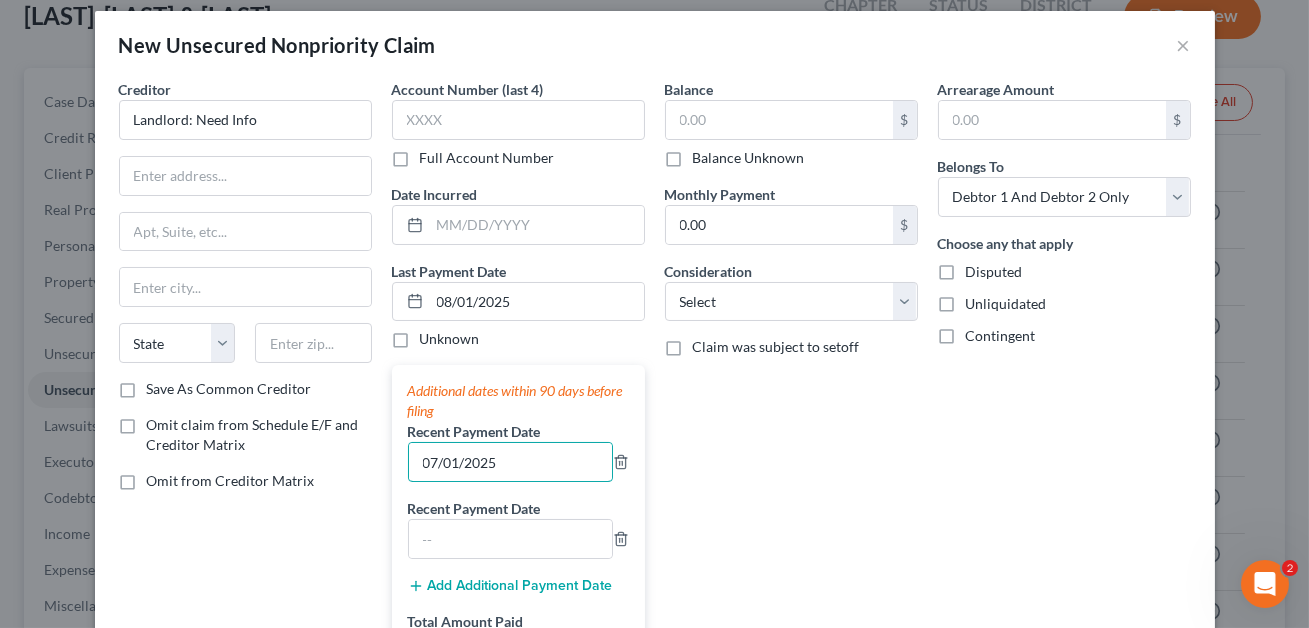 scroll, scrollTop: 0, scrollLeft: 0, axis: both 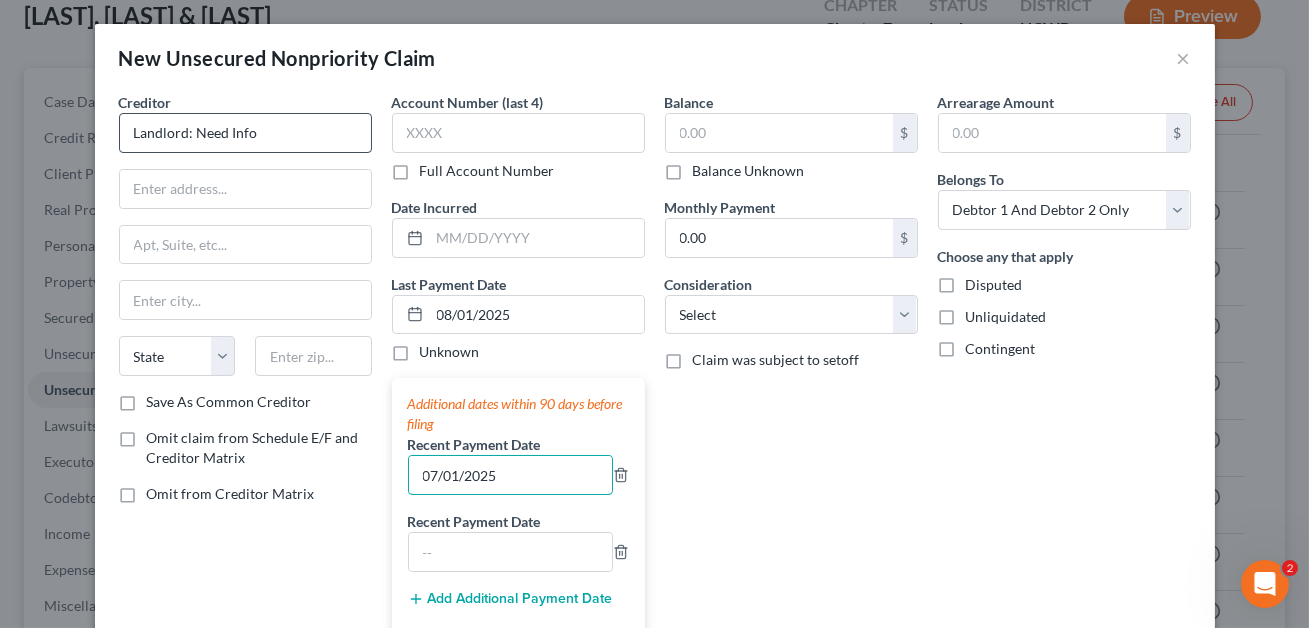 type on "07/01/2025" 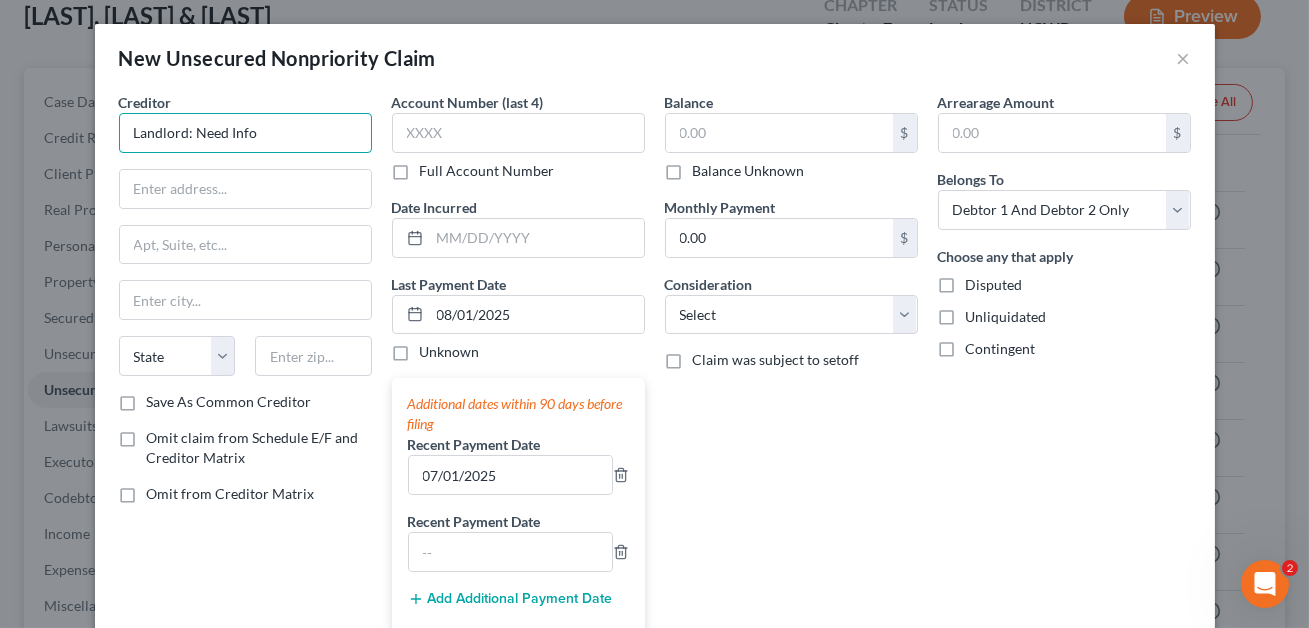 drag, startPoint x: 267, startPoint y: 130, endPoint x: 119, endPoint y: 136, distance: 148.12157 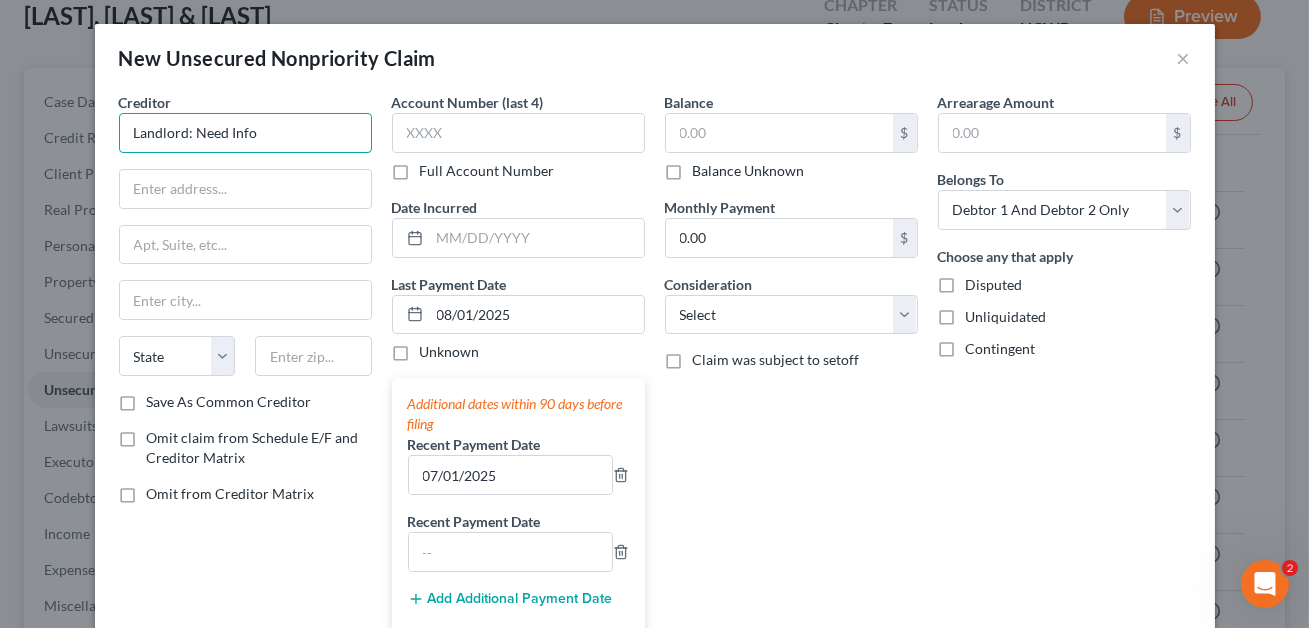 click on "Landlord: Need Info" at bounding box center (245, 133) 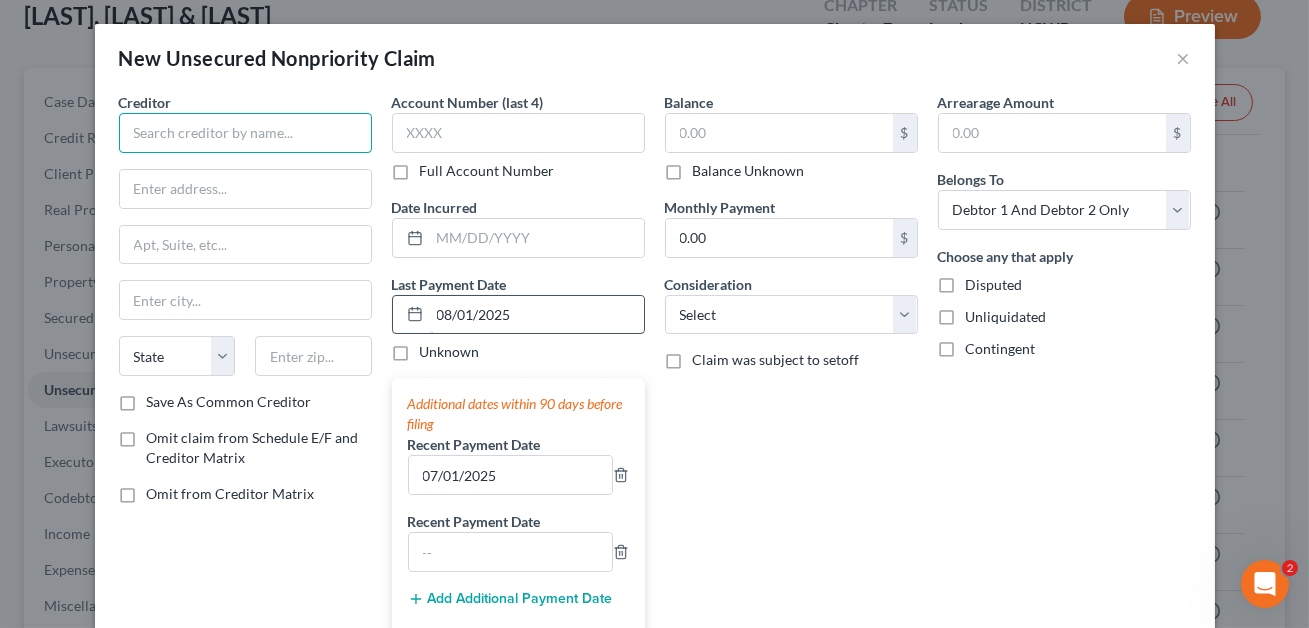 type 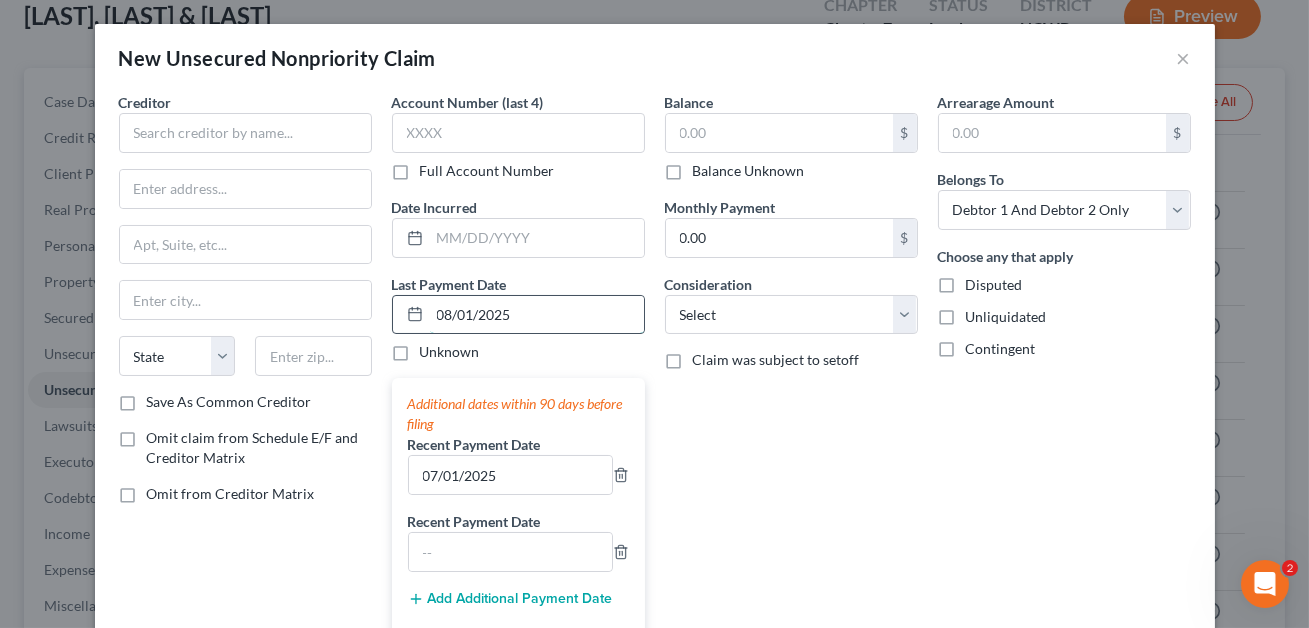 drag, startPoint x: 515, startPoint y: 311, endPoint x: 420, endPoint y: 307, distance: 95.084175 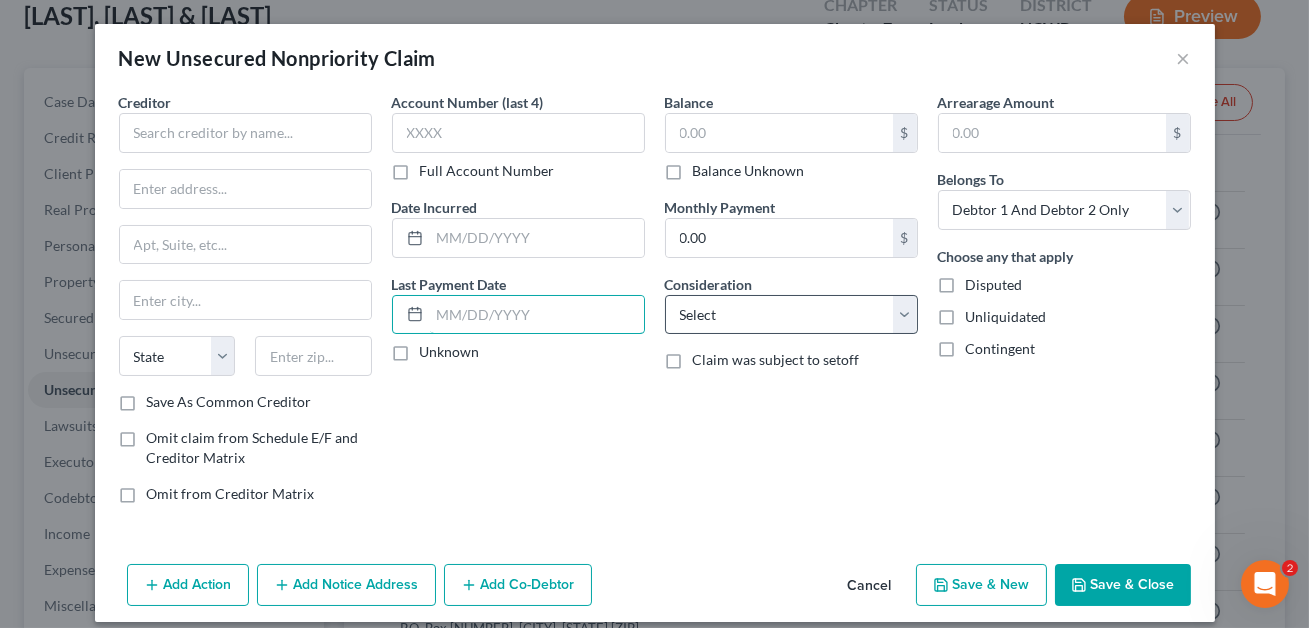 type 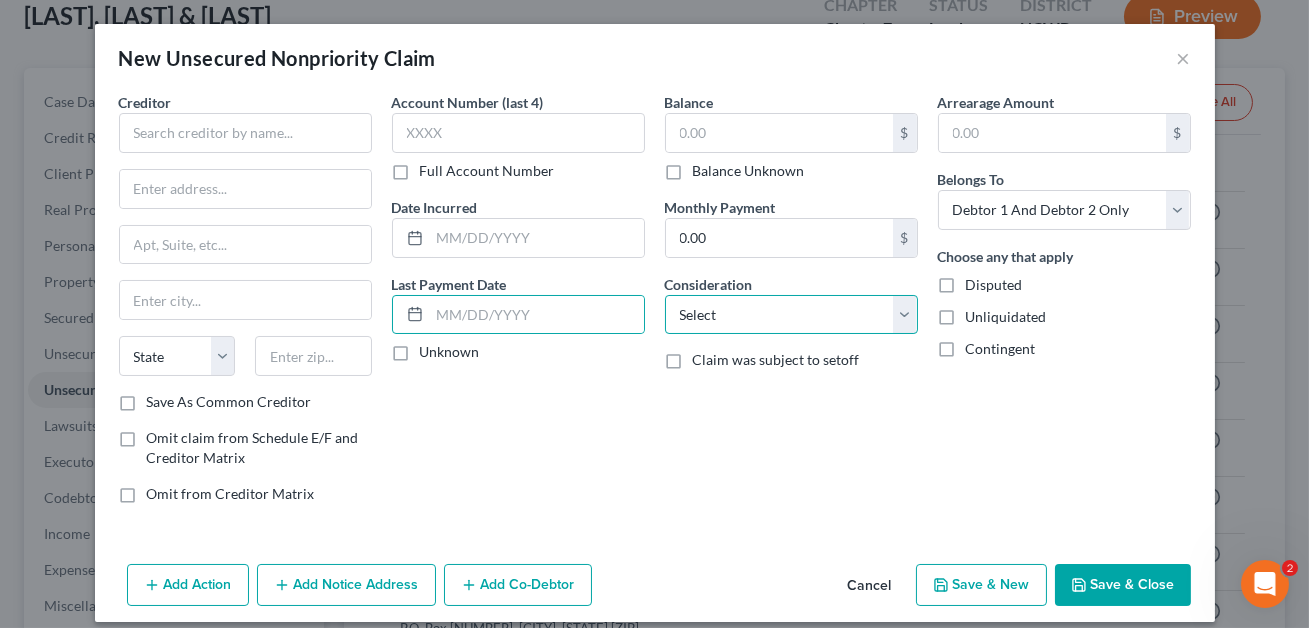 click on "Select Cable / Satellite Services Collection Agency Credit Card Debt Debt Counseling / Attorneys Deficiency Balance Domestic Support Obligations Home / Car Repairs Income Taxes Judgment Liens Medical Services Monies Loaned / Advanced Mortgage Obligation From Divorce Or Separation Obligation To Pensions Other Overdrawn Bank Account Promised To Help Pay Creditors Student Loans Suppliers And Vendors Telephone / Internet Services Utility Services" at bounding box center [791, 315] 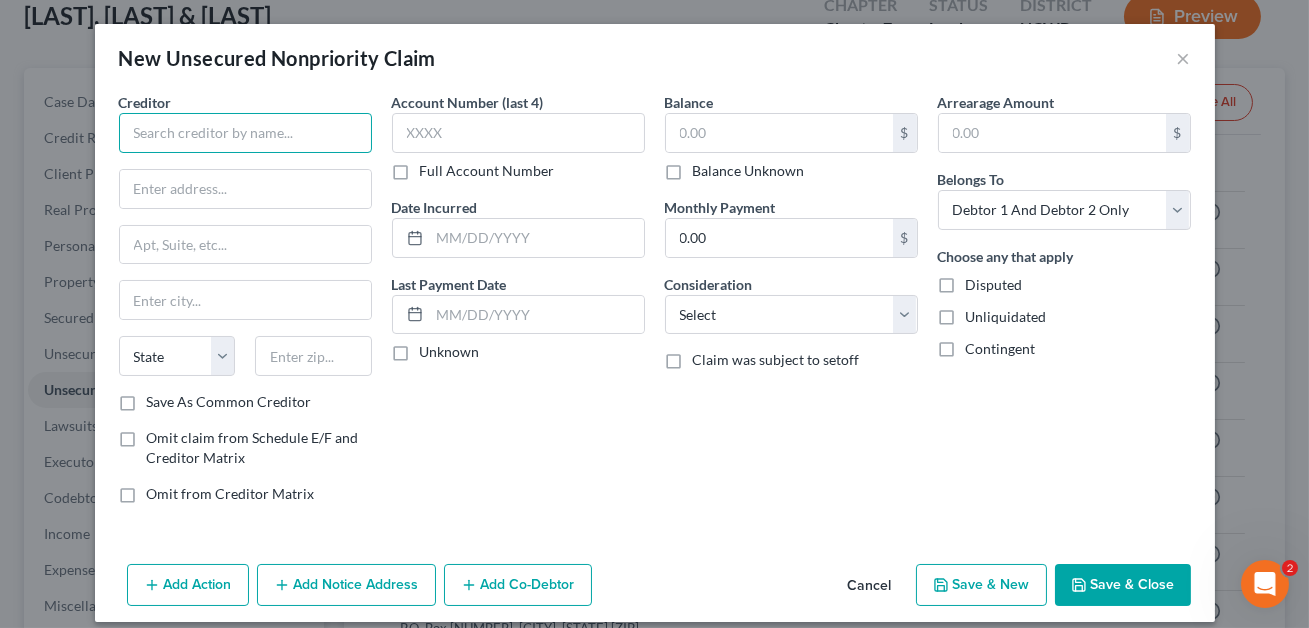 click at bounding box center [245, 133] 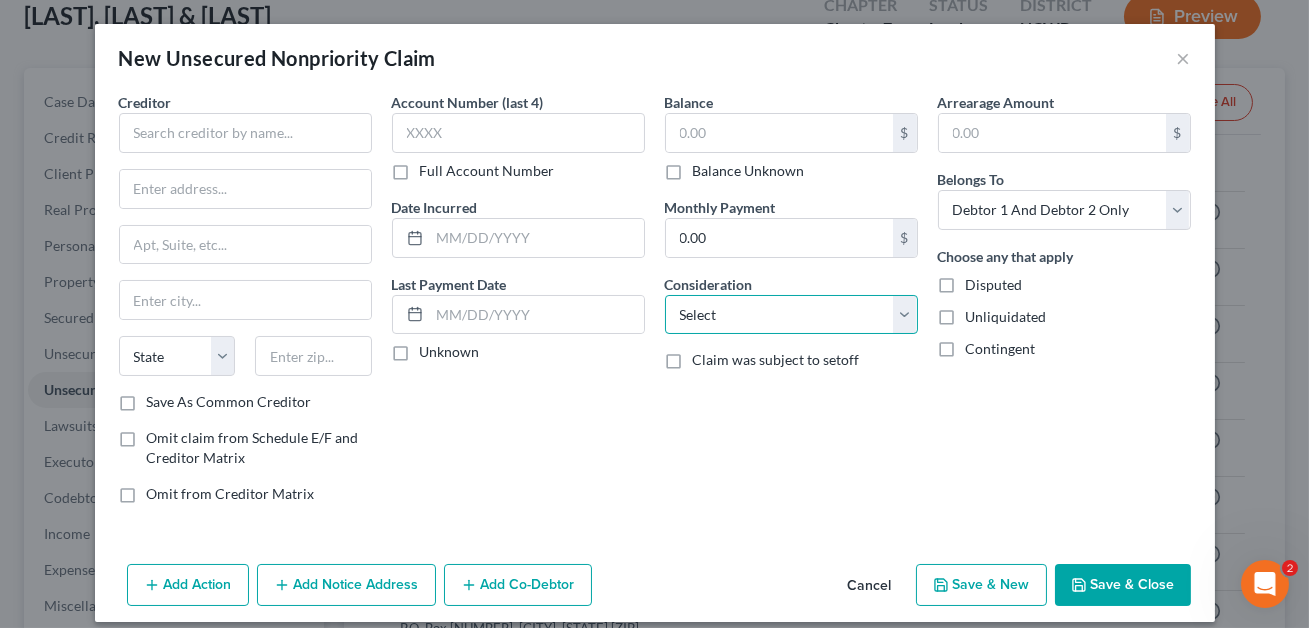 click on "Select Cable / Satellite Services Collection Agency Credit Card Debt Debt Counseling / Attorneys Deficiency Balance Domestic Support Obligations Home / Car Repairs Income Taxes Judgment Liens Medical Services Monies Loaned / Advanced Mortgage Obligation From Divorce Or Separation Obligation To Pensions Other Overdrawn Bank Account Promised To Help Pay Creditors Student Loans Suppliers And Vendors Telephone / Internet Services Utility Services" at bounding box center (791, 315) 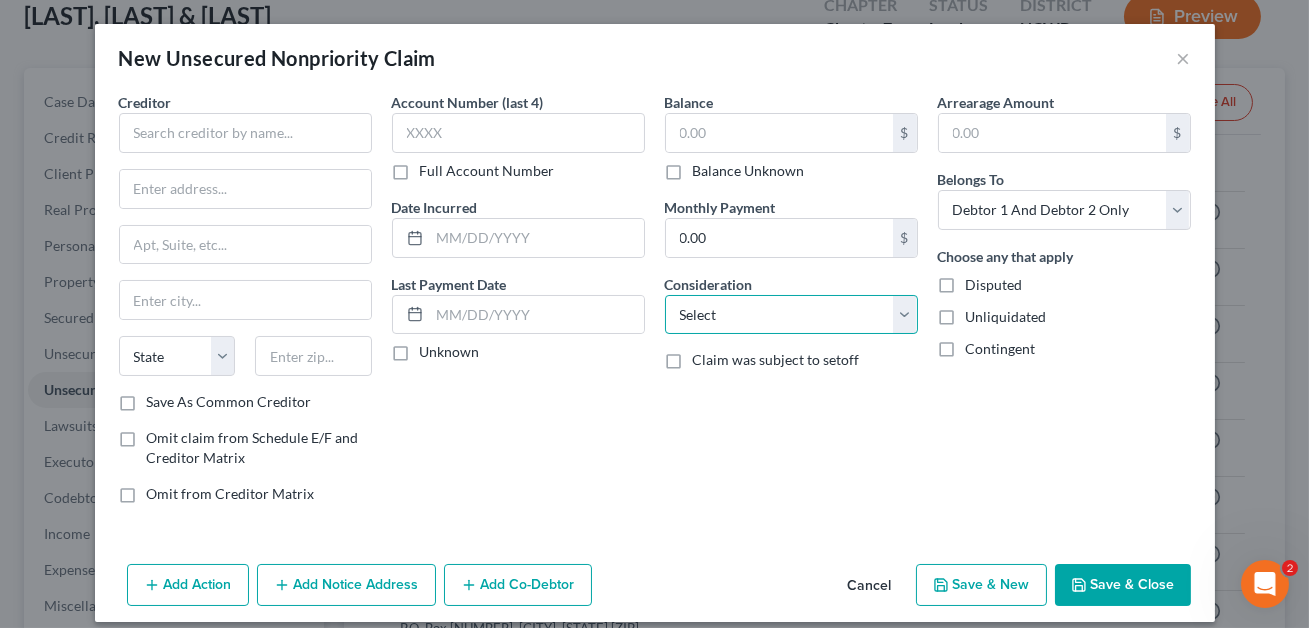 select on "2" 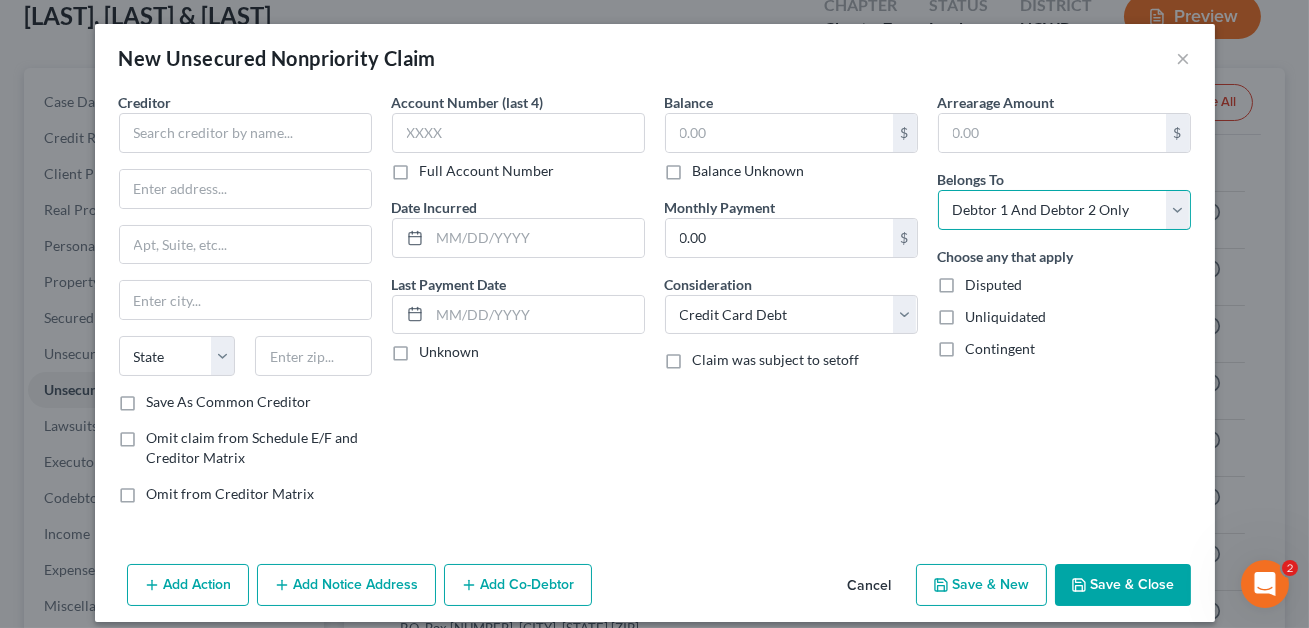 click on "Select Debtor 1 Only Debtor 2 Only Debtor 1 And Debtor 2 Only At Least One Of The Debtors And Another Community Property" at bounding box center [1064, 210] 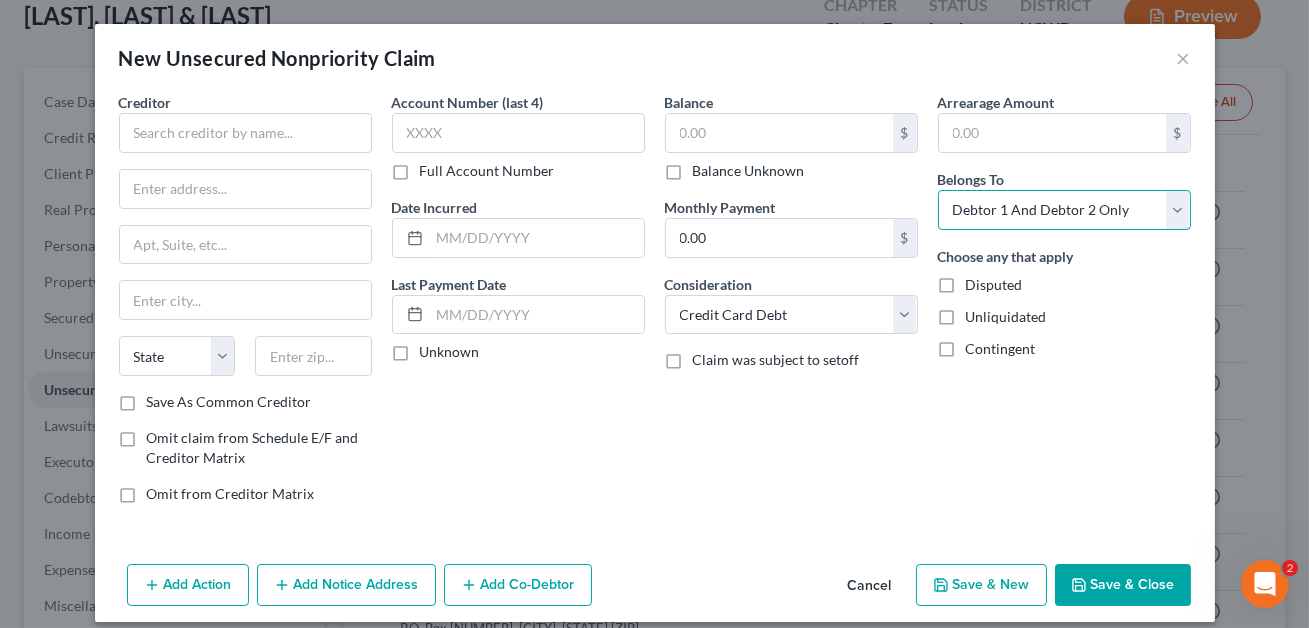 select 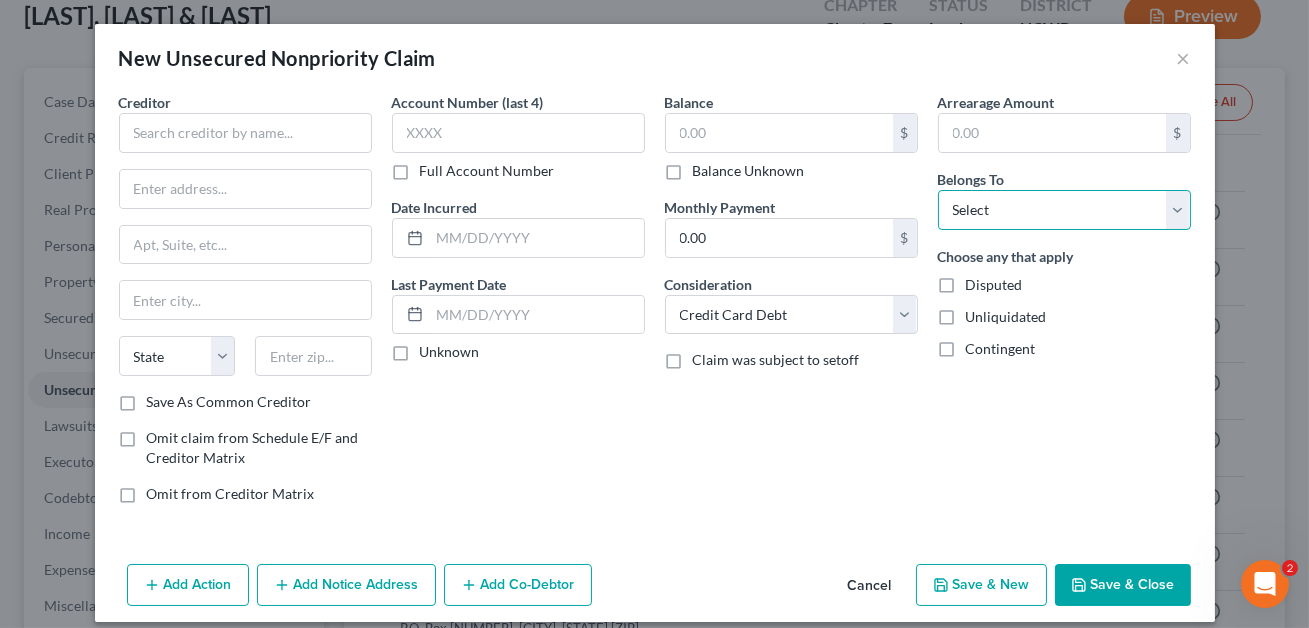 scroll, scrollTop: 16, scrollLeft: 0, axis: vertical 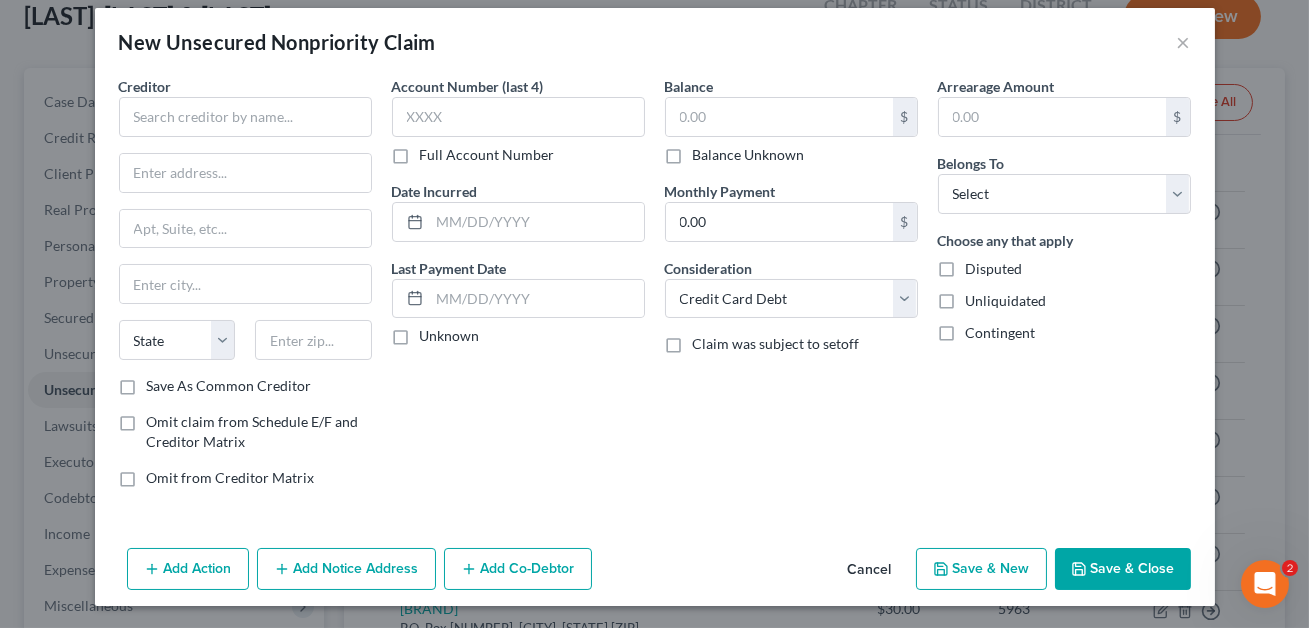 click on "Save & Close" at bounding box center [1123, 569] 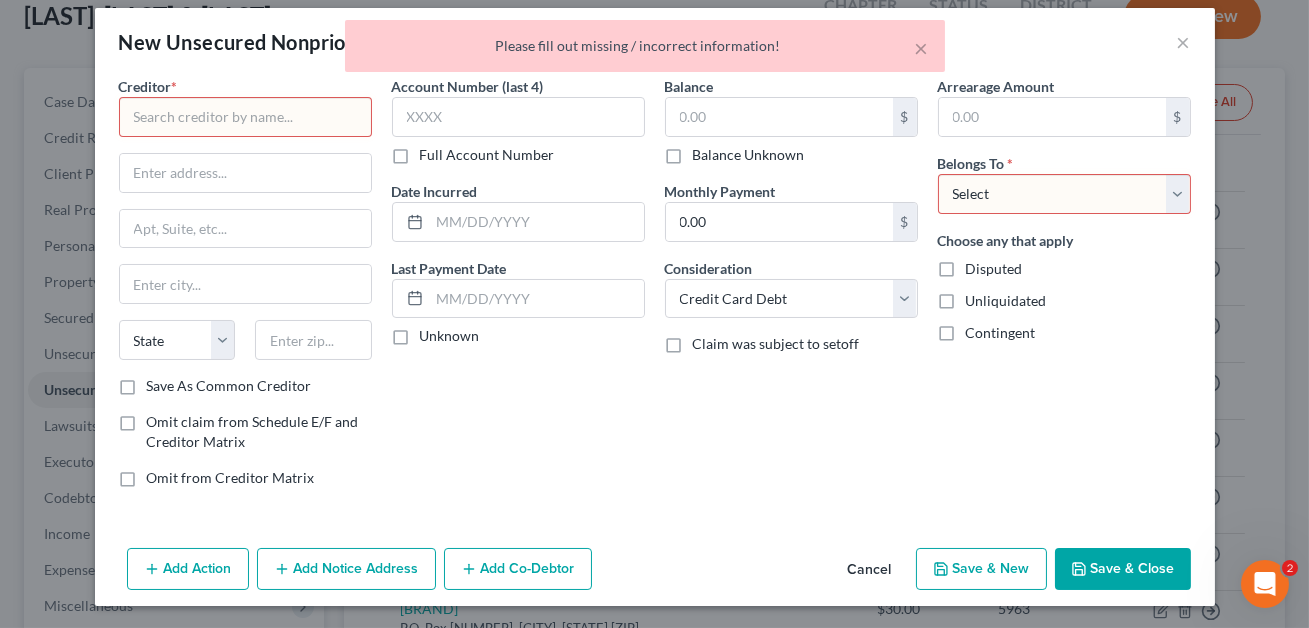 click on "Cancel" at bounding box center (870, 570) 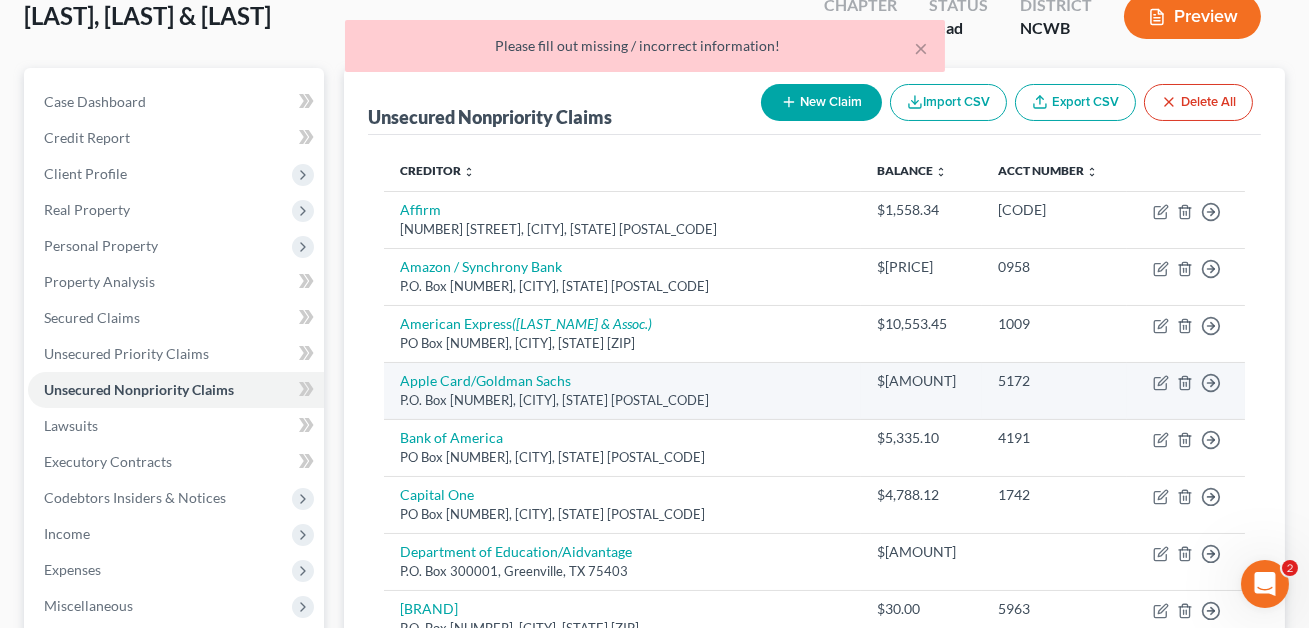scroll, scrollTop: 212, scrollLeft: 0, axis: vertical 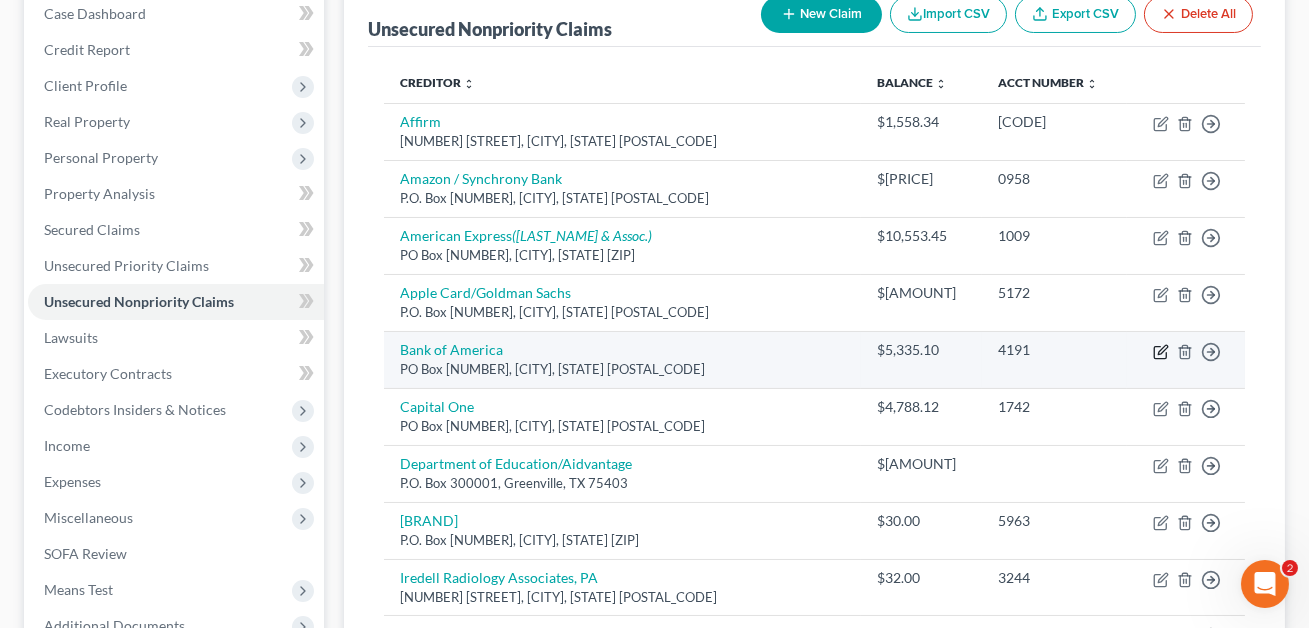 click 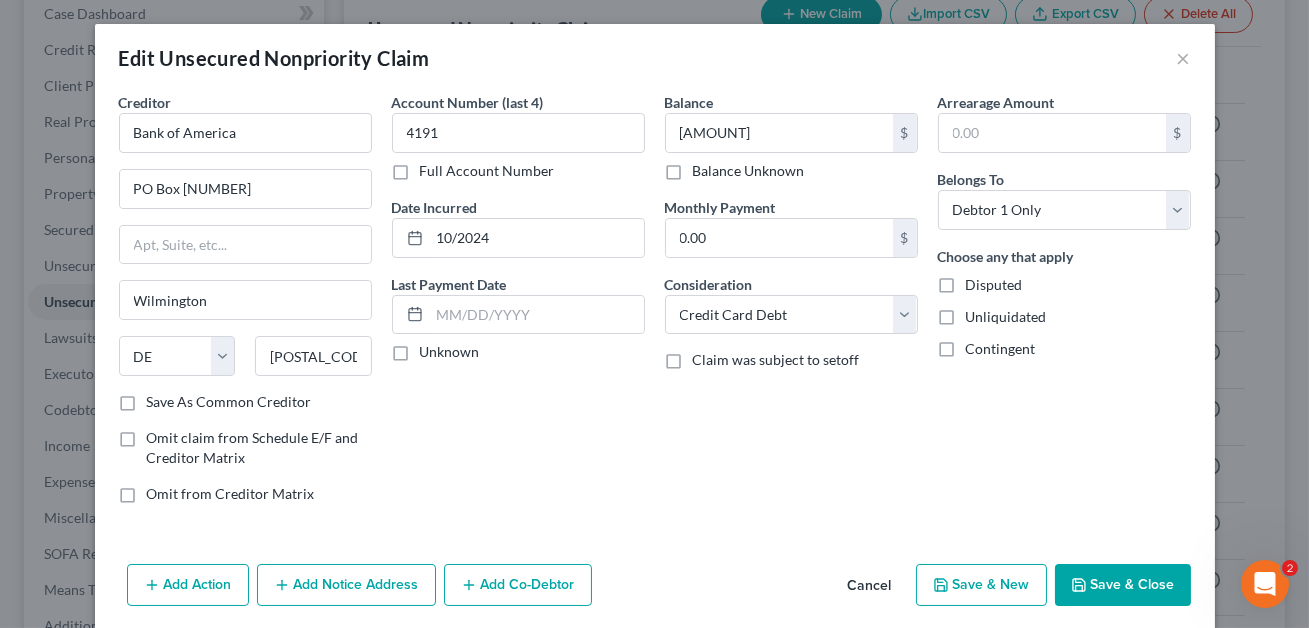 click on "Save & Close" at bounding box center [1123, 585] 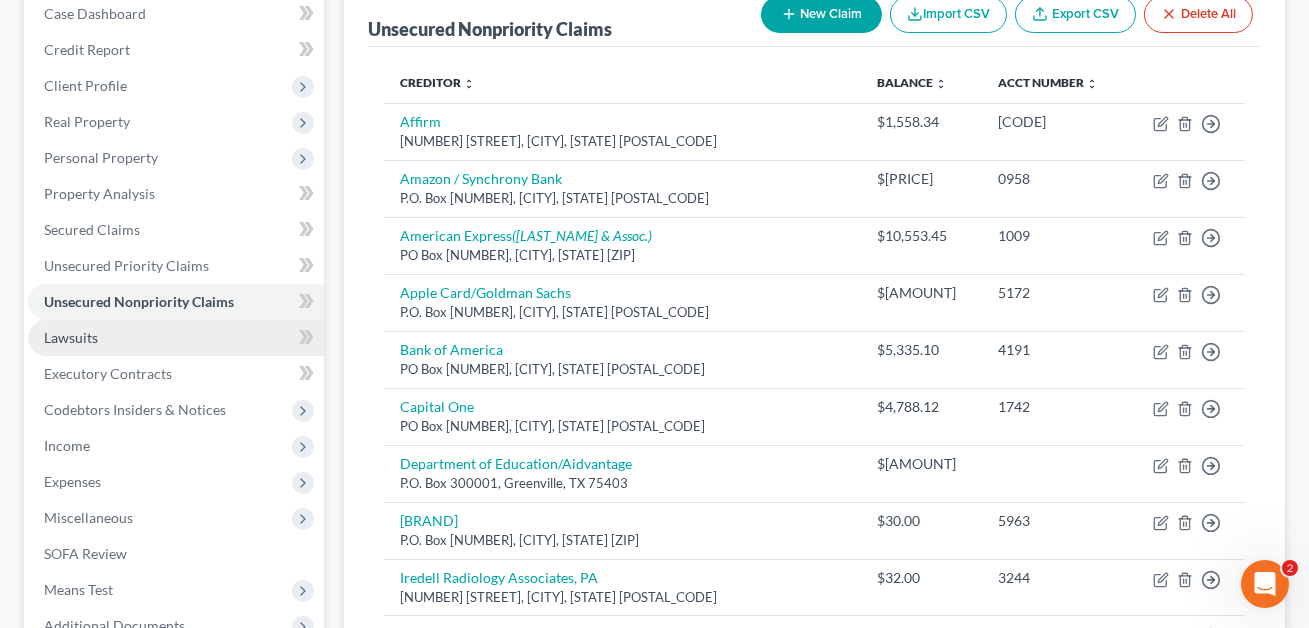 click on "Lawsuits" at bounding box center [71, 337] 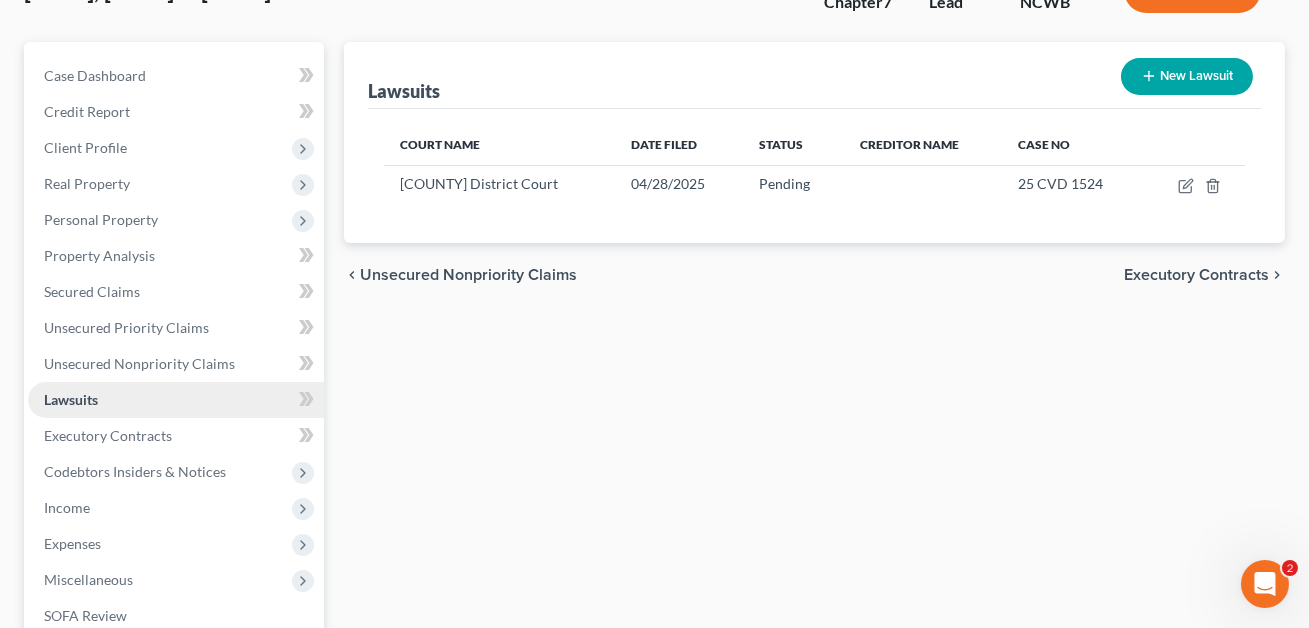 scroll, scrollTop: 167, scrollLeft: 0, axis: vertical 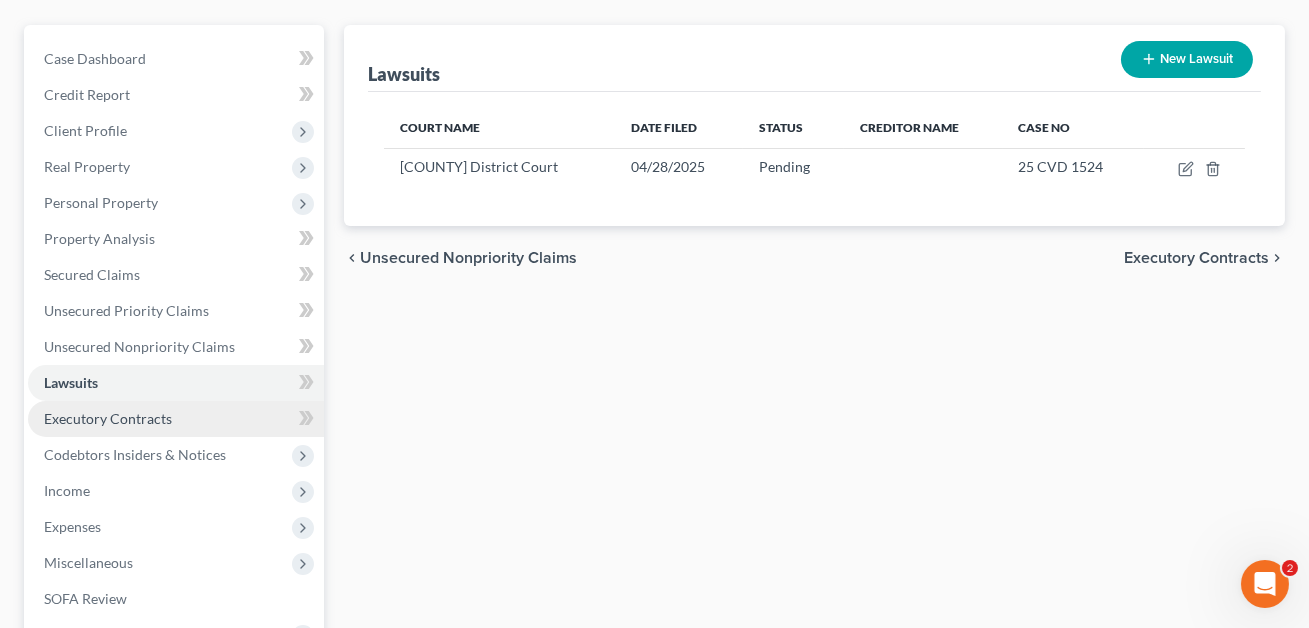 click on "Executory Contracts" at bounding box center [108, 418] 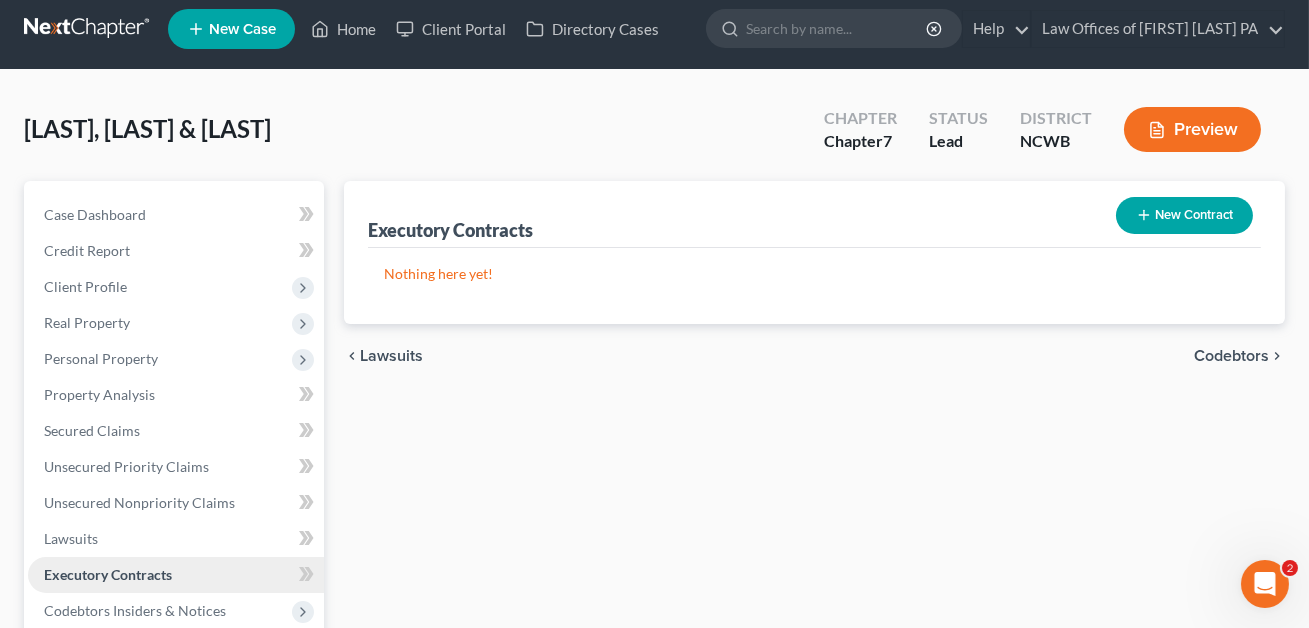 scroll, scrollTop: 0, scrollLeft: 0, axis: both 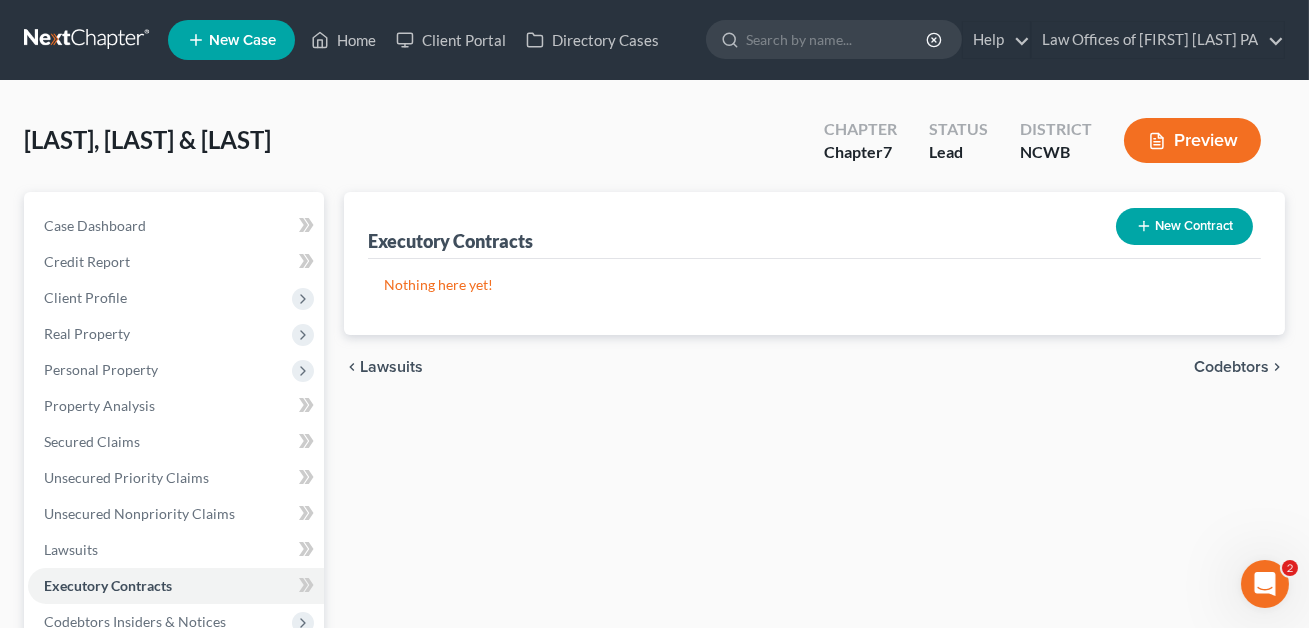 click on "New Contract" at bounding box center (1184, 226) 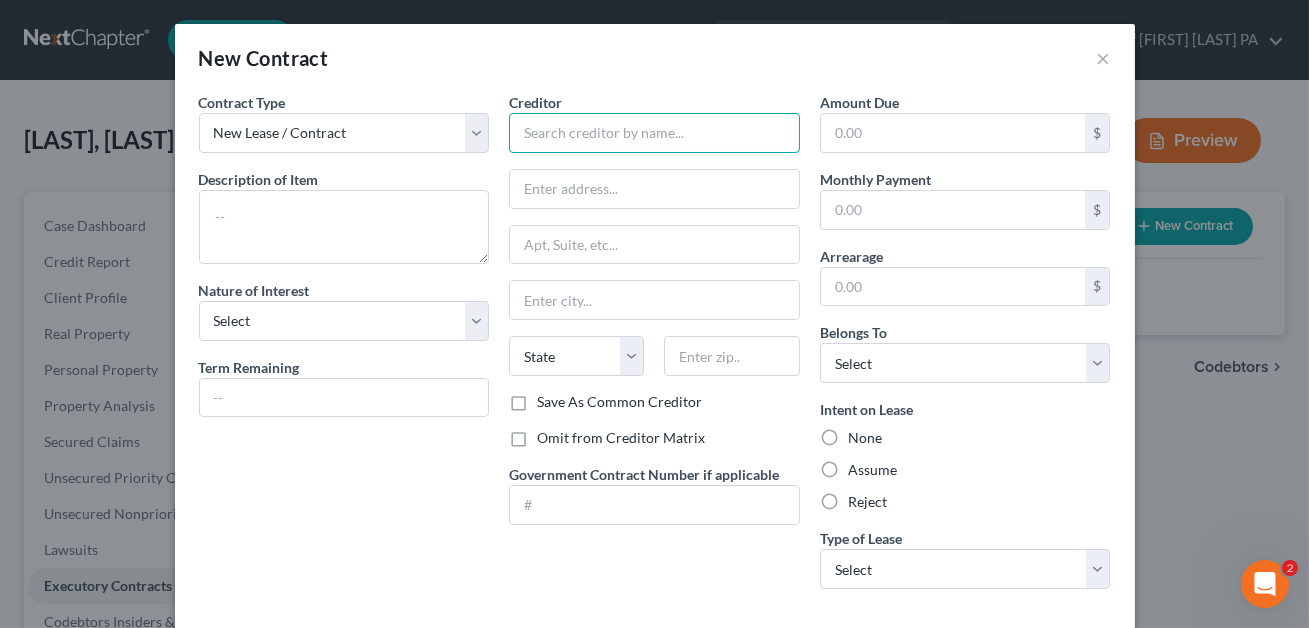 click at bounding box center (654, 133) 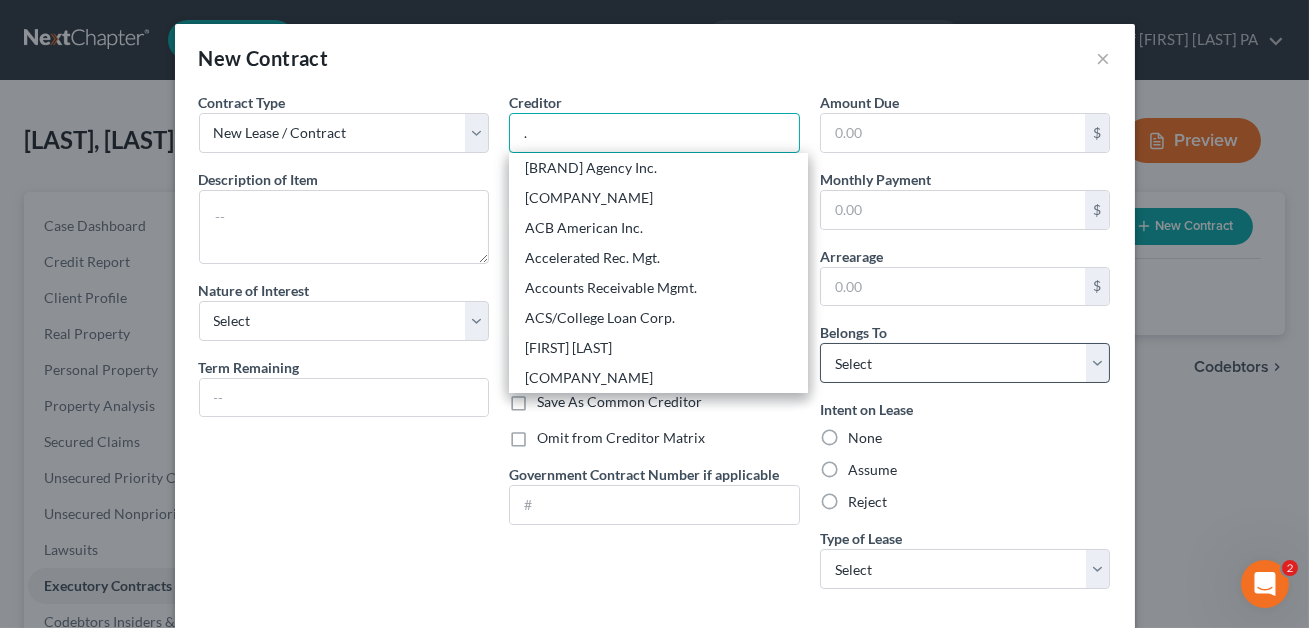 type on "." 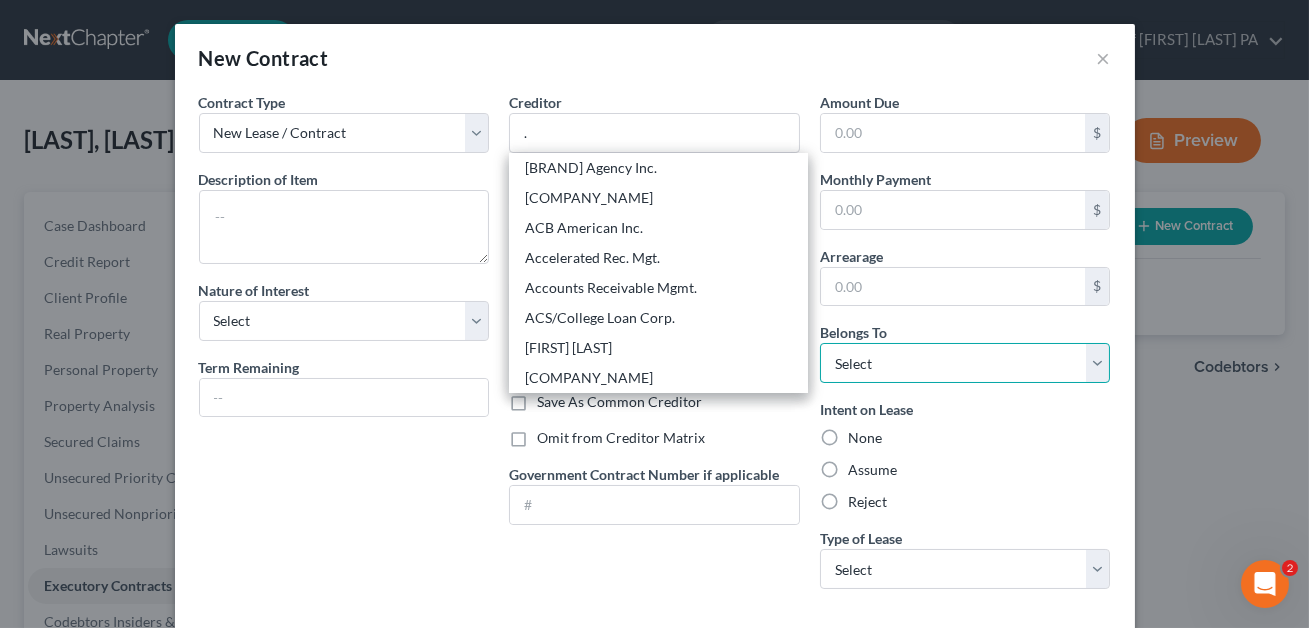click on "Select Debtor 1 Only Debtor 2 Only Debtor 1 And Debtor 2 Only At Least One Of The Debtors And Another Community Property" at bounding box center [965, 363] 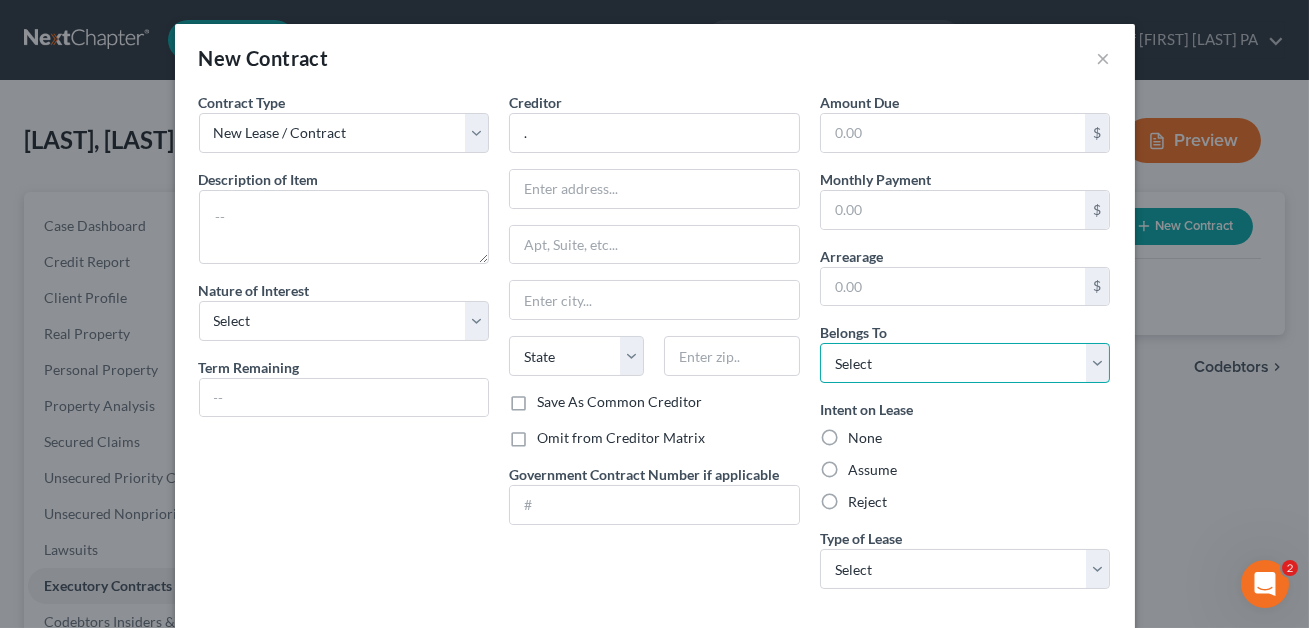 select on "0" 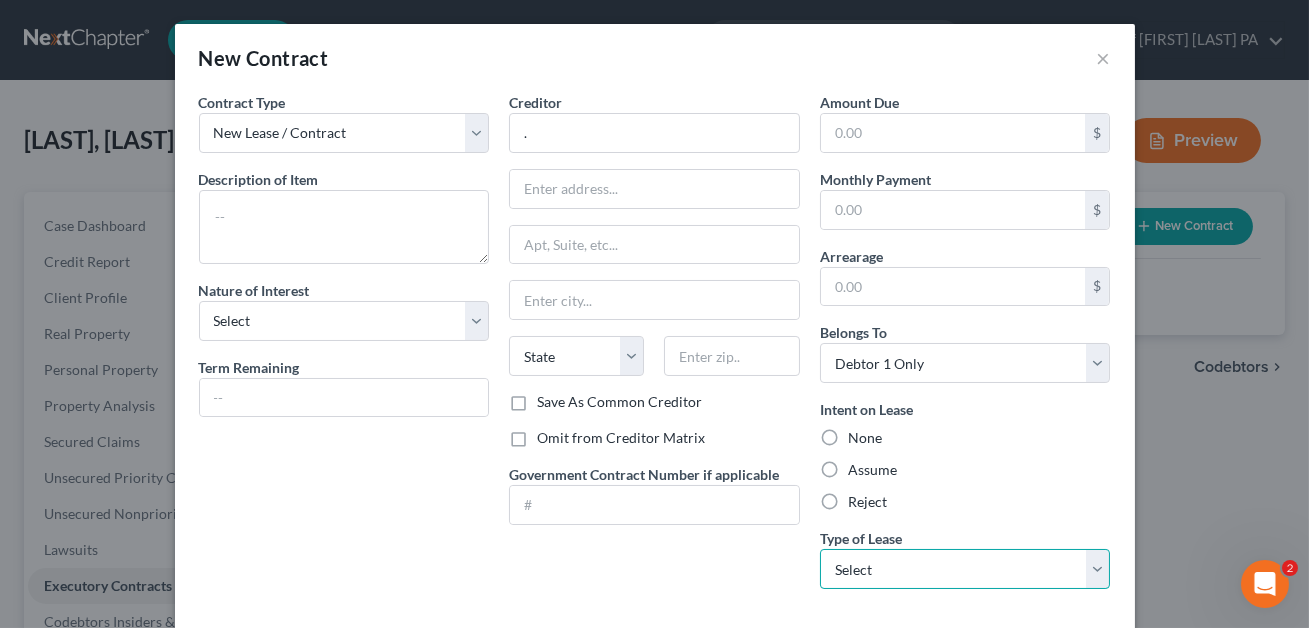 click on "Select Real Estate Car Other" at bounding box center (965, 569) 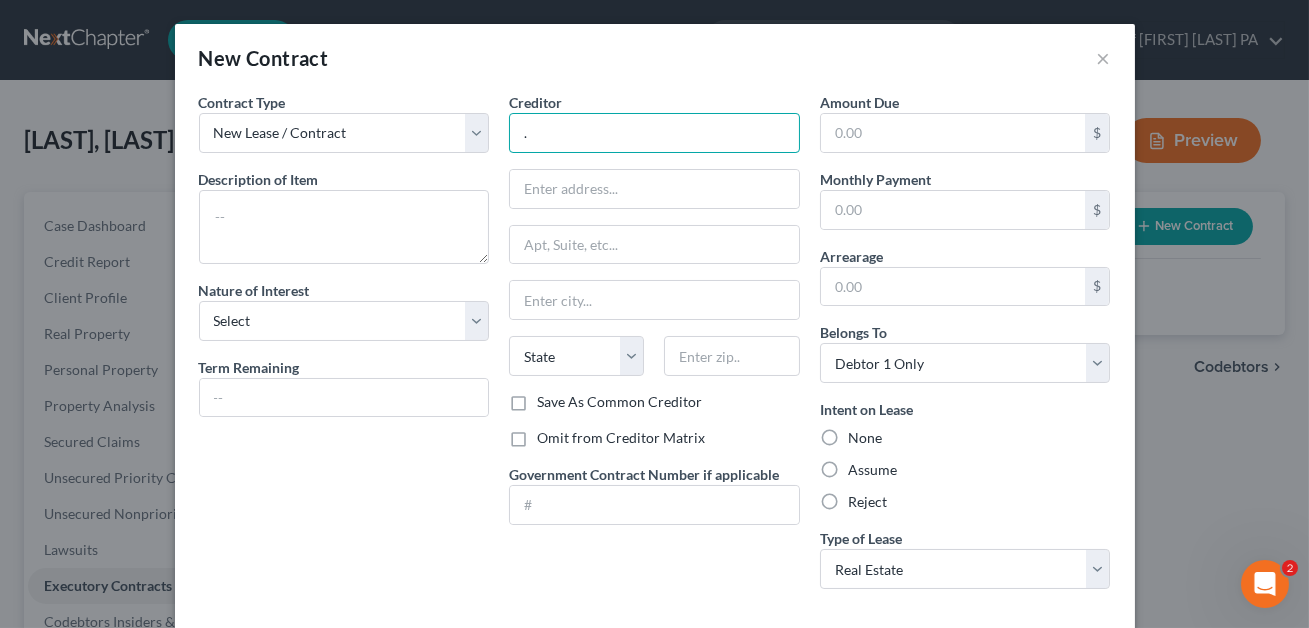 click on "." at bounding box center [654, 133] 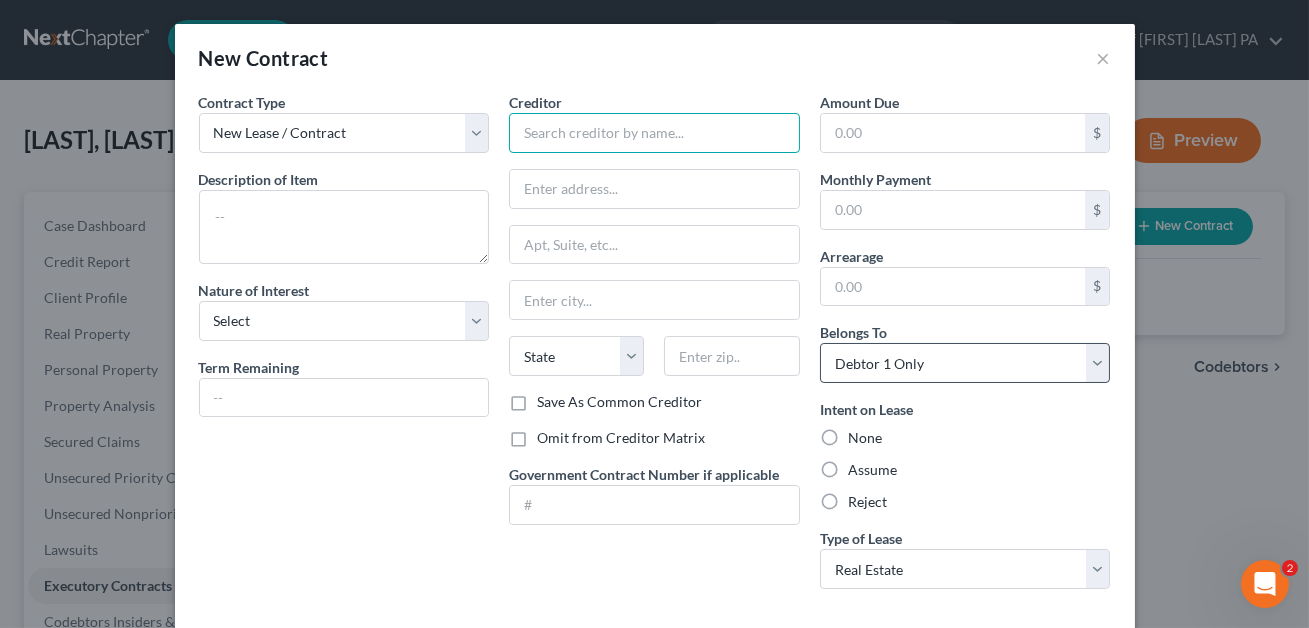 type 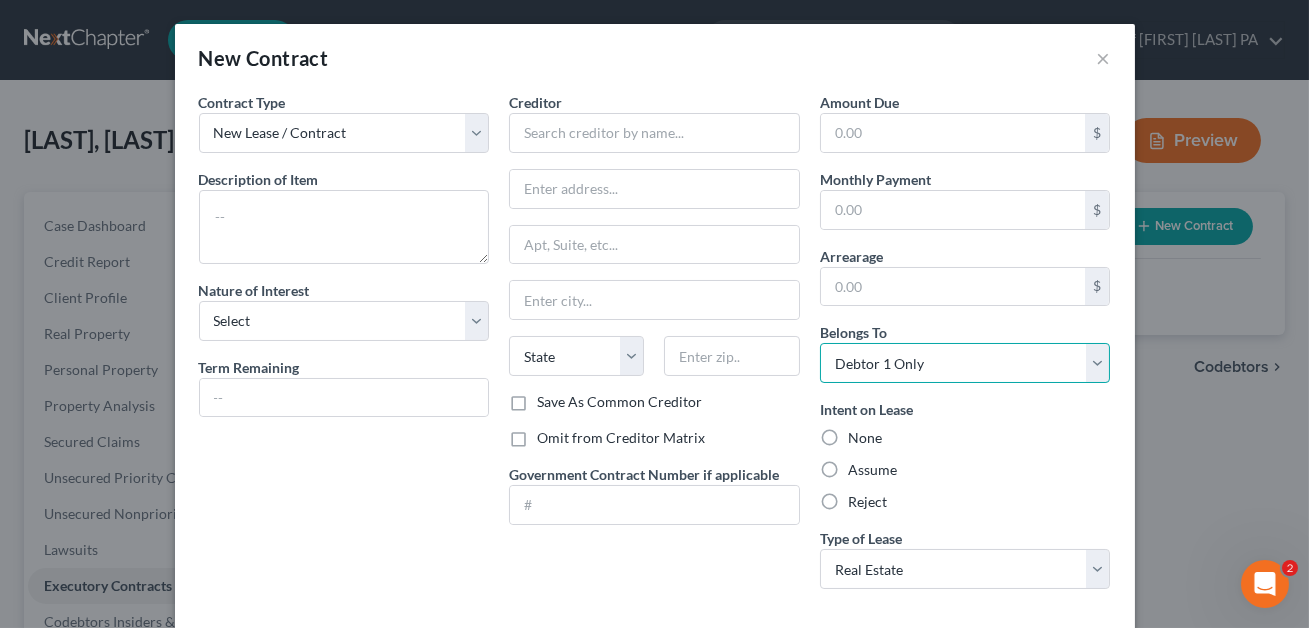 click on "Select Debtor 1 Only Debtor 2 Only Debtor 1 And Debtor 2 Only At Least One Of The Debtors And Another Community Property" at bounding box center [965, 363] 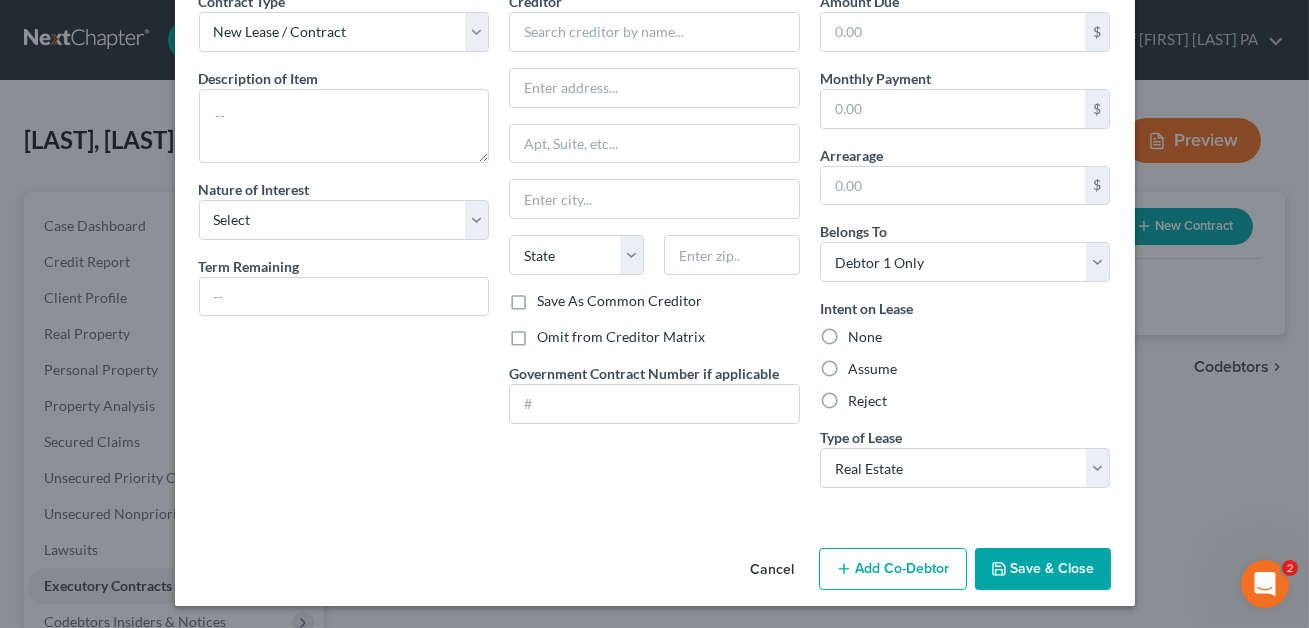 click on "Cancel" at bounding box center (773, 570) 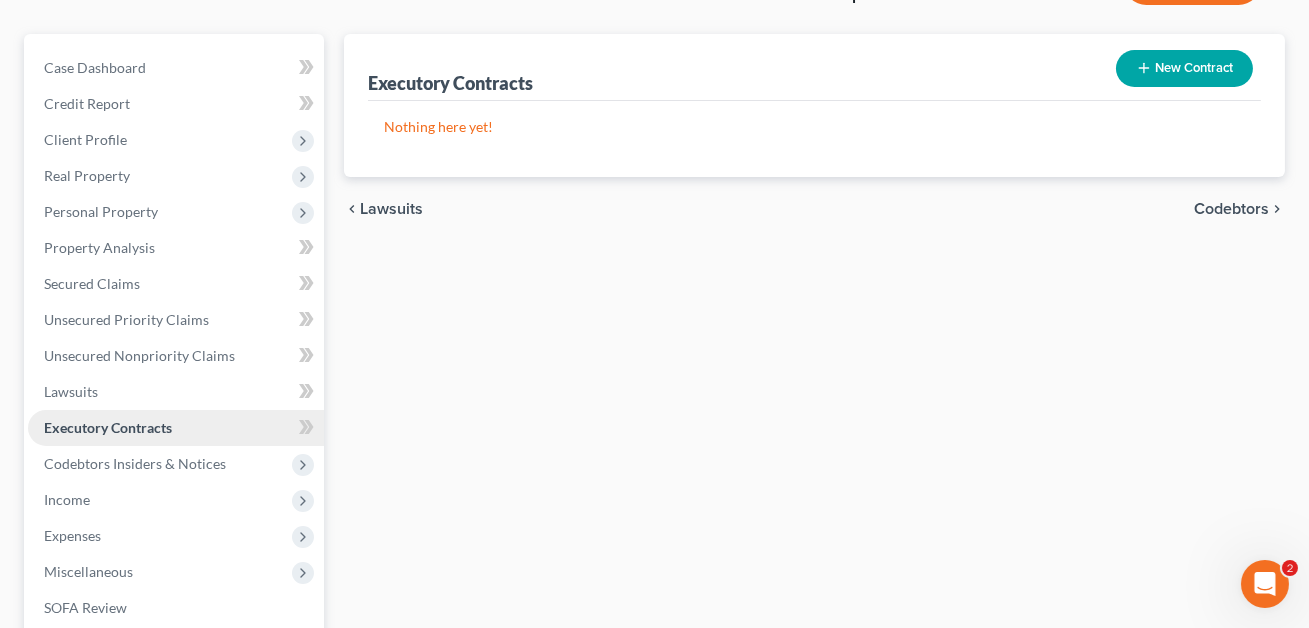 scroll, scrollTop: 162, scrollLeft: 0, axis: vertical 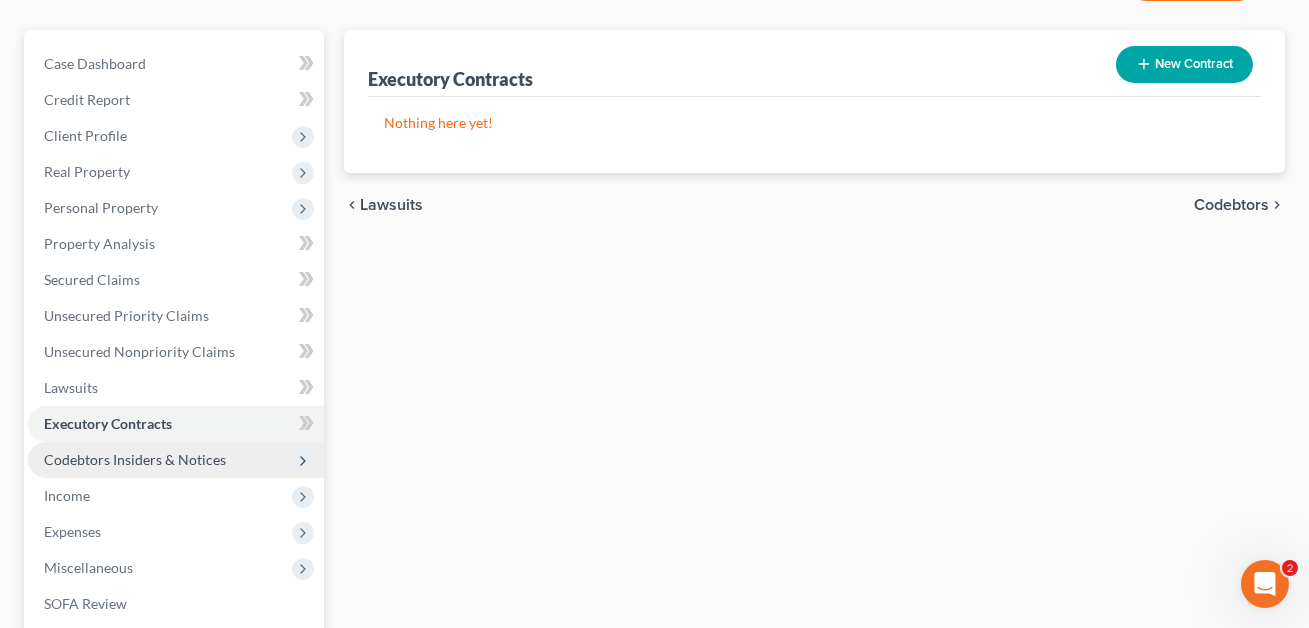 click on "Codebtors Insiders & Notices" at bounding box center (135, 459) 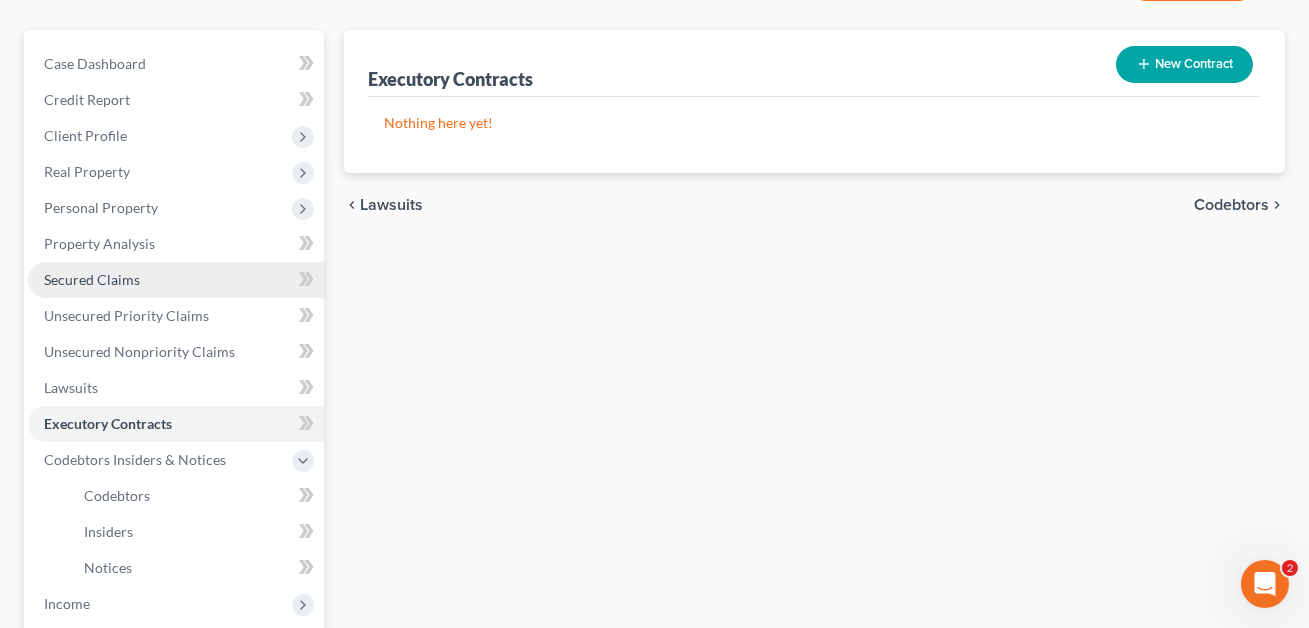click on "Secured Claims" at bounding box center (92, 279) 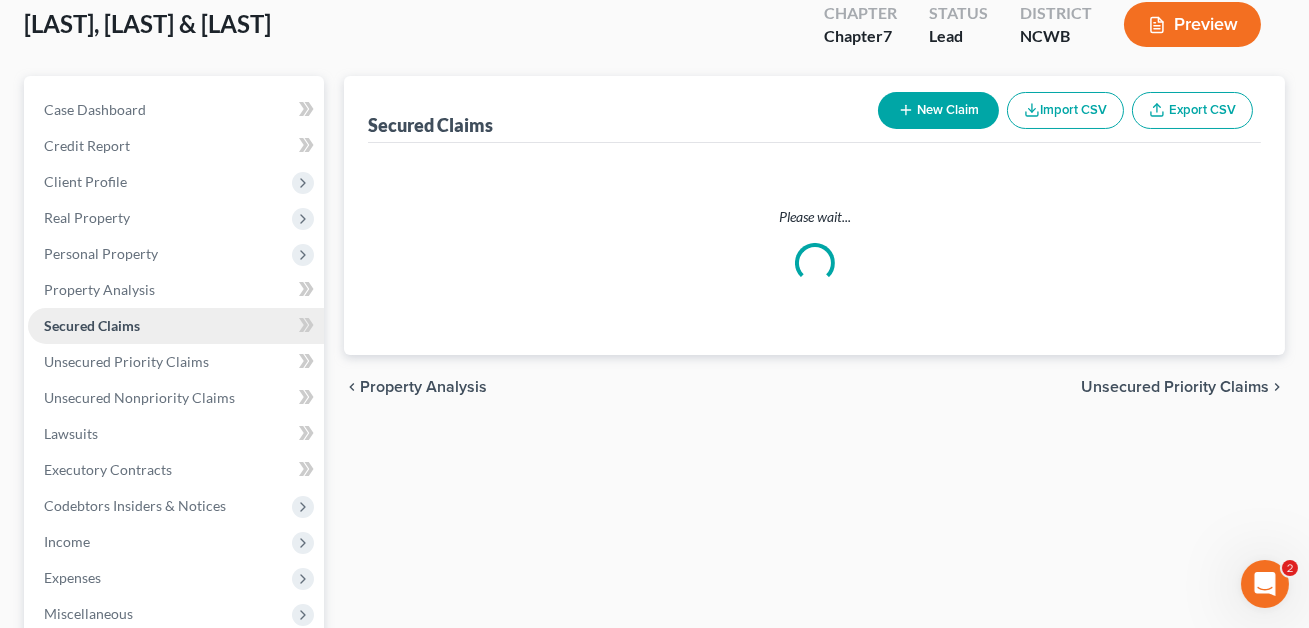 scroll, scrollTop: 0, scrollLeft: 0, axis: both 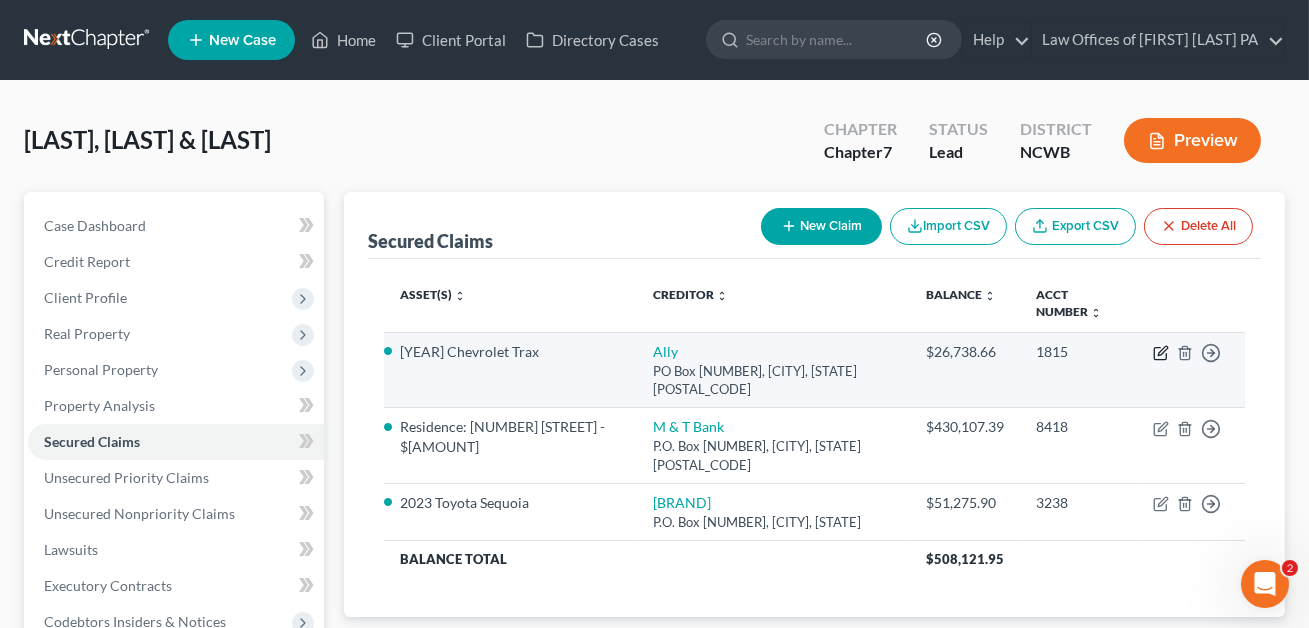 click 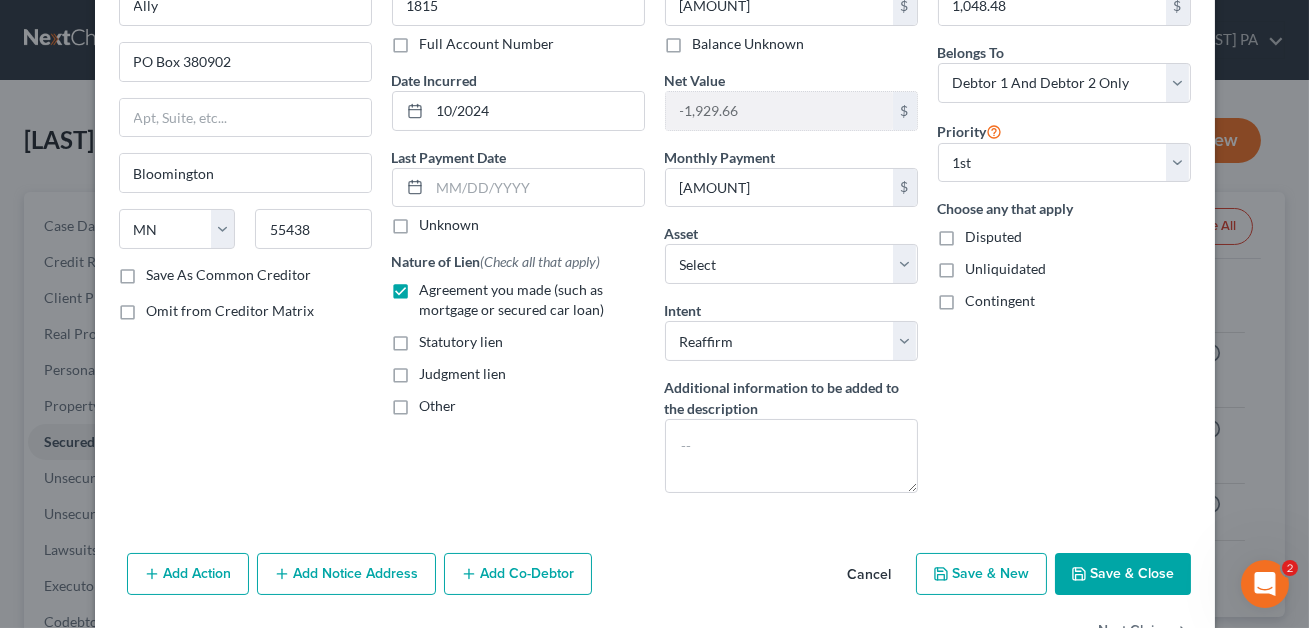 scroll, scrollTop: 190, scrollLeft: 0, axis: vertical 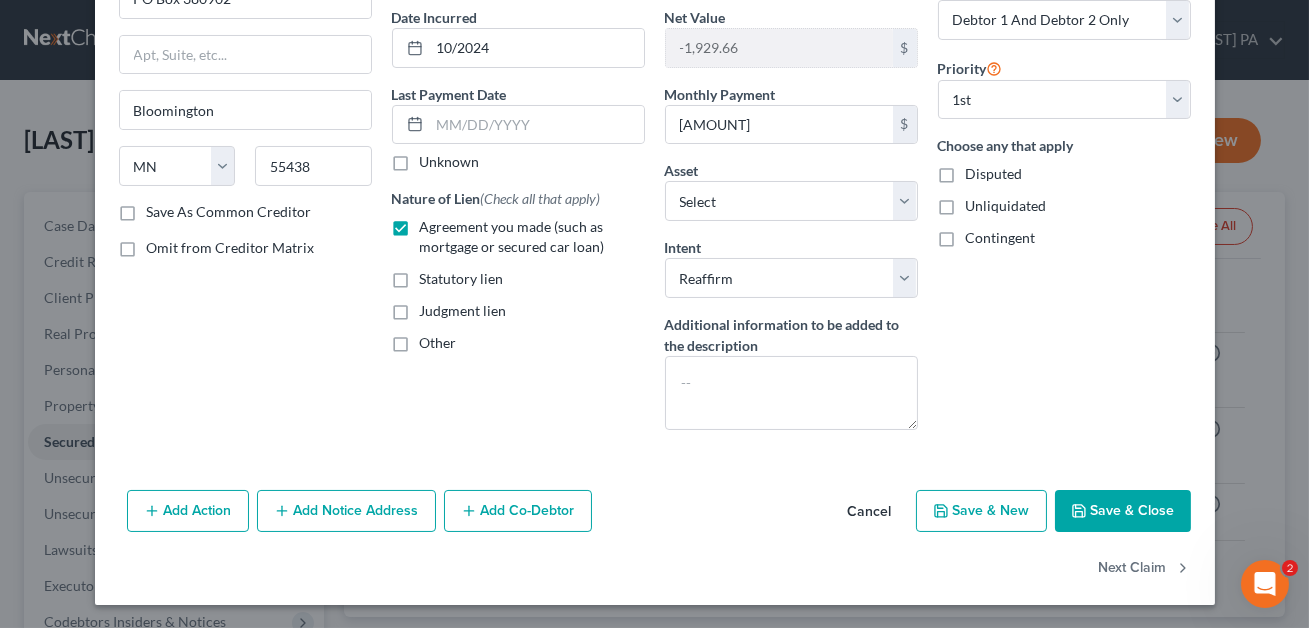 click on "Add Co-Debtor" at bounding box center (518, 511) 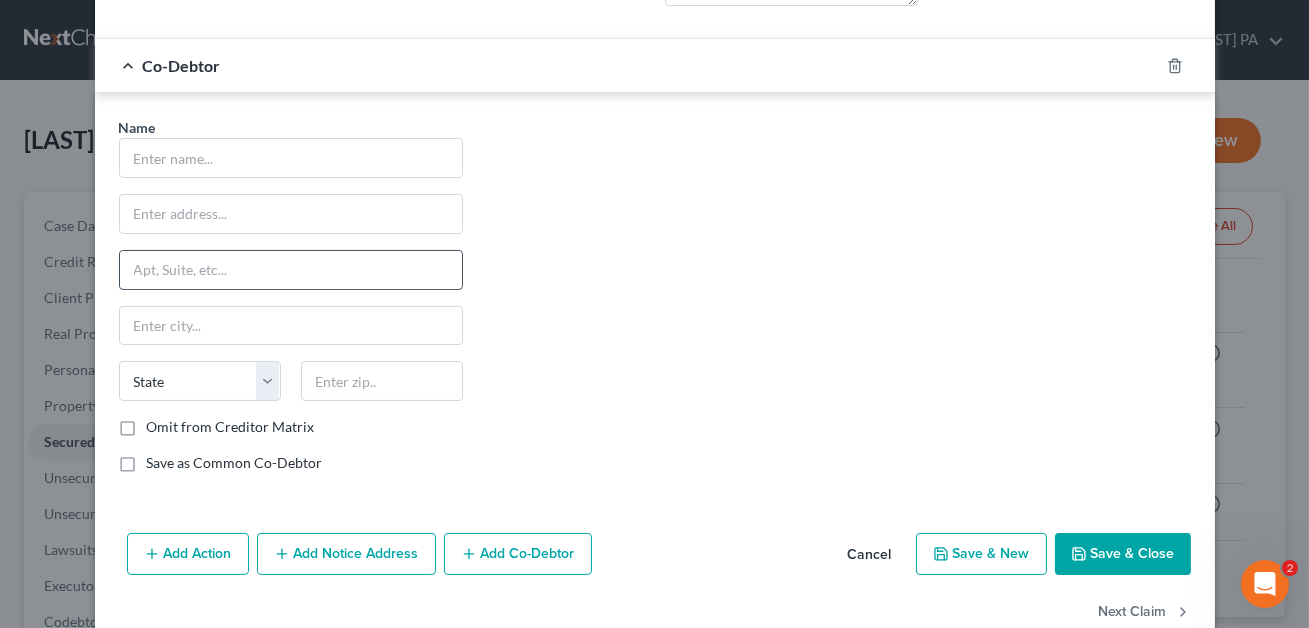 scroll, scrollTop: 638, scrollLeft: 0, axis: vertical 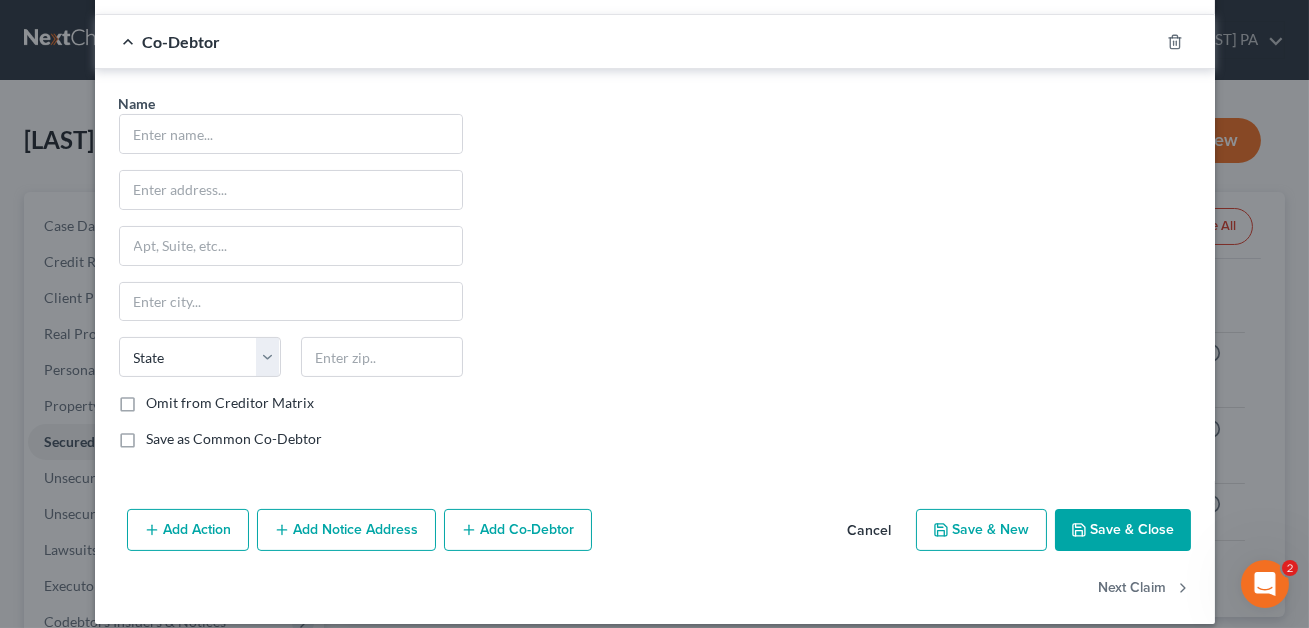 click on "Save & Close" at bounding box center (1123, 530) 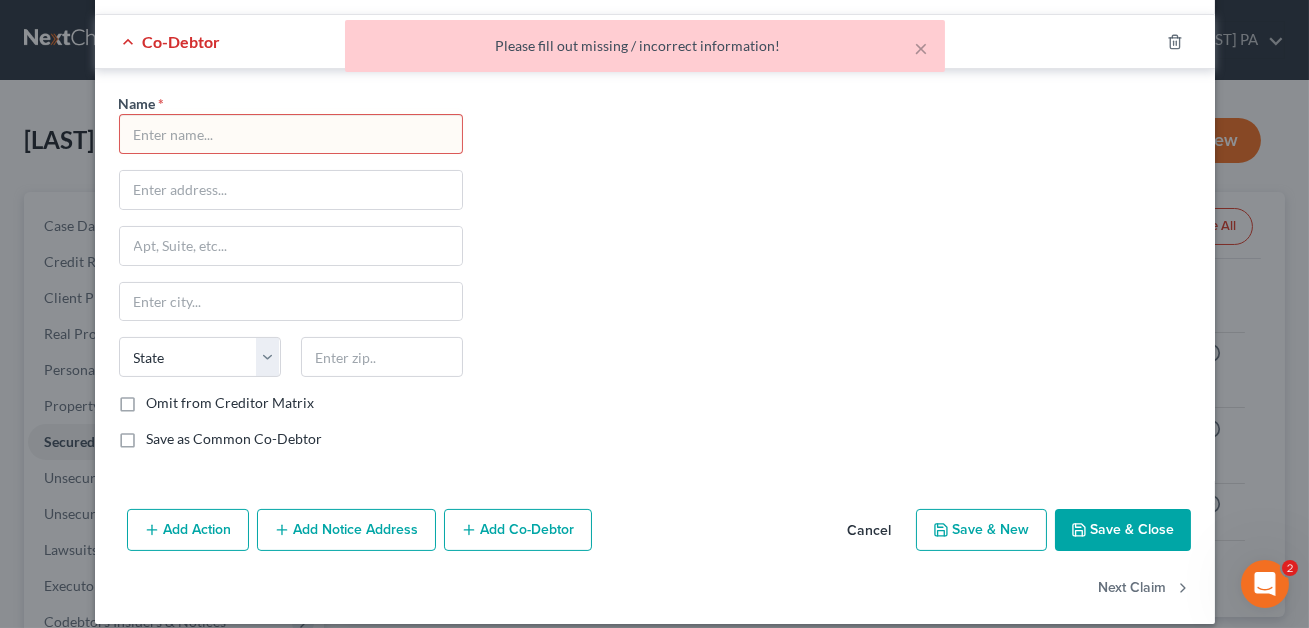 click on "Cancel" at bounding box center (870, 531) 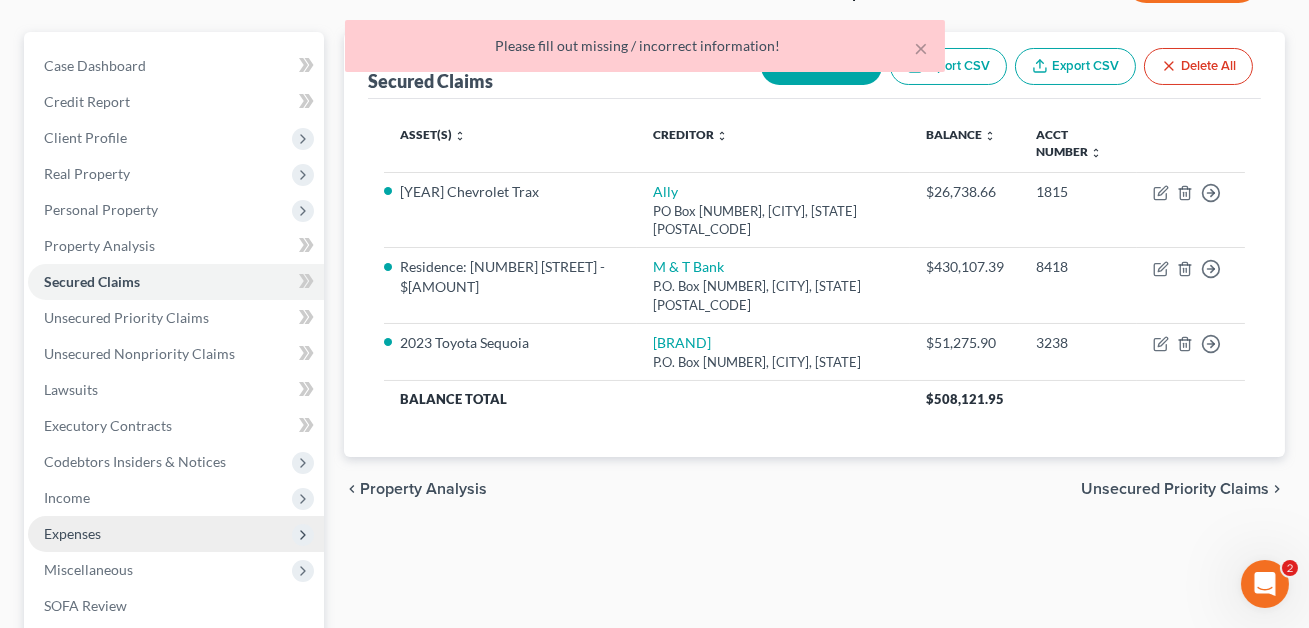 scroll, scrollTop: 170, scrollLeft: 0, axis: vertical 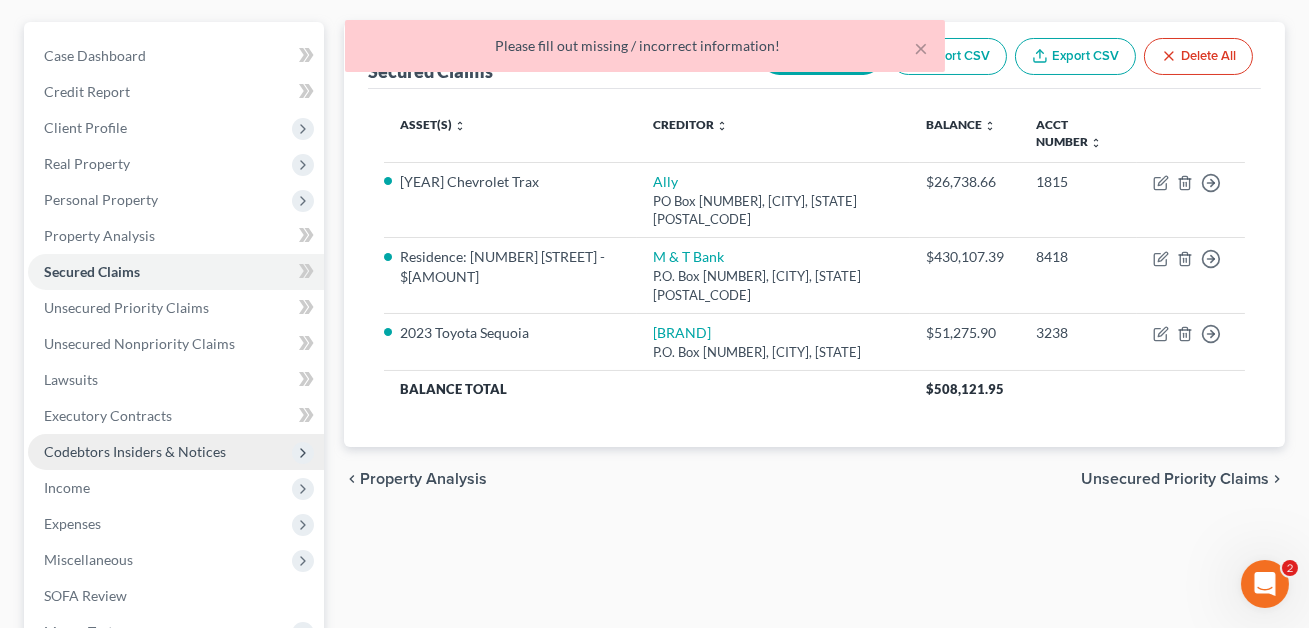 click on "Codebtors Insiders & Notices" at bounding box center [135, 451] 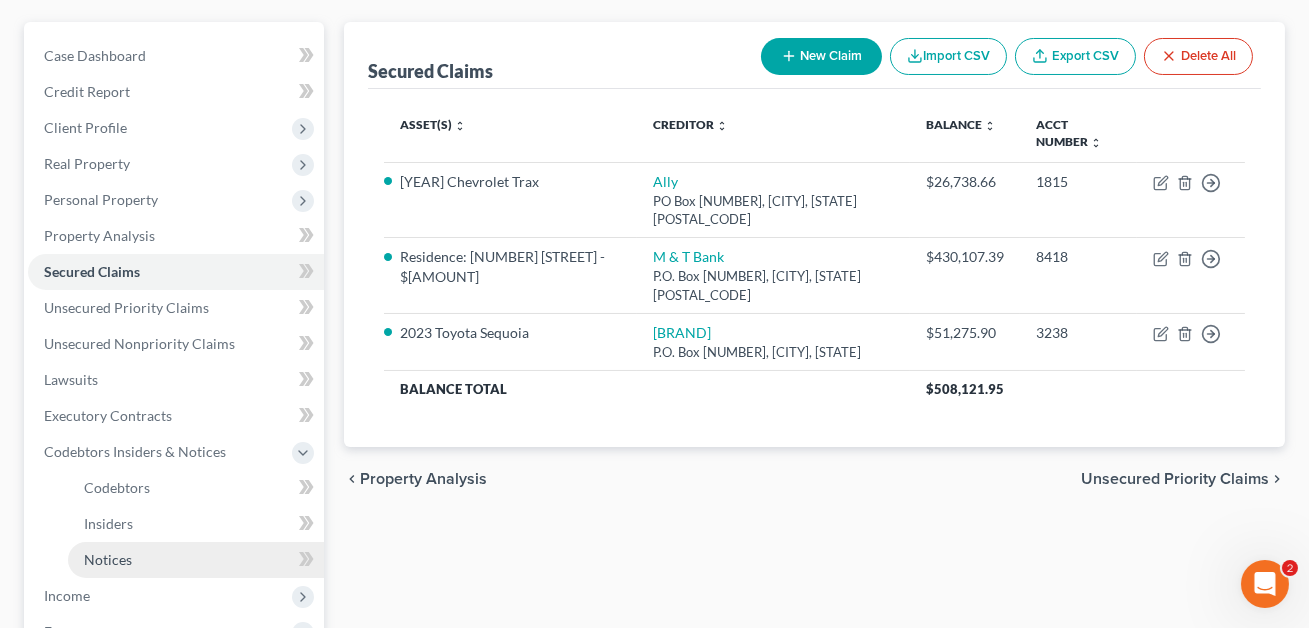 click on "Notices" at bounding box center (108, 559) 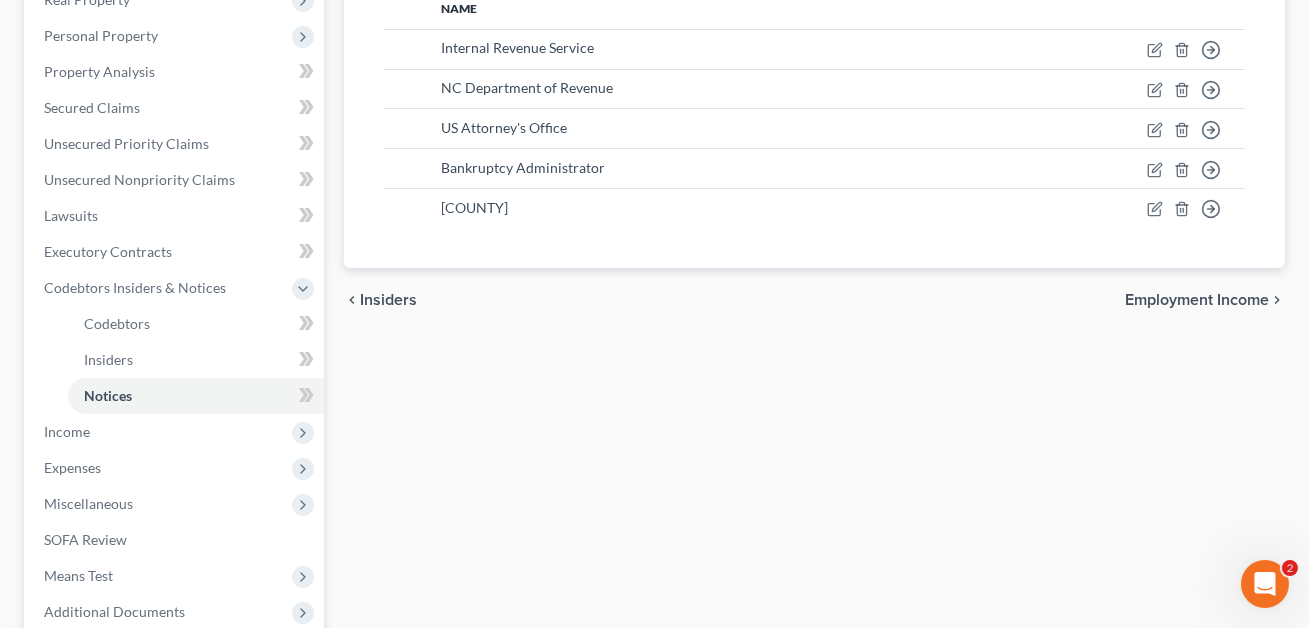 scroll, scrollTop: 340, scrollLeft: 0, axis: vertical 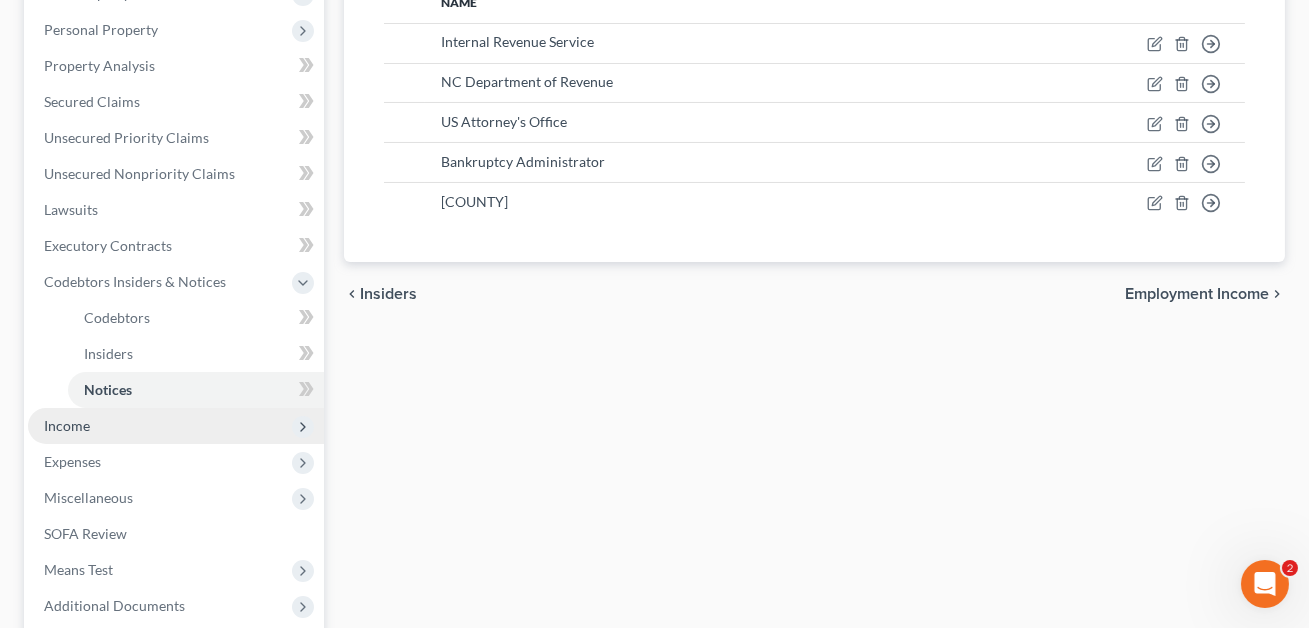 click on "Income" at bounding box center [176, 426] 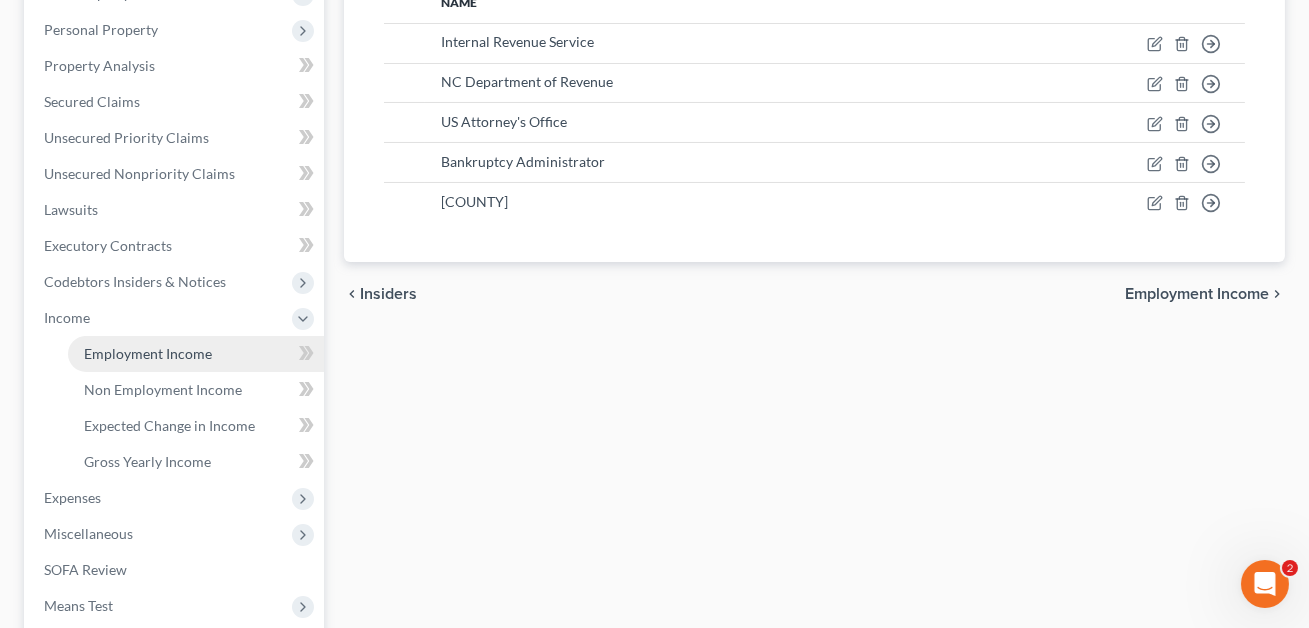 click on "Employment Income" at bounding box center (196, 354) 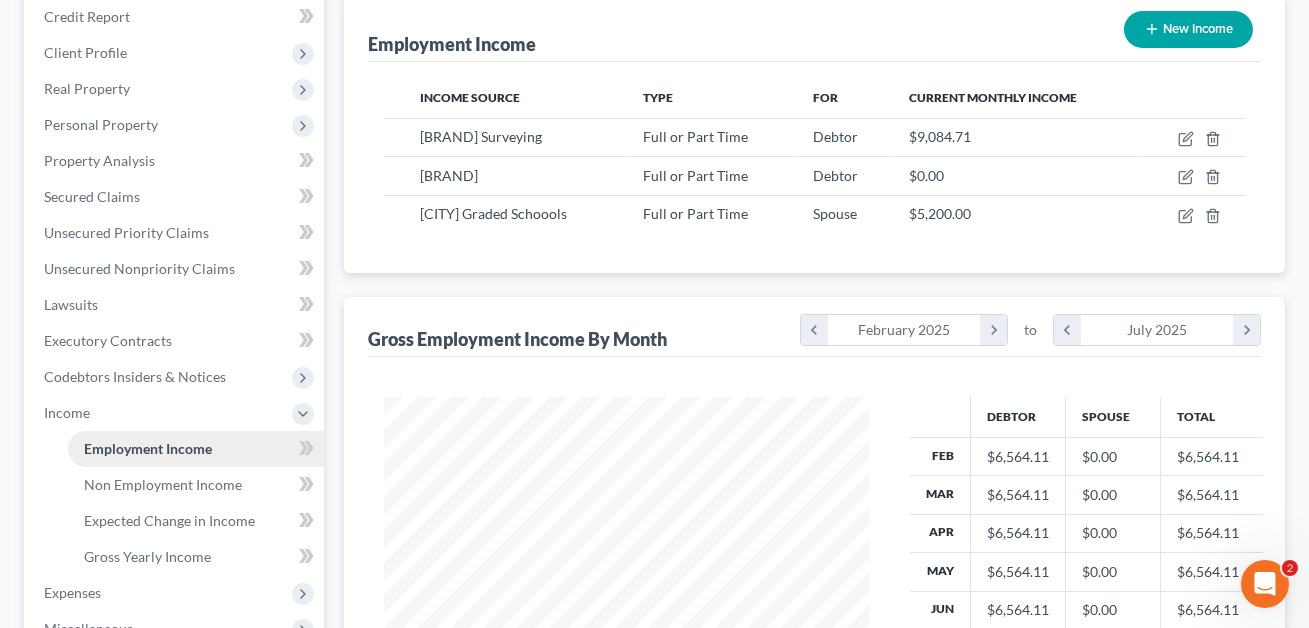 scroll, scrollTop: 0, scrollLeft: 0, axis: both 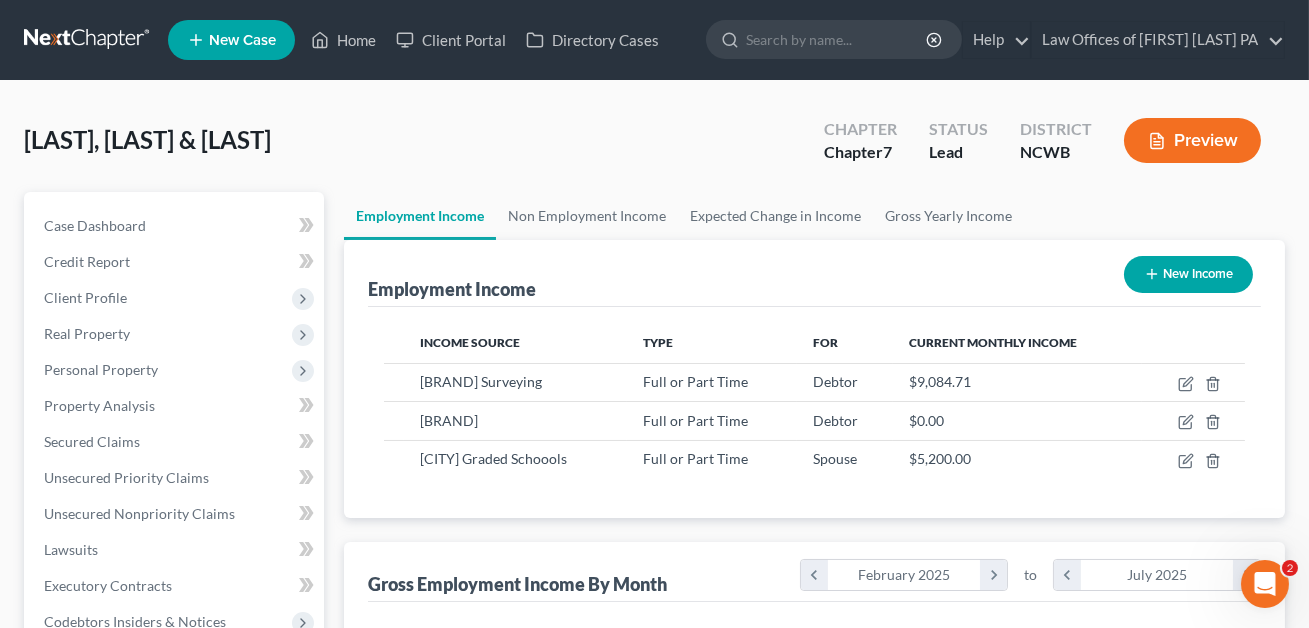 click on "New Income" at bounding box center (1188, 274) 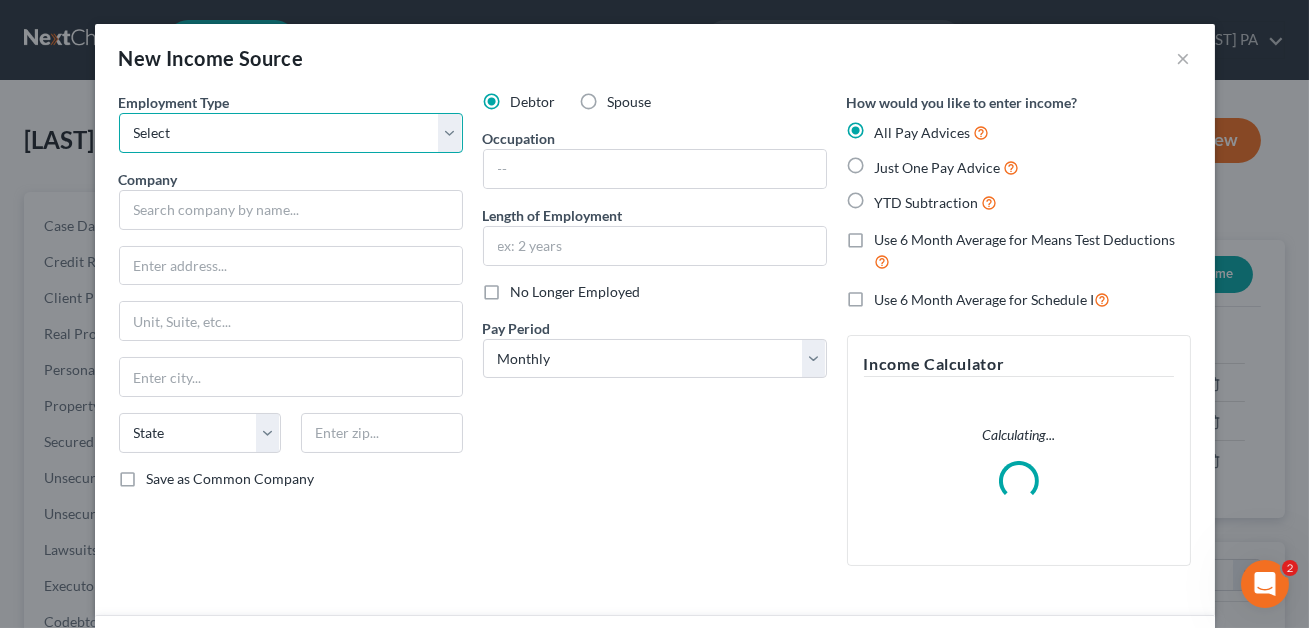 click on "Select Full or Part Time Employment Self Employment" at bounding box center [291, 133] 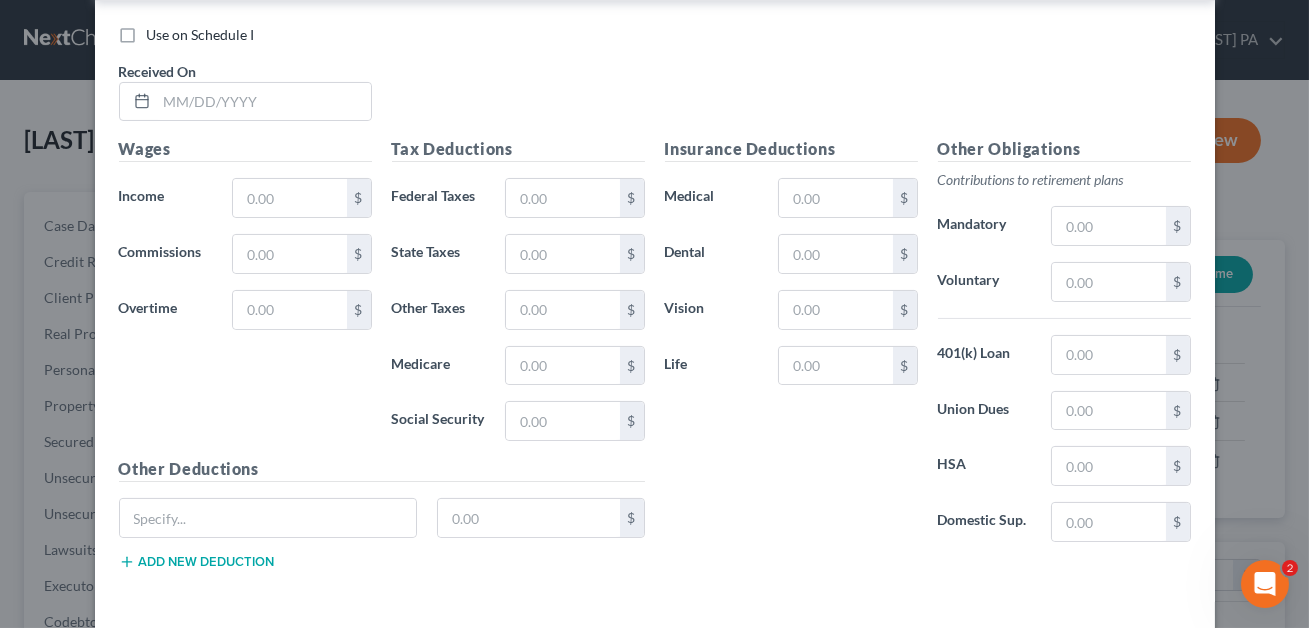 scroll, scrollTop: 770, scrollLeft: 0, axis: vertical 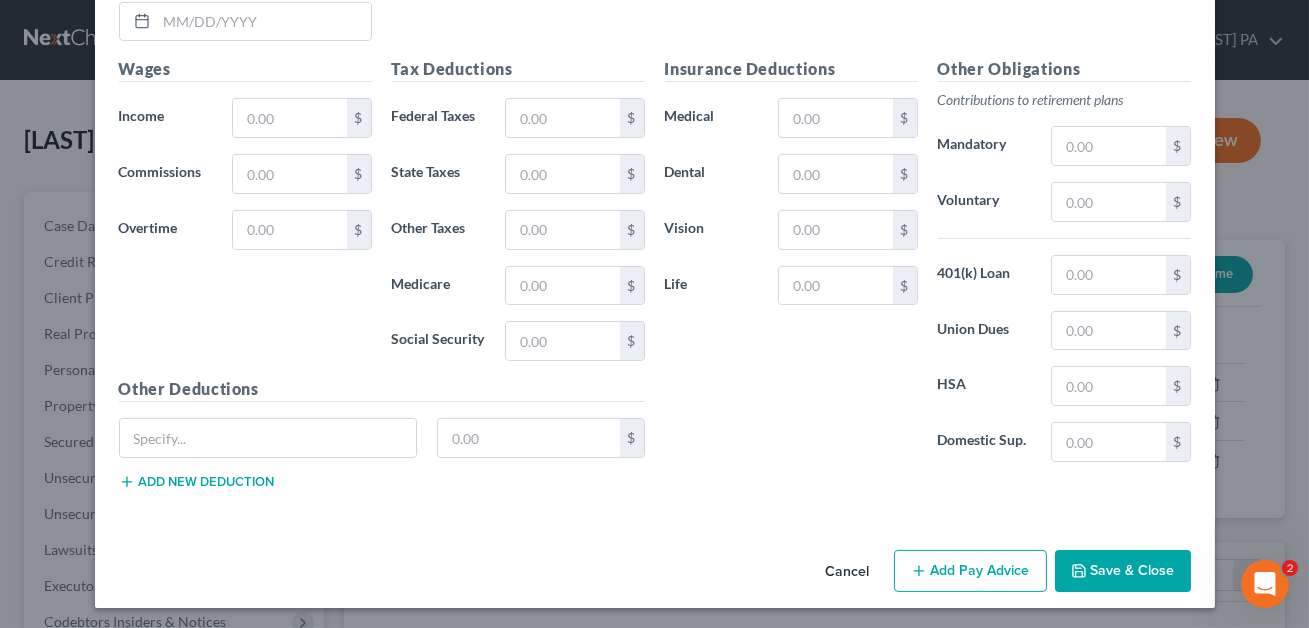 click on "Save & Close" at bounding box center (1123, 571) 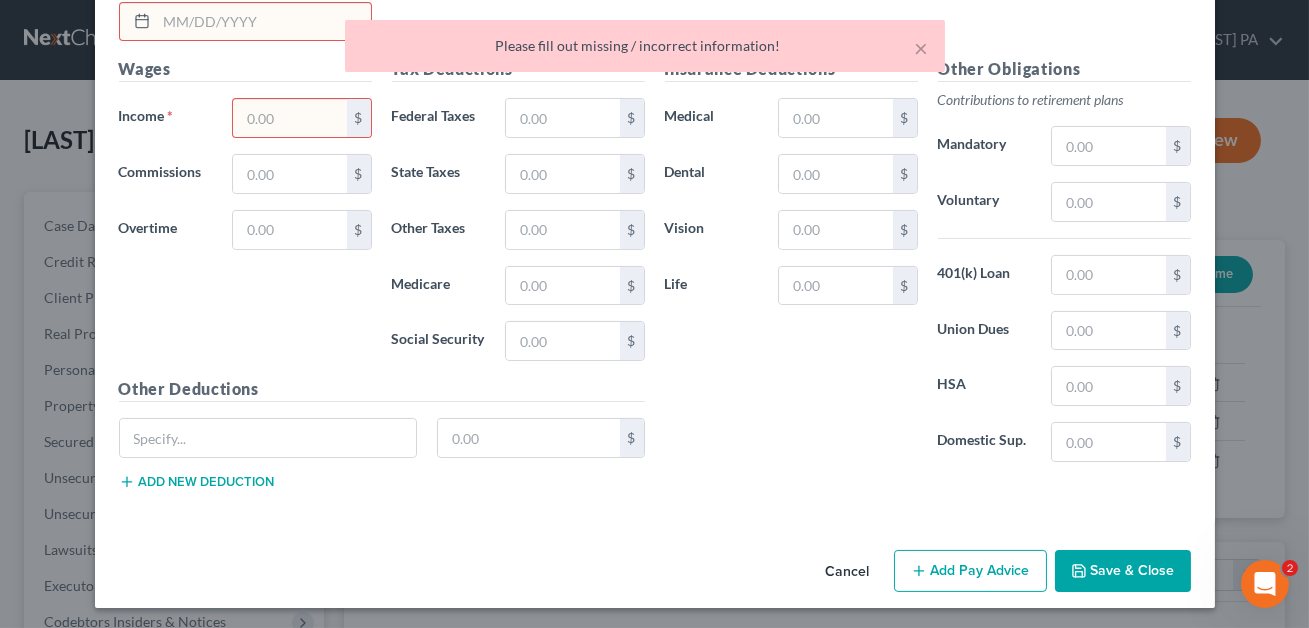 click on "Cancel" at bounding box center (848, 572) 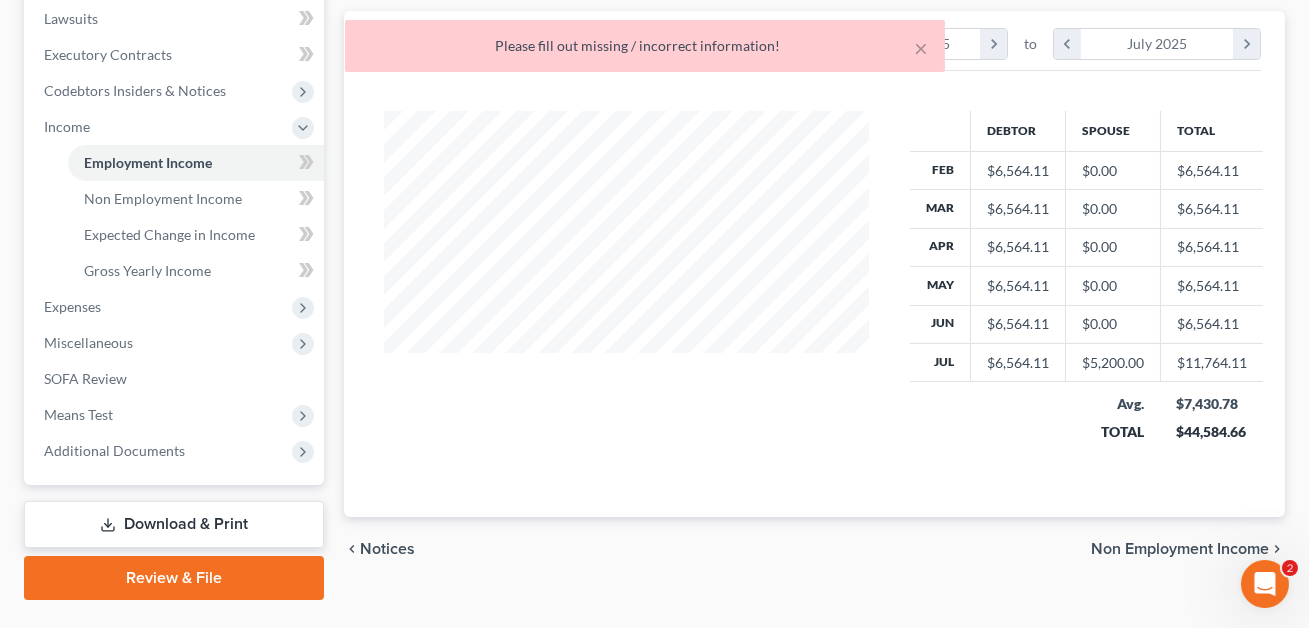 scroll, scrollTop: 535, scrollLeft: 0, axis: vertical 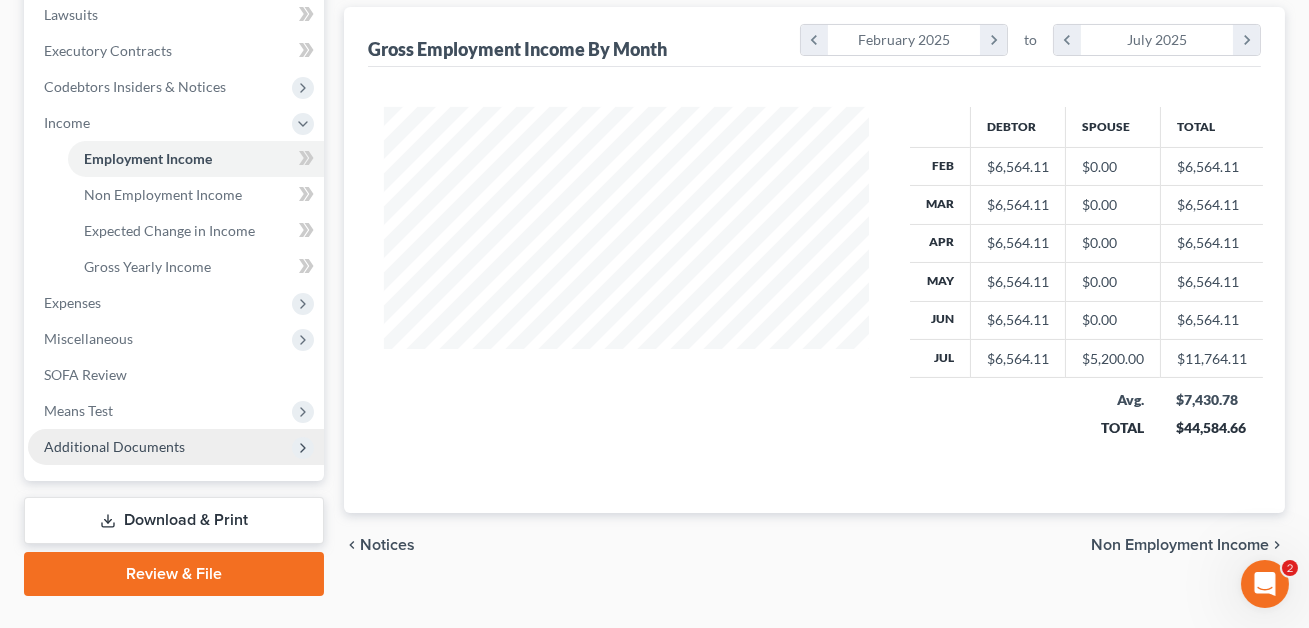 click on "Additional Documents" at bounding box center (176, 447) 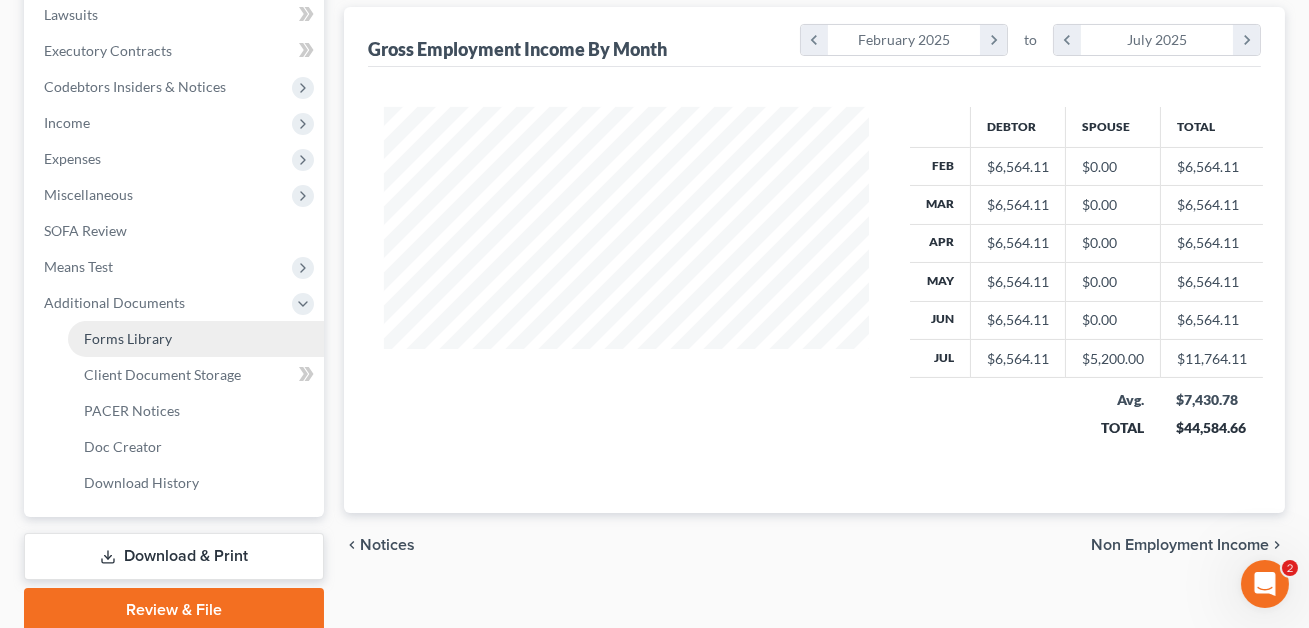 click on "Forms Library" at bounding box center [128, 338] 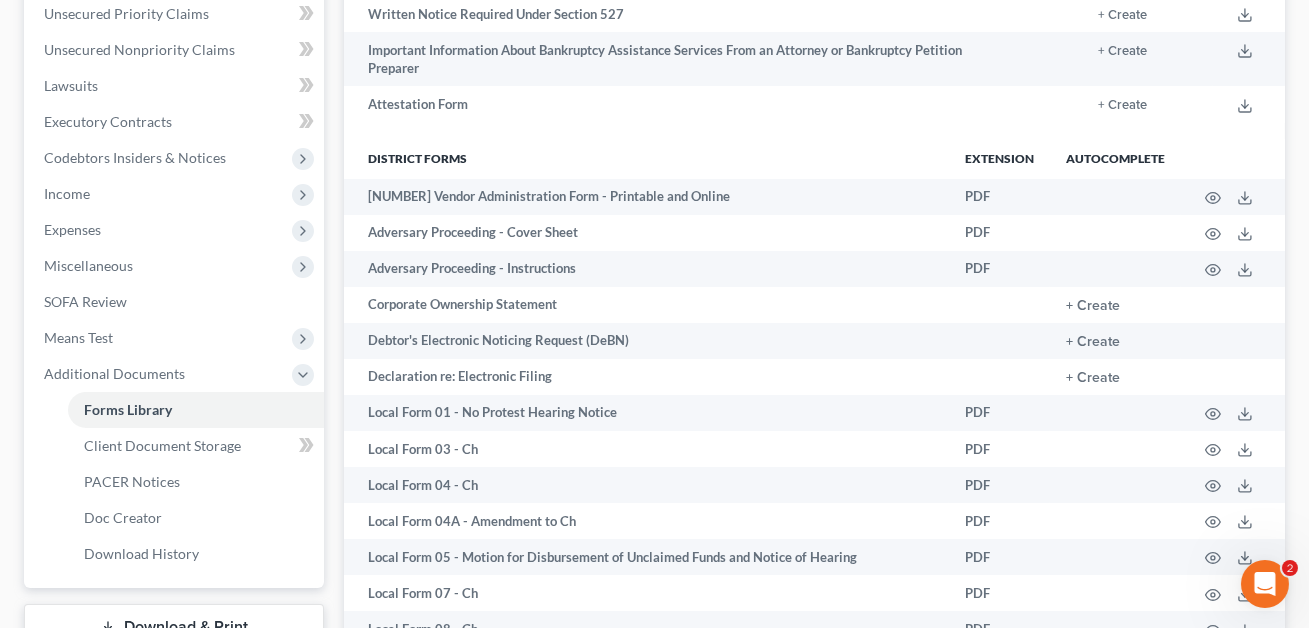 scroll, scrollTop: 472, scrollLeft: 0, axis: vertical 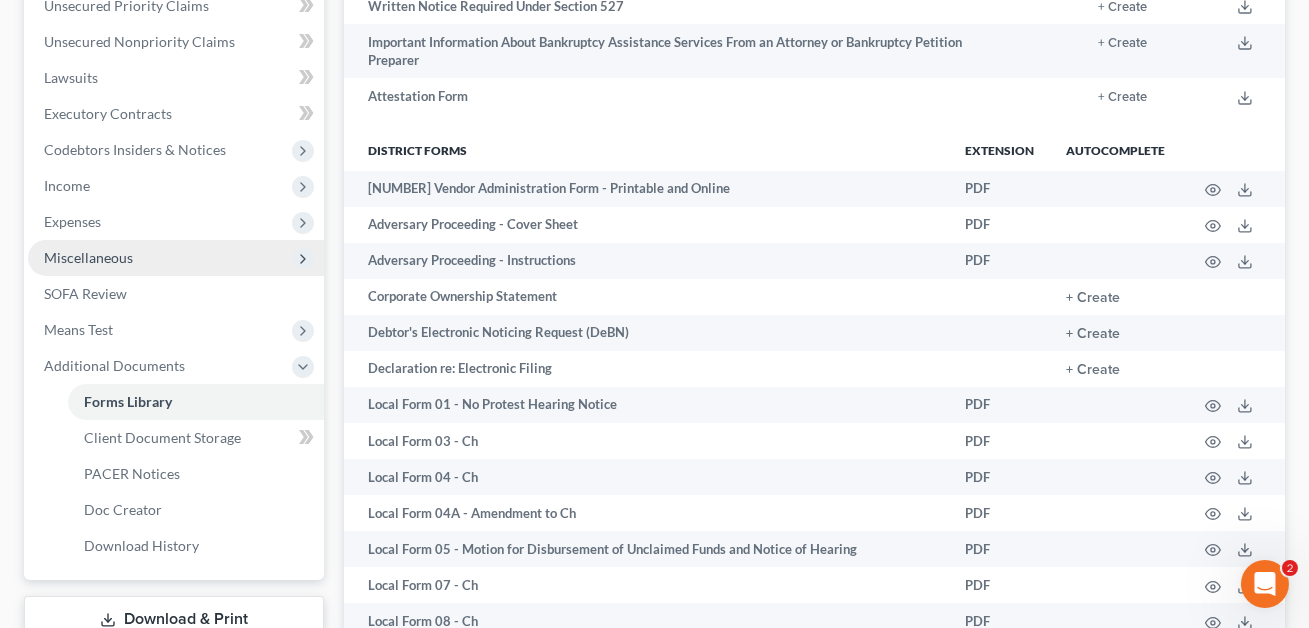 click on "Miscellaneous" at bounding box center [88, 257] 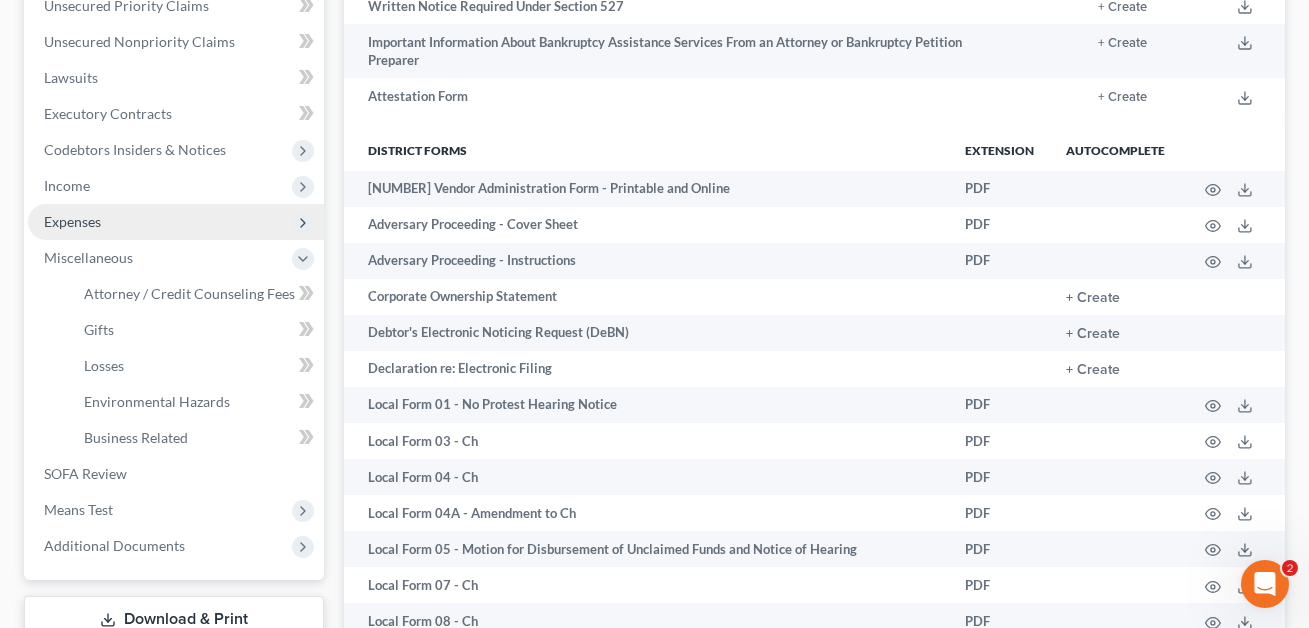 click on "Expenses" at bounding box center (72, 221) 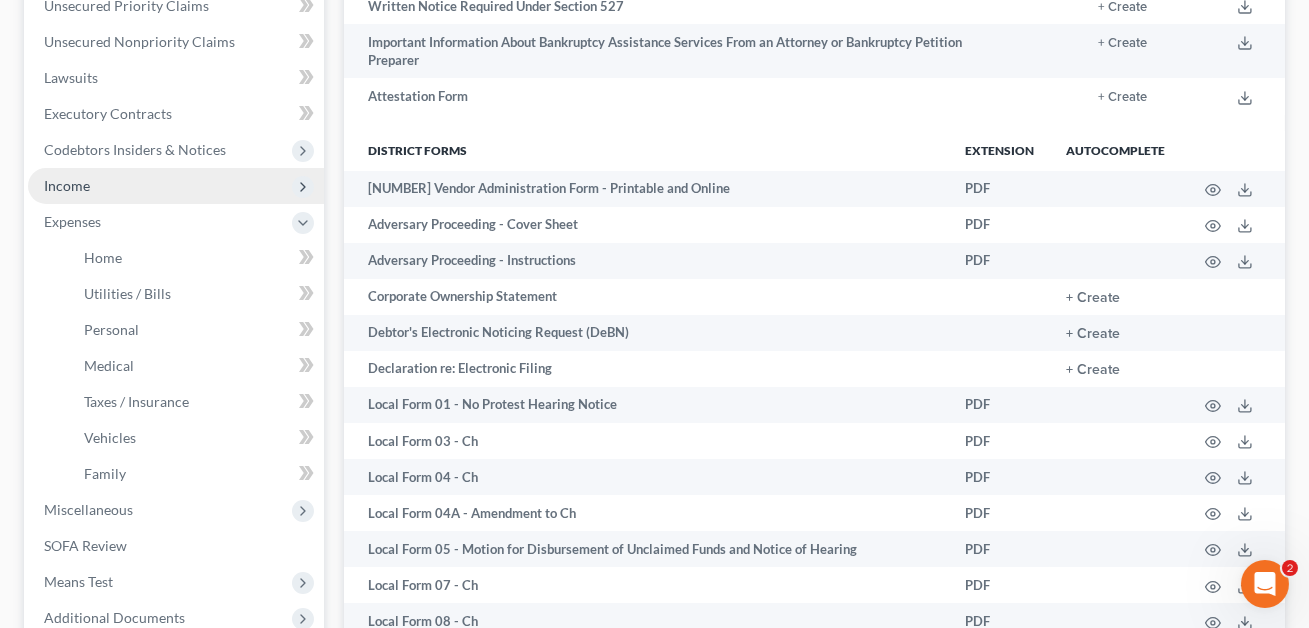 click on "Income" at bounding box center (176, 186) 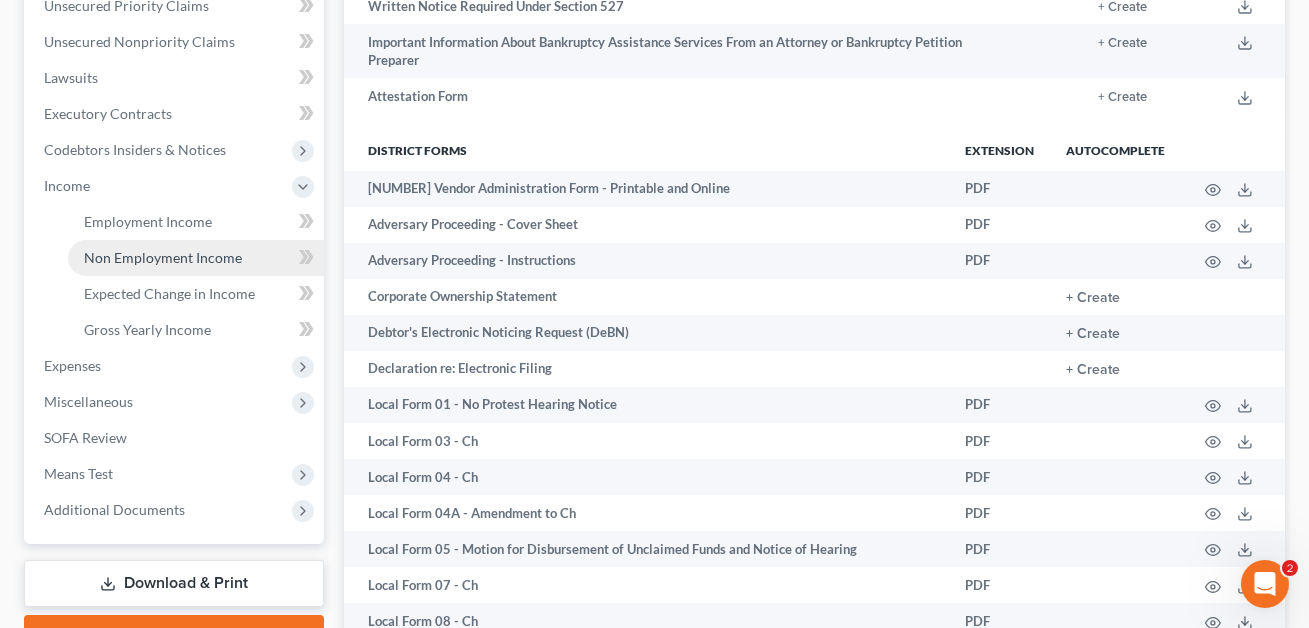 click on "Non Employment Income" at bounding box center [196, 258] 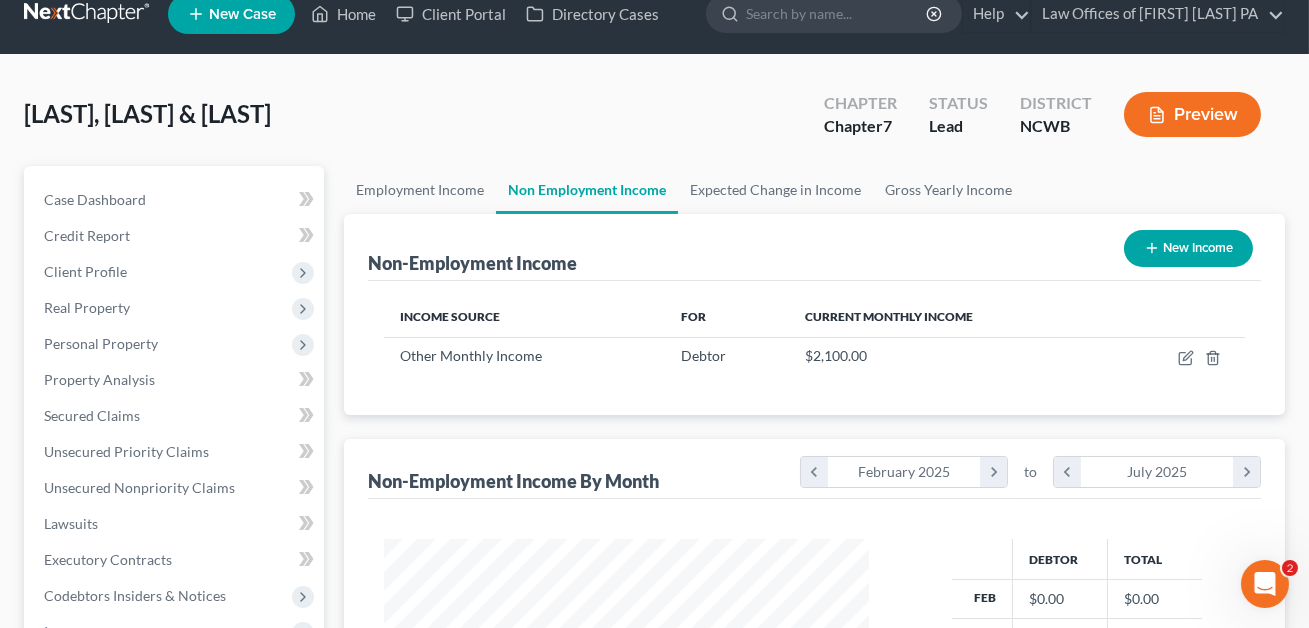 scroll, scrollTop: 0, scrollLeft: 0, axis: both 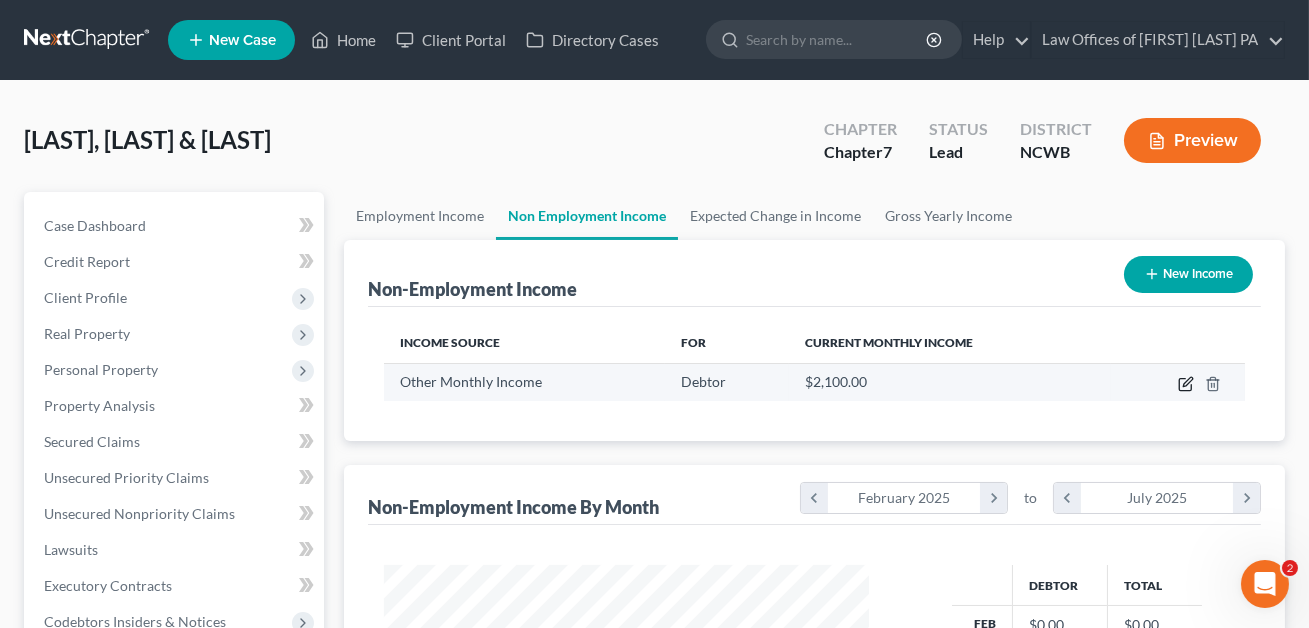 click 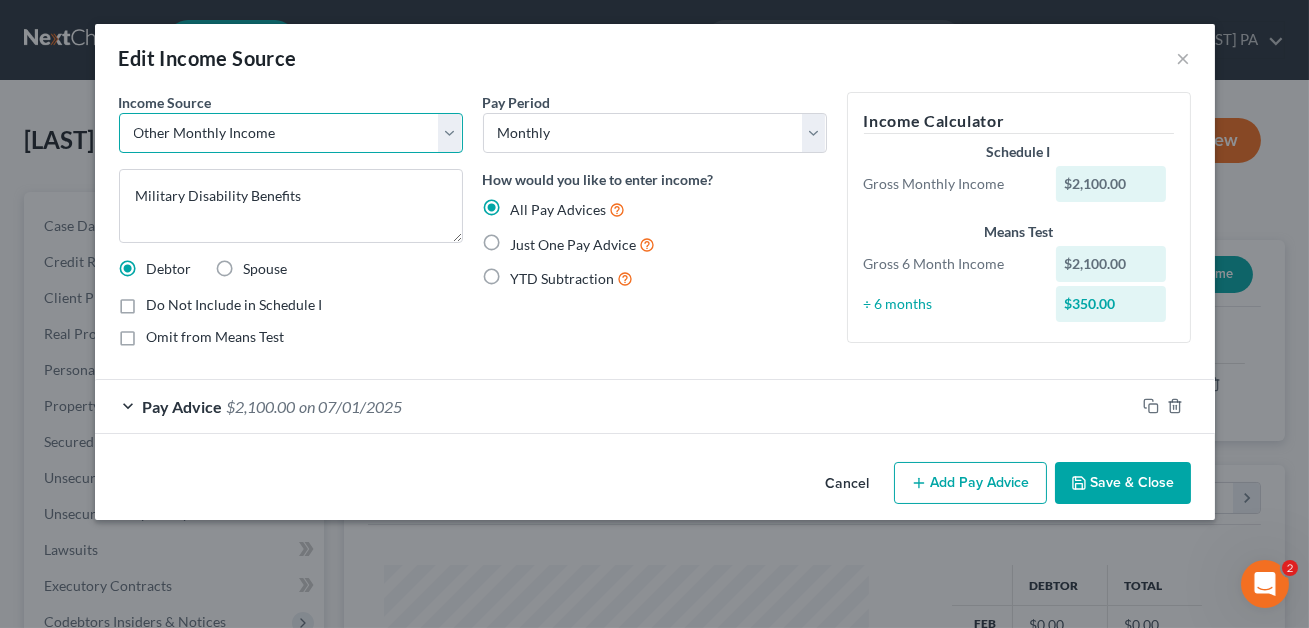 click on "Select Unemployment Disability (from employer) Pension Retirement Social Security / Social Security Disability Other Government Assistance Interests, Dividends or Royalties Child / Family Support Contributions to Household Property / Rental Business, Professional or Farm Alimony / Maintenance Payments Military Disability Benefits Other Monthly Income" at bounding box center [291, 133] 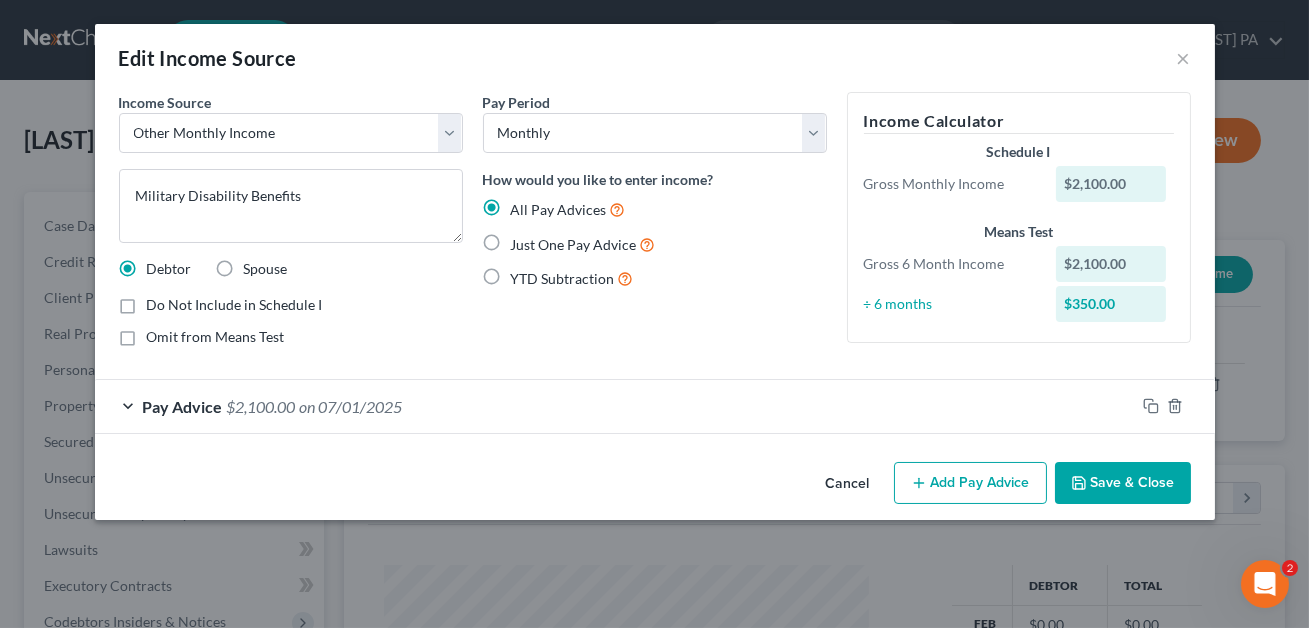 click on "Save & Close" at bounding box center (1123, 483) 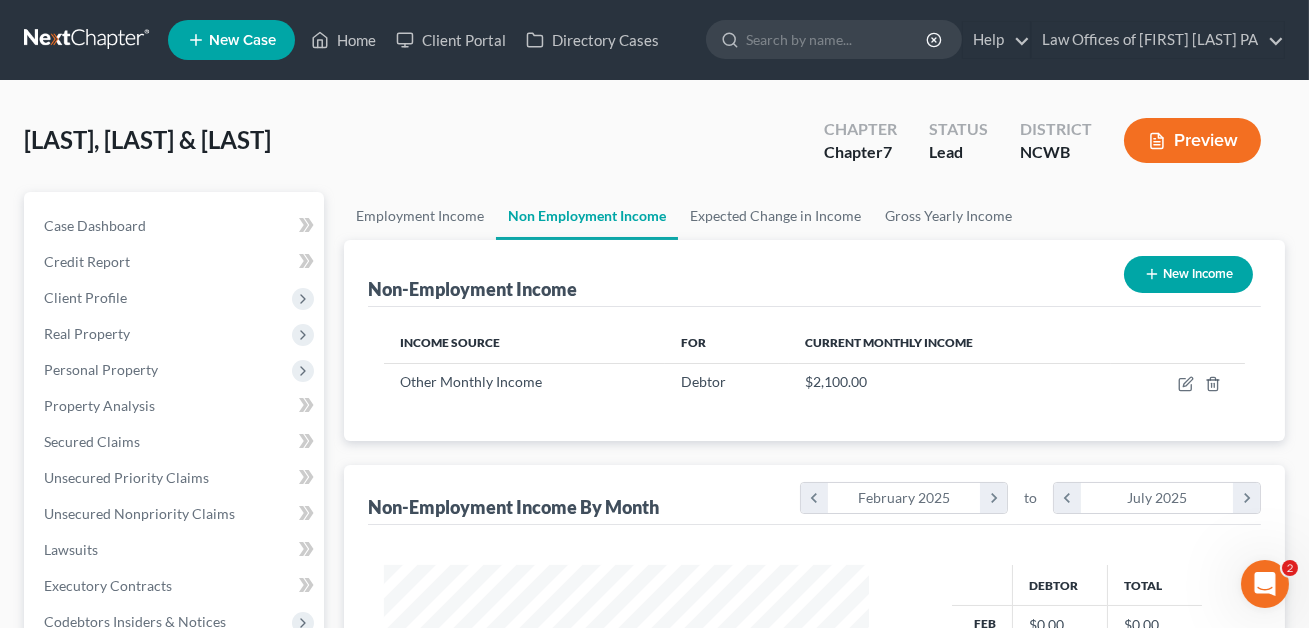 click on "Preview" at bounding box center (1192, 140) 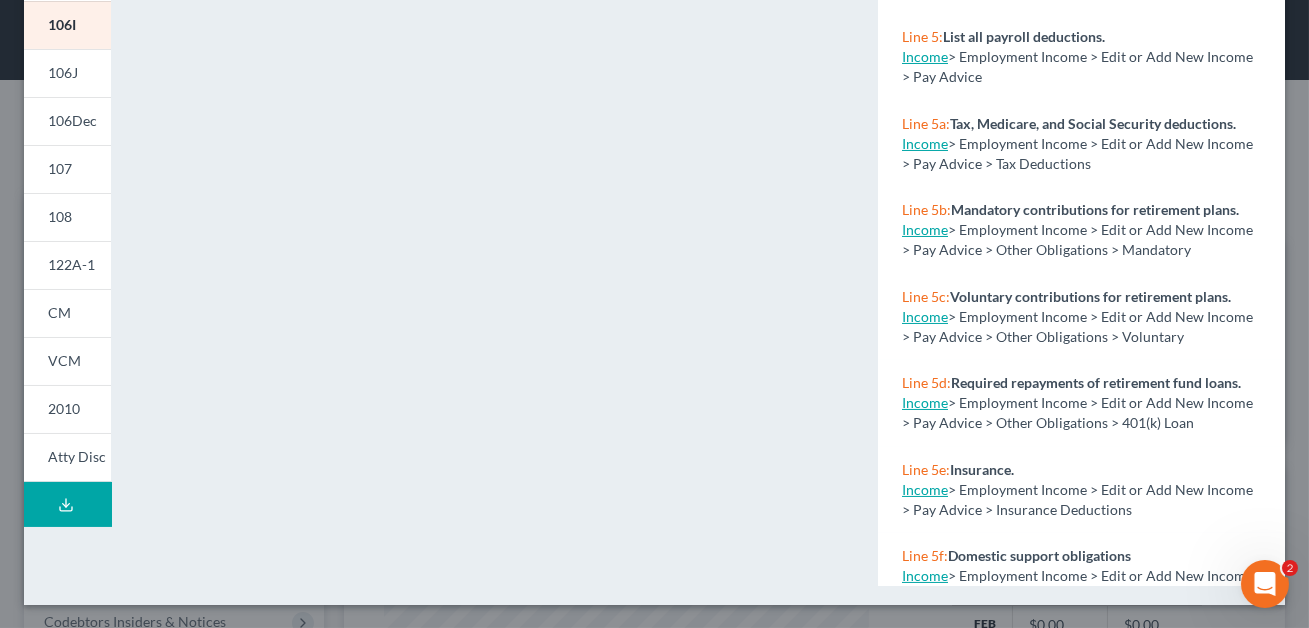 scroll, scrollTop: 0, scrollLeft: 0, axis: both 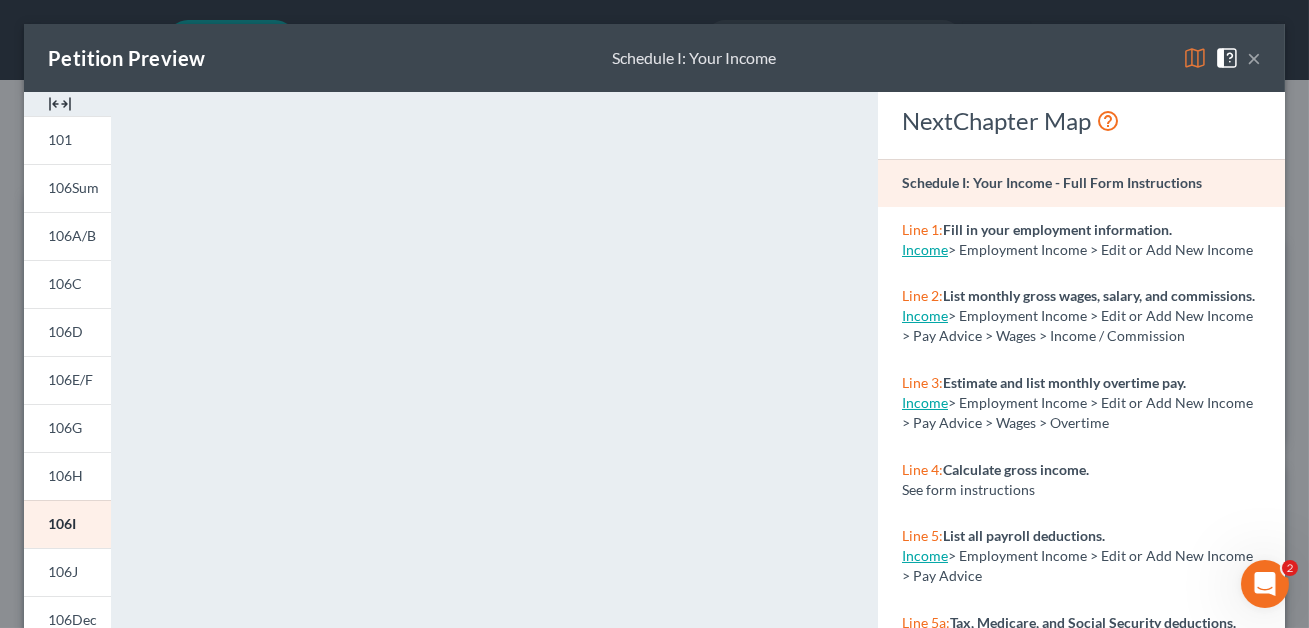 click on "×" at bounding box center (1254, 58) 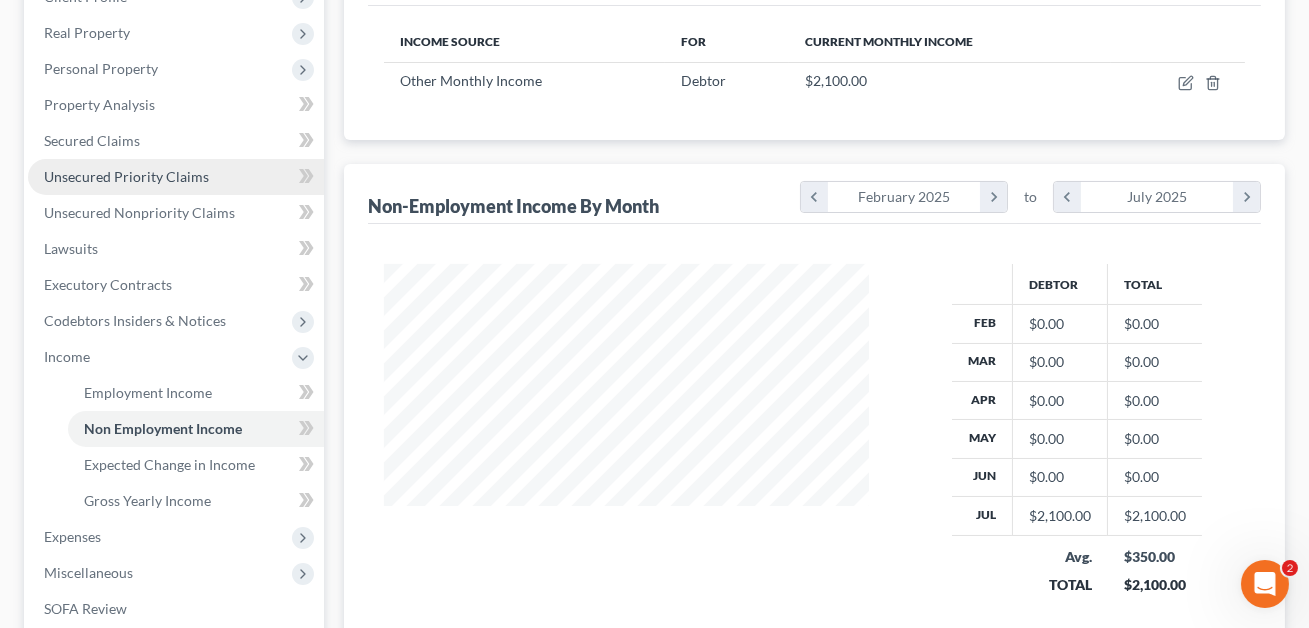 scroll, scrollTop: 340, scrollLeft: 0, axis: vertical 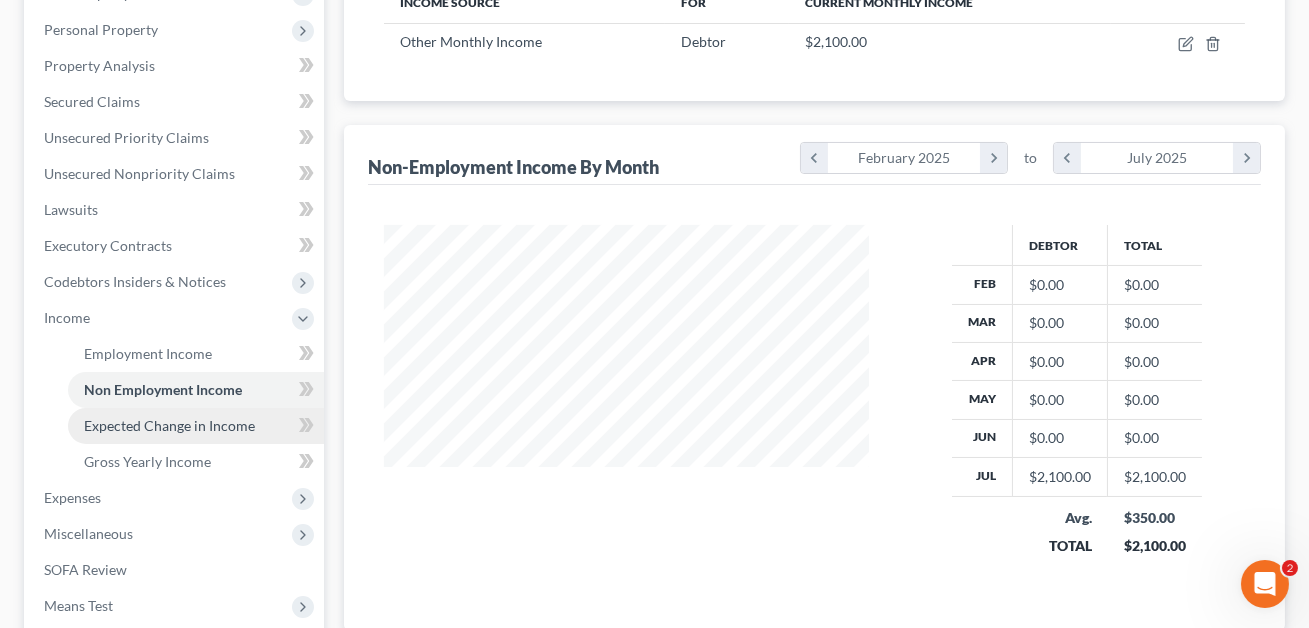 click on "Expected Change in Income" at bounding box center (169, 425) 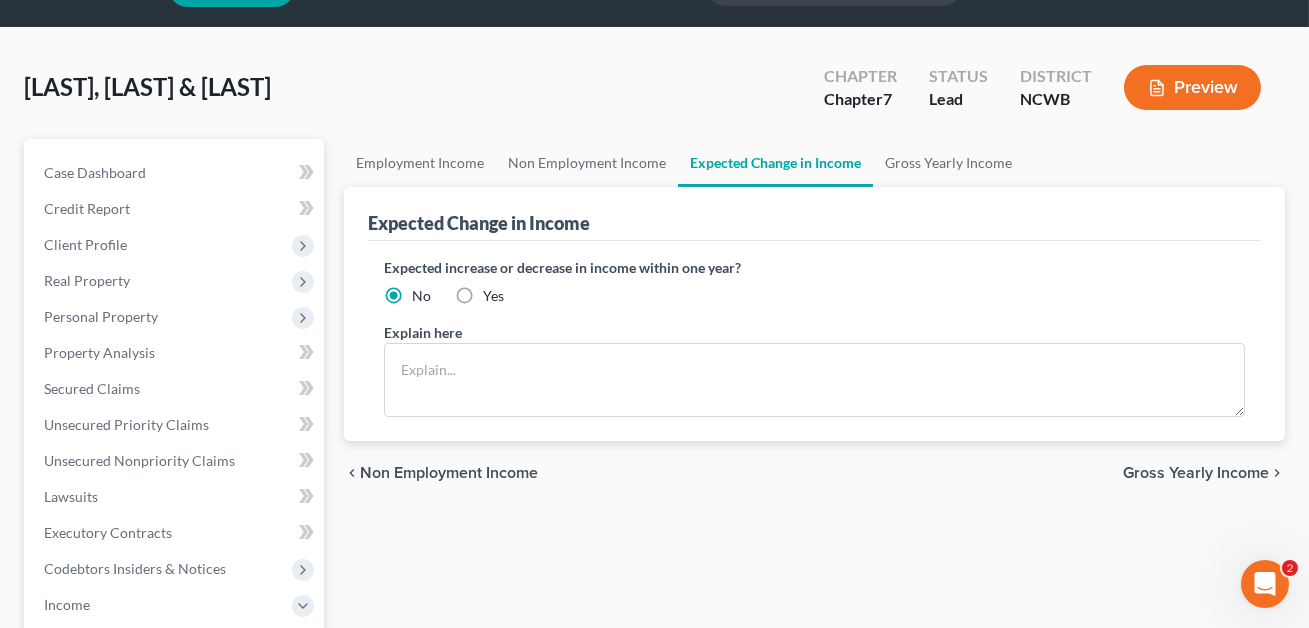 scroll, scrollTop: 0, scrollLeft: 0, axis: both 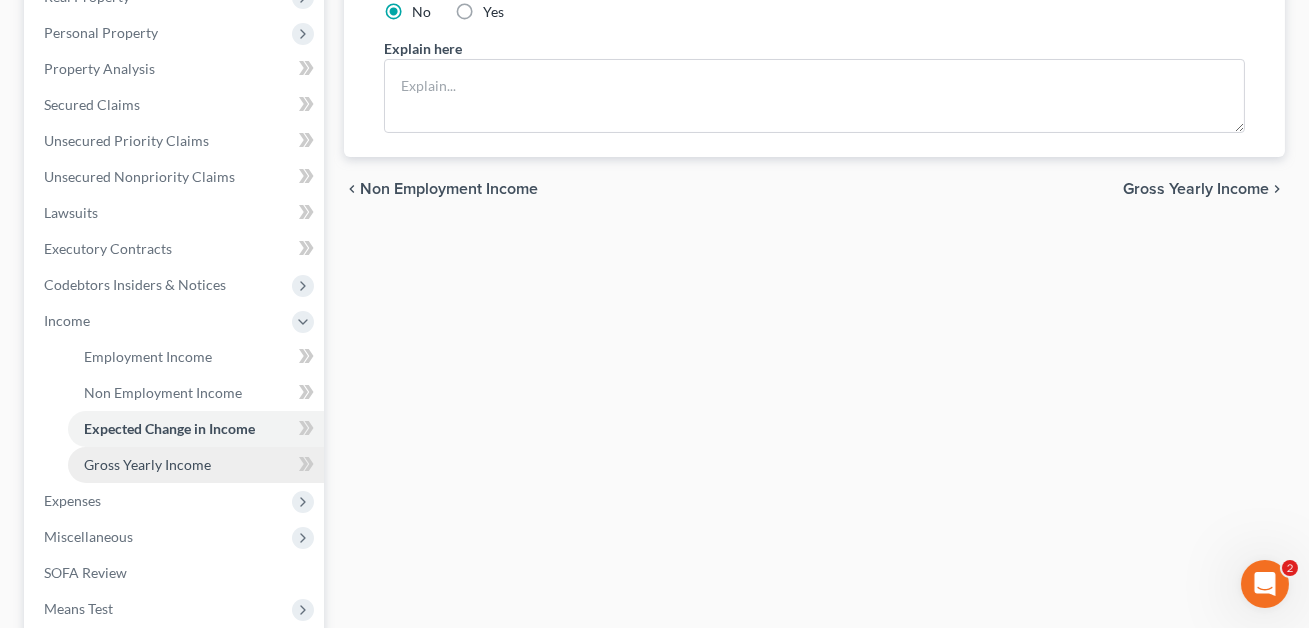 click on "Gross Yearly Income" at bounding box center [147, 464] 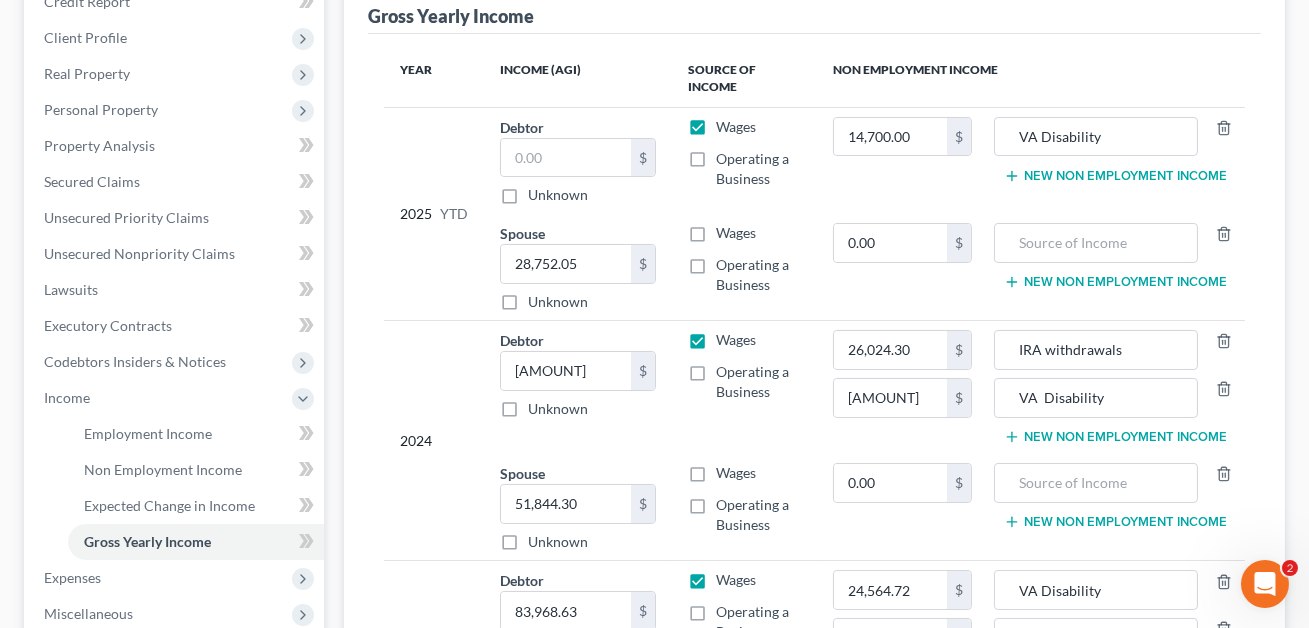 scroll, scrollTop: 258, scrollLeft: 0, axis: vertical 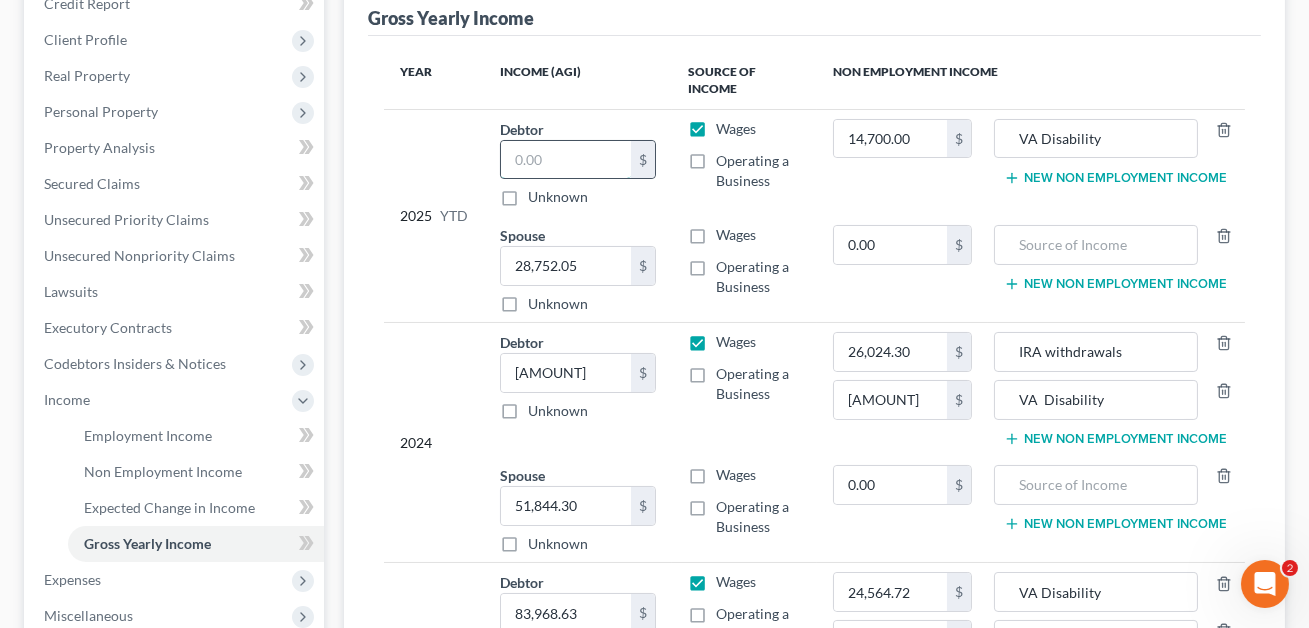 click at bounding box center (566, 160) 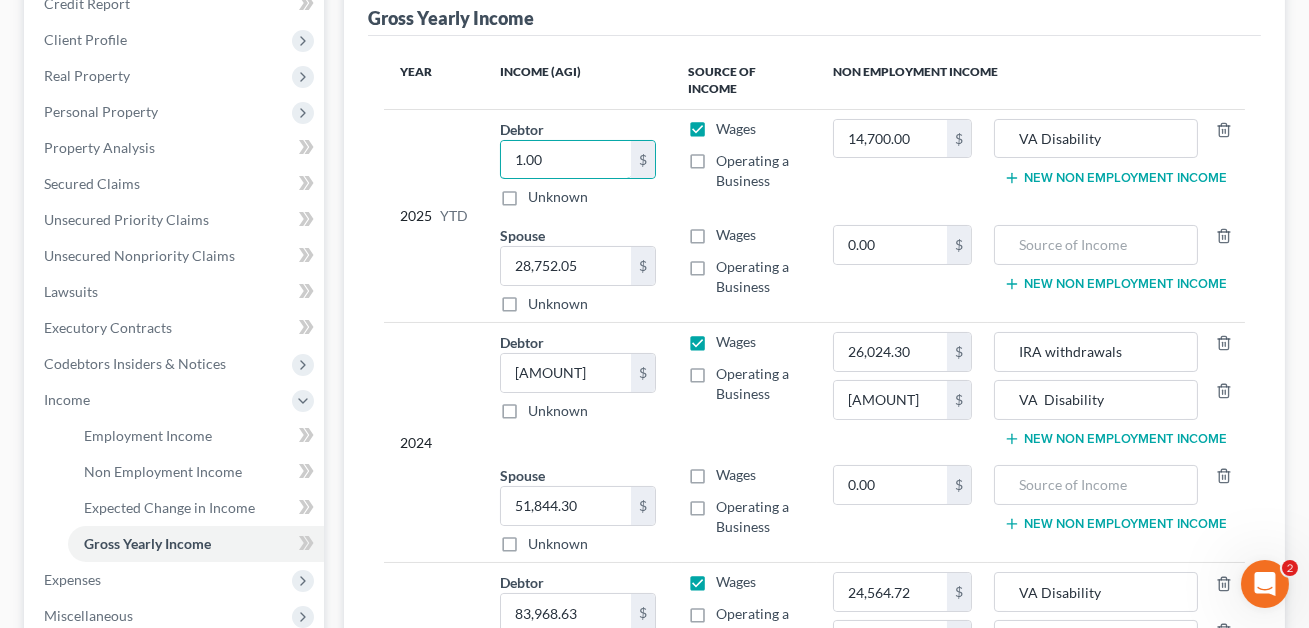 type on "1.00" 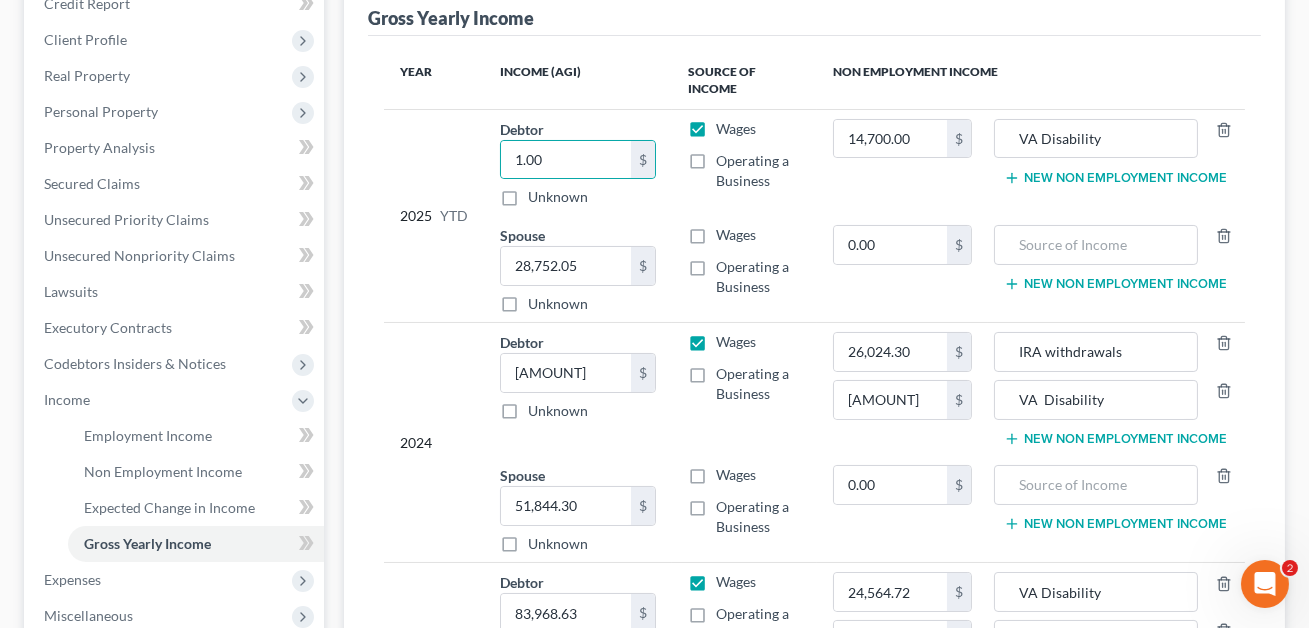 click on "Wages" at bounding box center (736, 475) 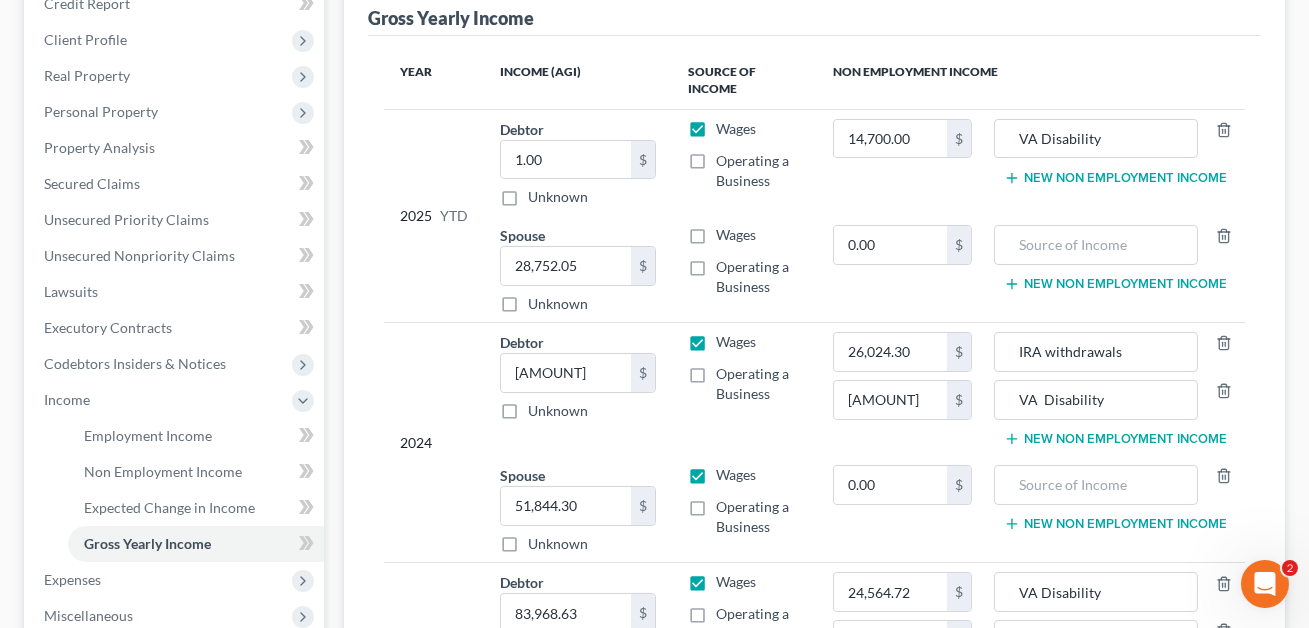 click on "Wages" at bounding box center (736, 235) 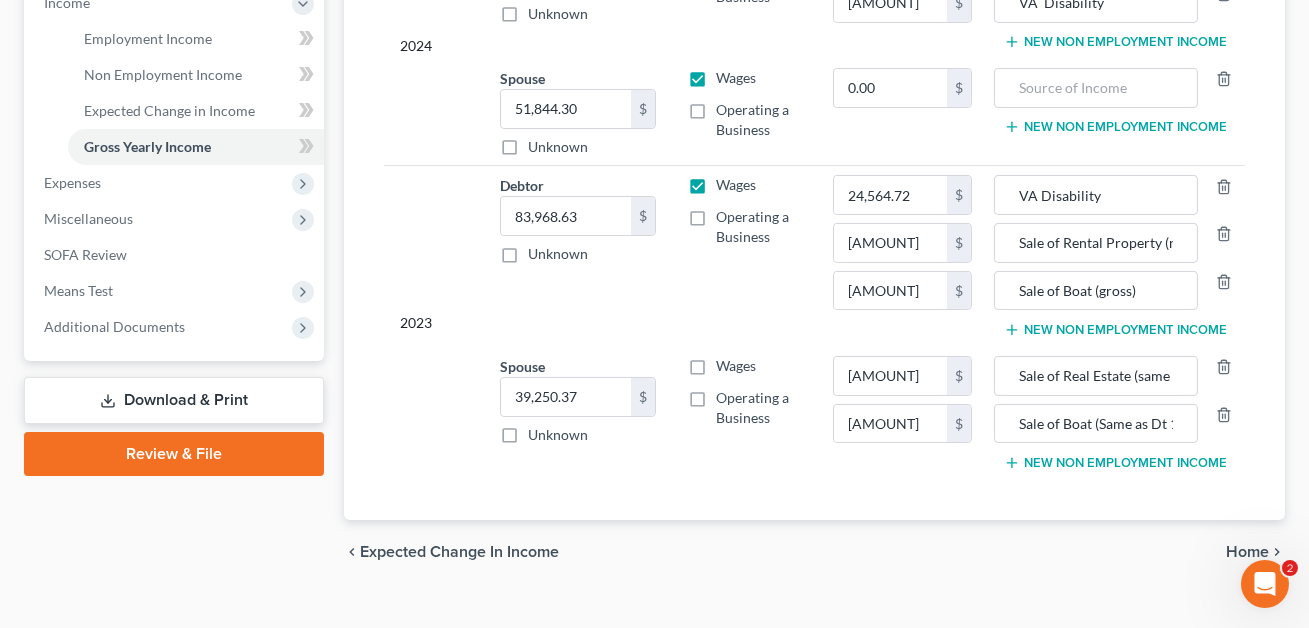scroll, scrollTop: 659, scrollLeft: 0, axis: vertical 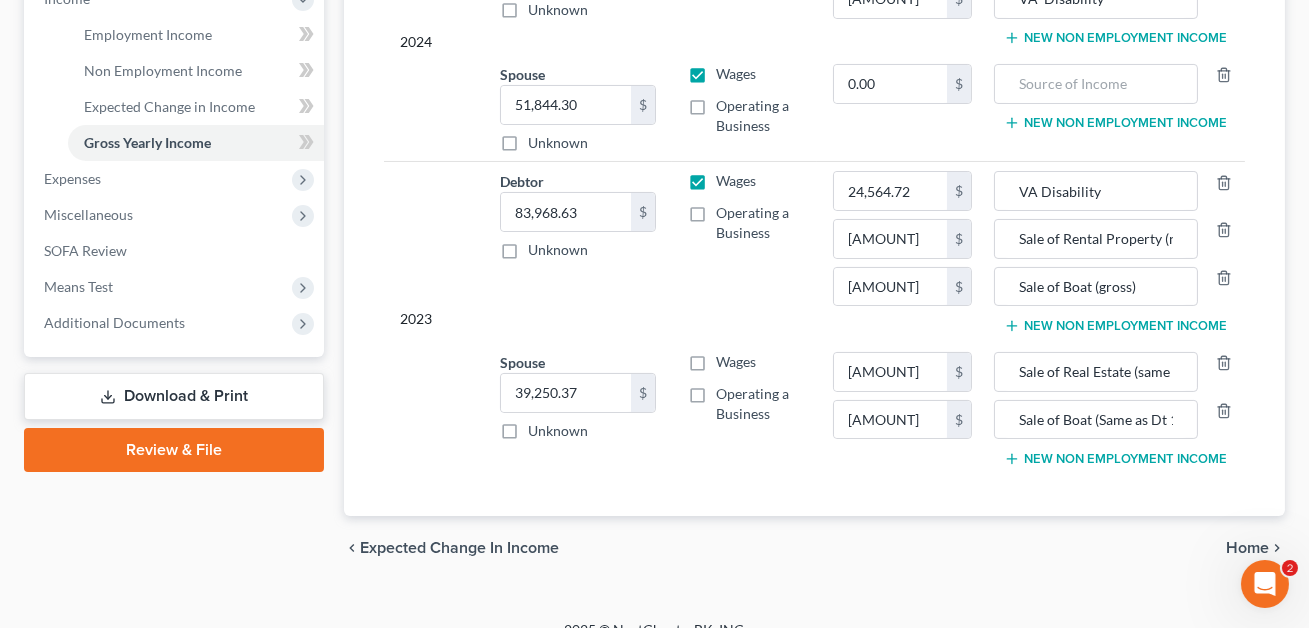 click on "Wages" at bounding box center (736, 362) 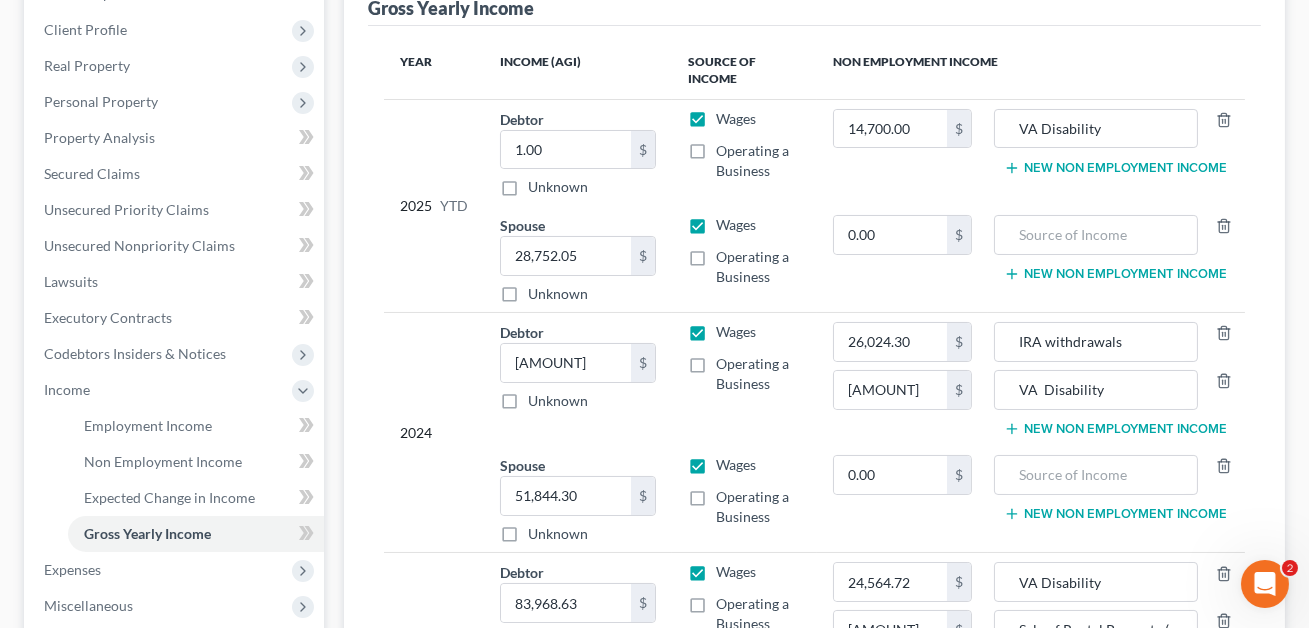 scroll, scrollTop: 300, scrollLeft: 0, axis: vertical 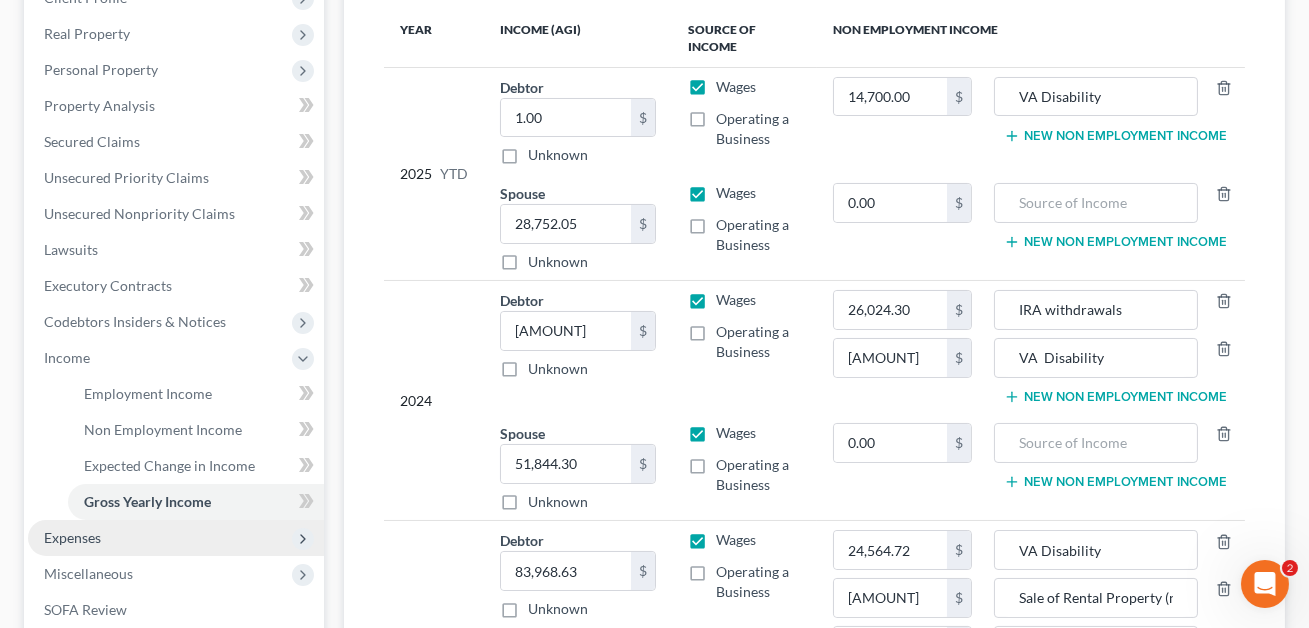 click on "Expenses" at bounding box center (72, 537) 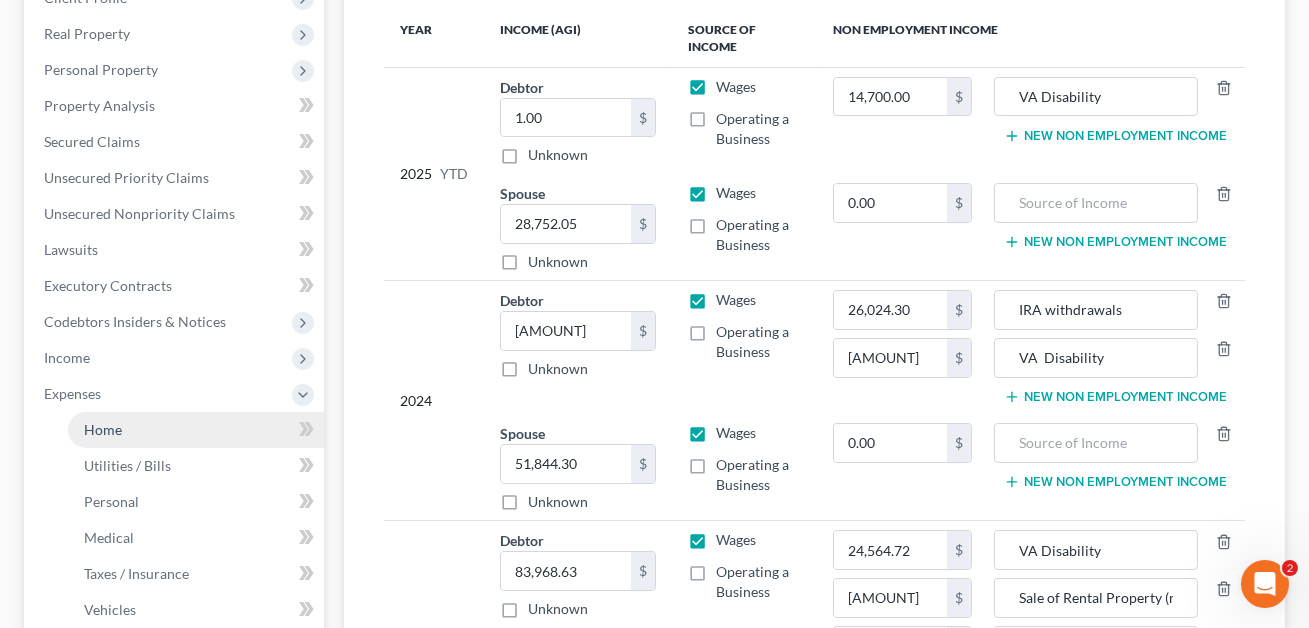 click on "Home" at bounding box center [103, 429] 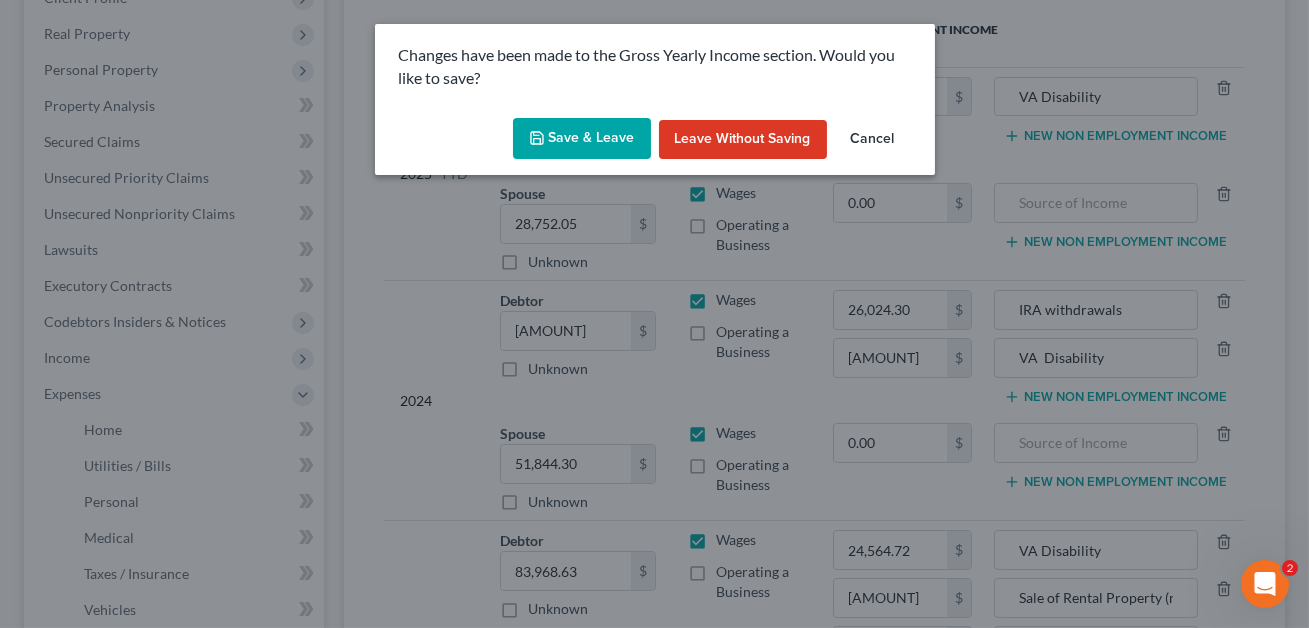 click on "Save & Leave" at bounding box center [582, 139] 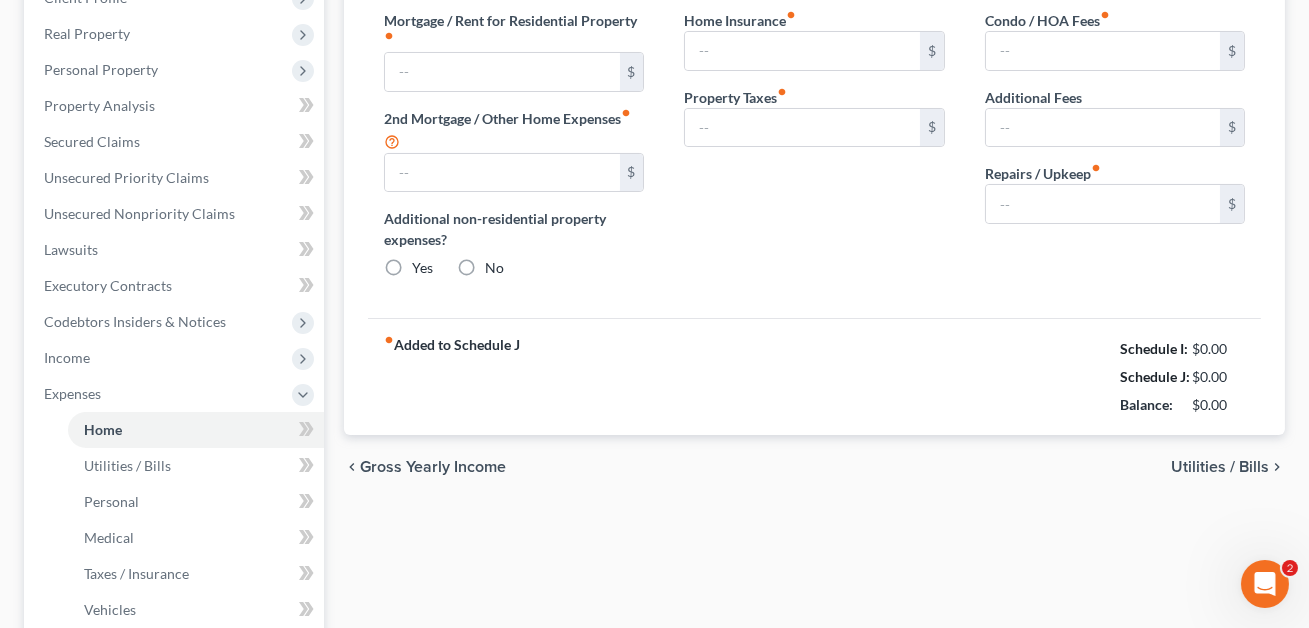 type on "2,537.74" 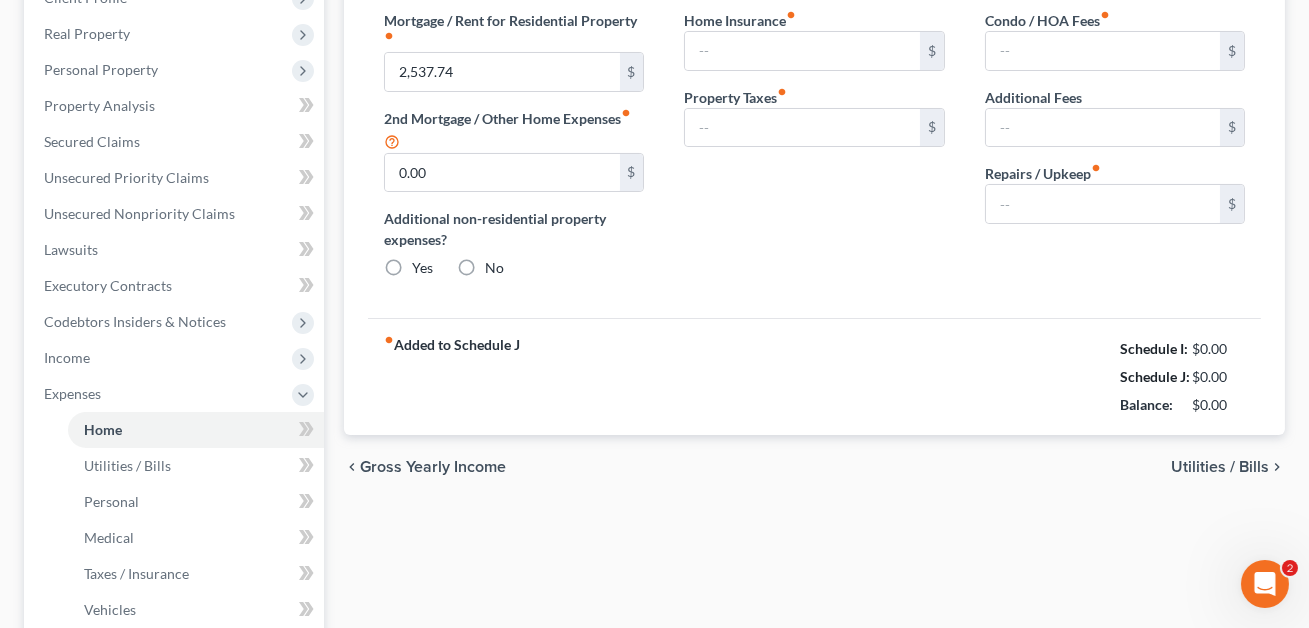 radio on "true" 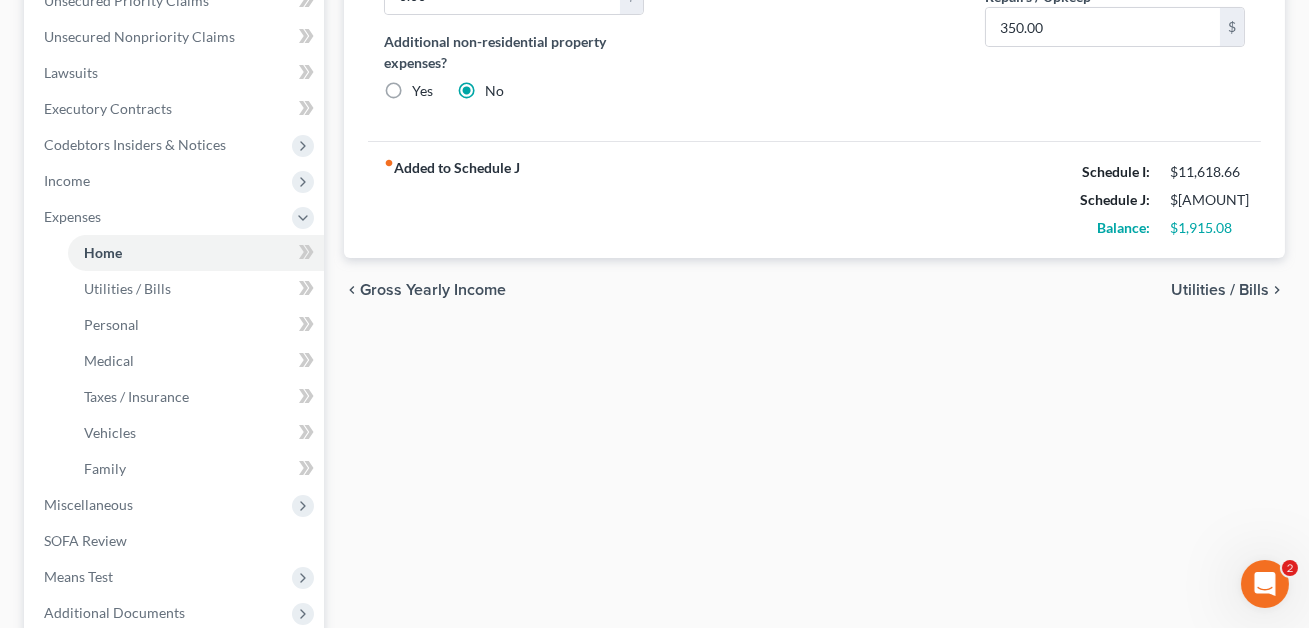 scroll, scrollTop: 598, scrollLeft: 0, axis: vertical 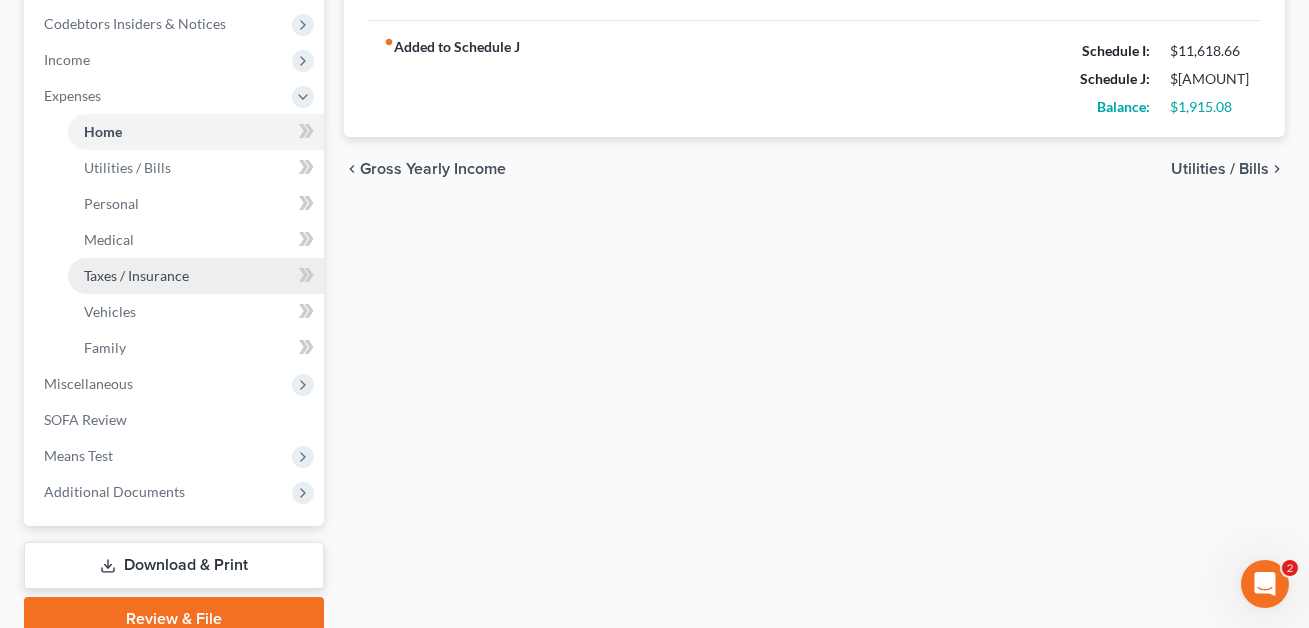 click on "Taxes / Insurance" at bounding box center [136, 275] 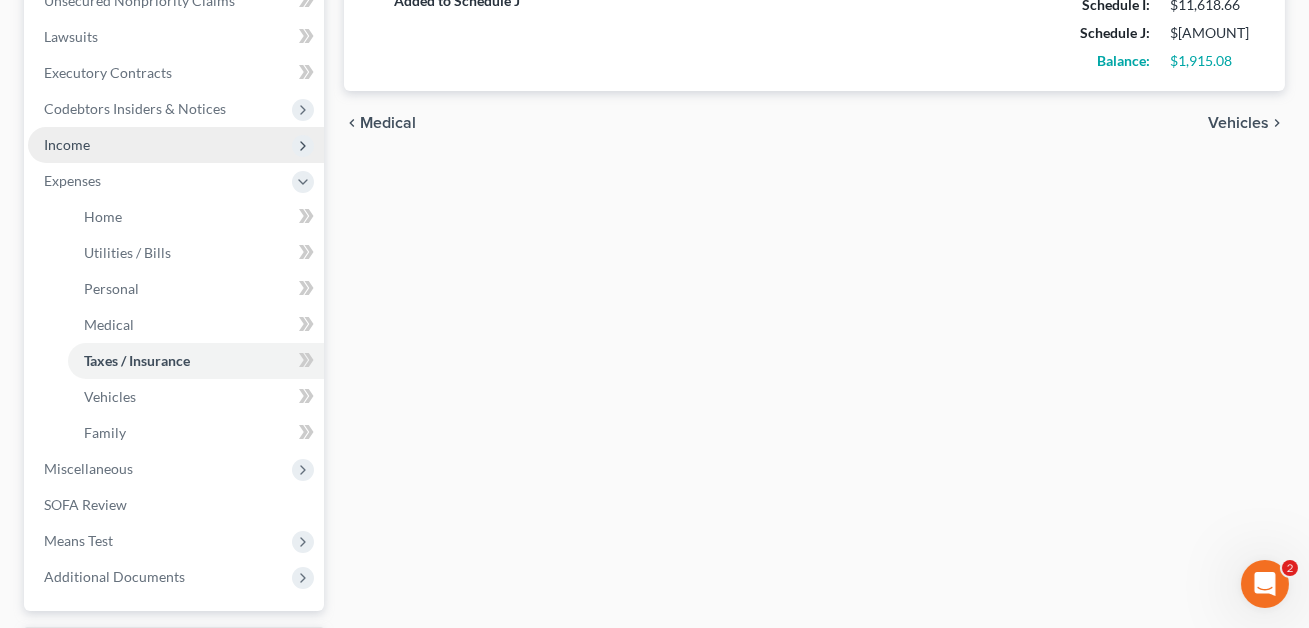 scroll, scrollTop: 560, scrollLeft: 0, axis: vertical 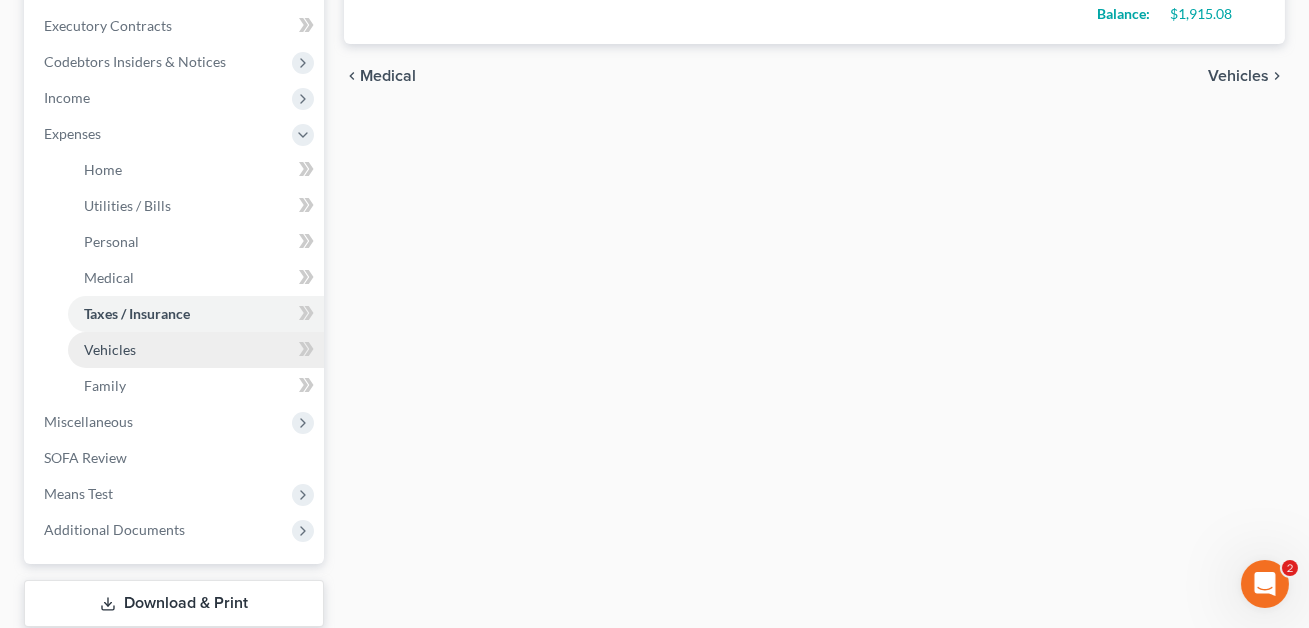 click on "Vehicles" at bounding box center (196, 350) 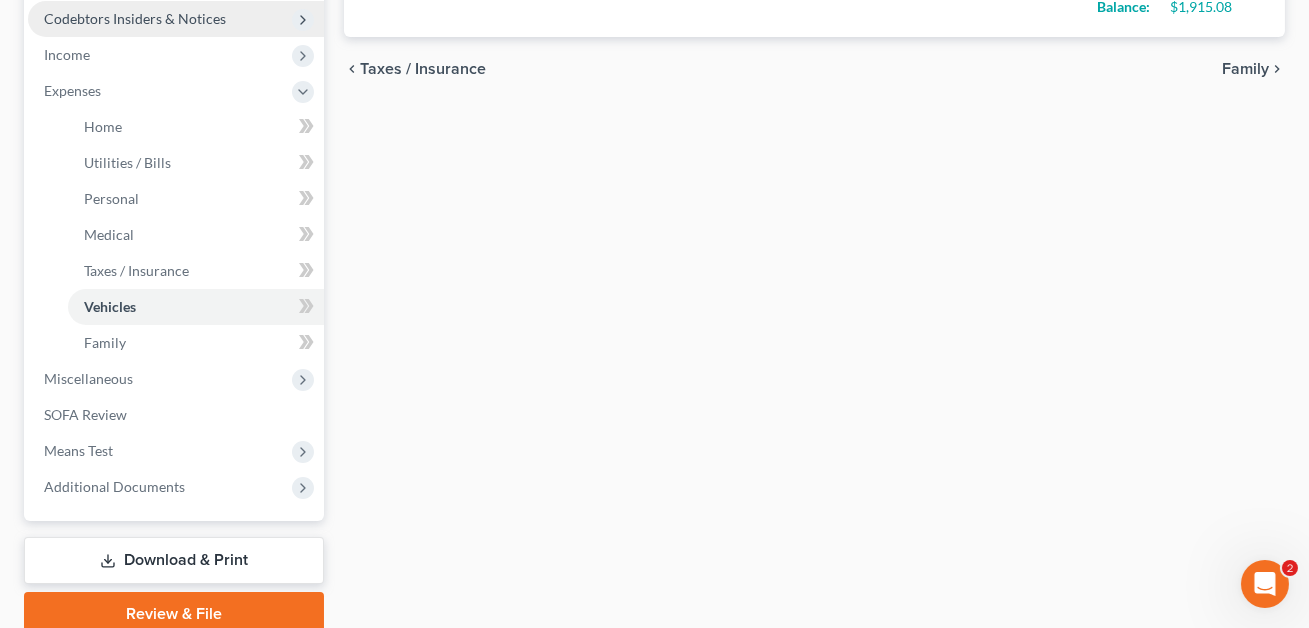 scroll, scrollTop: 630, scrollLeft: 0, axis: vertical 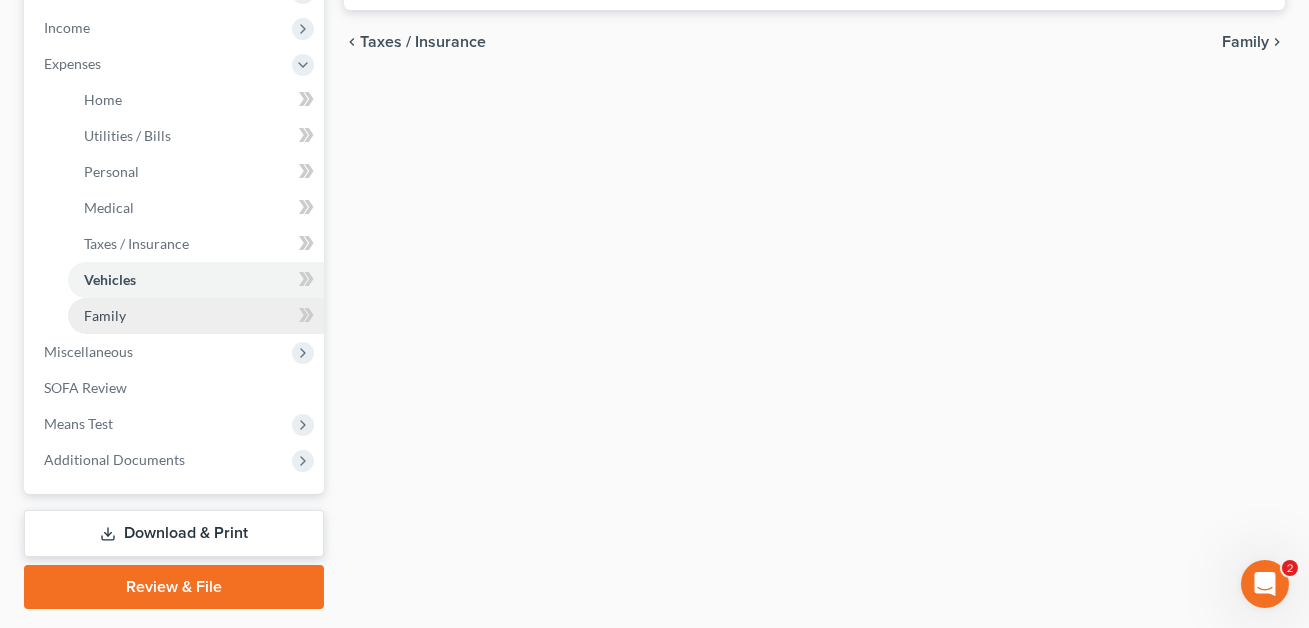 click on "Family" at bounding box center (196, 316) 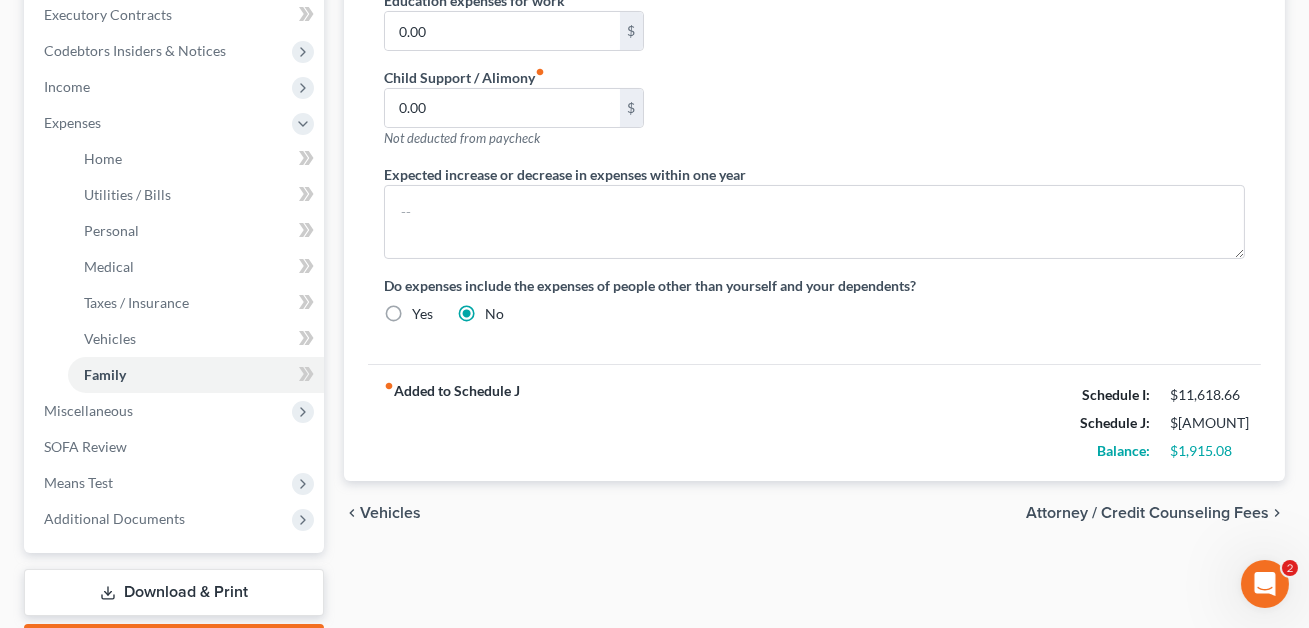 scroll, scrollTop: 684, scrollLeft: 0, axis: vertical 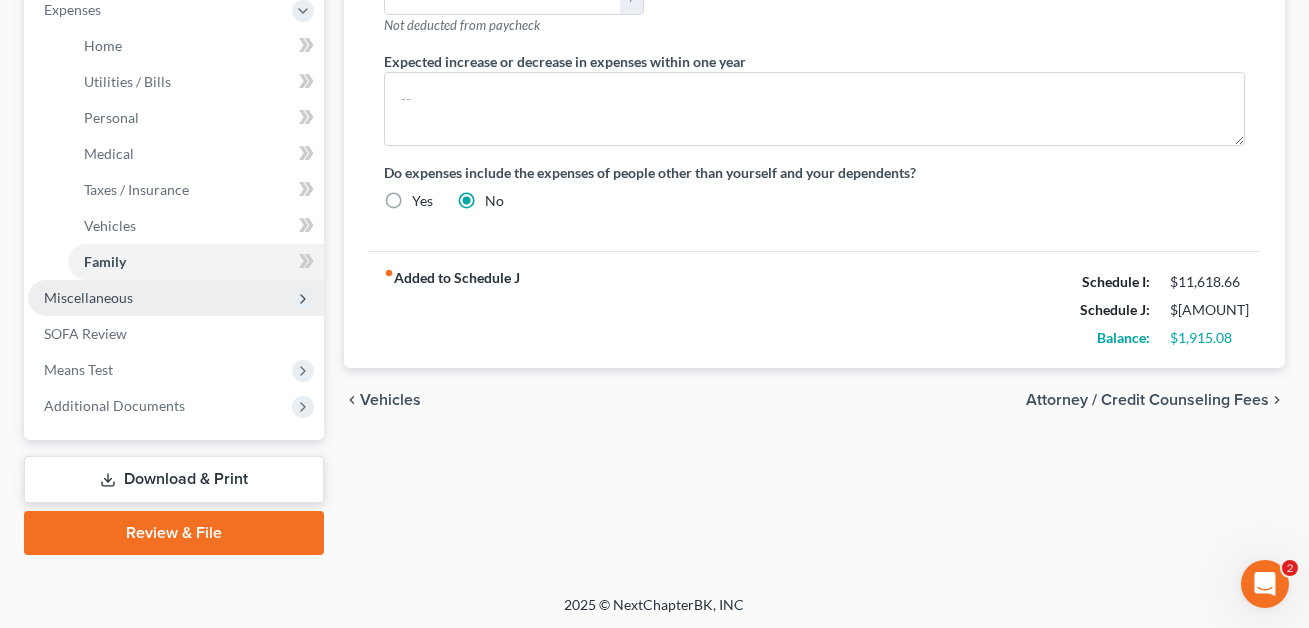 click on "Miscellaneous" at bounding box center (176, 298) 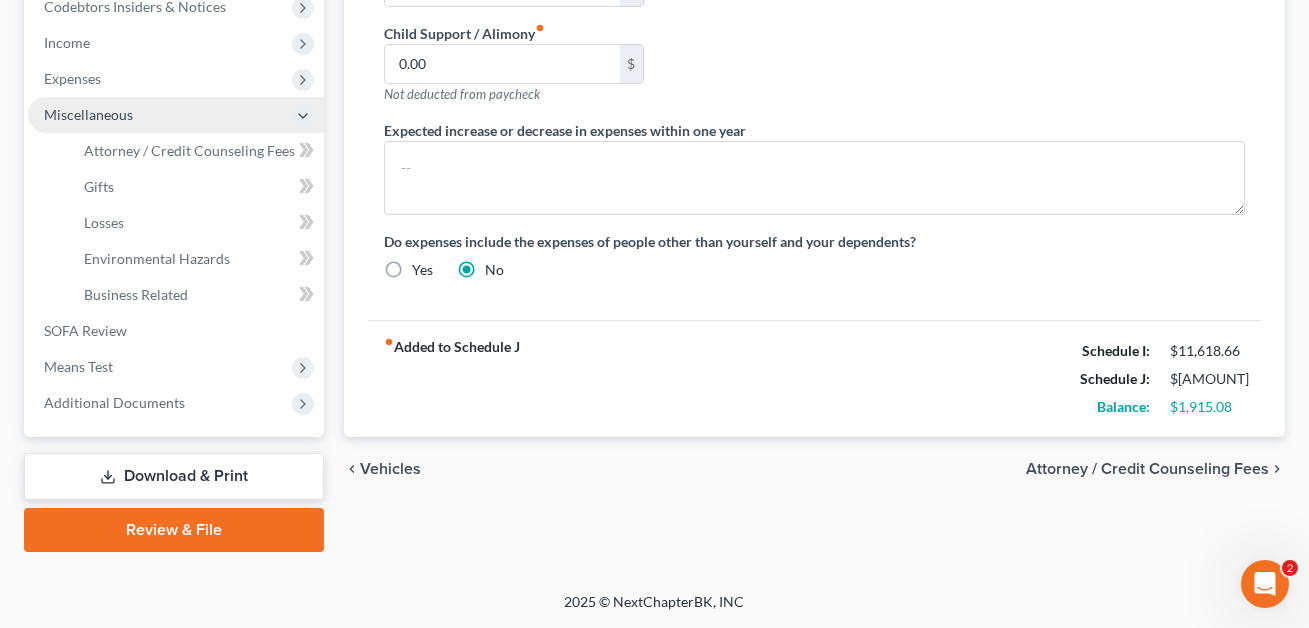 scroll, scrollTop: 612, scrollLeft: 0, axis: vertical 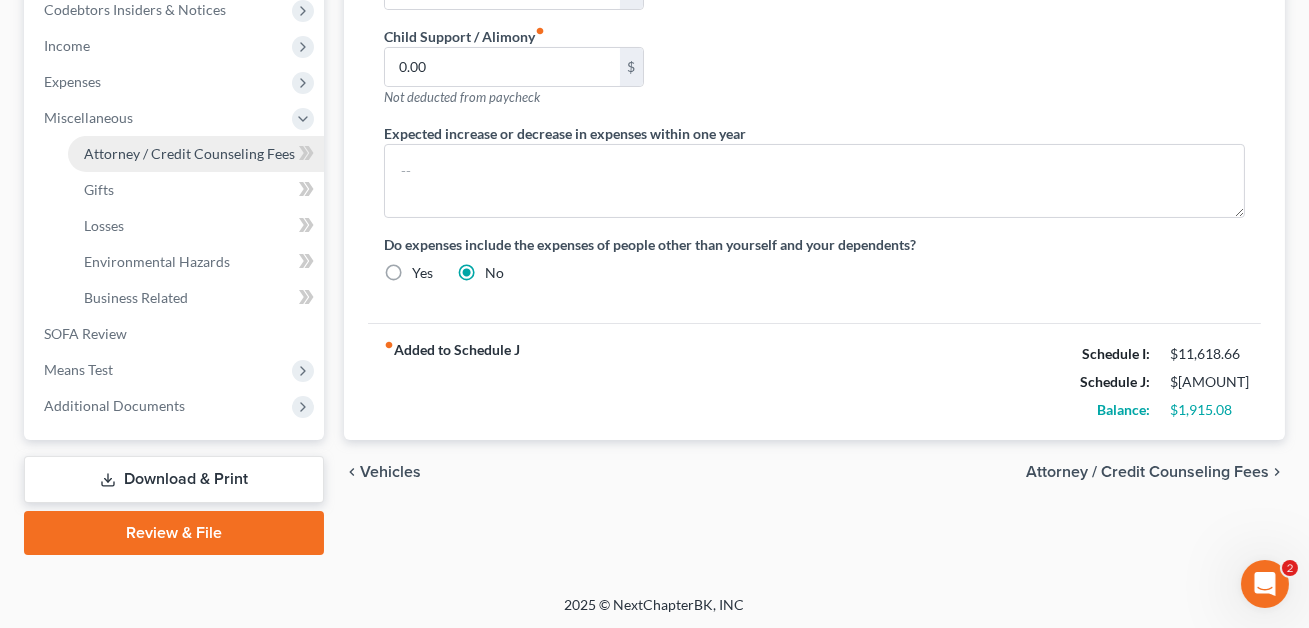 click on "Attorney / Credit Counseling Fees" at bounding box center [189, 153] 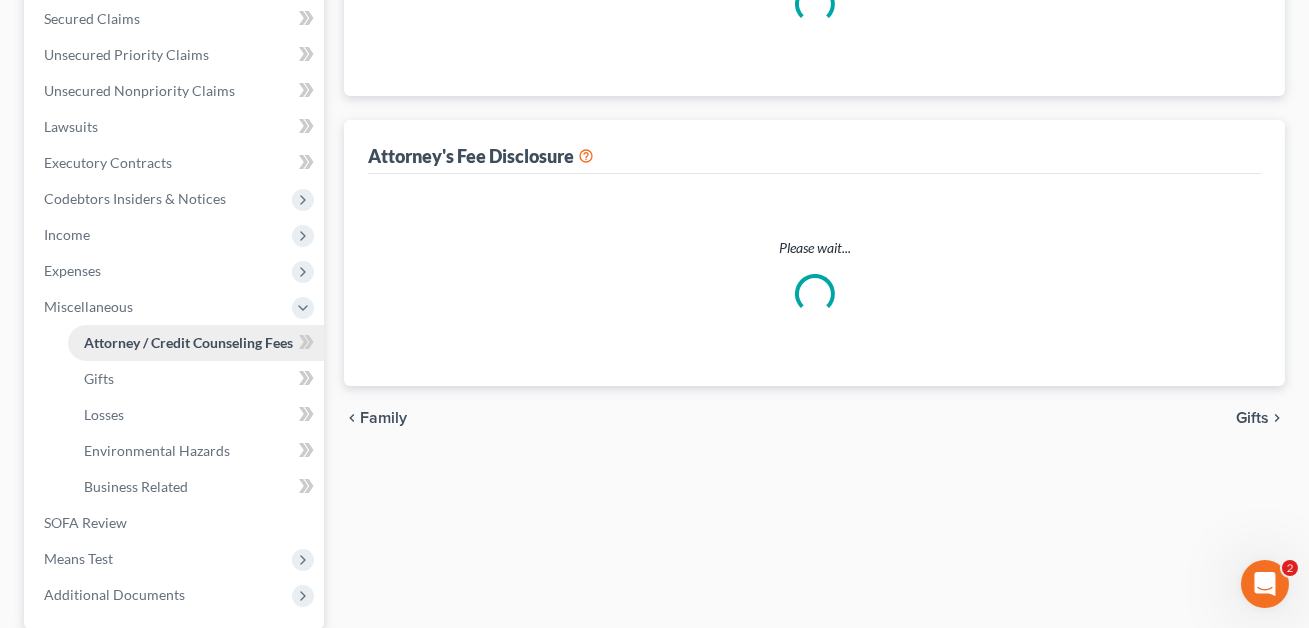 select on "0" 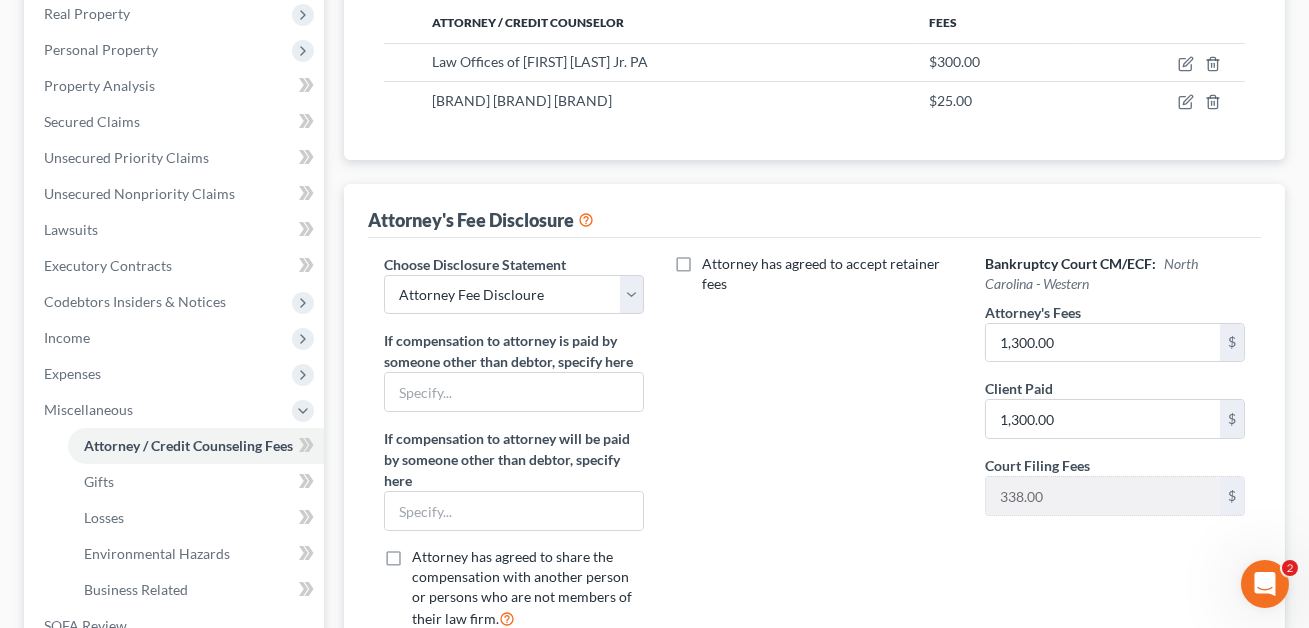 scroll, scrollTop: 326, scrollLeft: 0, axis: vertical 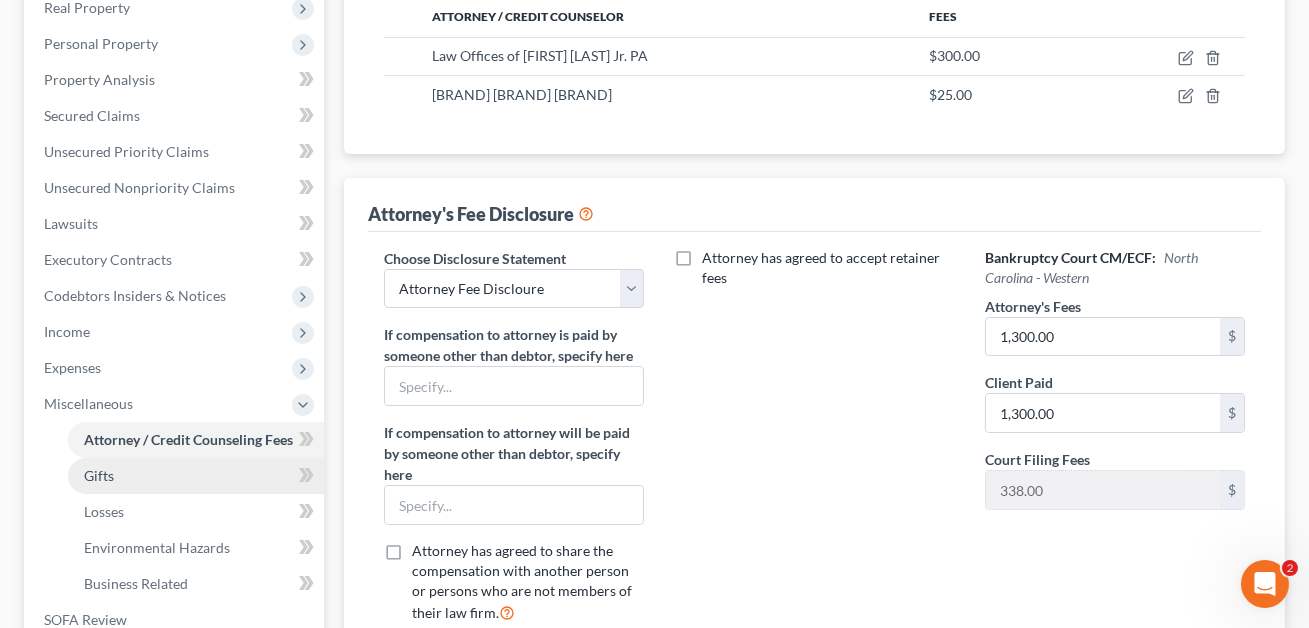 click on "Gifts" at bounding box center (99, 475) 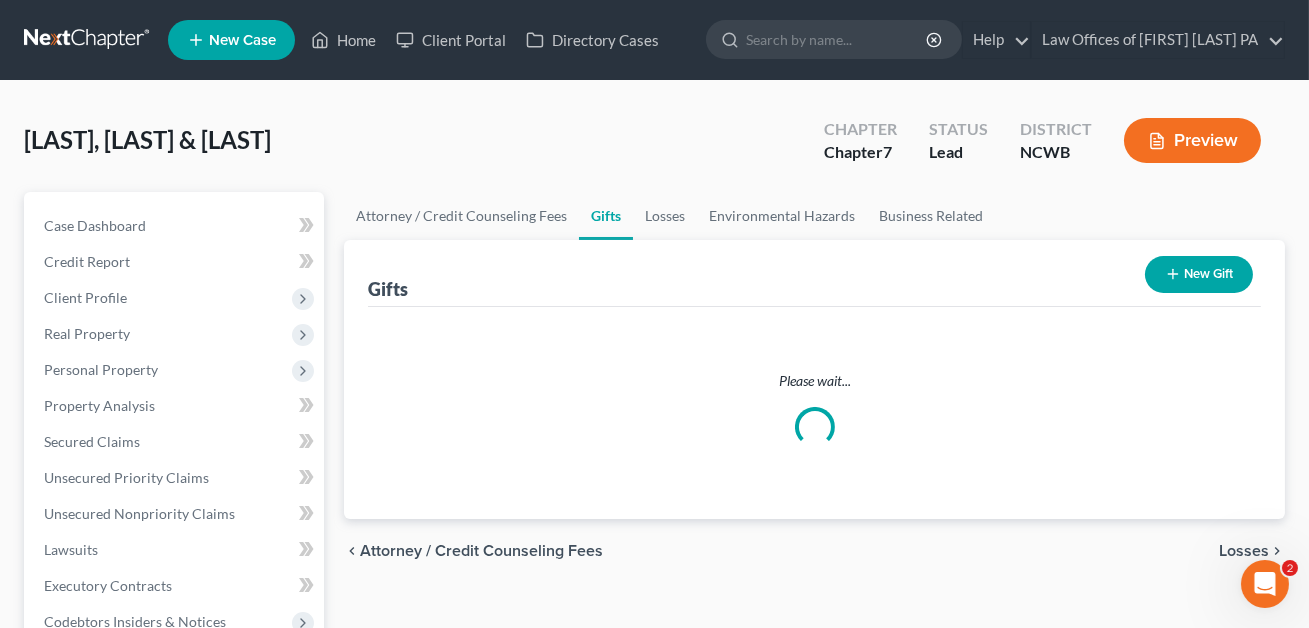 scroll, scrollTop: 0, scrollLeft: 0, axis: both 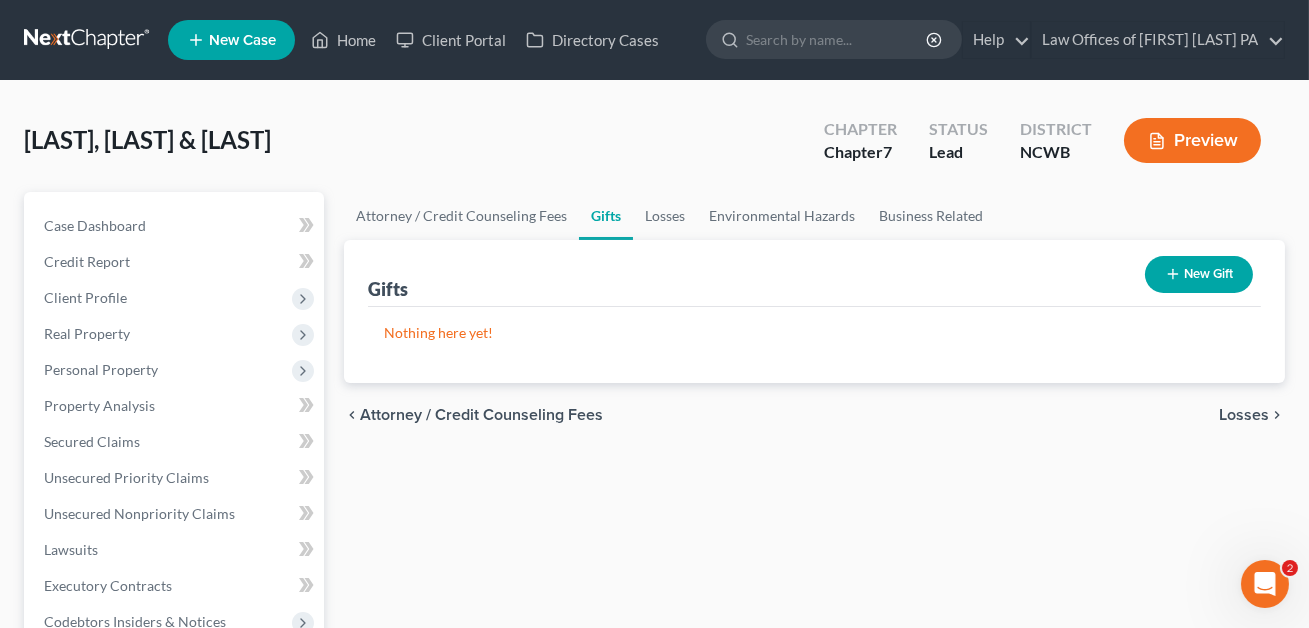 click on "New Gift" at bounding box center (1199, 274) 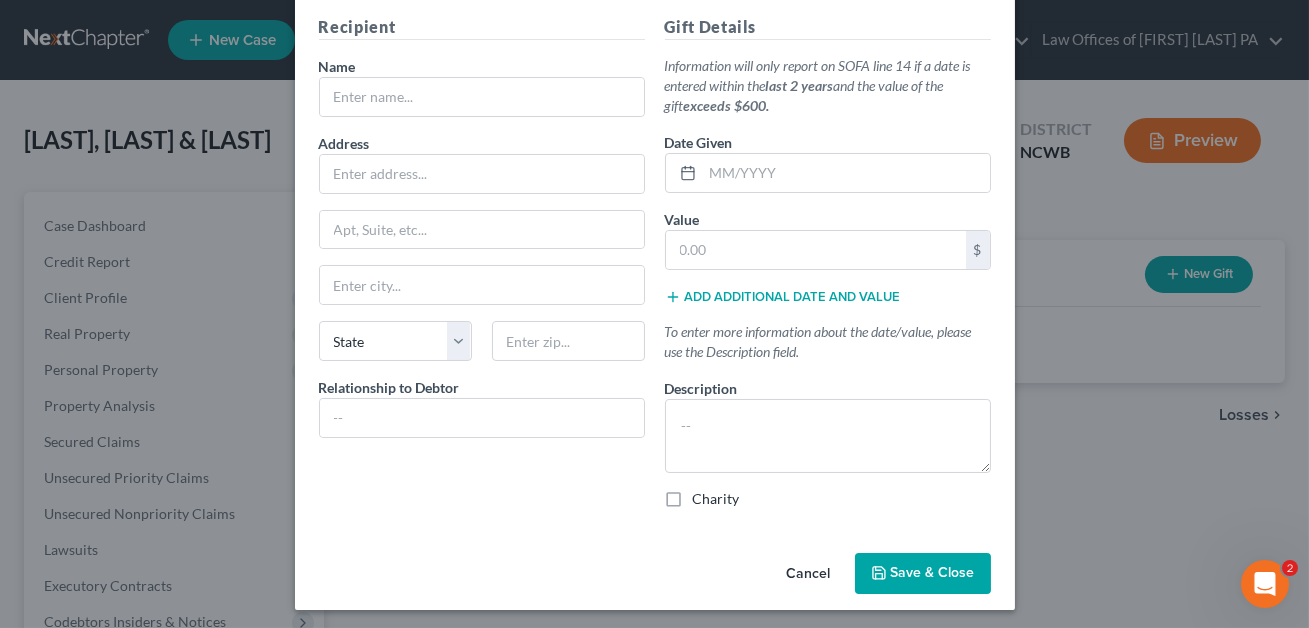 scroll, scrollTop: 81, scrollLeft: 0, axis: vertical 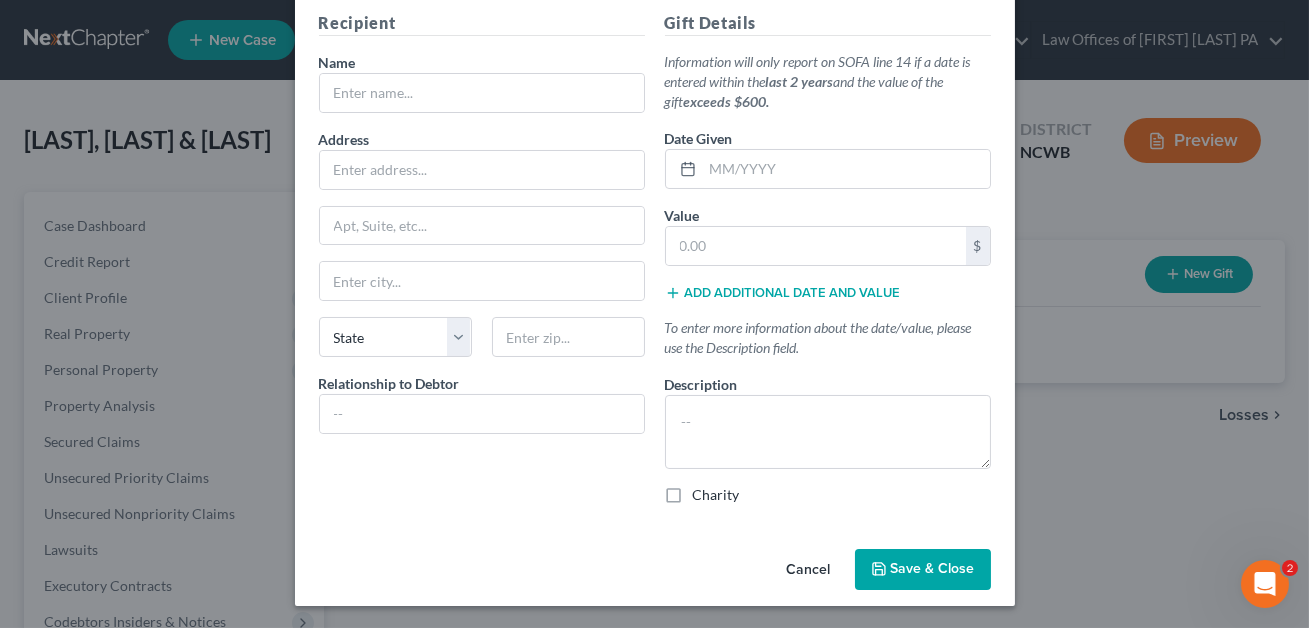 click on "Cancel" at bounding box center (809, 571) 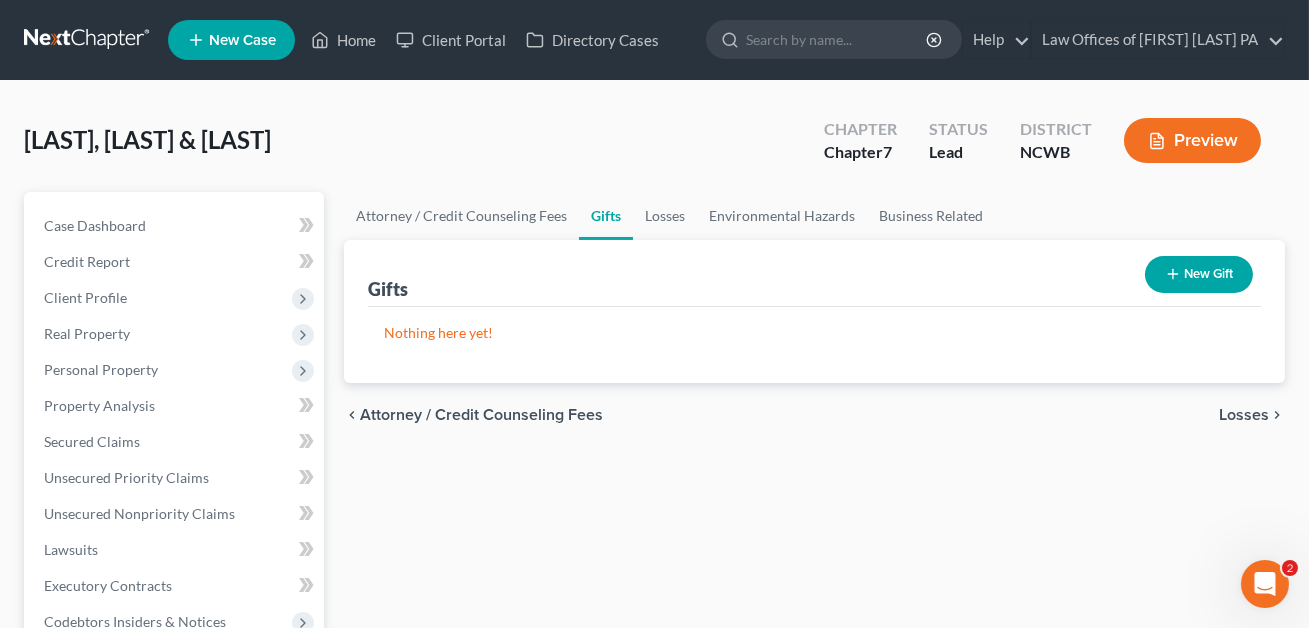 click on "New Gift" at bounding box center [1199, 274] 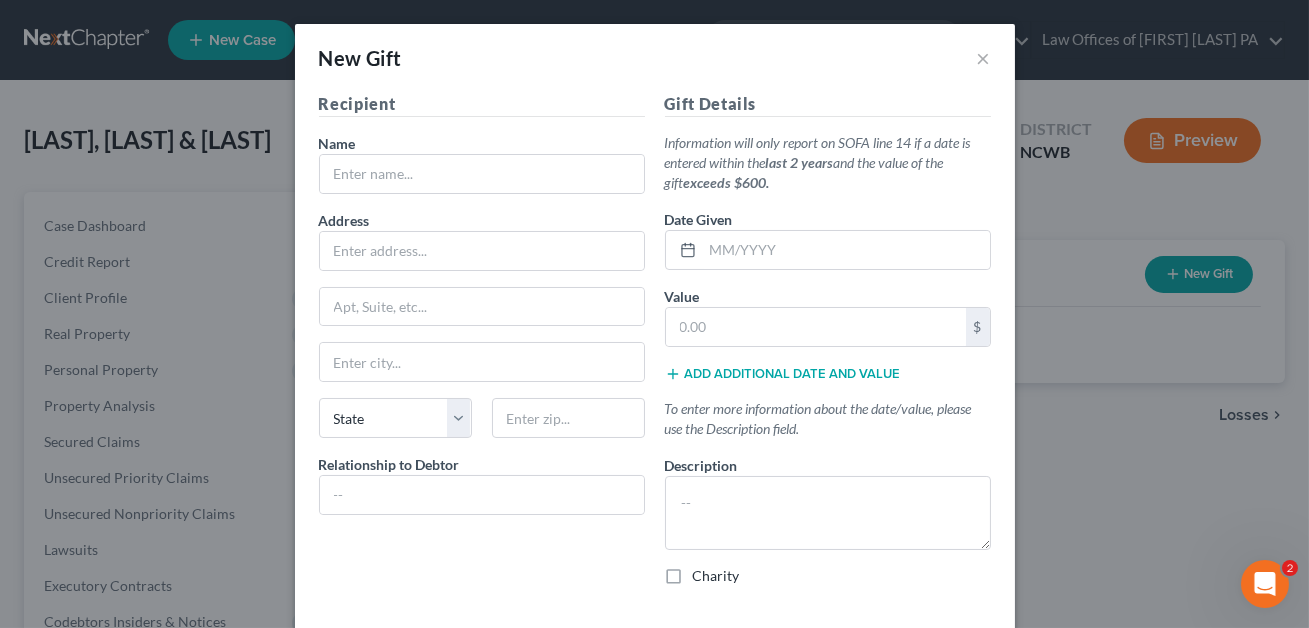 scroll, scrollTop: 81, scrollLeft: 0, axis: vertical 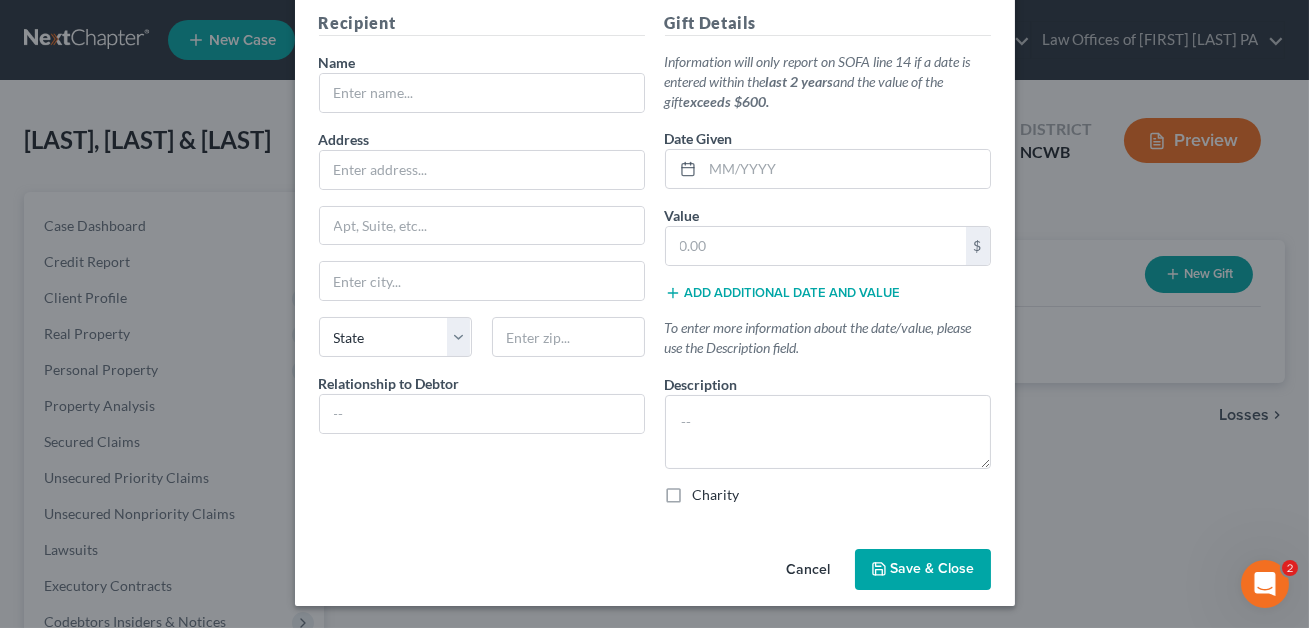 click on "Charity" at bounding box center (716, 495) 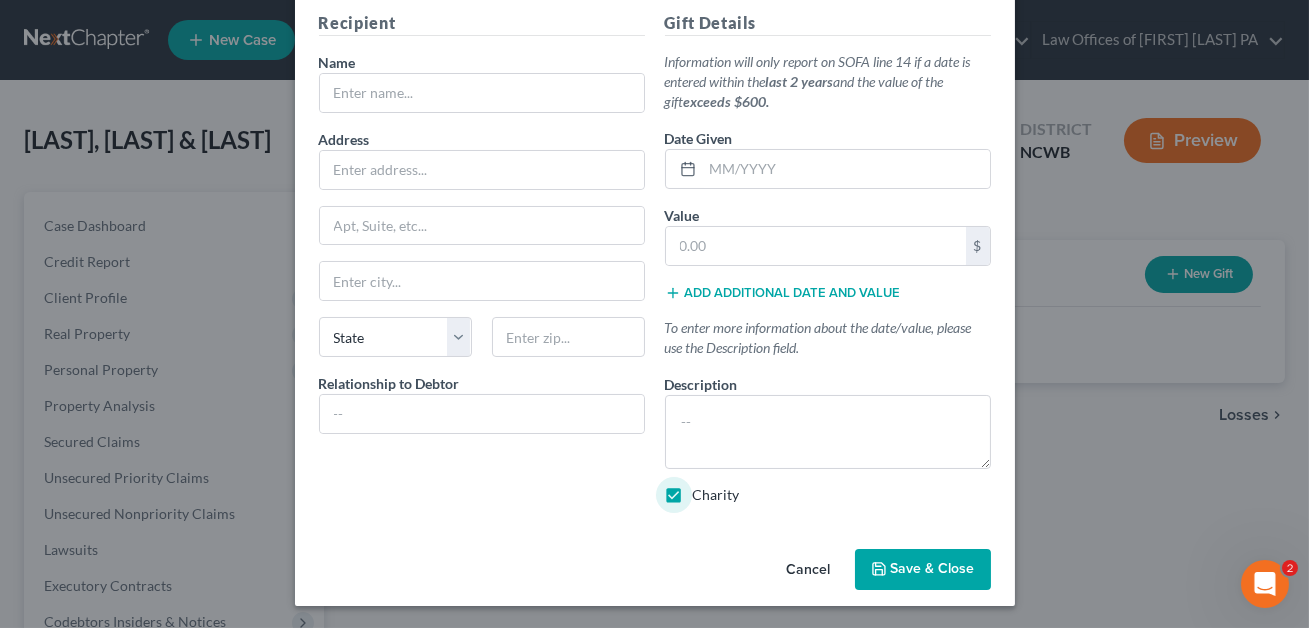 click on "Charity" at bounding box center (716, 495) 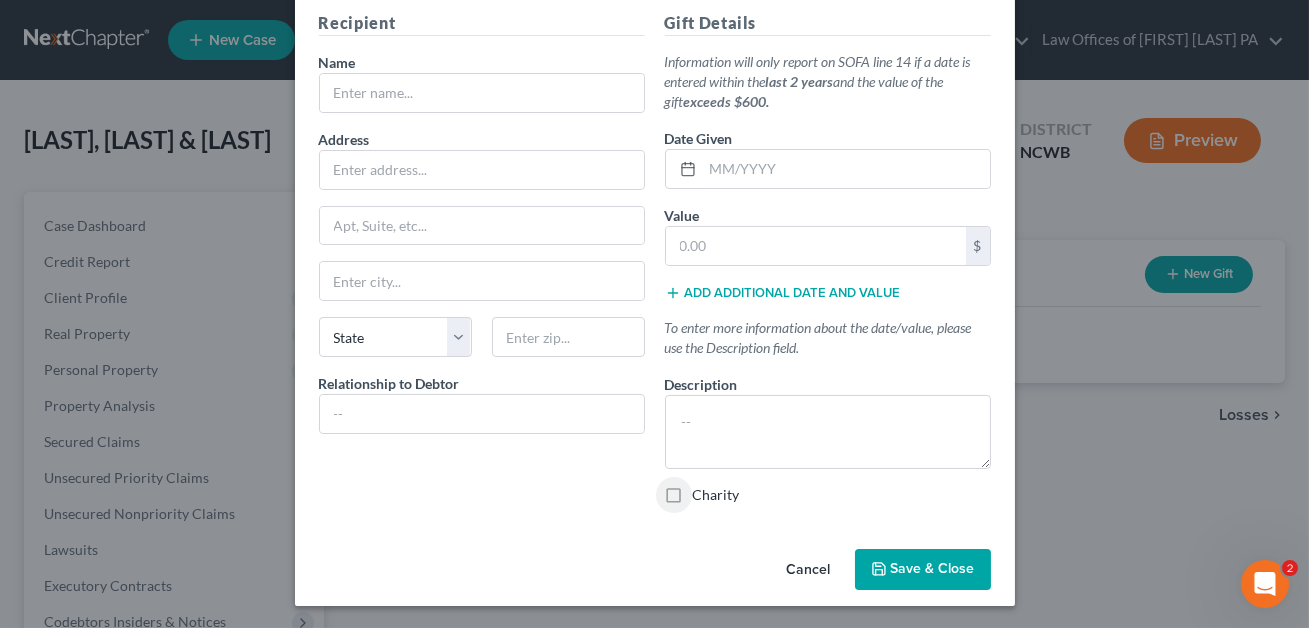 click on "Add additional date and value" at bounding box center (783, 293) 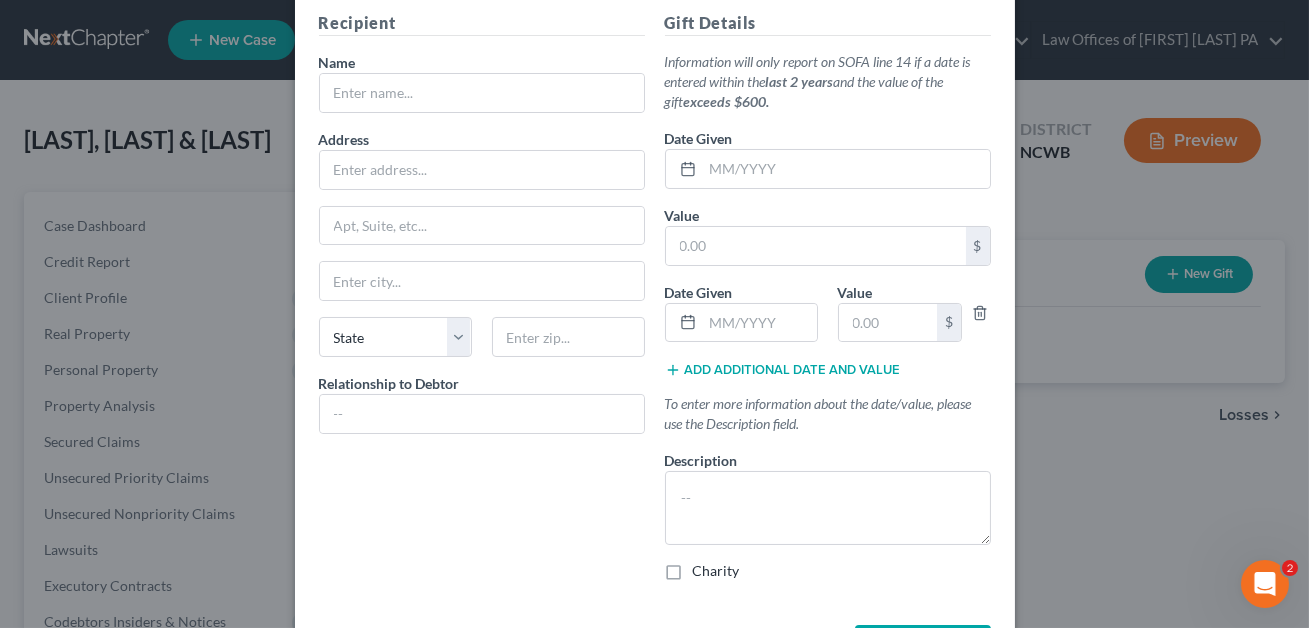 click on "Gift Details Information will only report on SOFA line 14 if a date is entered within the  last 2 years  and the value of the gift  exceeds $600. Date Given
Value
*
$ Date Given         Value $ Add additional date and value To enter more information about the date/value, please use the Description field.
Description
*
Charity" at bounding box center (828, 304) 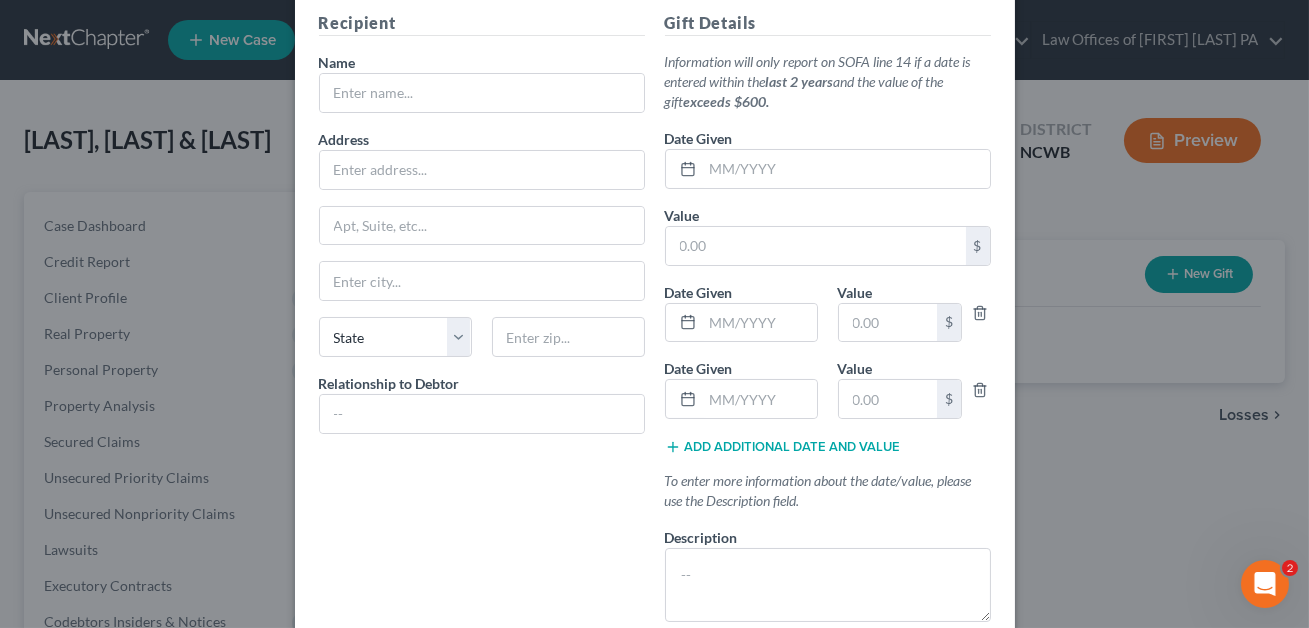 click on "Add additional date and value" at bounding box center [783, 447] 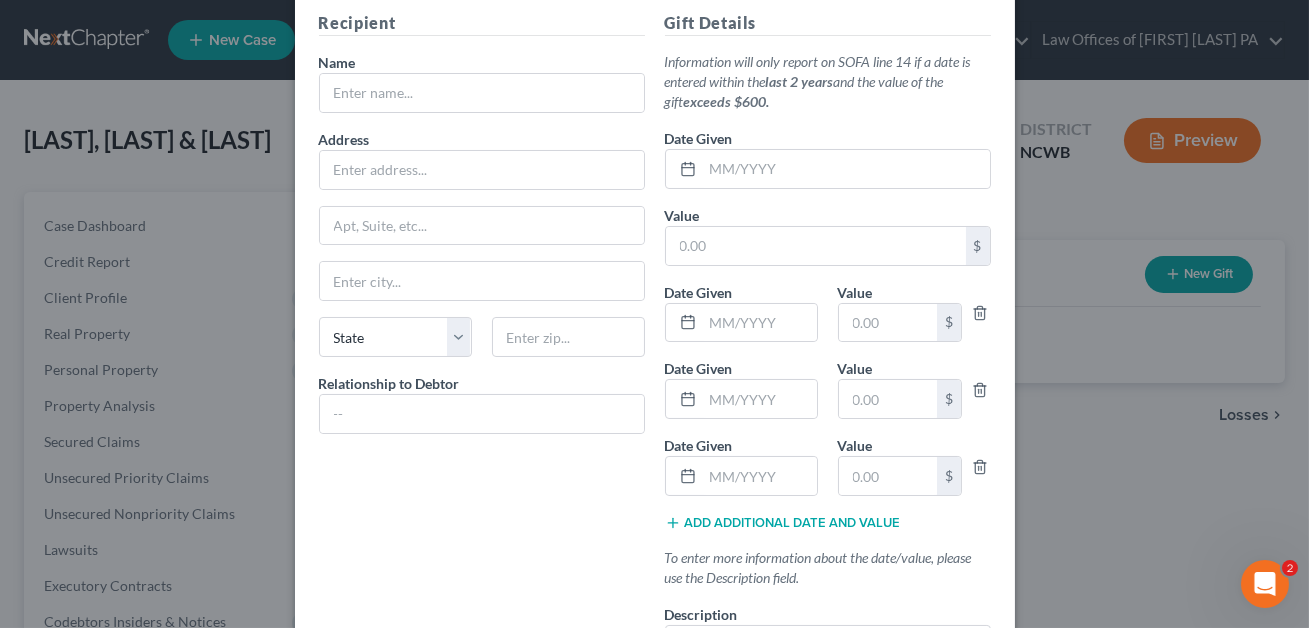 click on "Add additional date and value" at bounding box center [783, 523] 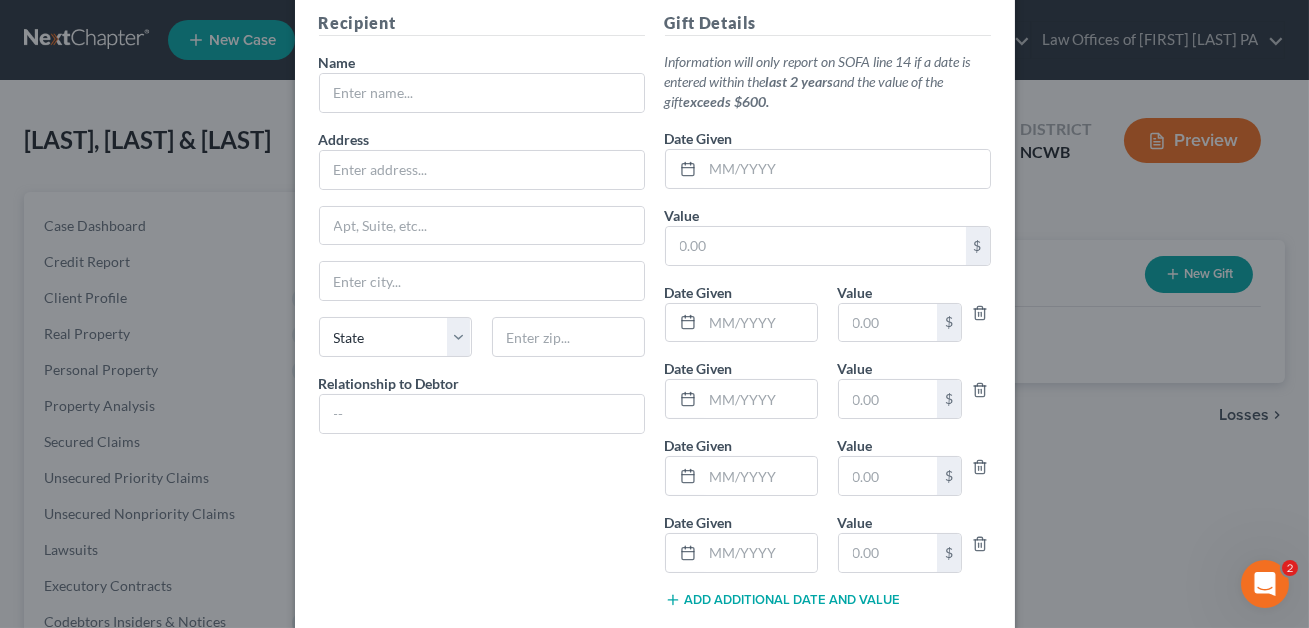 scroll, scrollTop: 171, scrollLeft: 0, axis: vertical 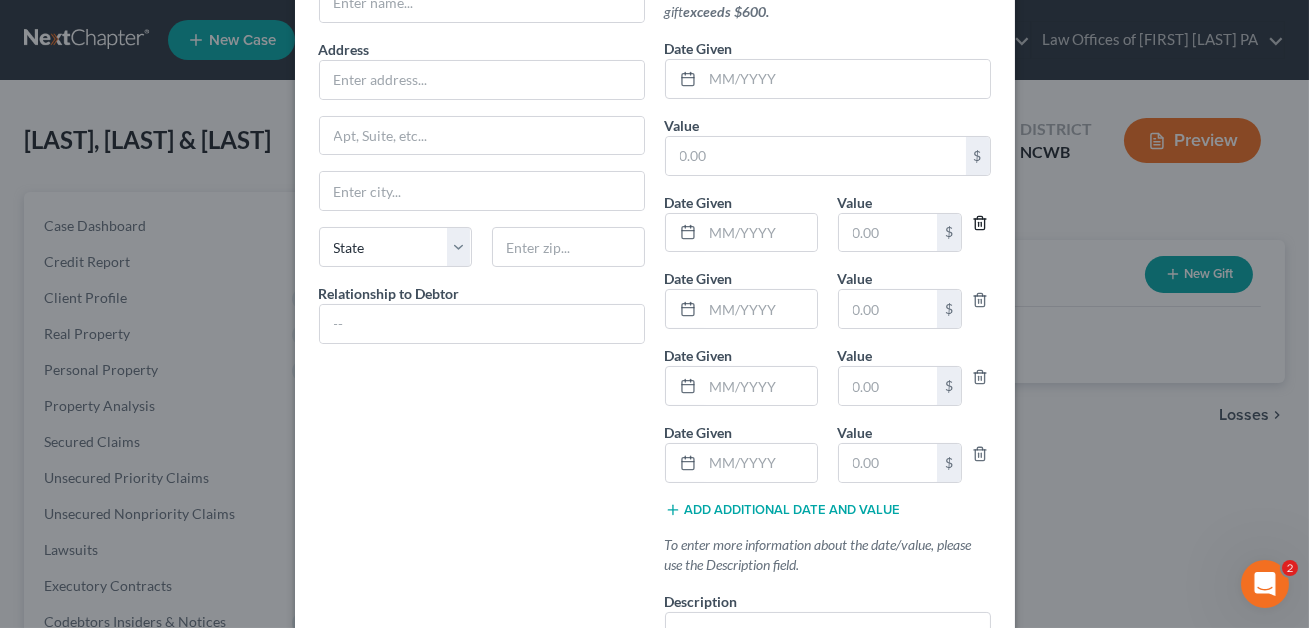 click 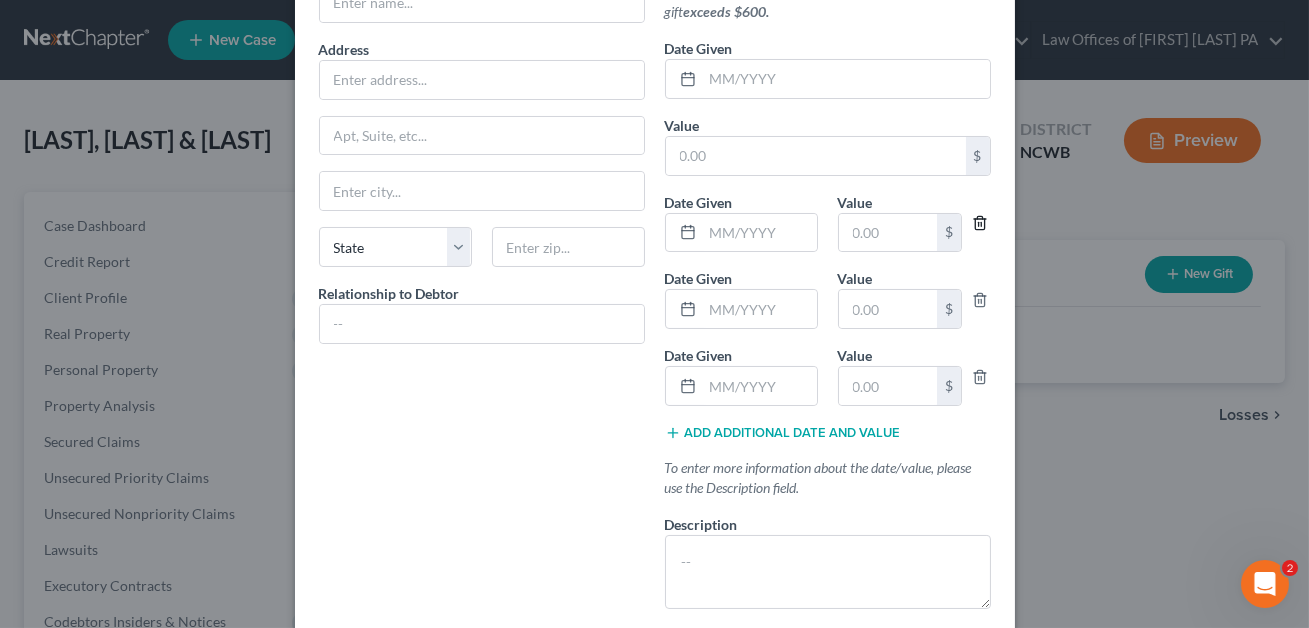 click 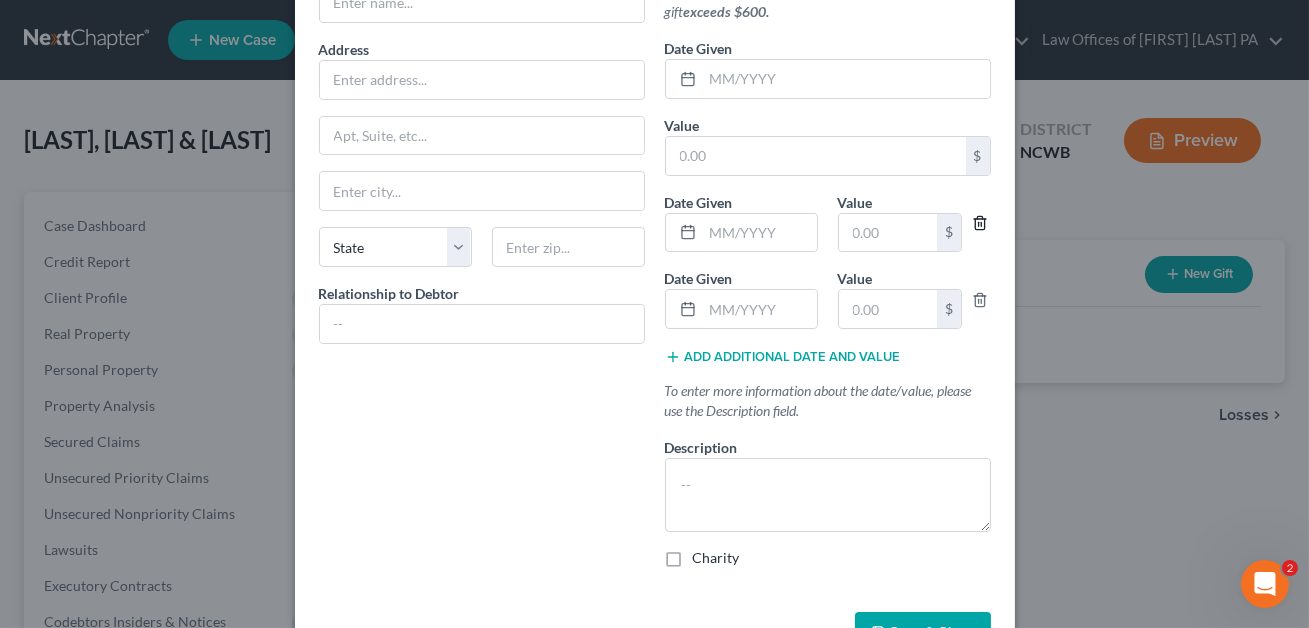 click 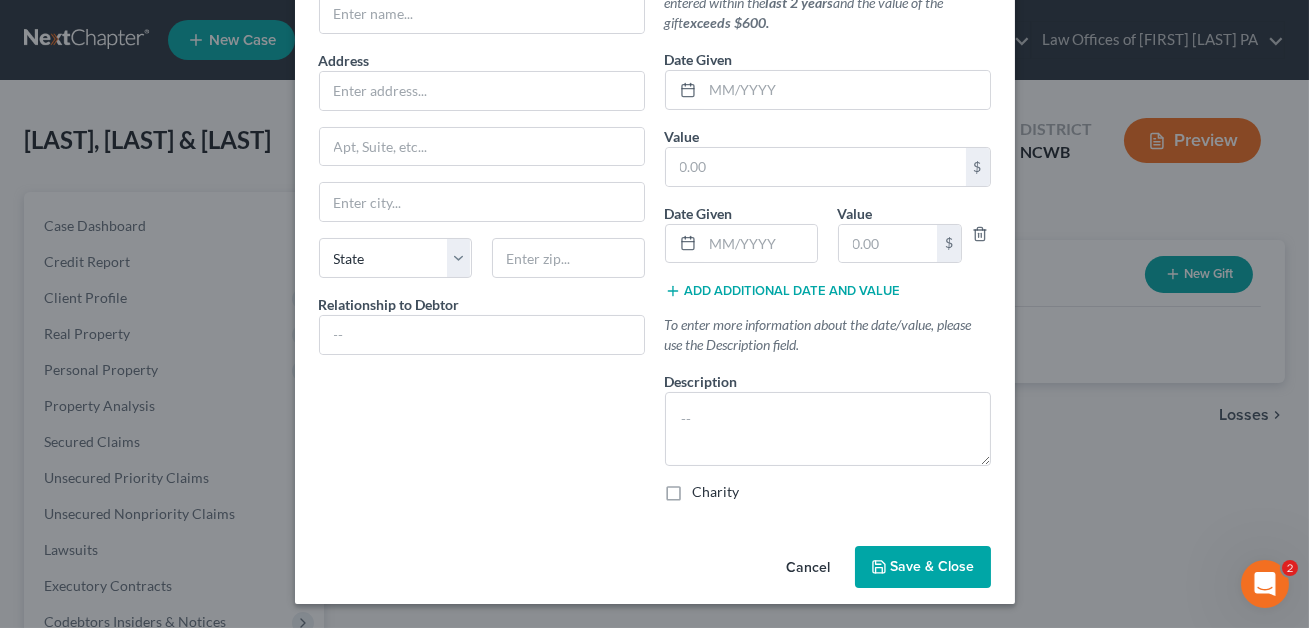 scroll, scrollTop: 159, scrollLeft: 0, axis: vertical 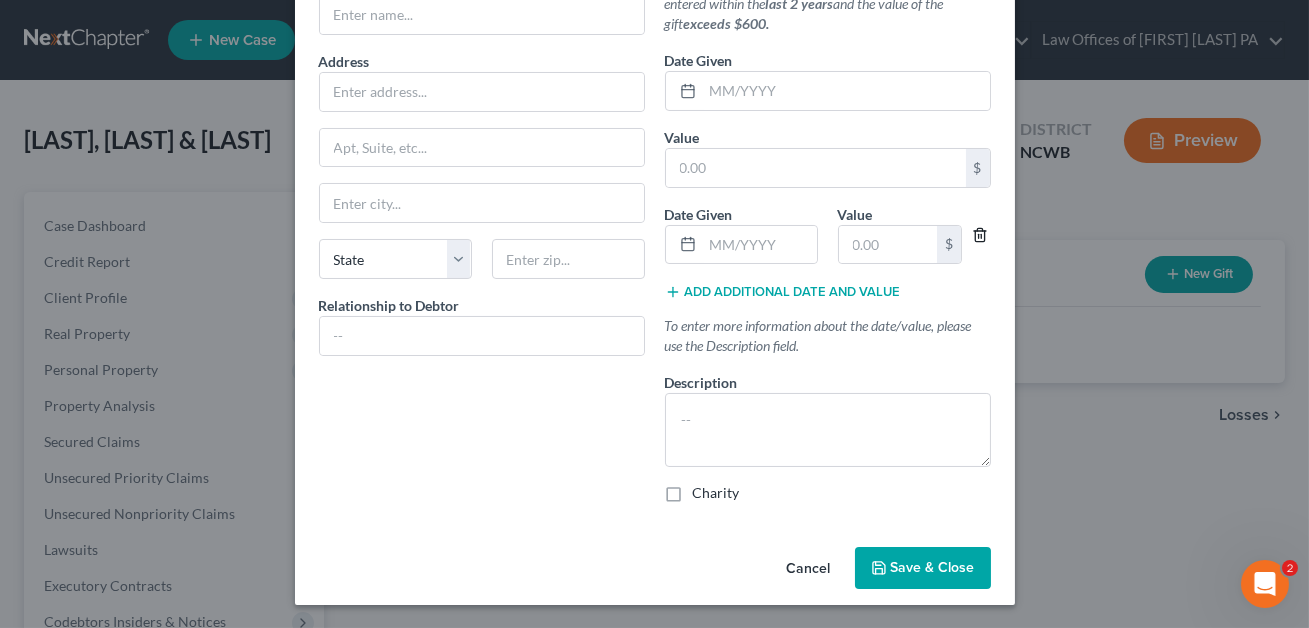 click 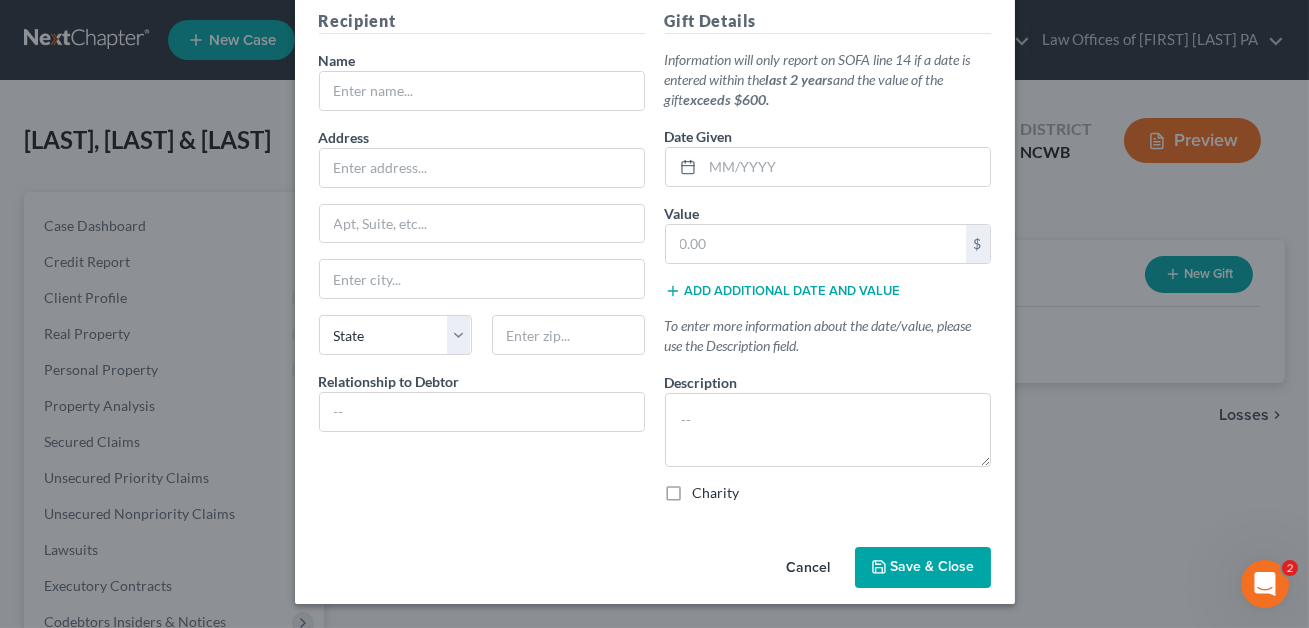 scroll, scrollTop: 81, scrollLeft: 0, axis: vertical 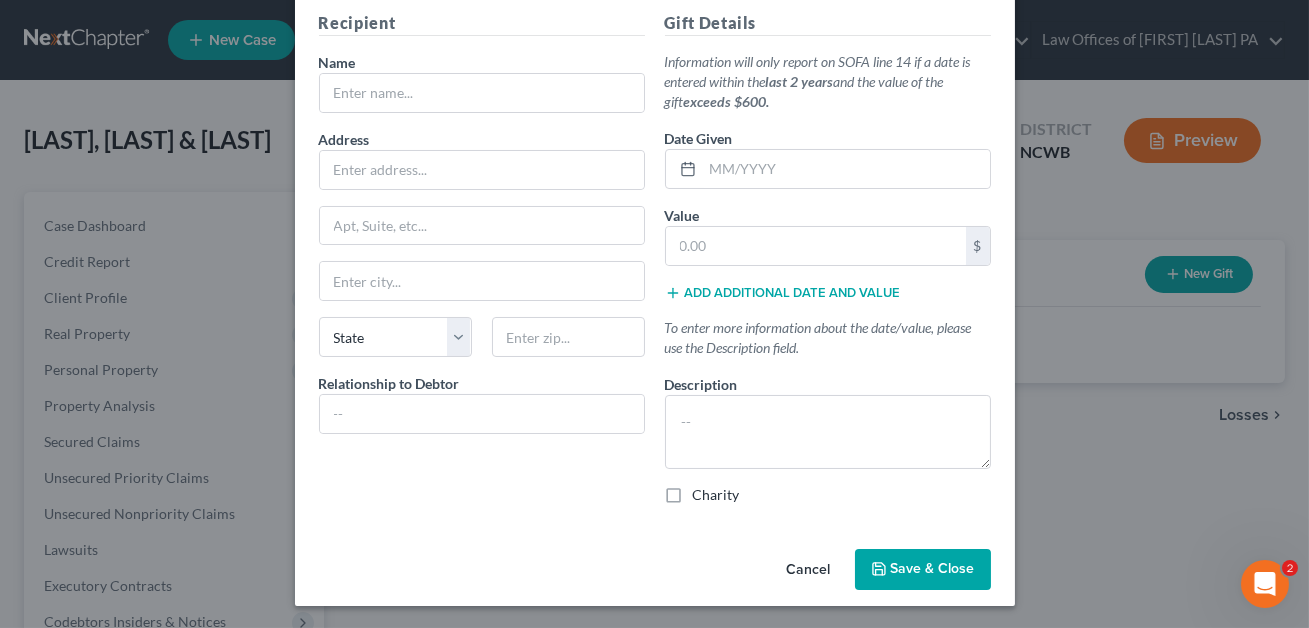 click on "Cancel" at bounding box center [809, 571] 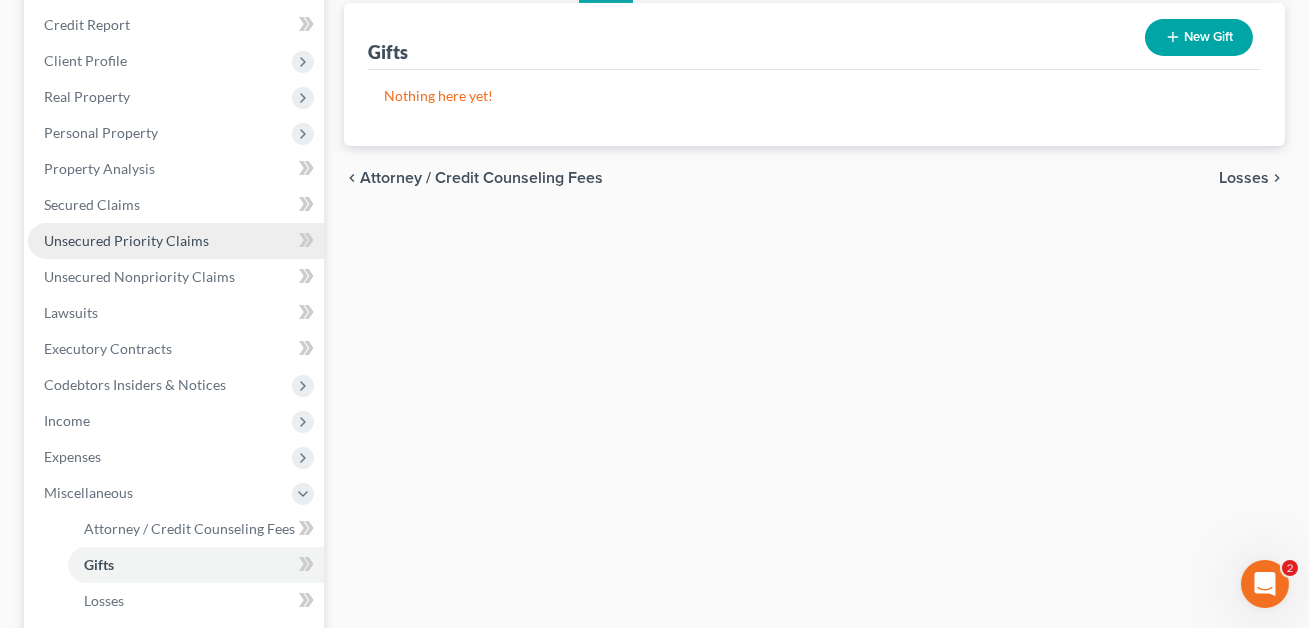 scroll, scrollTop: 409, scrollLeft: 0, axis: vertical 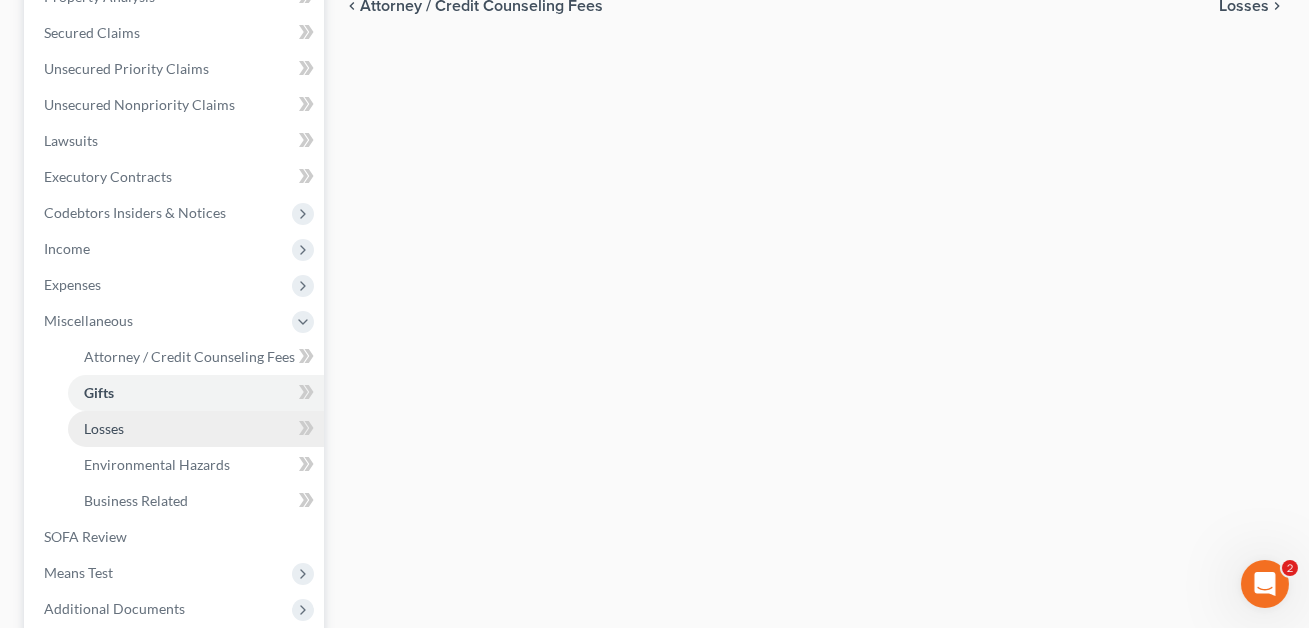 click on "Losses" at bounding box center [196, 429] 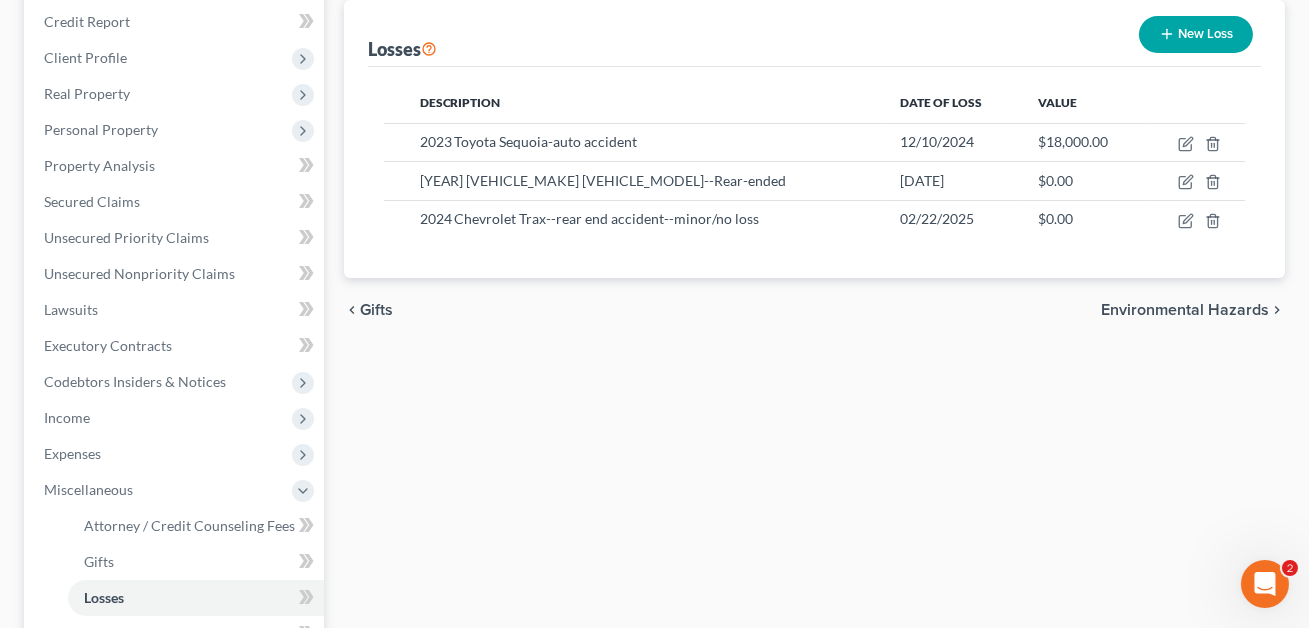 scroll, scrollTop: 0, scrollLeft: 0, axis: both 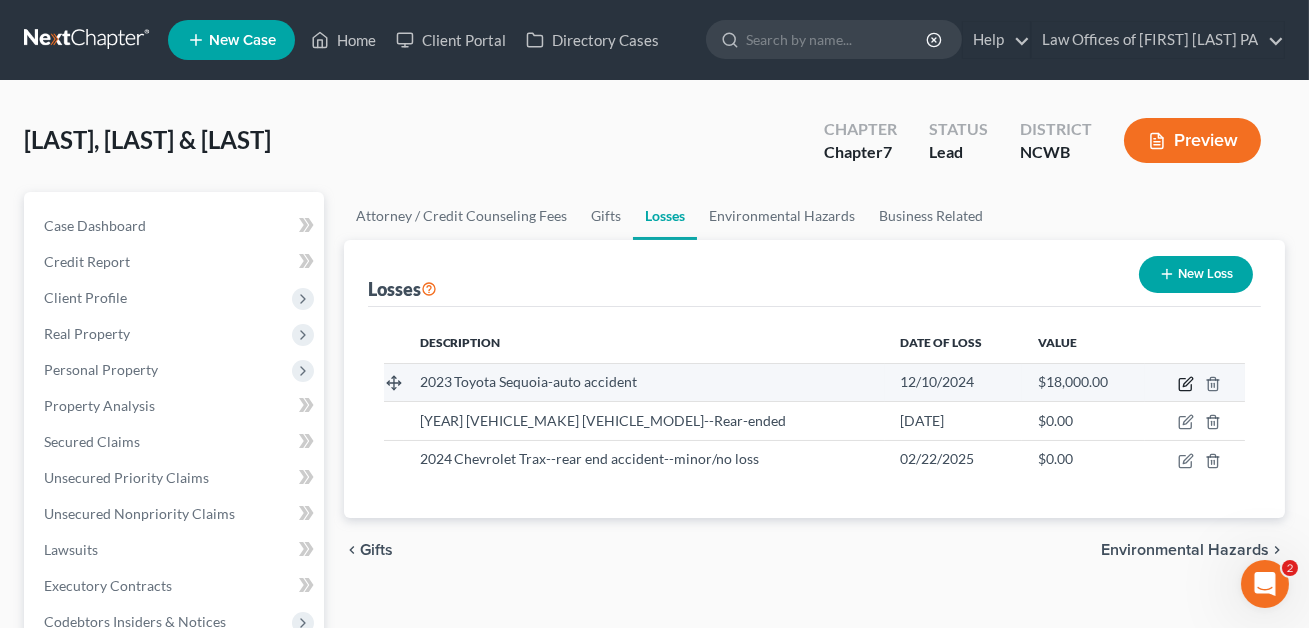 click 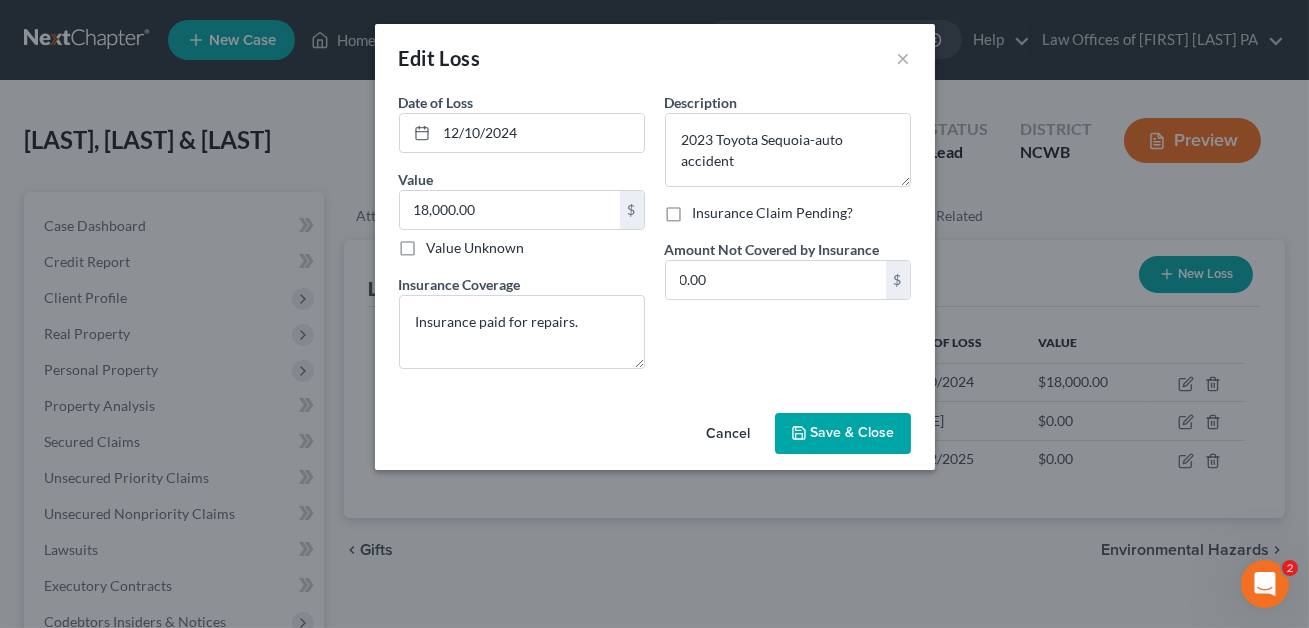 click on "Cancel" at bounding box center (729, 435) 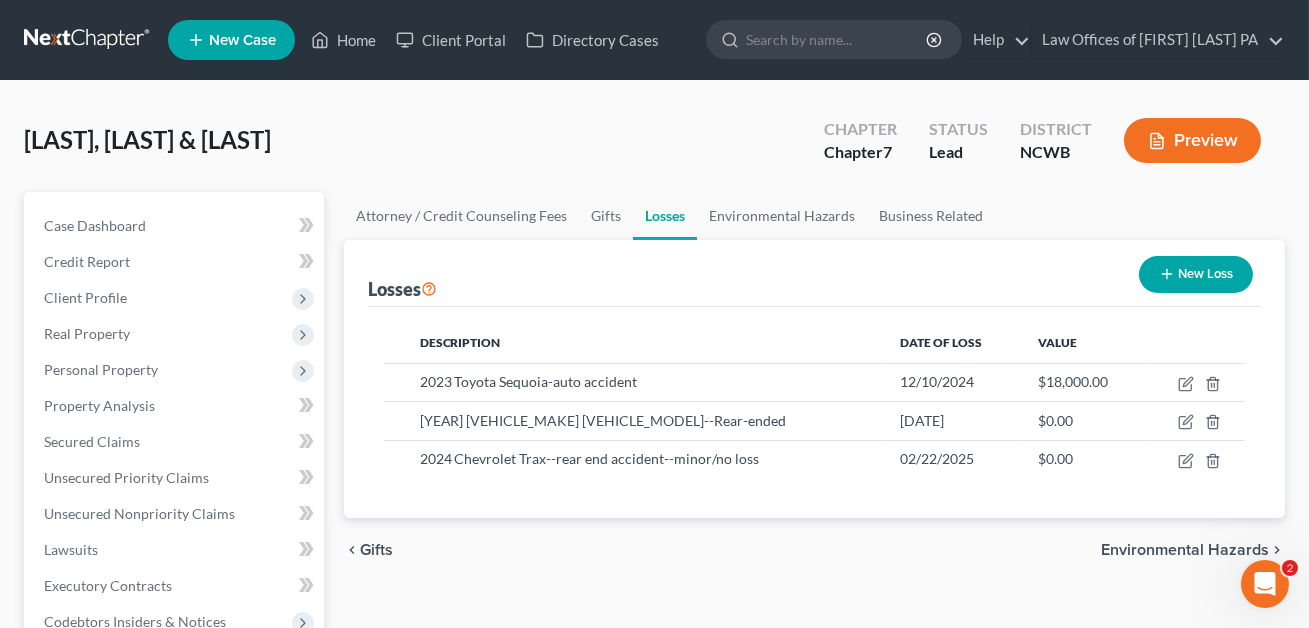 click on "New Loss" at bounding box center (1196, 274) 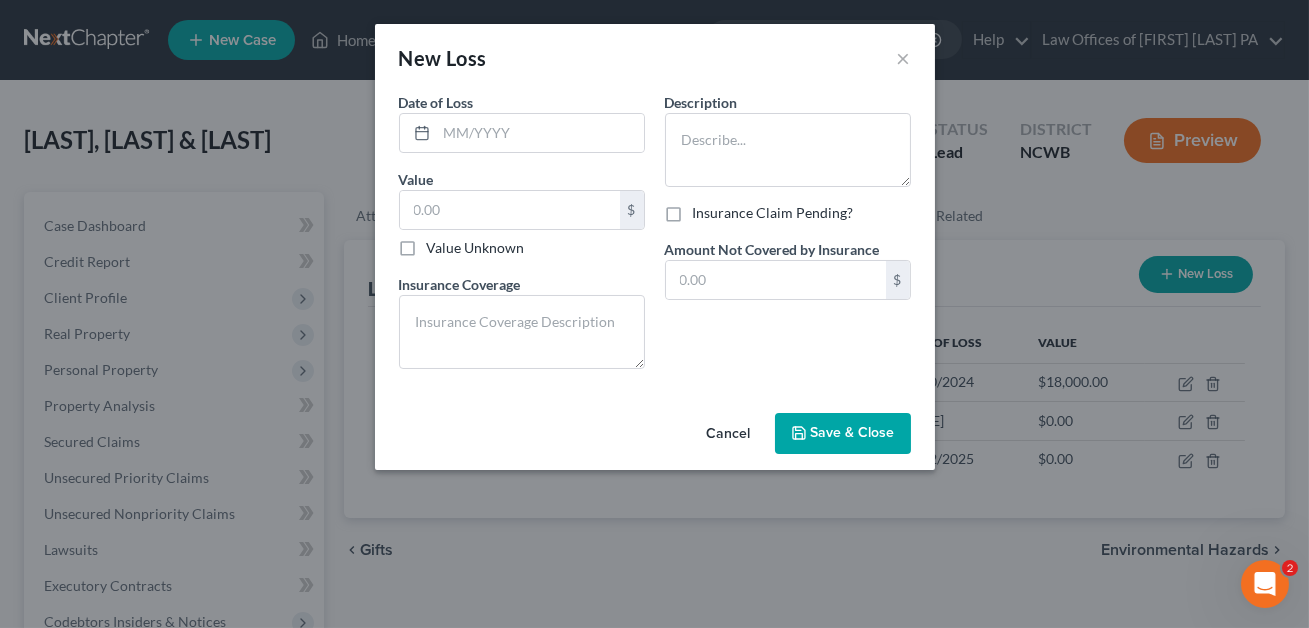 click on "Cancel" at bounding box center (729, 435) 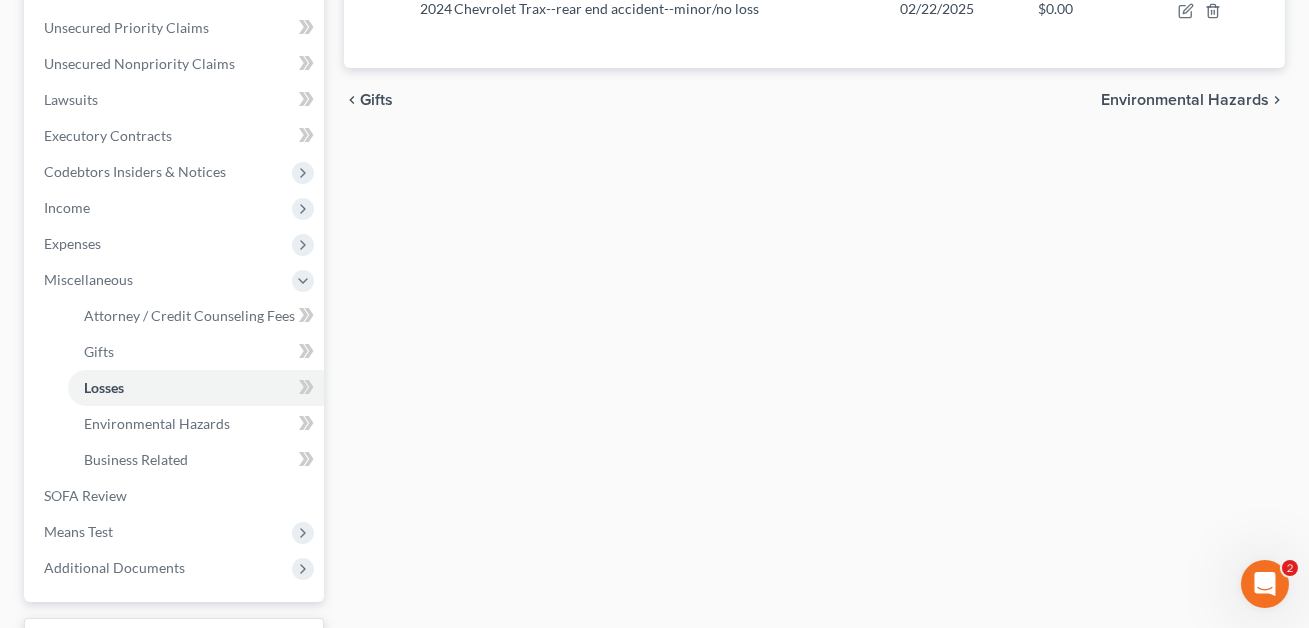 scroll, scrollTop: 462, scrollLeft: 0, axis: vertical 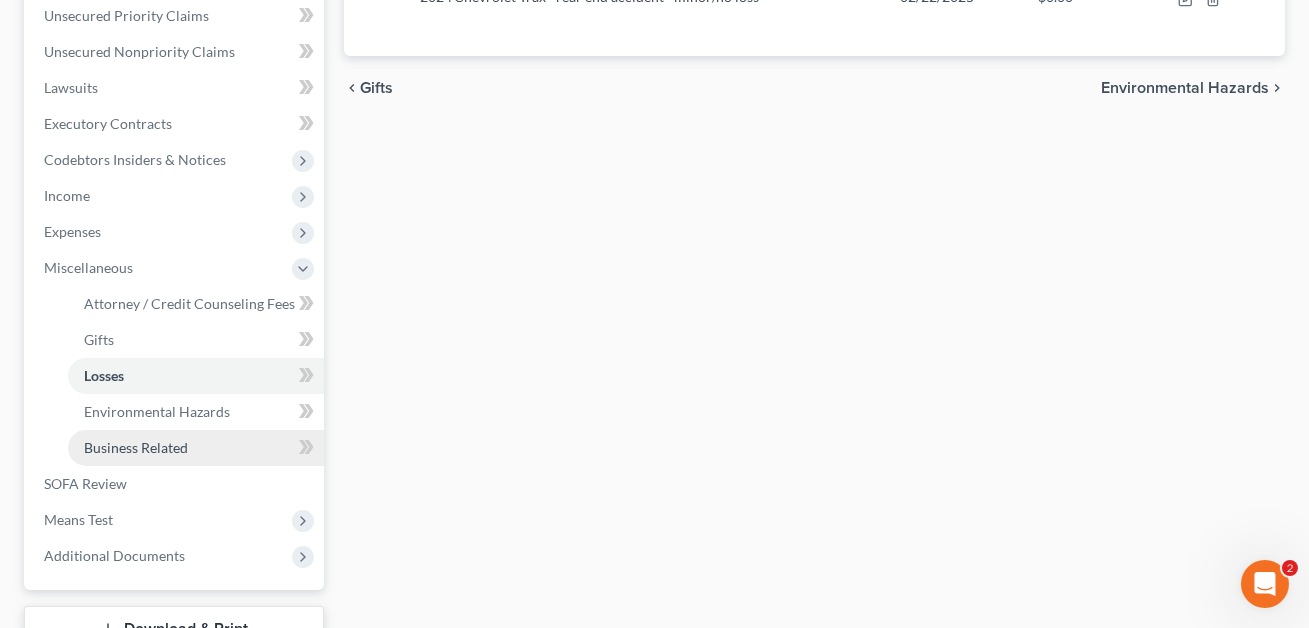 click on "Business Related" at bounding box center [136, 447] 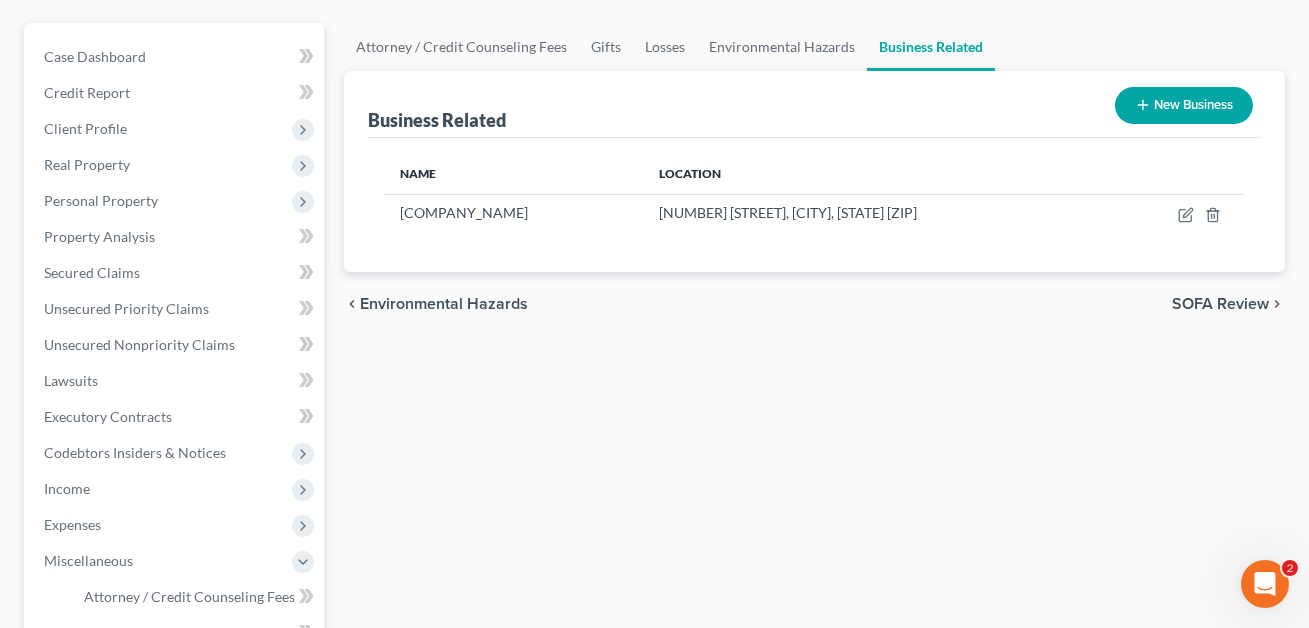 scroll, scrollTop: 0, scrollLeft: 0, axis: both 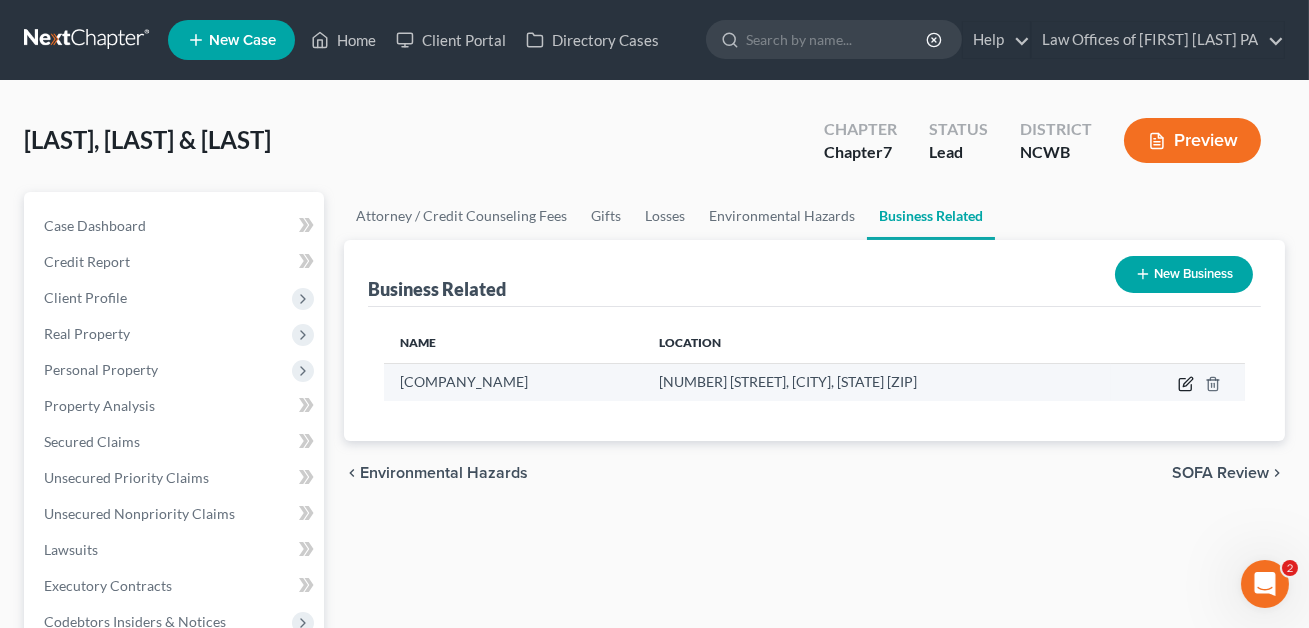click 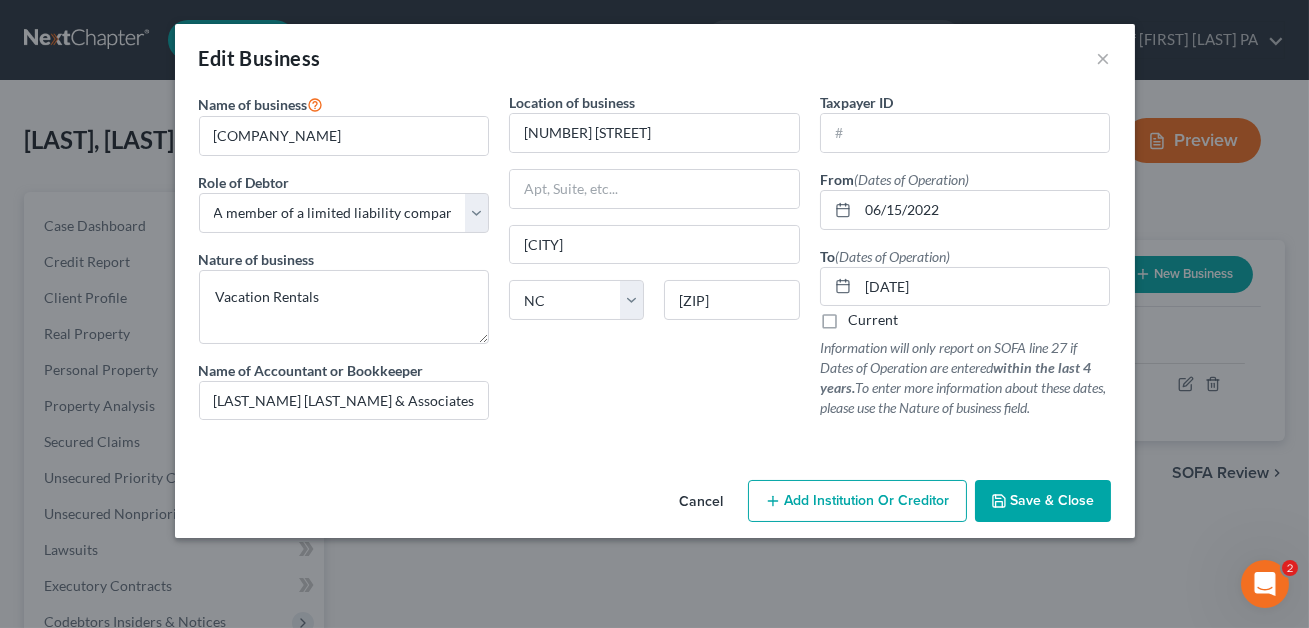 click on "Save & Close" at bounding box center [1043, 501] 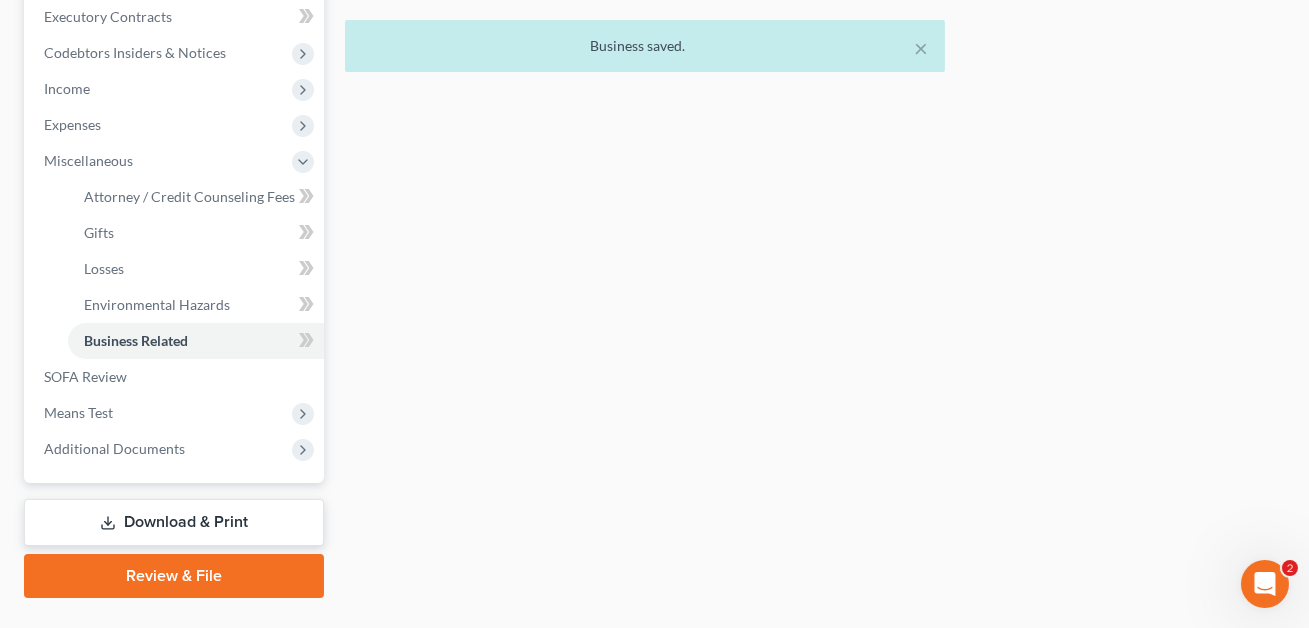 scroll, scrollTop: 575, scrollLeft: 0, axis: vertical 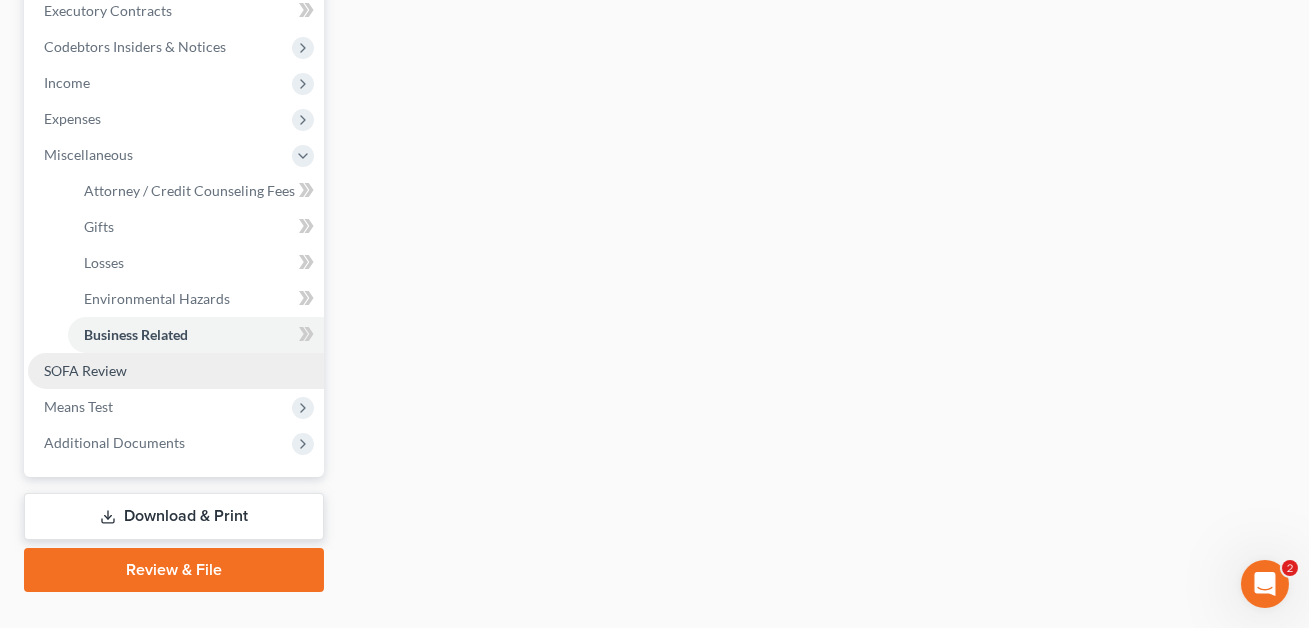 click on "SOFA Review" at bounding box center [85, 370] 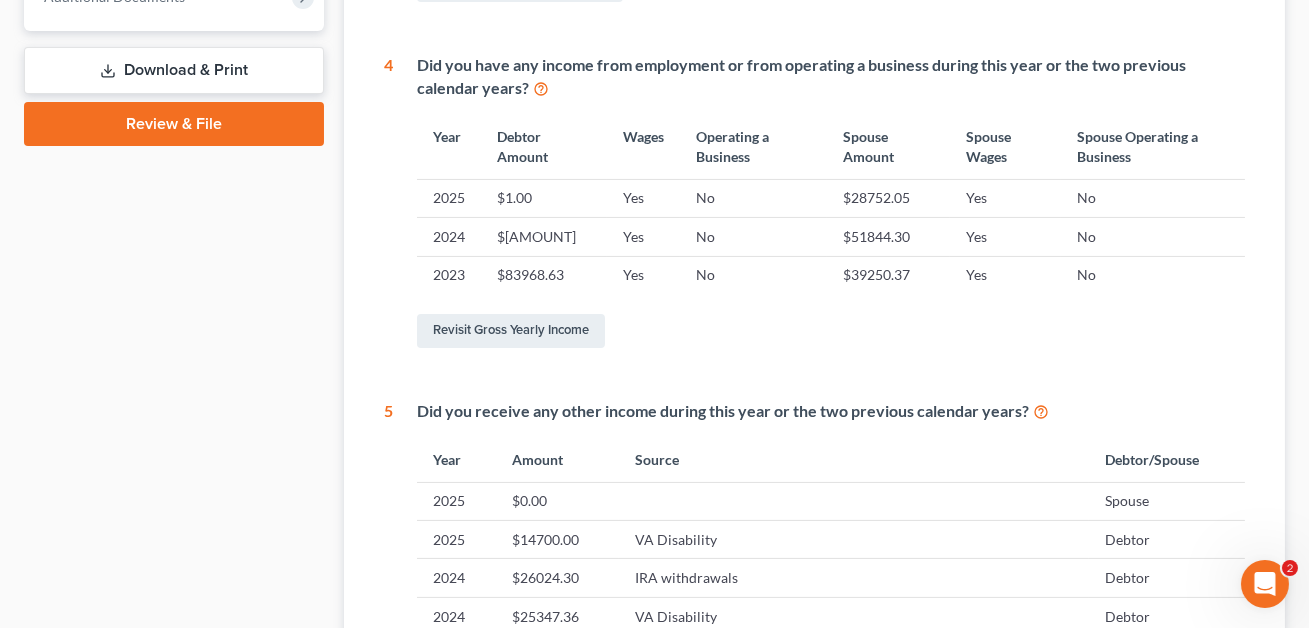 scroll, scrollTop: 845, scrollLeft: 0, axis: vertical 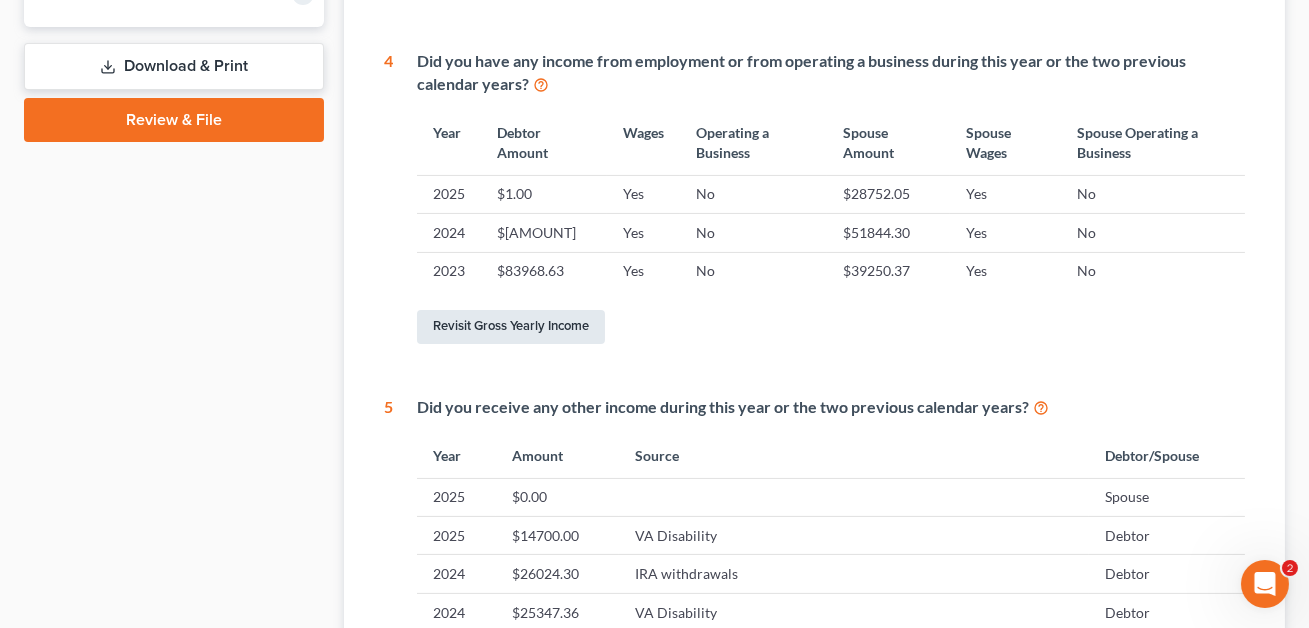 click on "Revisit Gross Yearly Income" at bounding box center [511, 327] 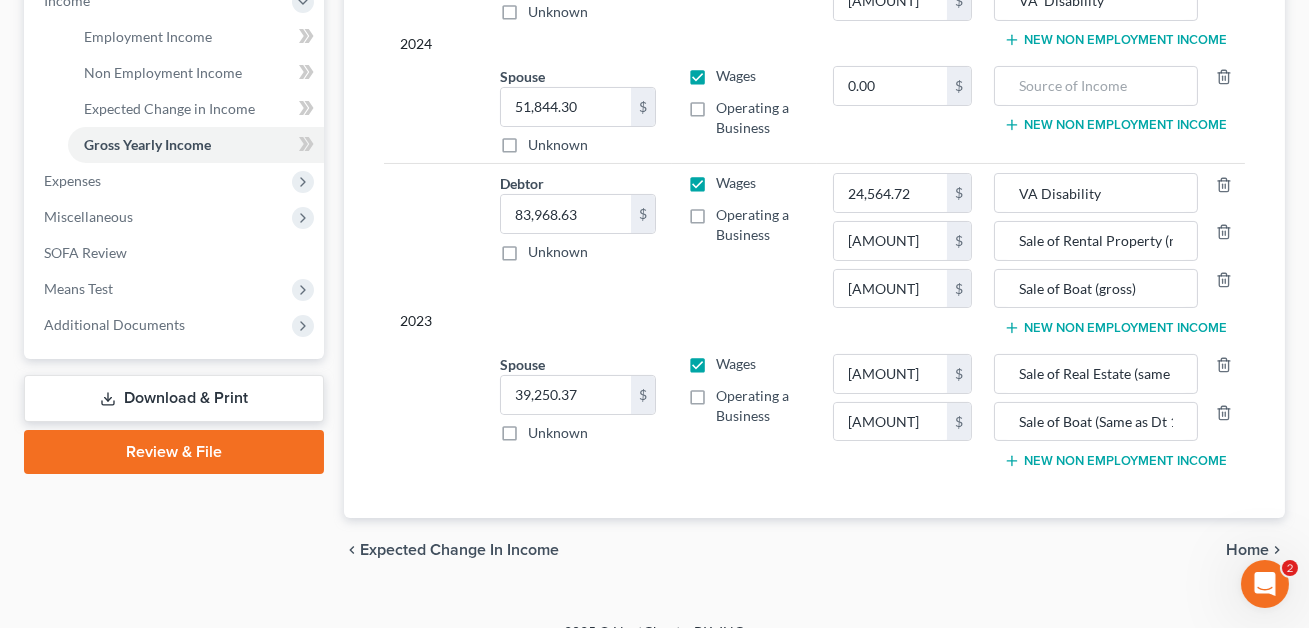 scroll, scrollTop: 682, scrollLeft: 0, axis: vertical 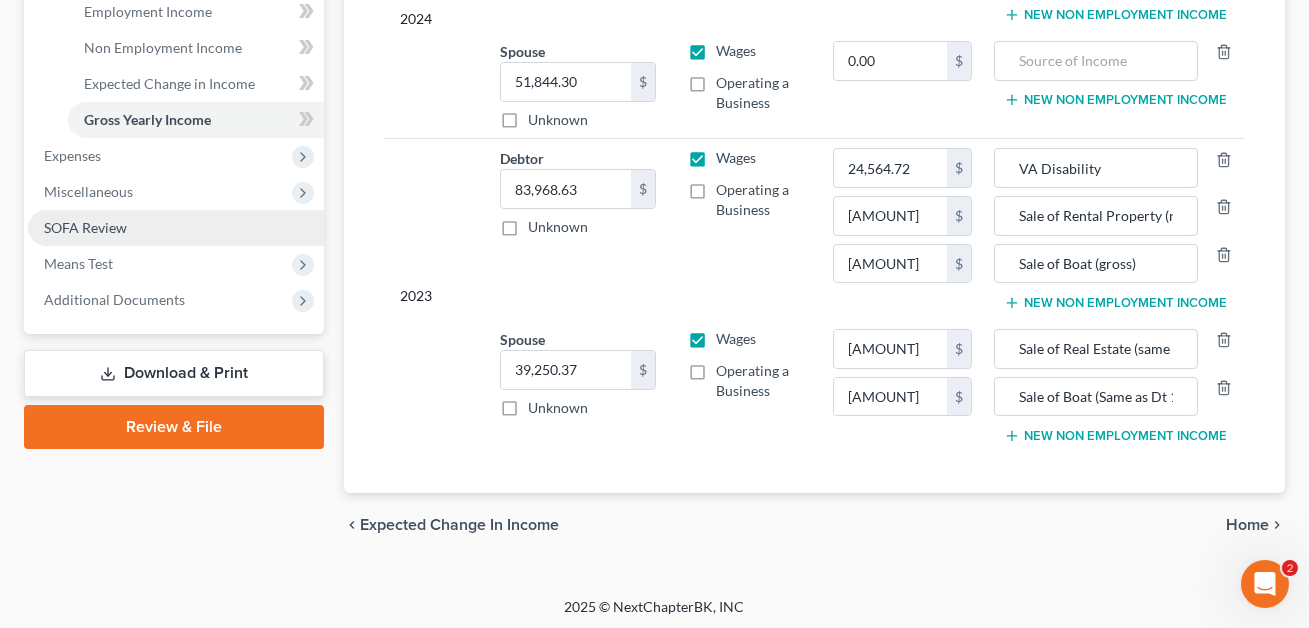 click on "SOFA Review" at bounding box center [85, 227] 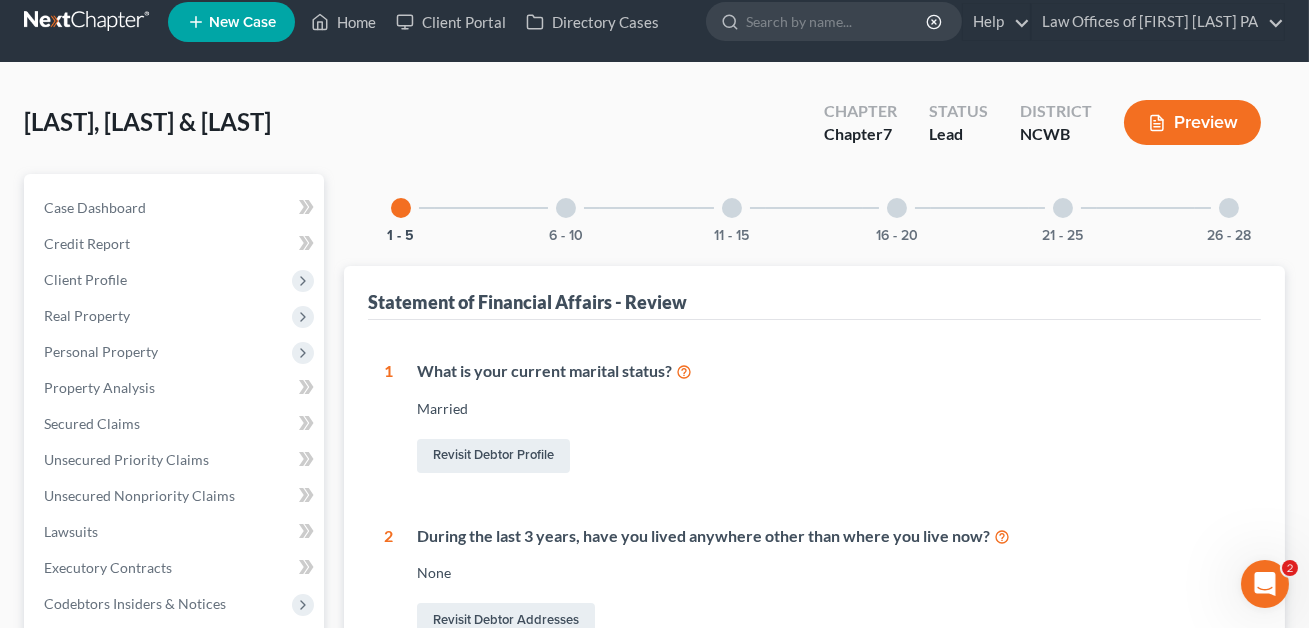 scroll, scrollTop: 0, scrollLeft: 0, axis: both 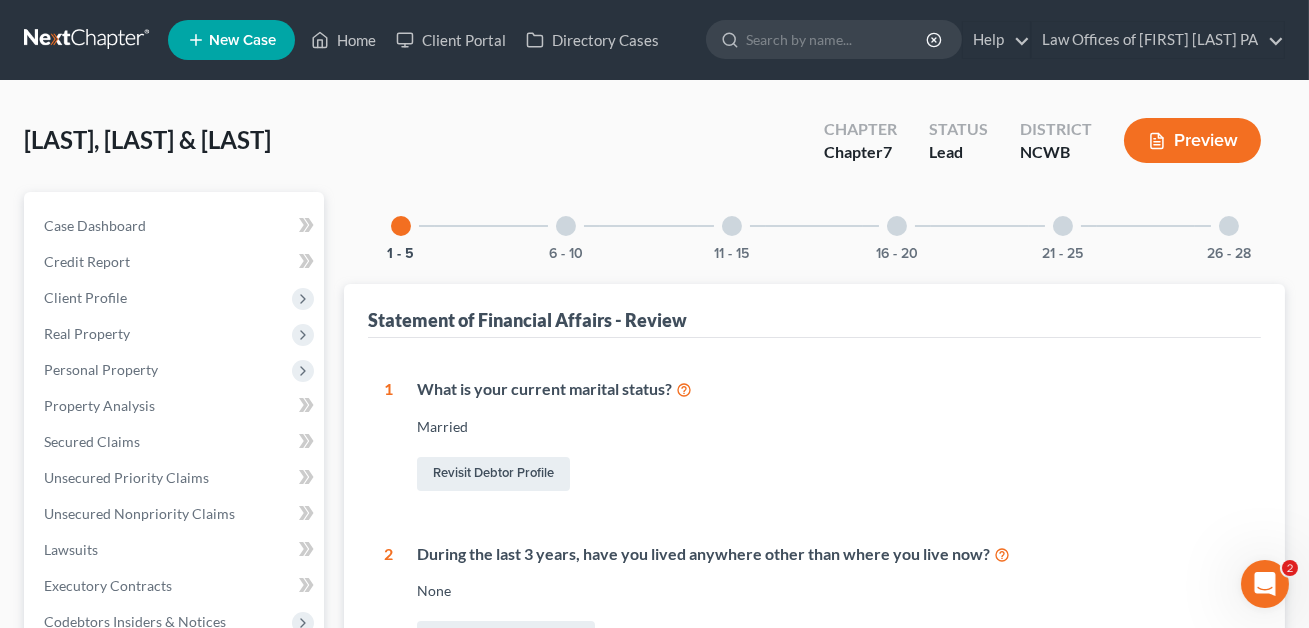click at bounding box center [1229, 226] 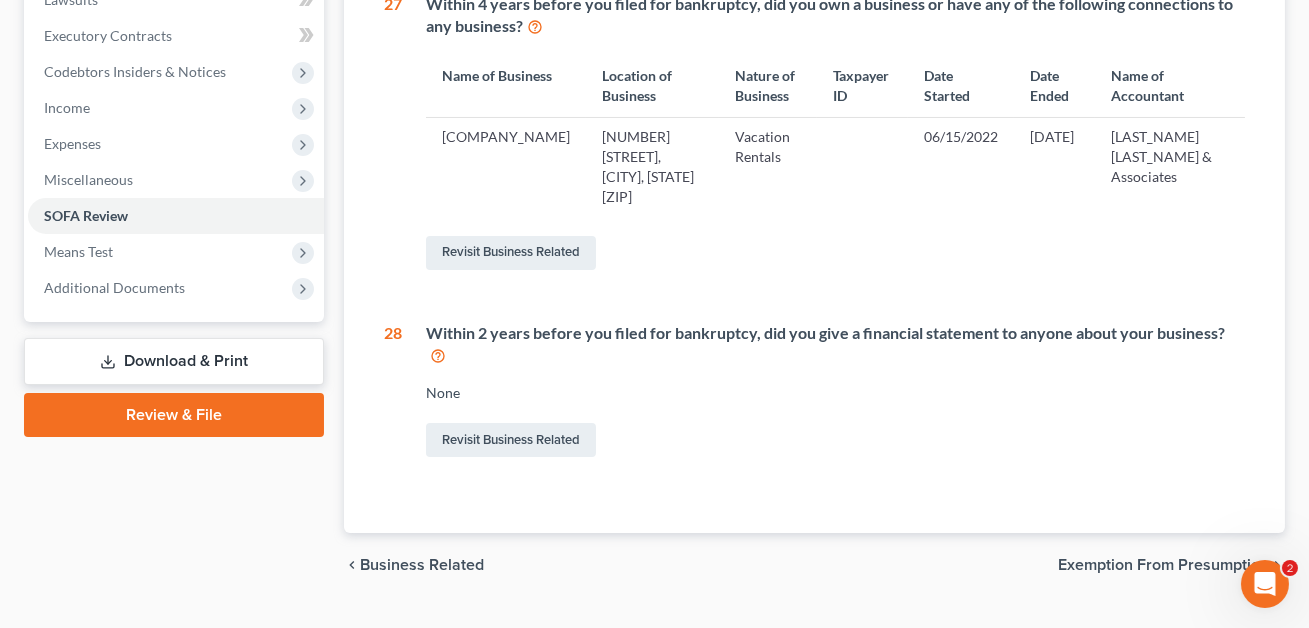 scroll, scrollTop: 402, scrollLeft: 0, axis: vertical 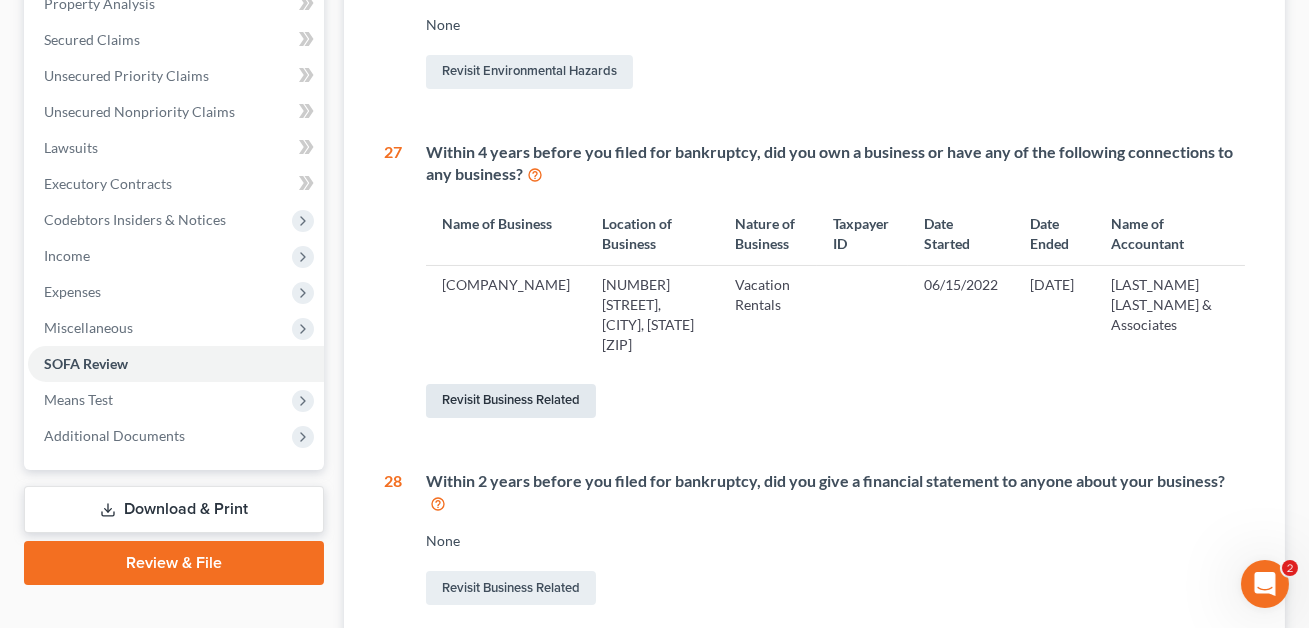 click on "Revisit Business Related" at bounding box center (511, 401) 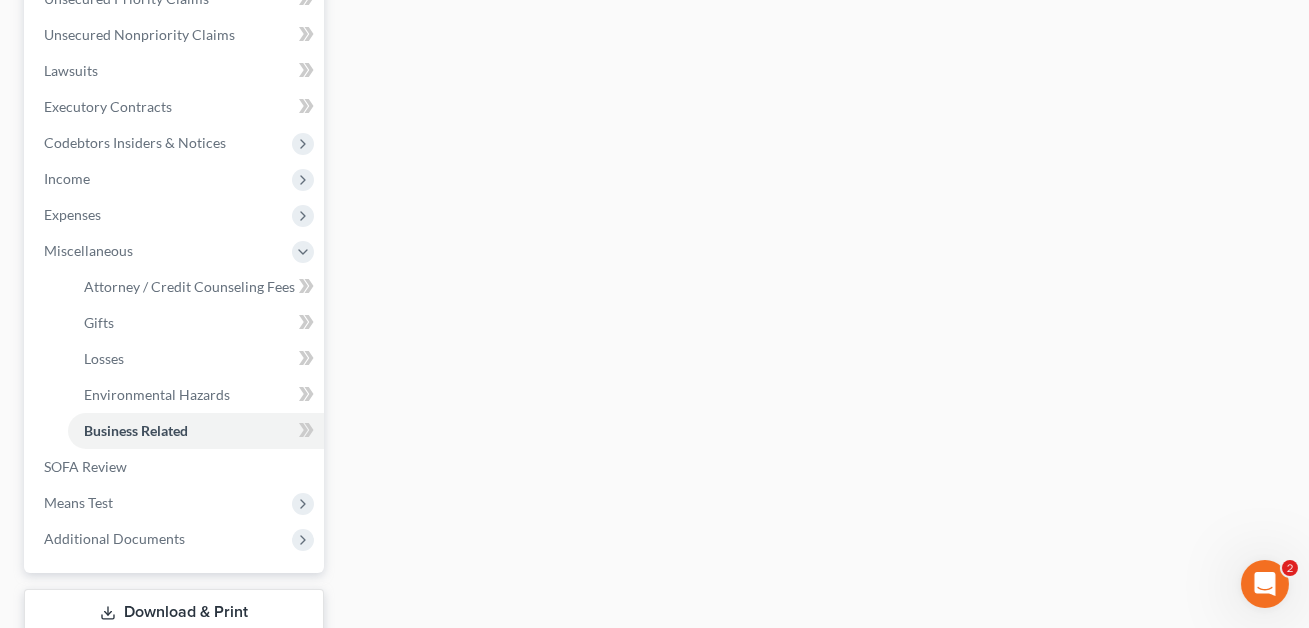 scroll, scrollTop: 612, scrollLeft: 0, axis: vertical 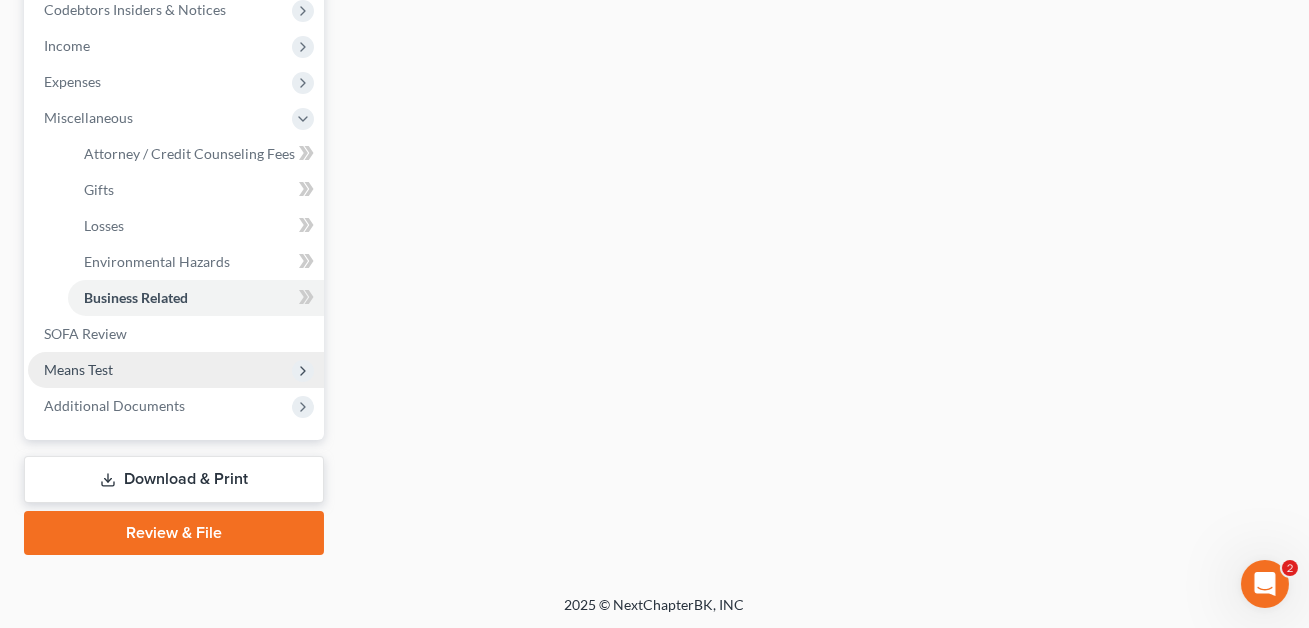 click on "Means Test" at bounding box center (78, 369) 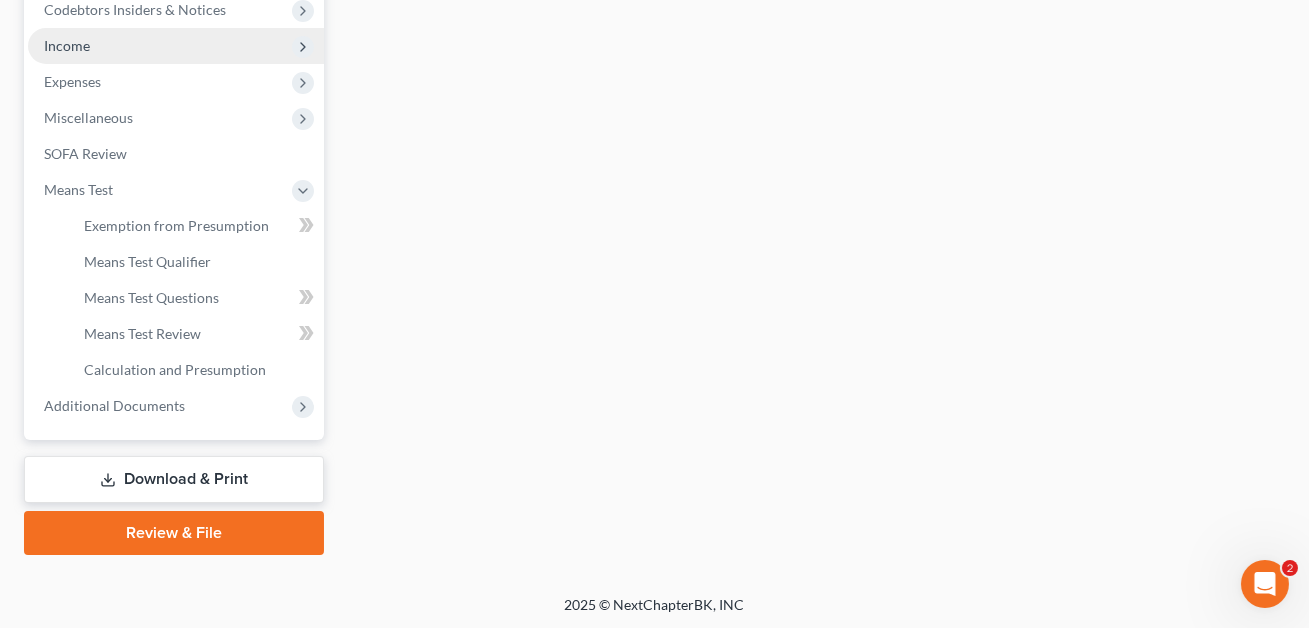 click on "Income" at bounding box center (67, 45) 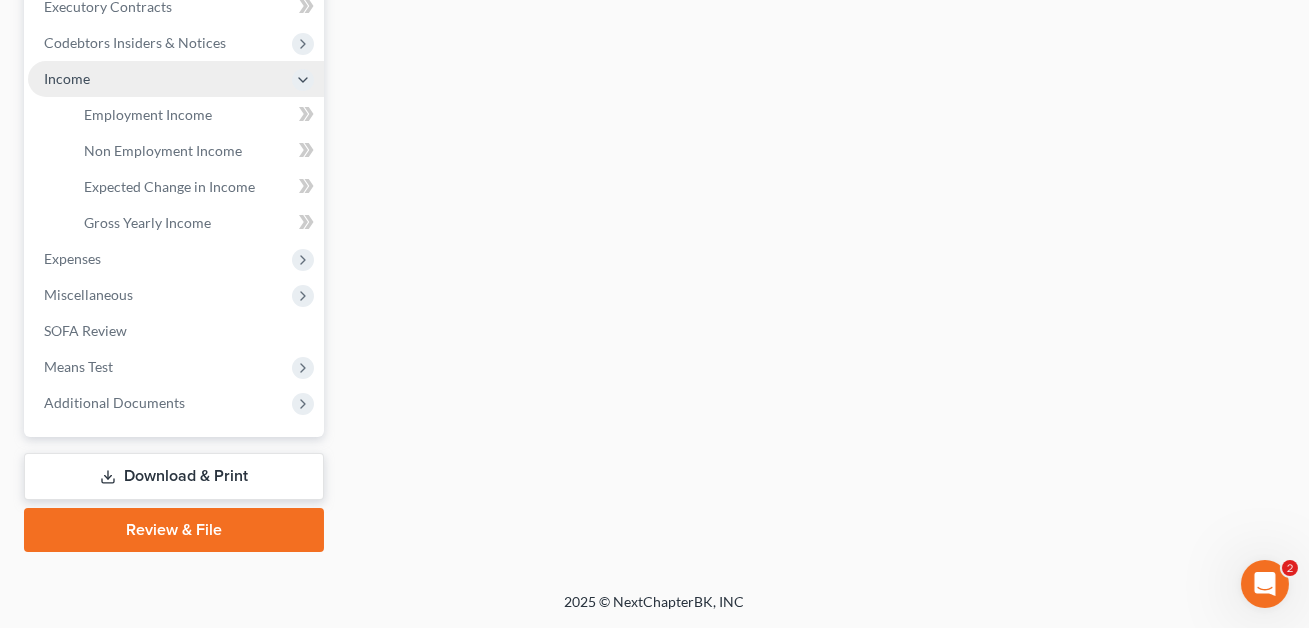 scroll, scrollTop: 576, scrollLeft: 0, axis: vertical 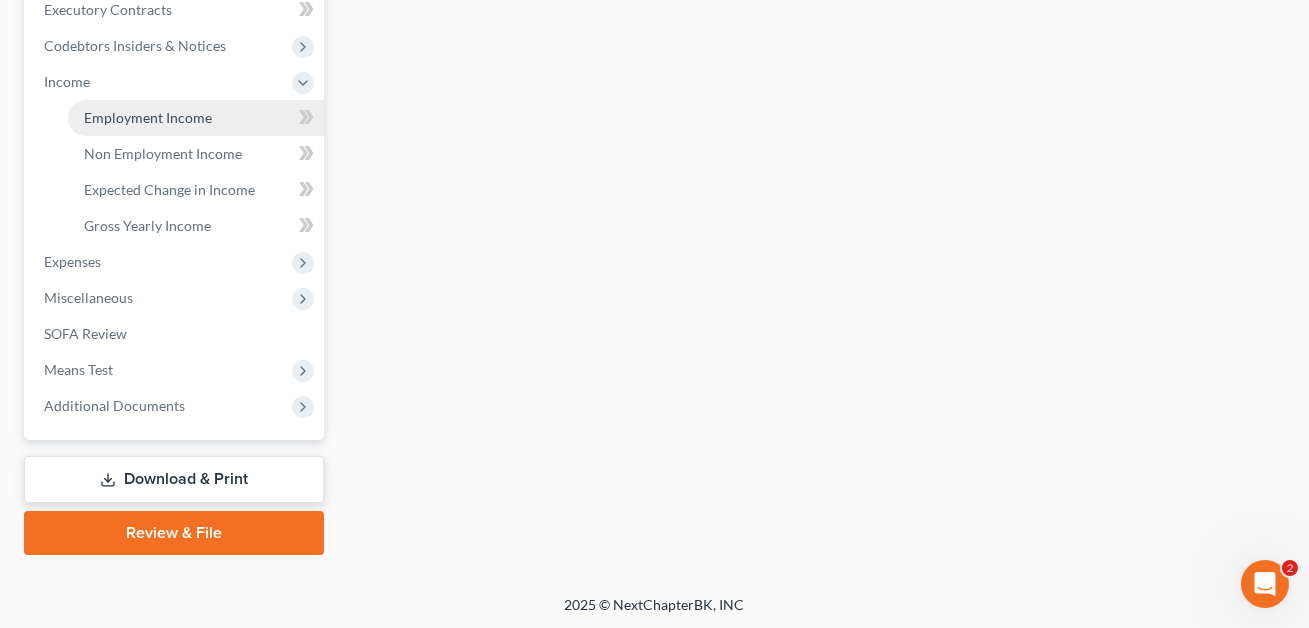 click on "Employment Income" at bounding box center [148, 117] 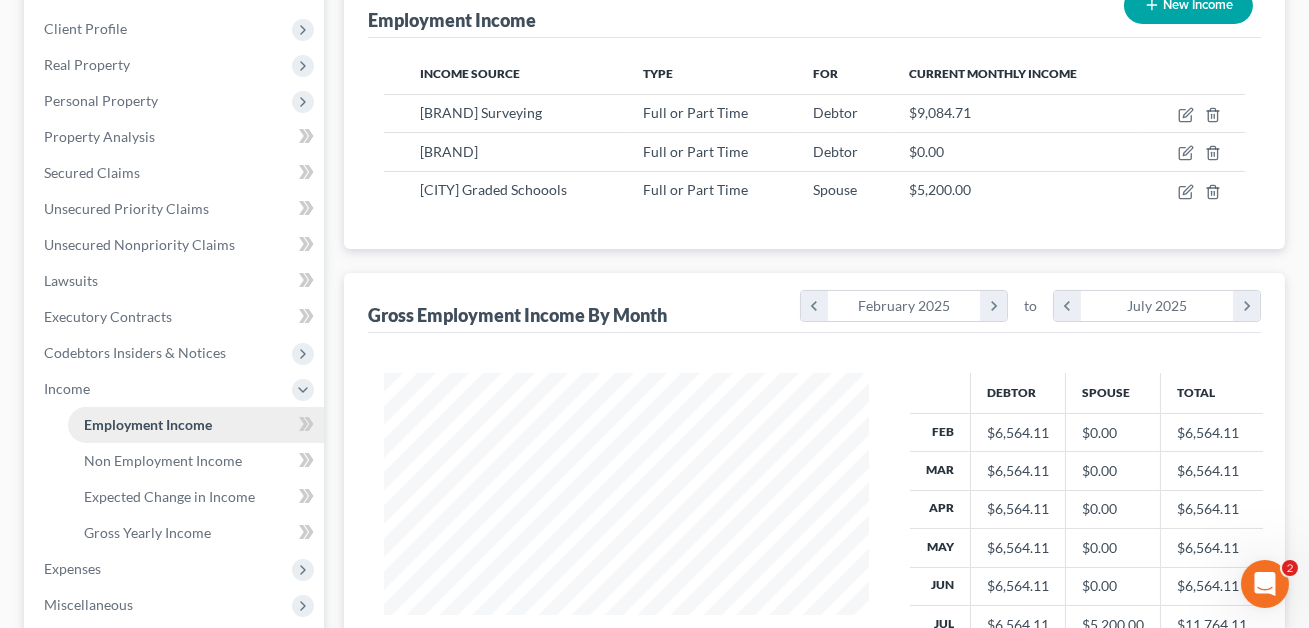 scroll, scrollTop: 0, scrollLeft: 0, axis: both 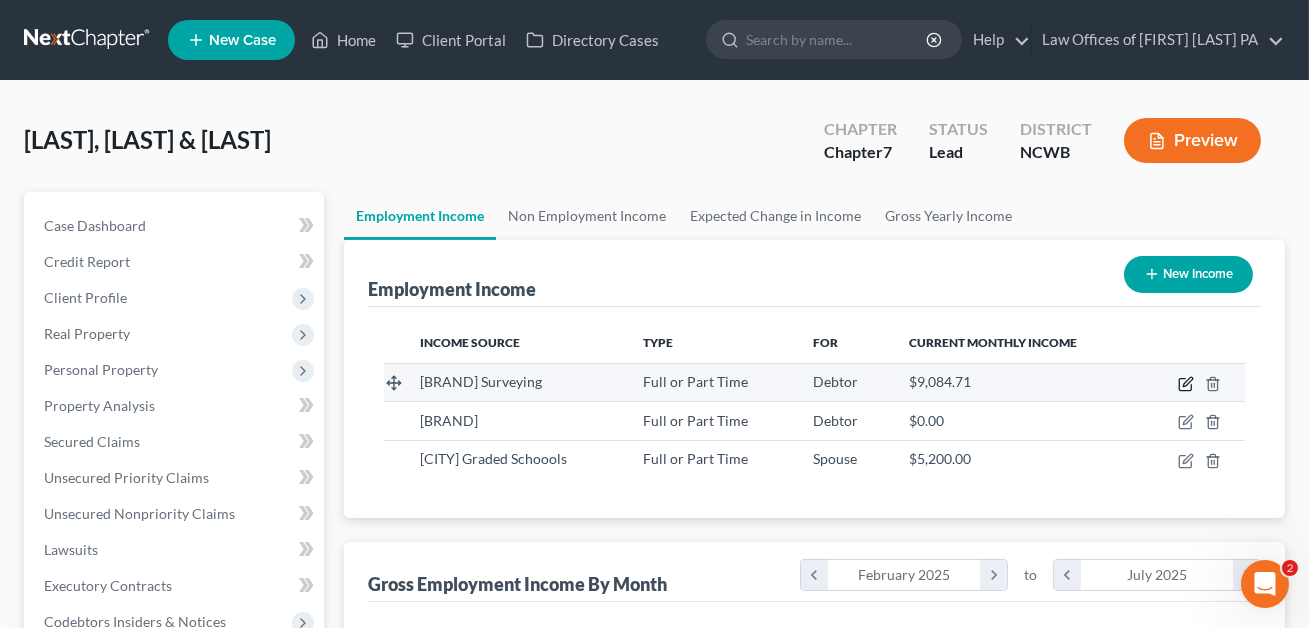 click 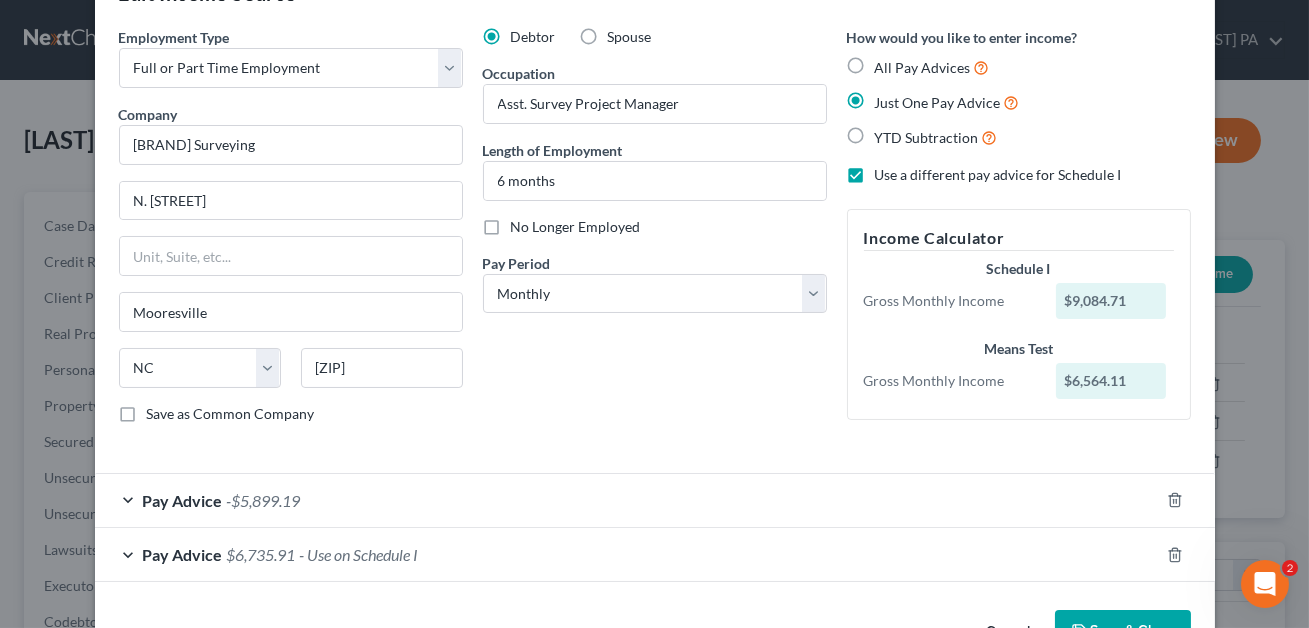scroll, scrollTop: 110, scrollLeft: 0, axis: vertical 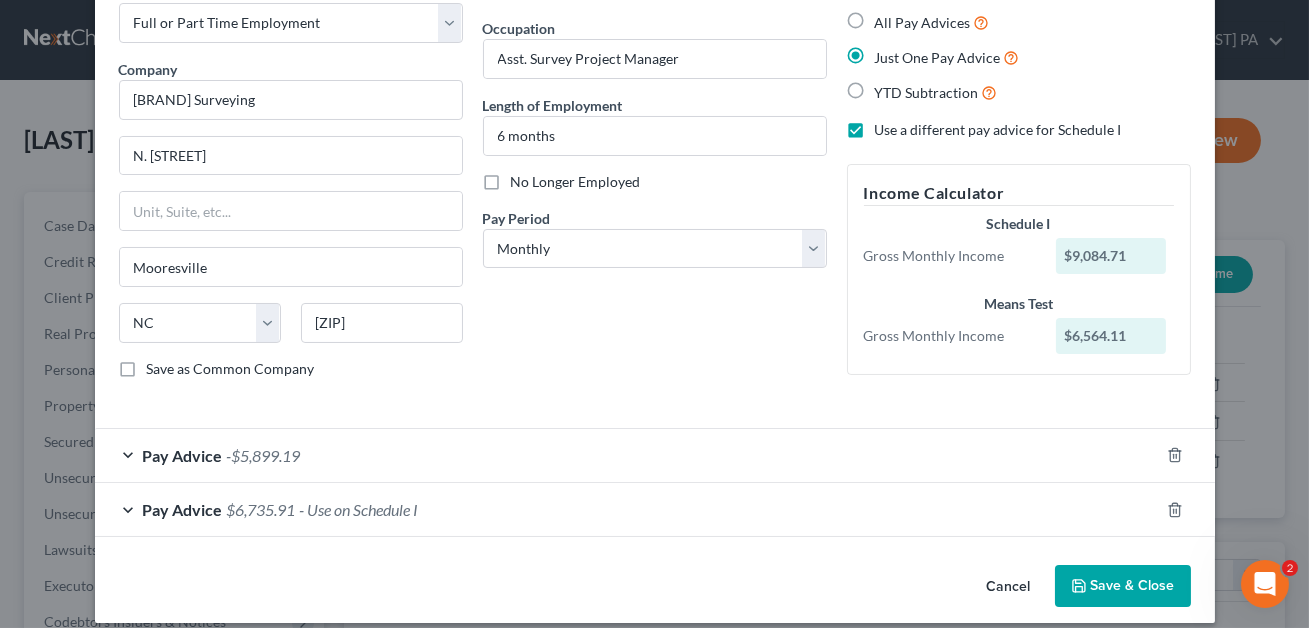 click on "Pay Advice $[AMOUNT] - Use on Schedule I" at bounding box center [627, 509] 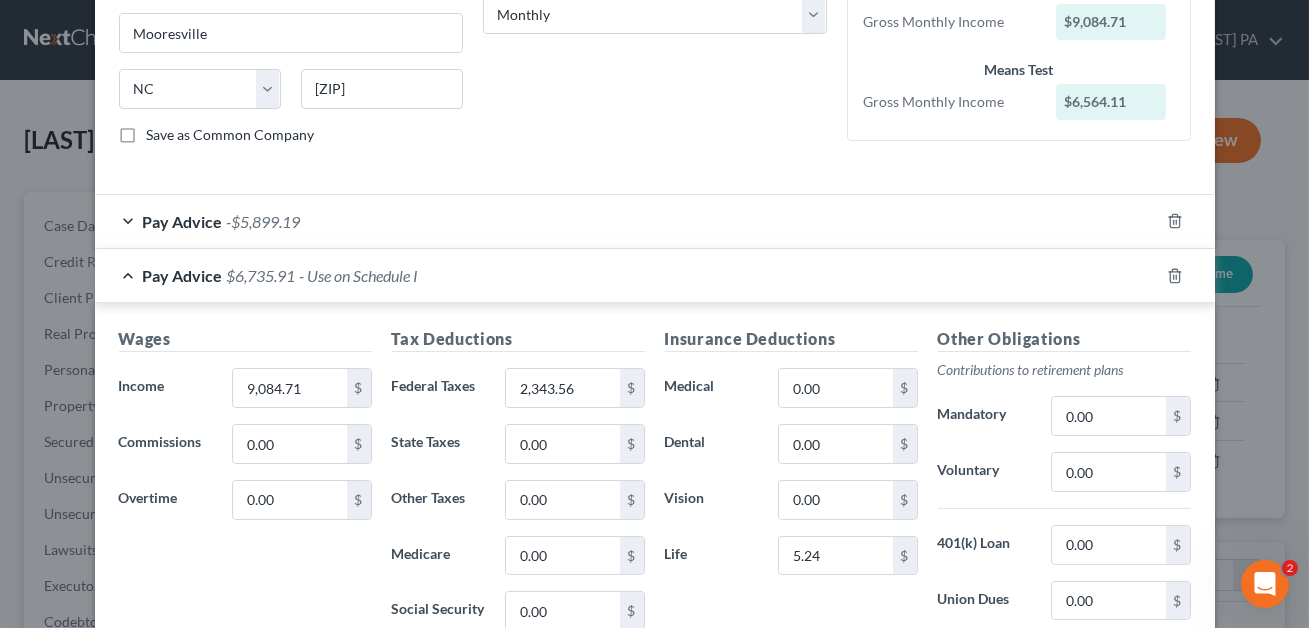 scroll, scrollTop: 345, scrollLeft: 0, axis: vertical 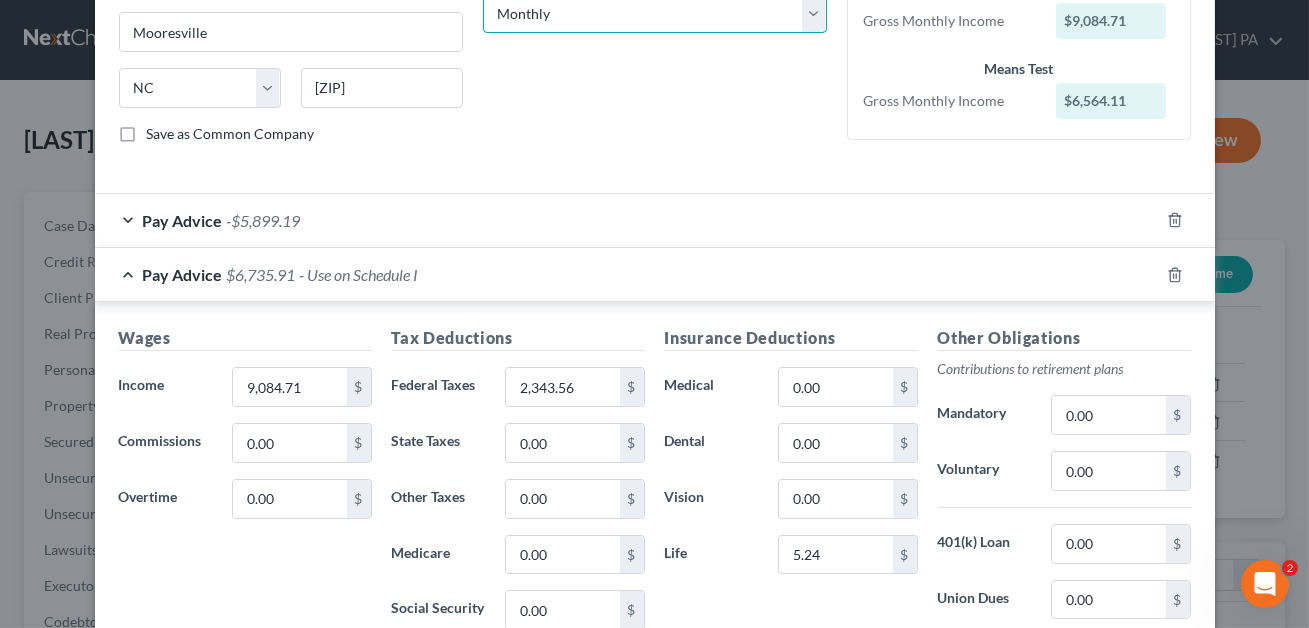 click on "Select Monthly Twice Monthly Every Other Week Weekly" at bounding box center (655, 14) 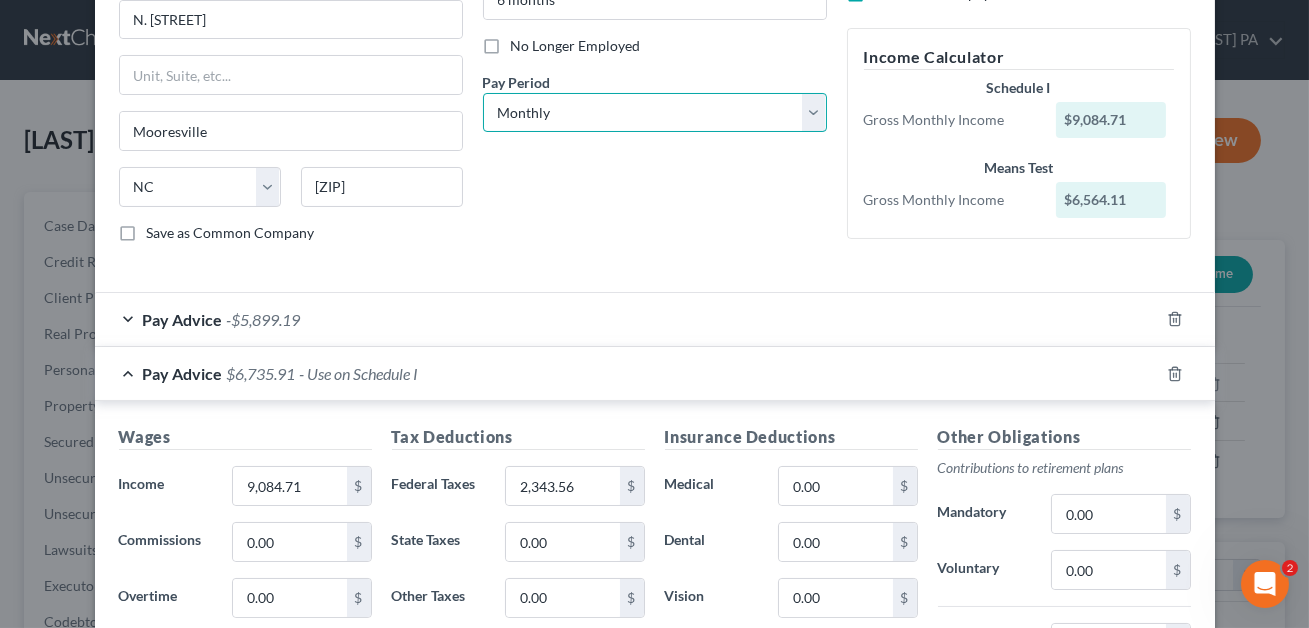 scroll, scrollTop: 239, scrollLeft: 0, axis: vertical 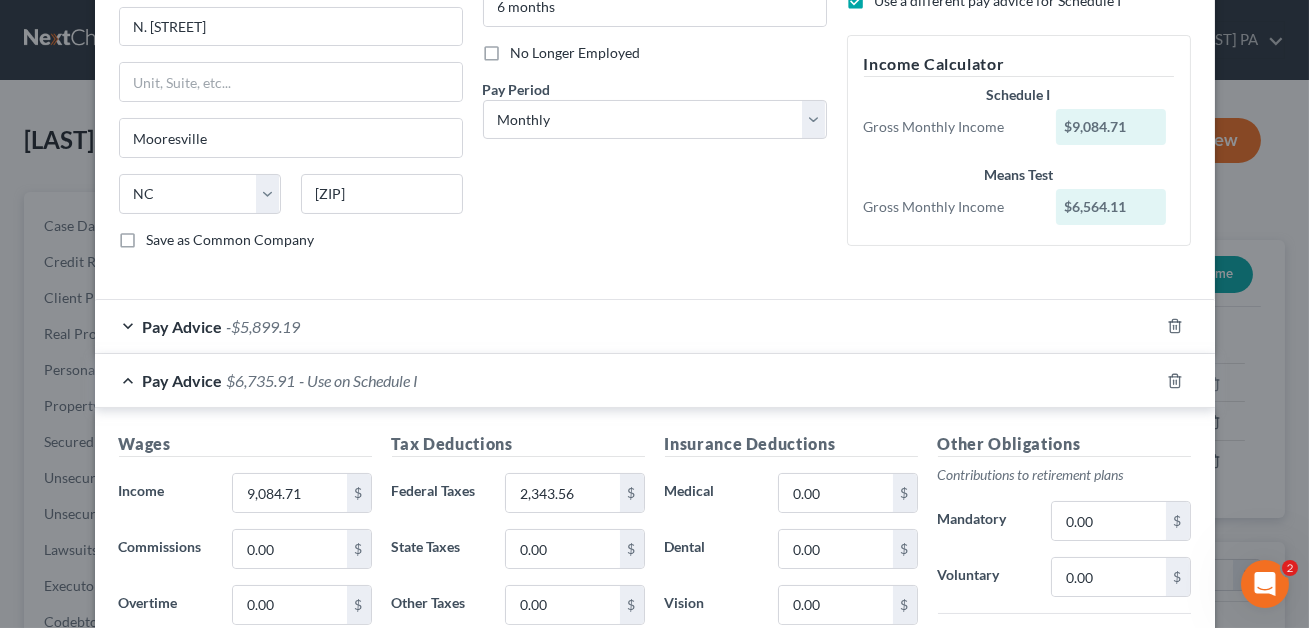 click on "Pay Advice $[AMOUNT] - Use on Schedule I" at bounding box center (627, 326) 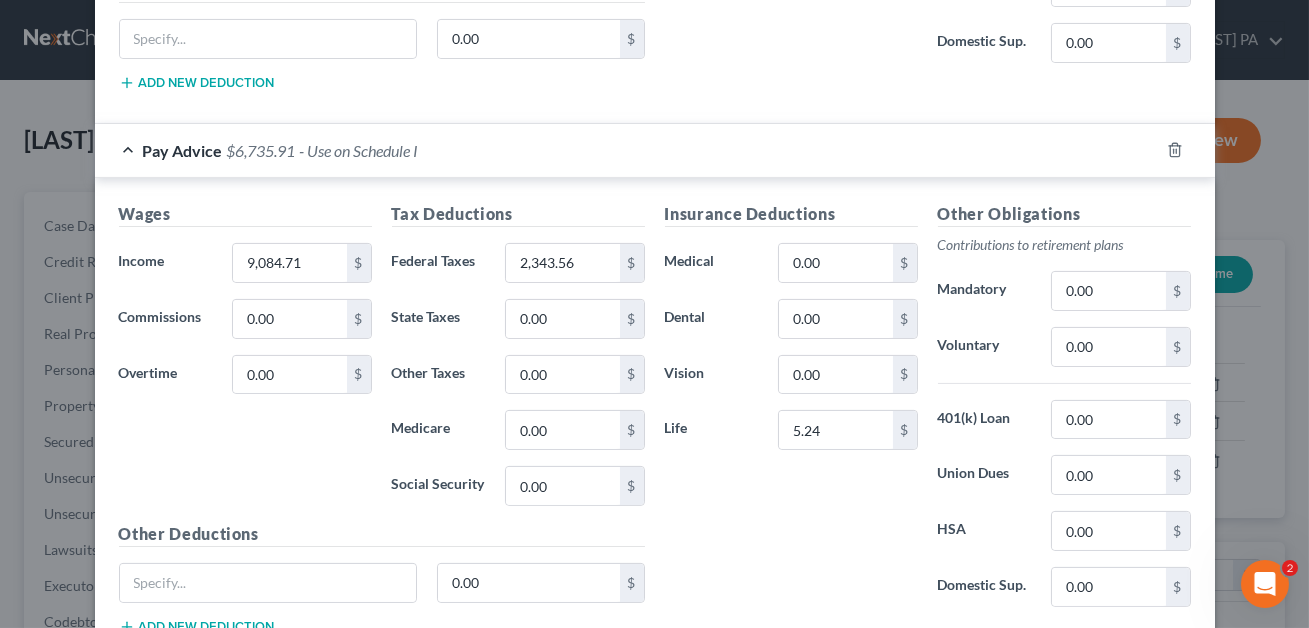 scroll, scrollTop: 1102, scrollLeft: 0, axis: vertical 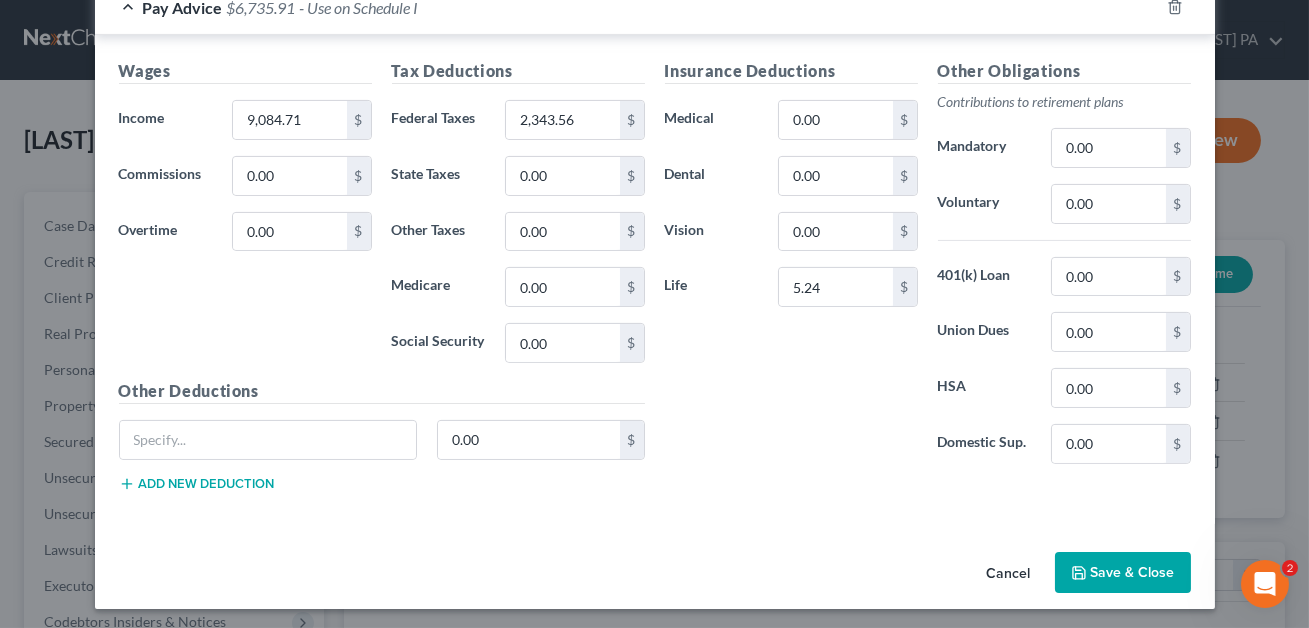 click on "Save & Close" at bounding box center [1123, 573] 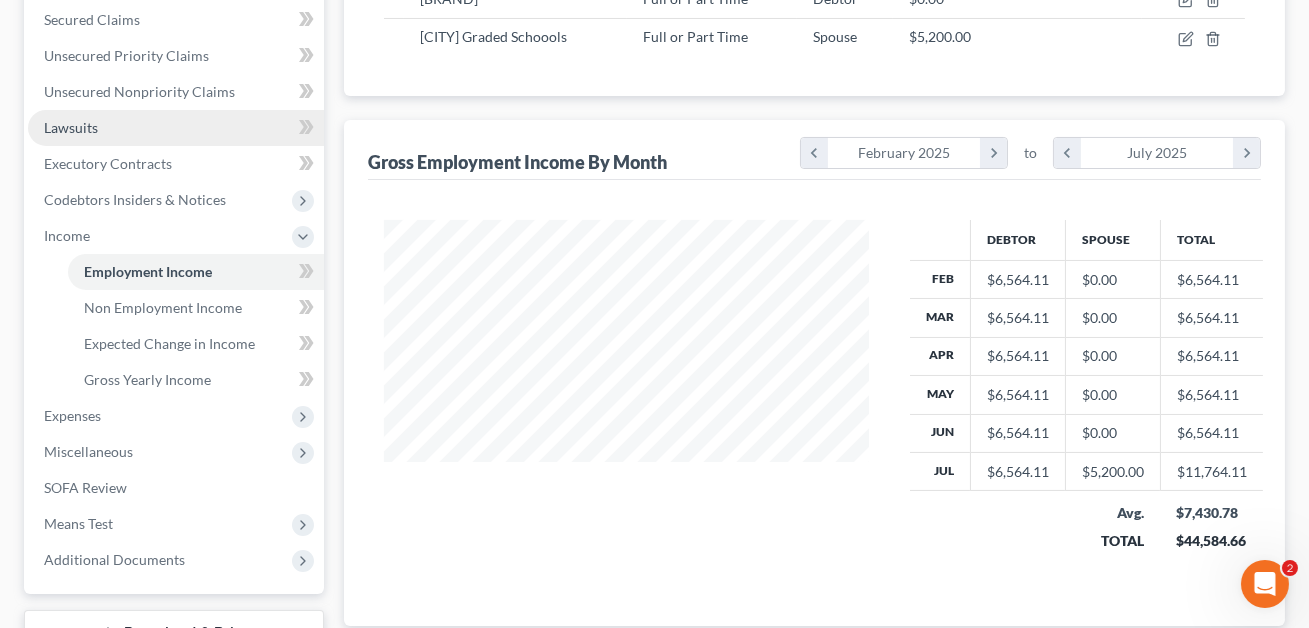 scroll, scrollTop: 423, scrollLeft: 0, axis: vertical 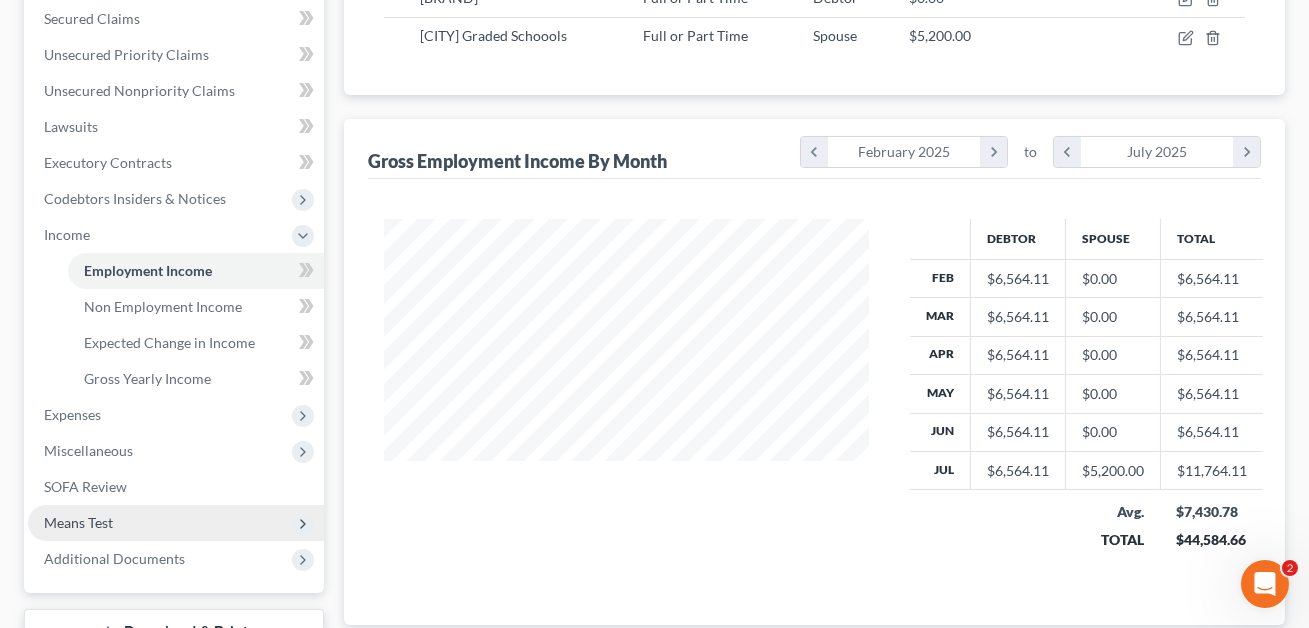 click on "Means Test" at bounding box center [176, 523] 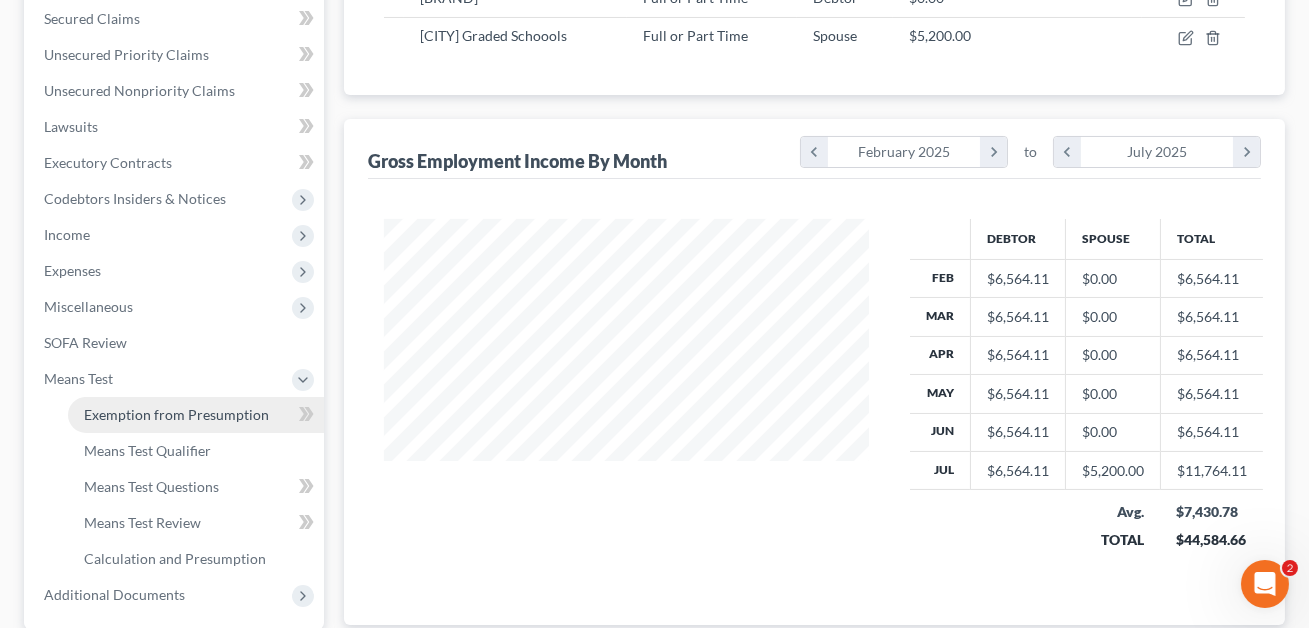 click on "Exemption from Presumption" at bounding box center [176, 414] 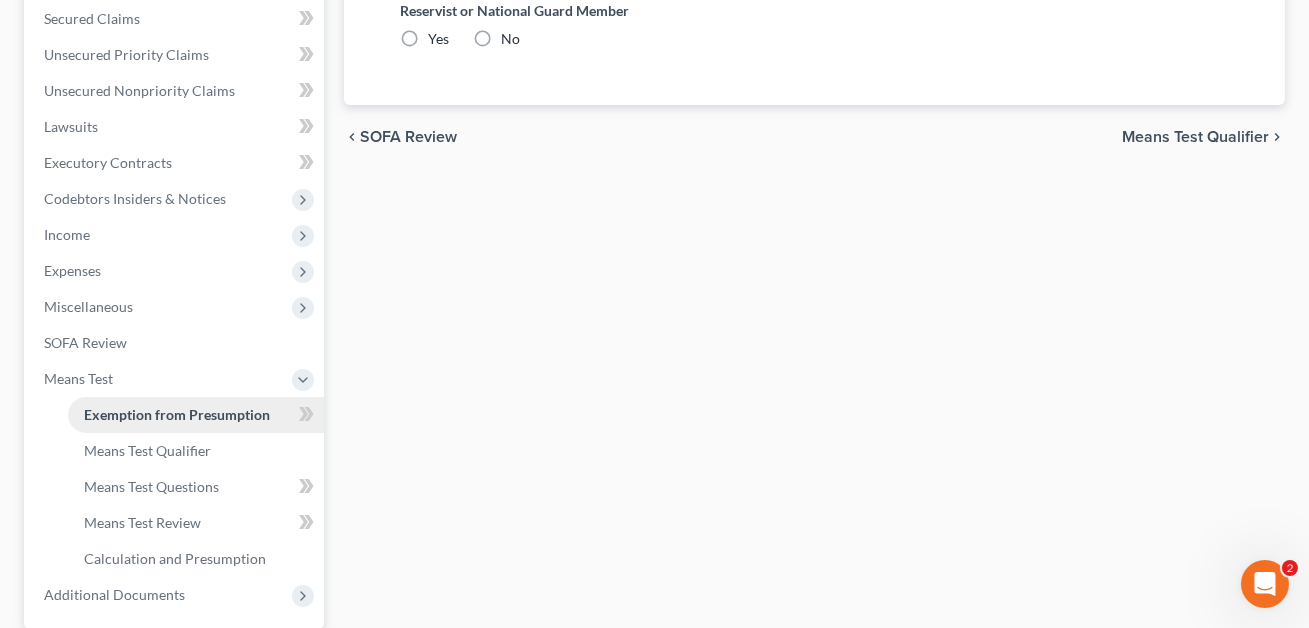radio on "true" 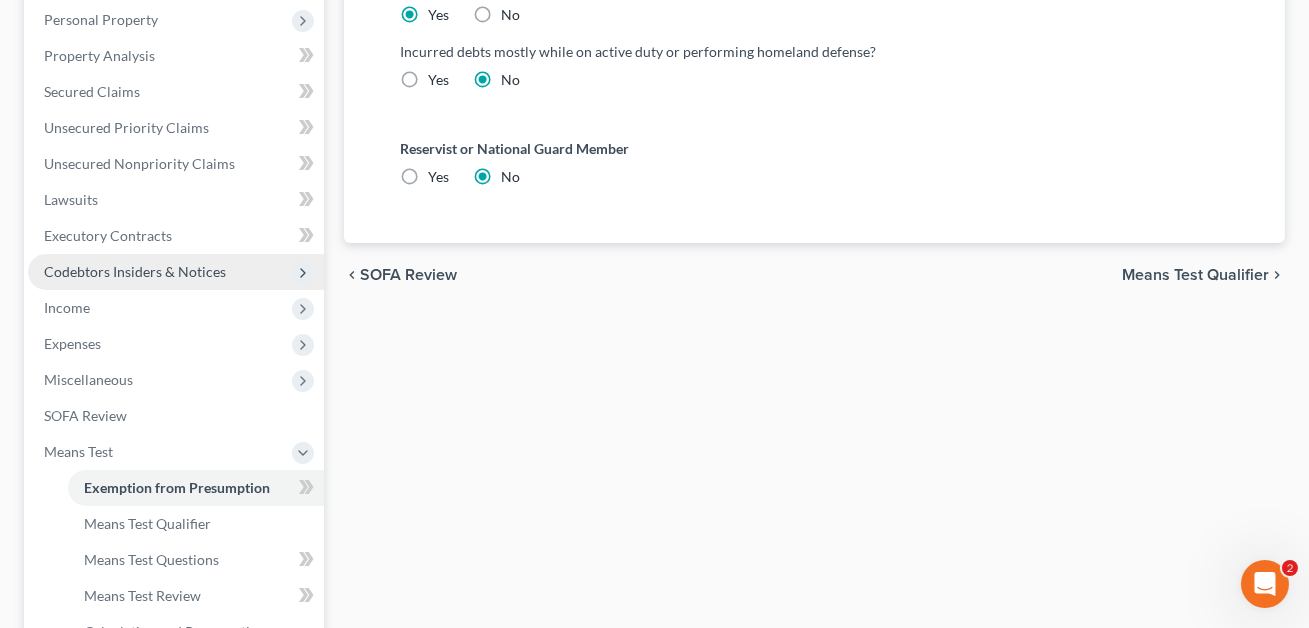 scroll, scrollTop: 373, scrollLeft: 0, axis: vertical 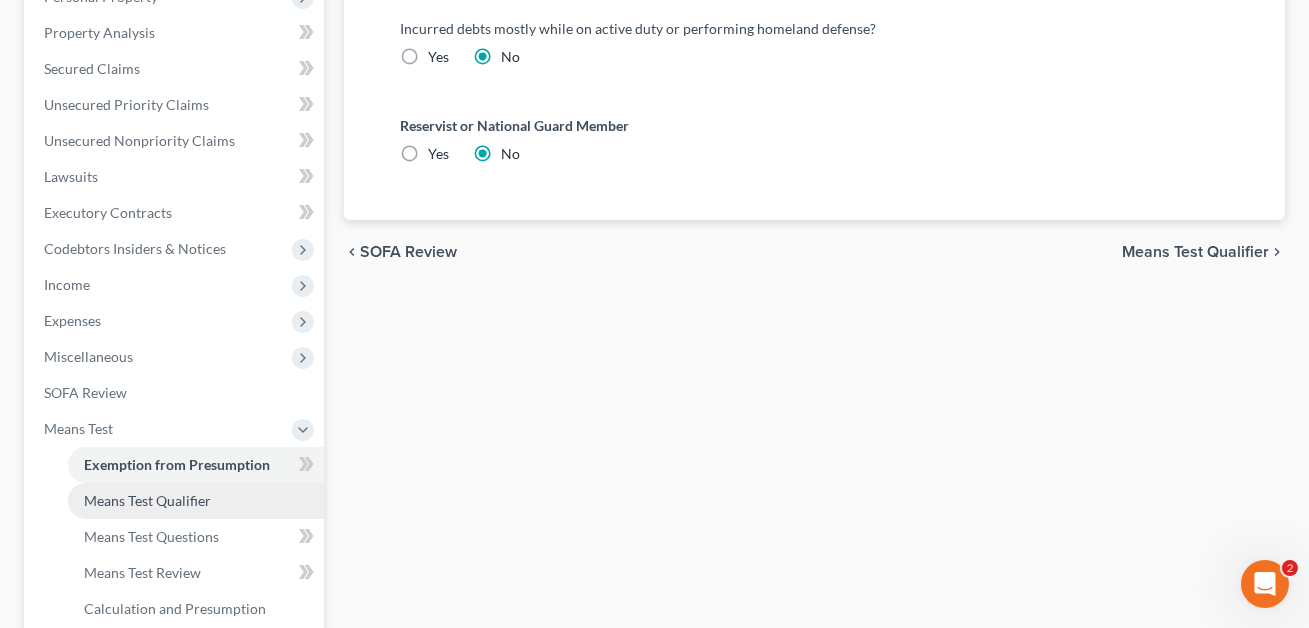 click on "Means Test Qualifier" at bounding box center (147, 500) 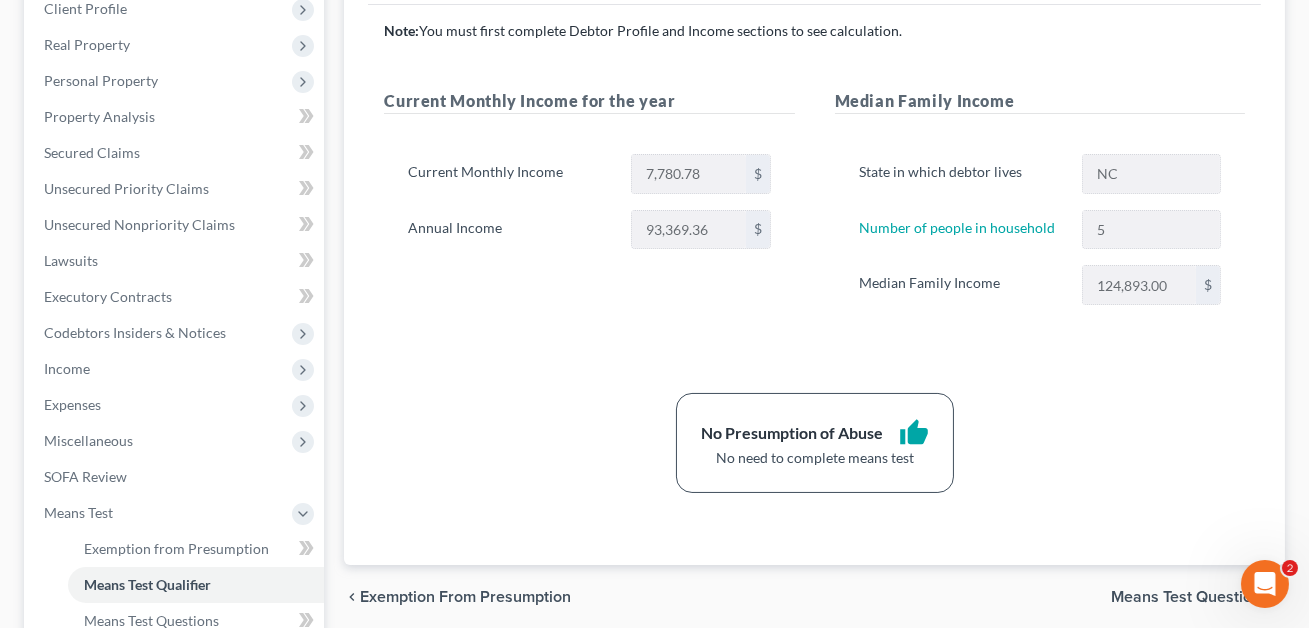 scroll, scrollTop: 431, scrollLeft: 0, axis: vertical 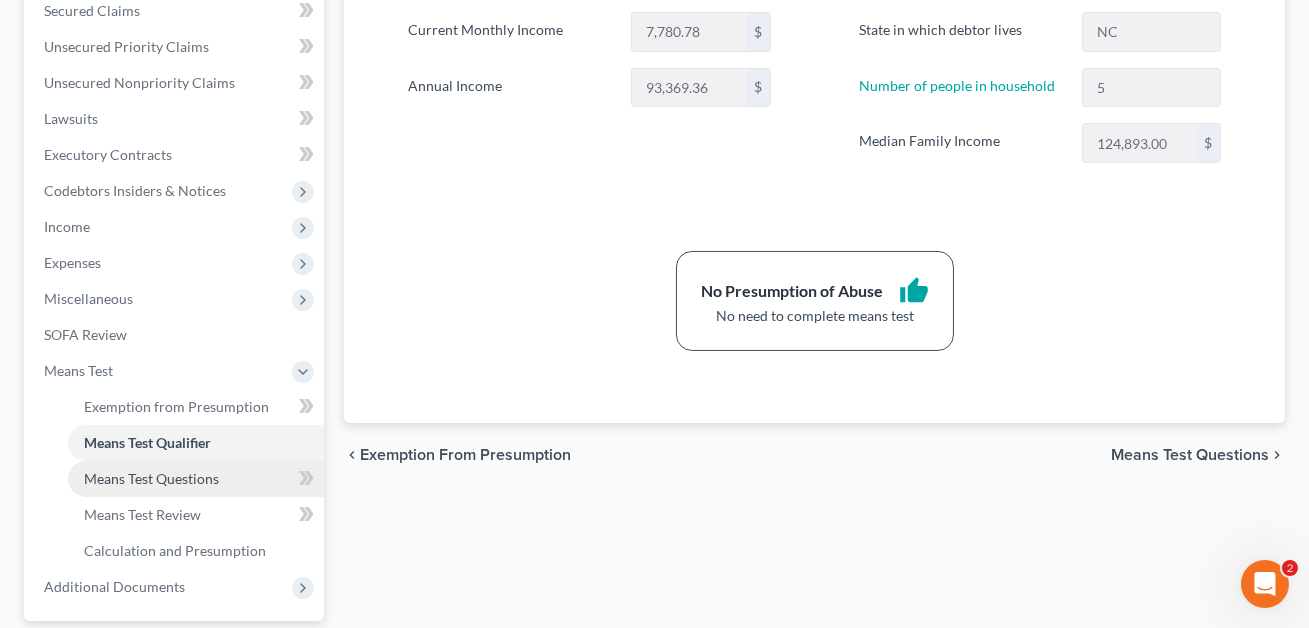 click on "Means Test Questions" at bounding box center (151, 478) 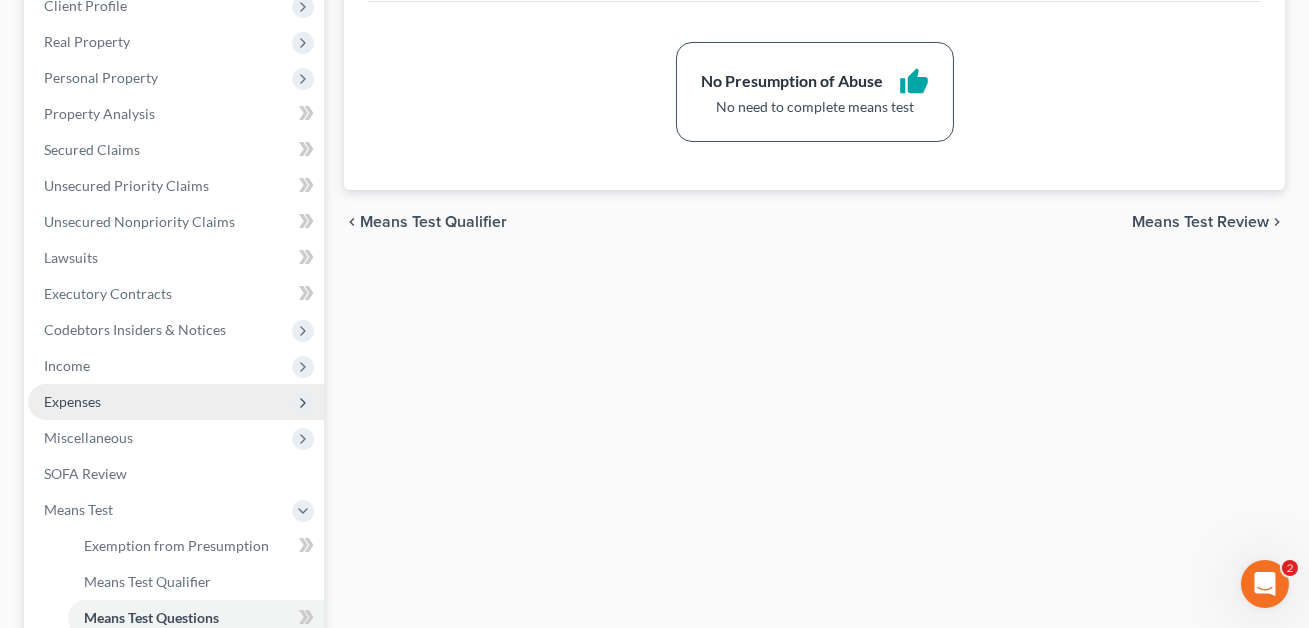 scroll, scrollTop: 560, scrollLeft: 0, axis: vertical 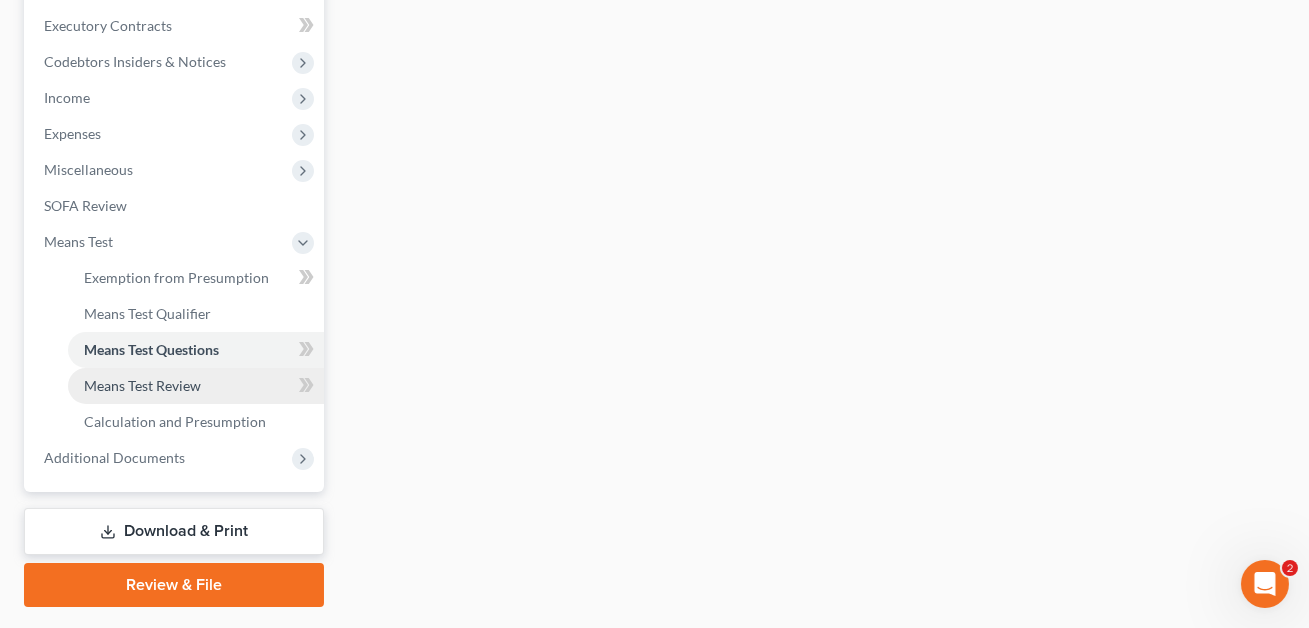 click on "Means Test Review" at bounding box center [142, 385] 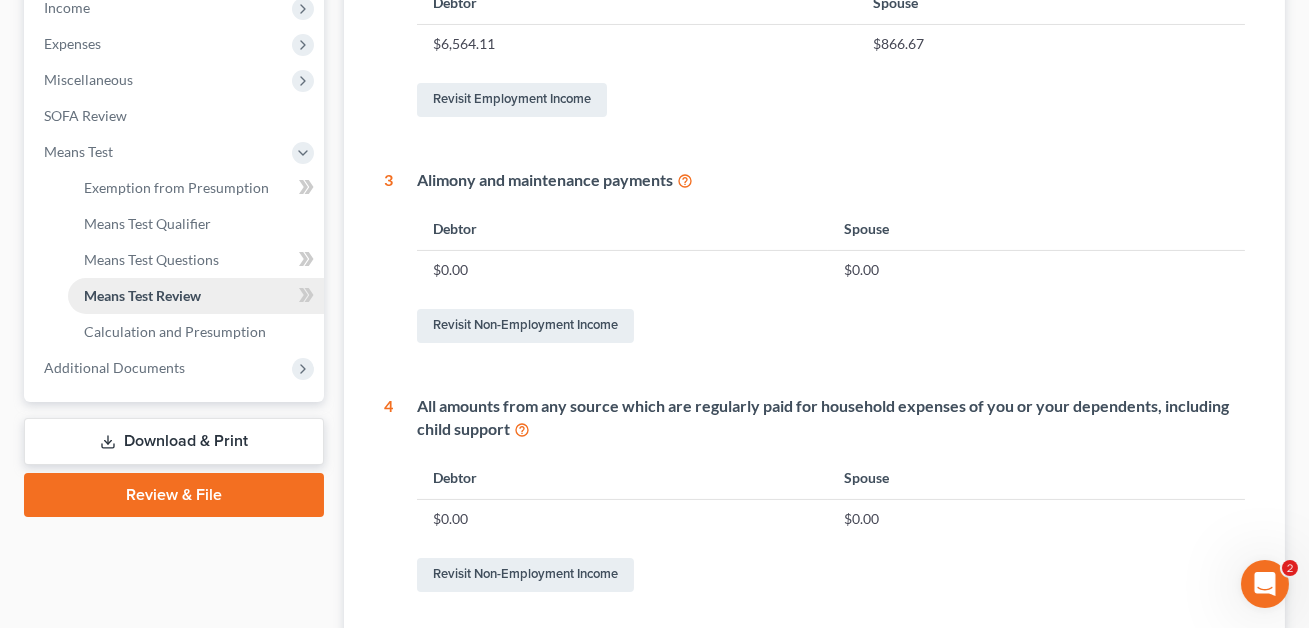 scroll, scrollTop: 650, scrollLeft: 0, axis: vertical 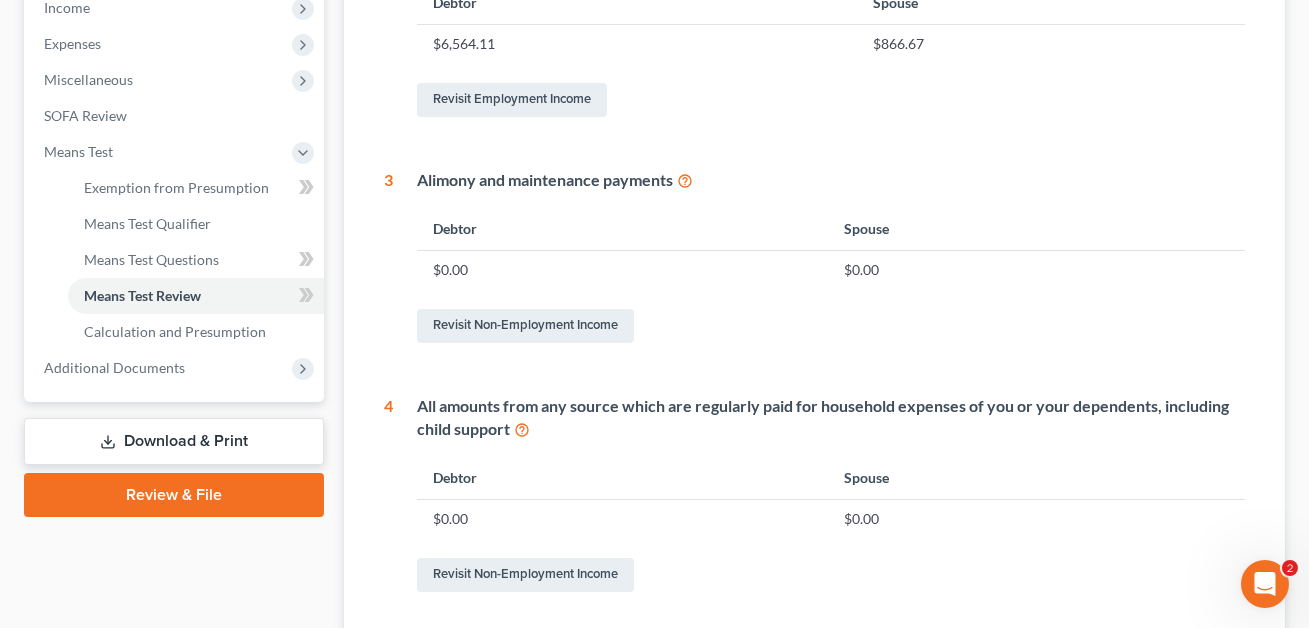 click on "Download & Print" at bounding box center (174, 441) 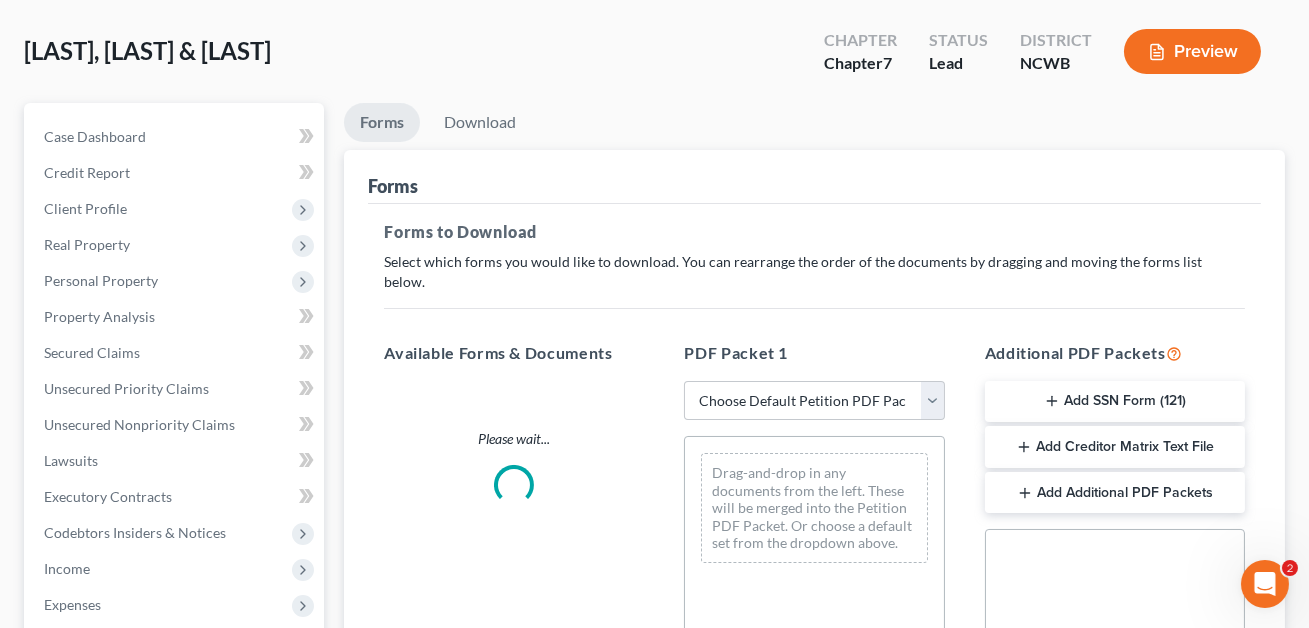 scroll, scrollTop: 0, scrollLeft: 0, axis: both 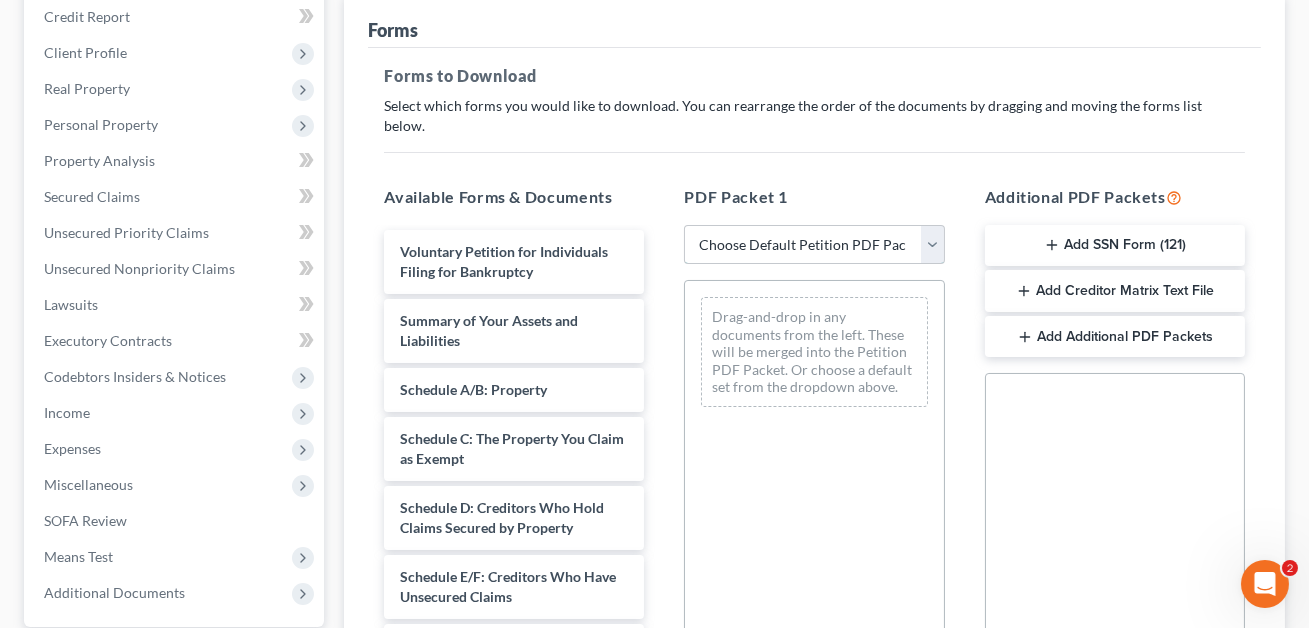 click on "Choose Default Petition PDF Packet Complete Bankruptcy Petition (all forms and schedules) Emergency Filing Forms (Petition and Creditor List Only) Amended Forms Signature Pages Only RHG CHPT 7 SIGNING PKT" at bounding box center (814, 245) 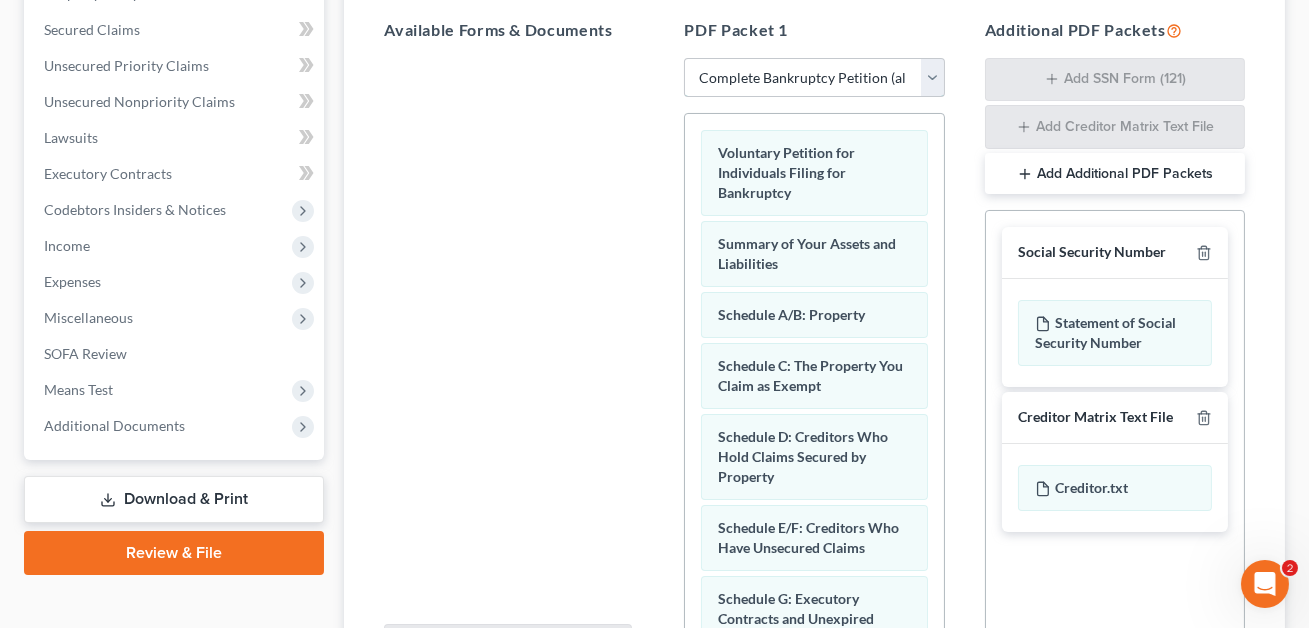 scroll, scrollTop: 440, scrollLeft: 0, axis: vertical 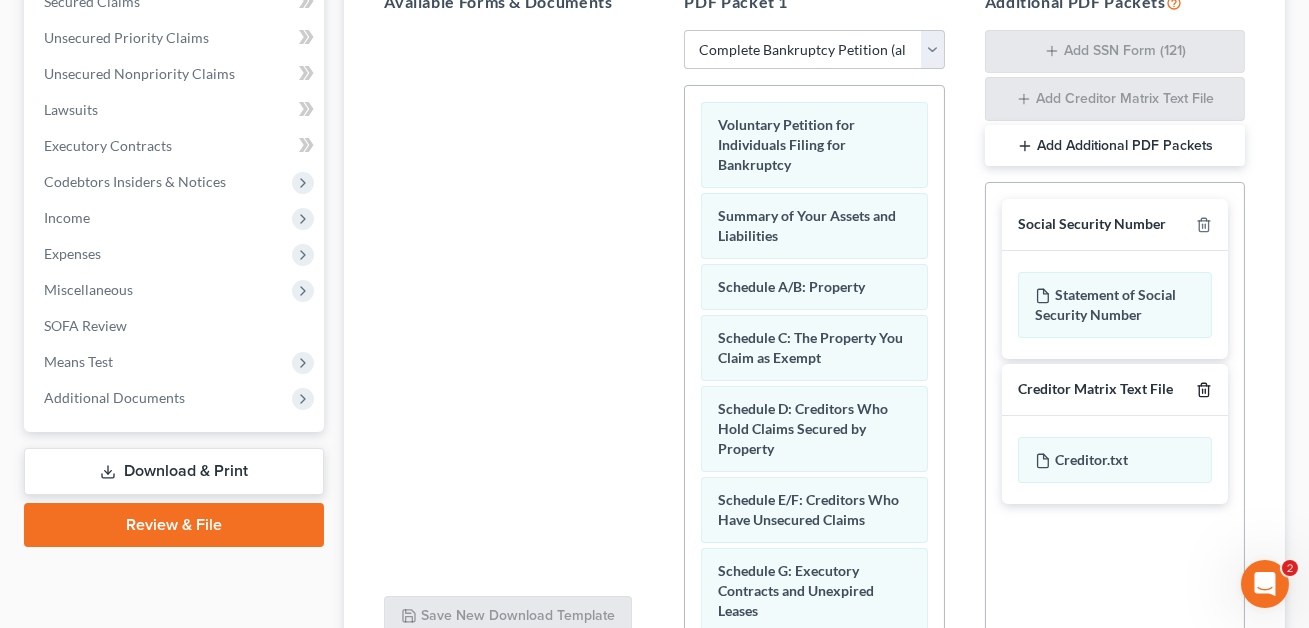 click 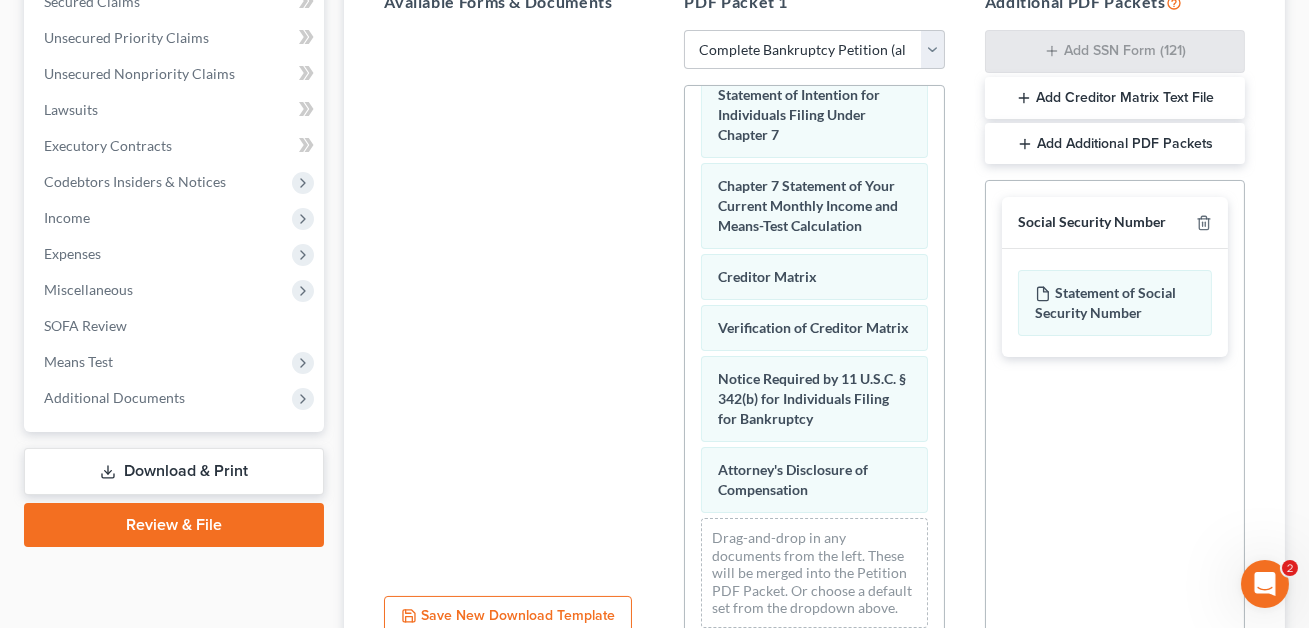 scroll, scrollTop: 887, scrollLeft: 0, axis: vertical 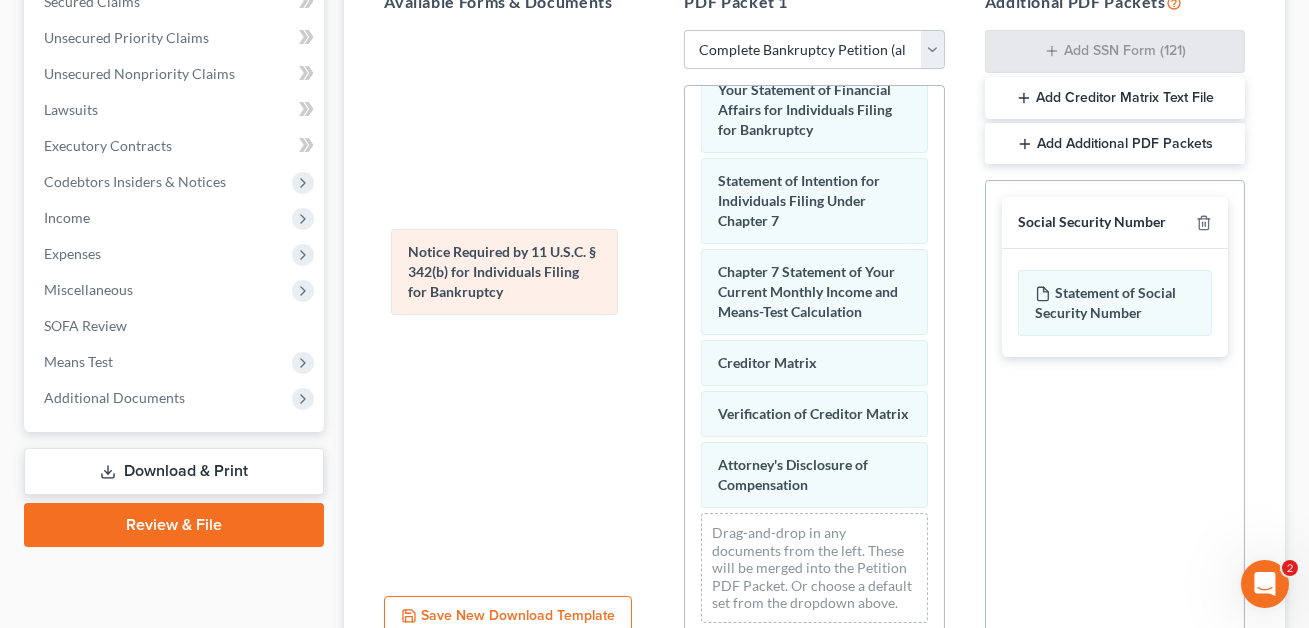 drag, startPoint x: 760, startPoint y: 370, endPoint x: 451, endPoint y: 275, distance: 323.27386 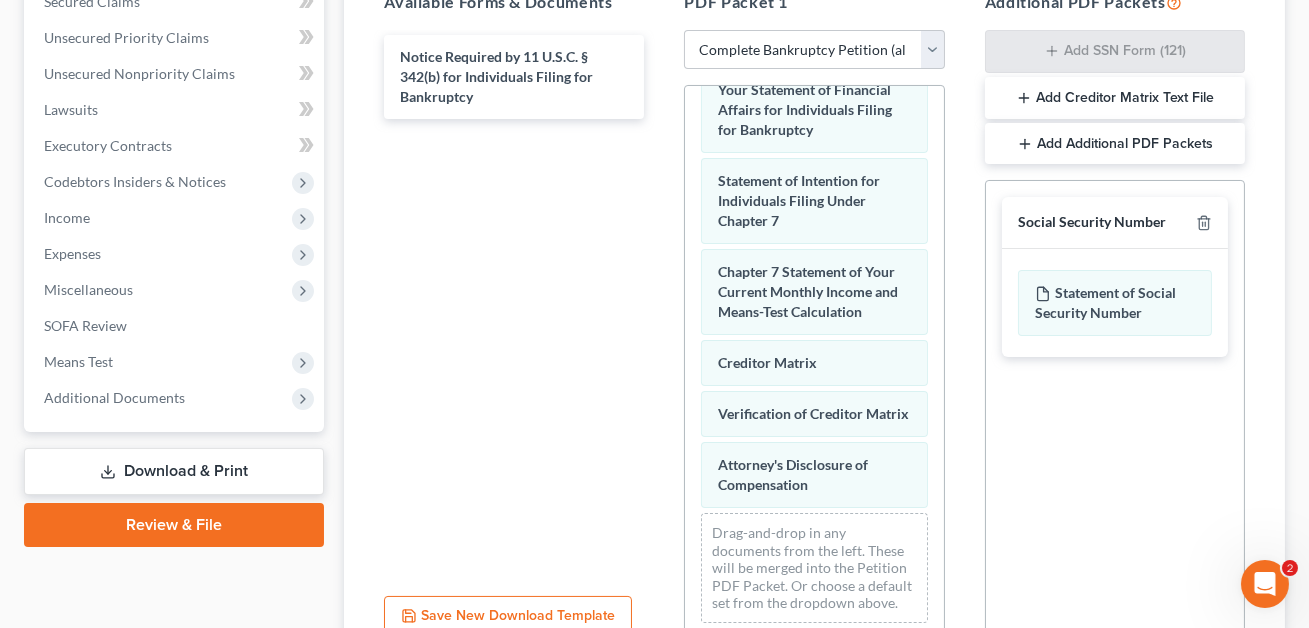 scroll, scrollTop: 605, scrollLeft: 0, axis: vertical 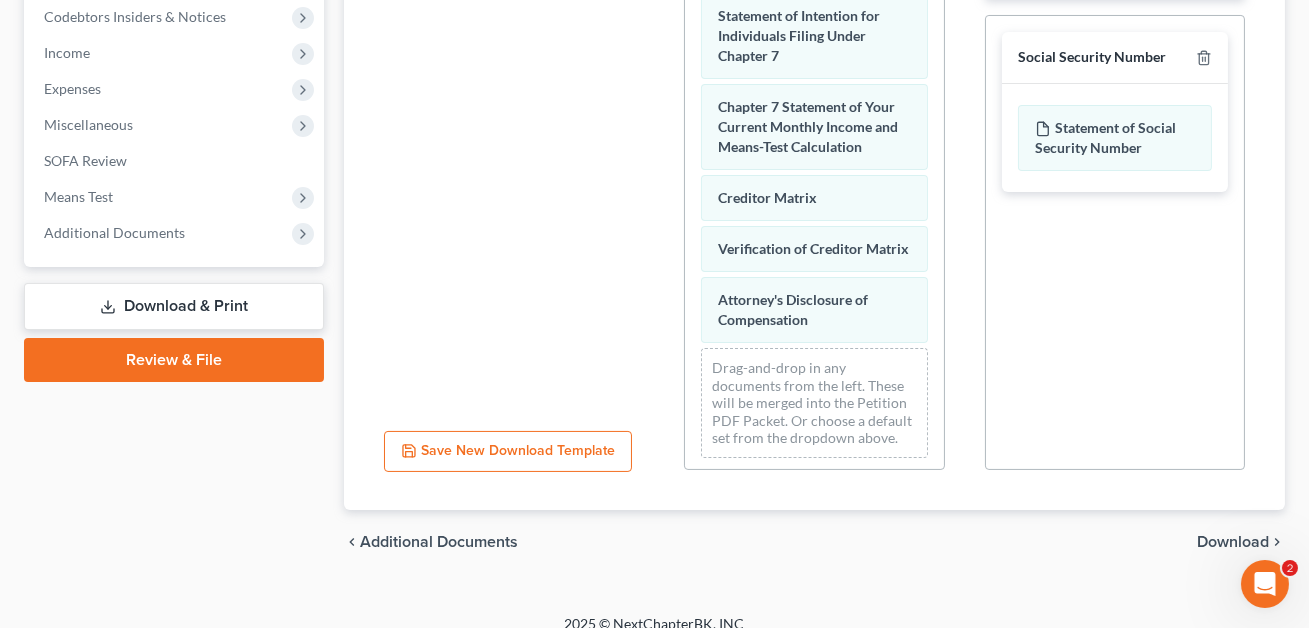 click on "Download" at bounding box center [1233, 542] 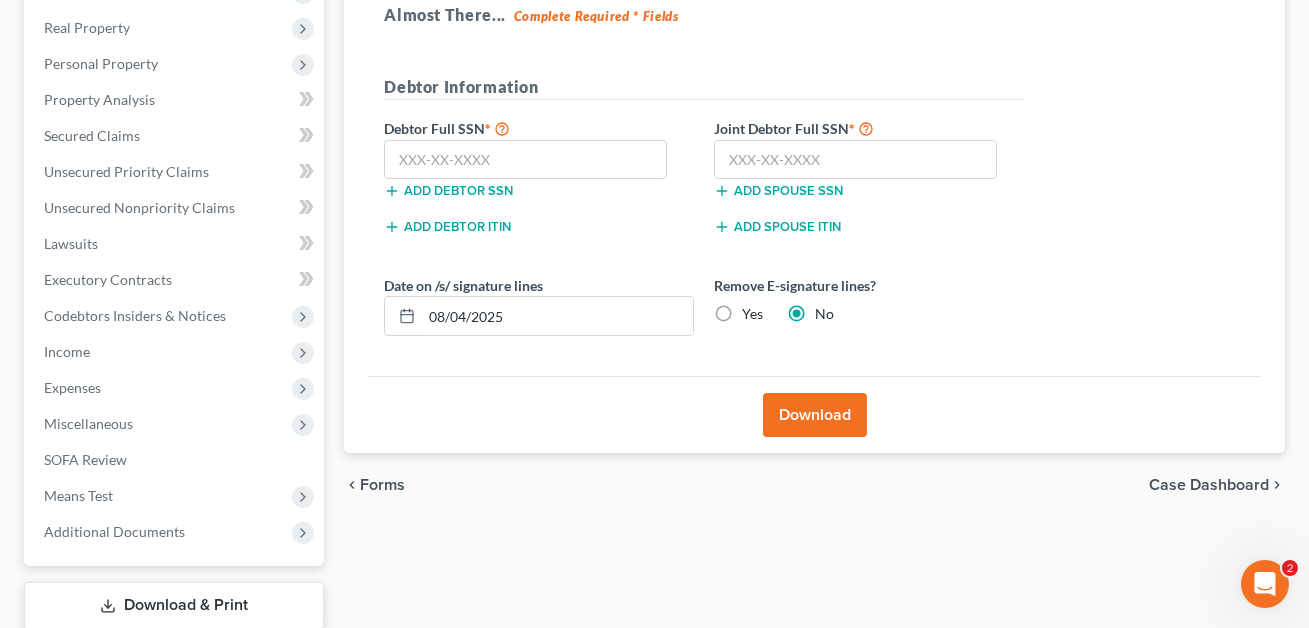 scroll, scrollTop: 233, scrollLeft: 0, axis: vertical 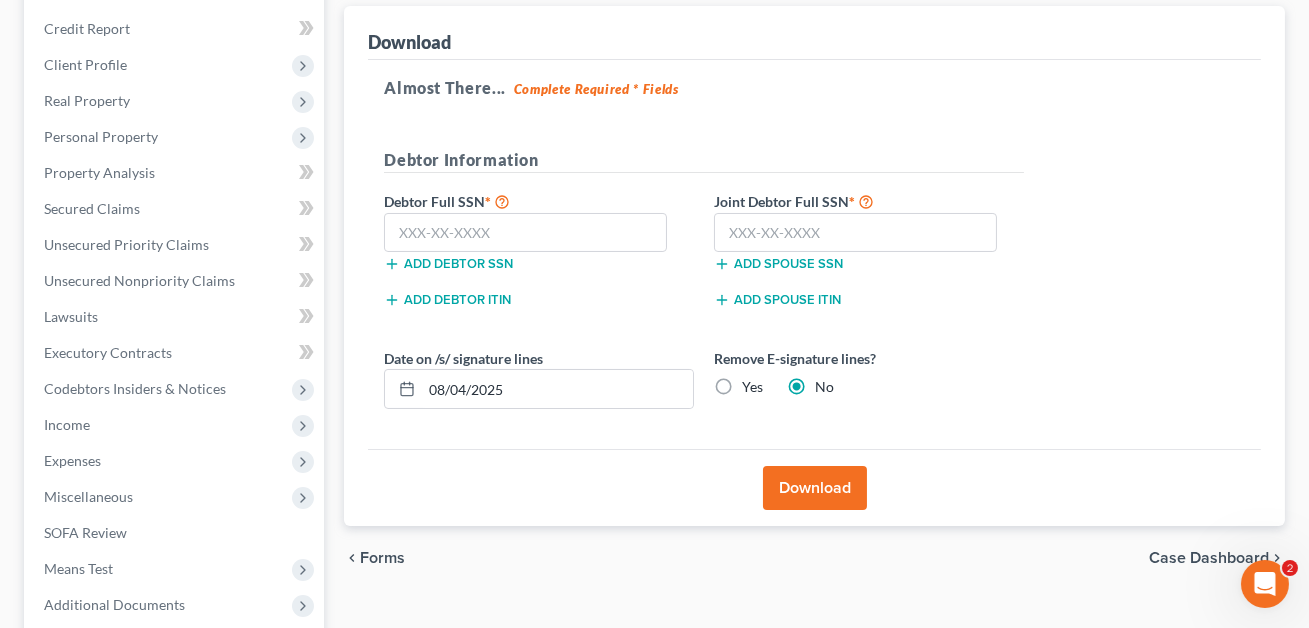 click on "Yes" at bounding box center [752, 387] 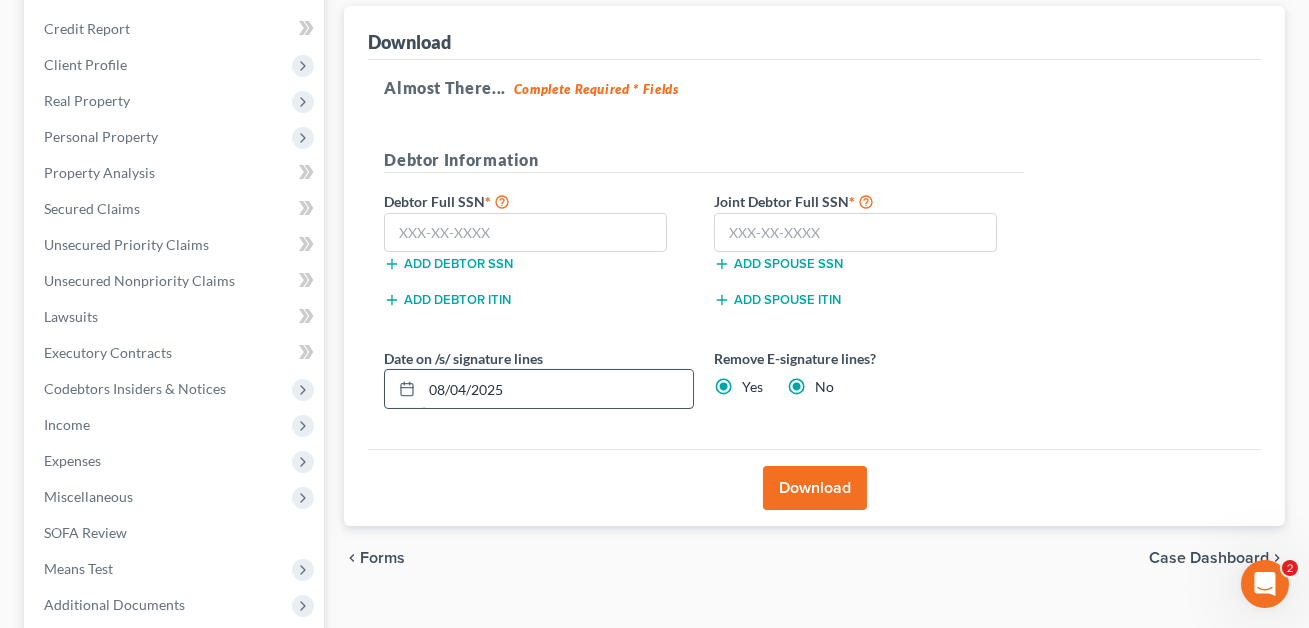 radio on "false" 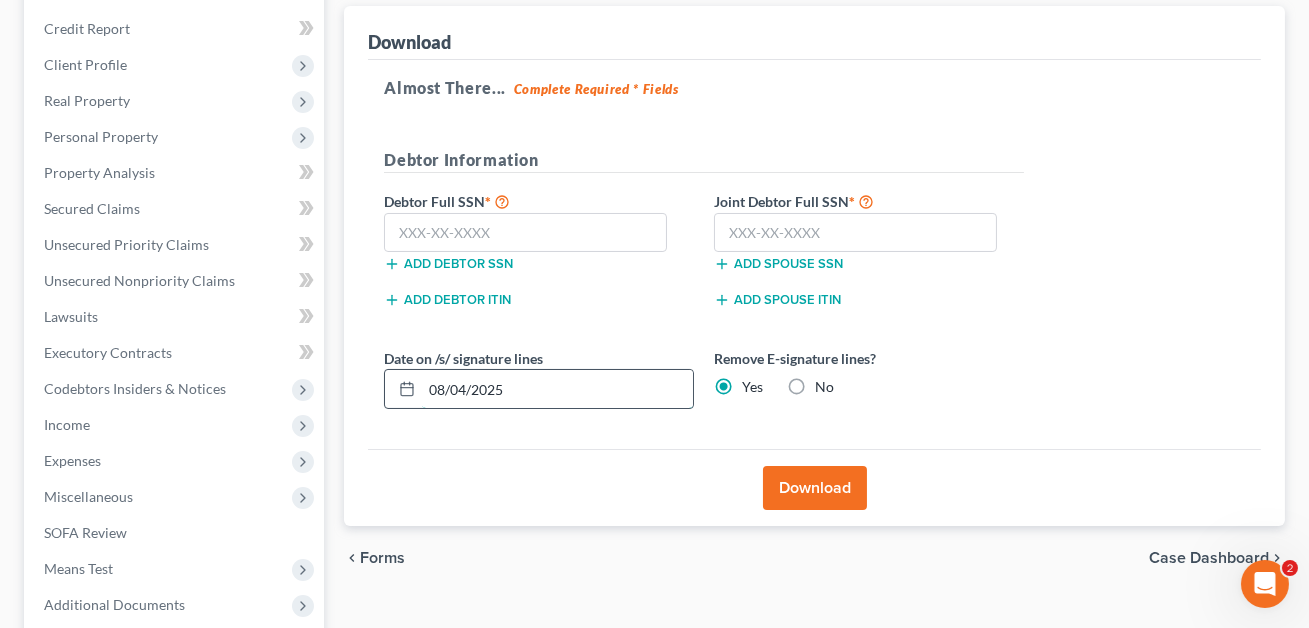 drag, startPoint x: 520, startPoint y: 383, endPoint x: 407, endPoint y: 382, distance: 113.004425 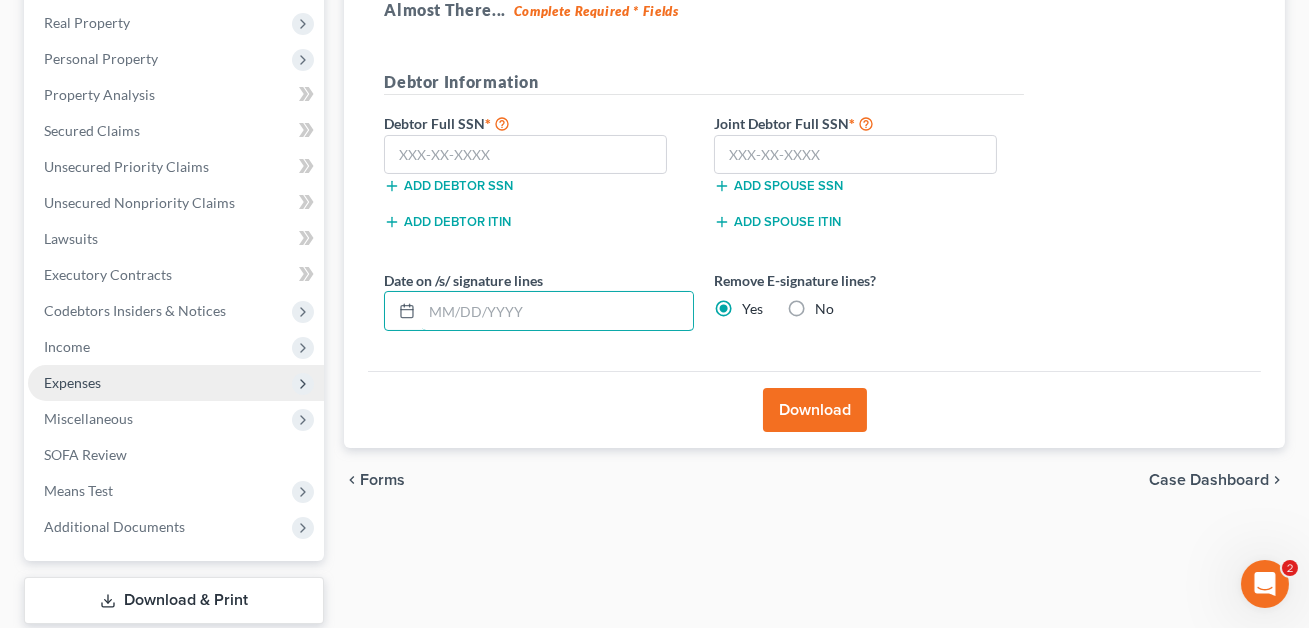 scroll, scrollTop: 306, scrollLeft: 0, axis: vertical 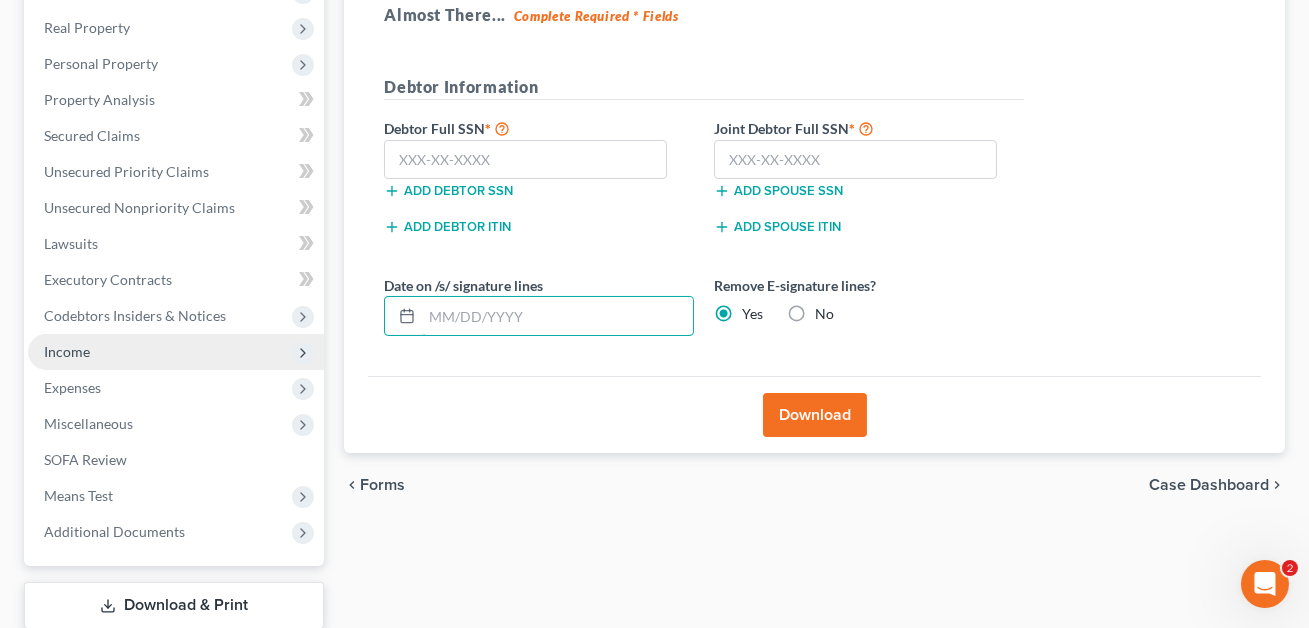 type 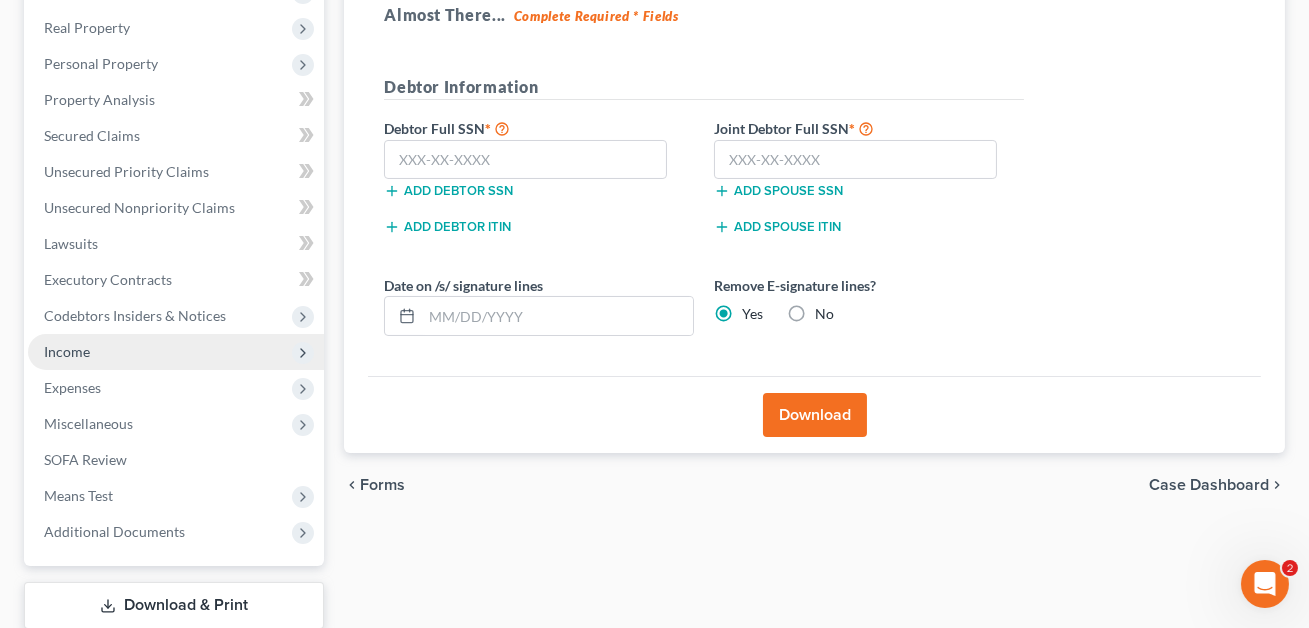 click on "Income" at bounding box center (67, 351) 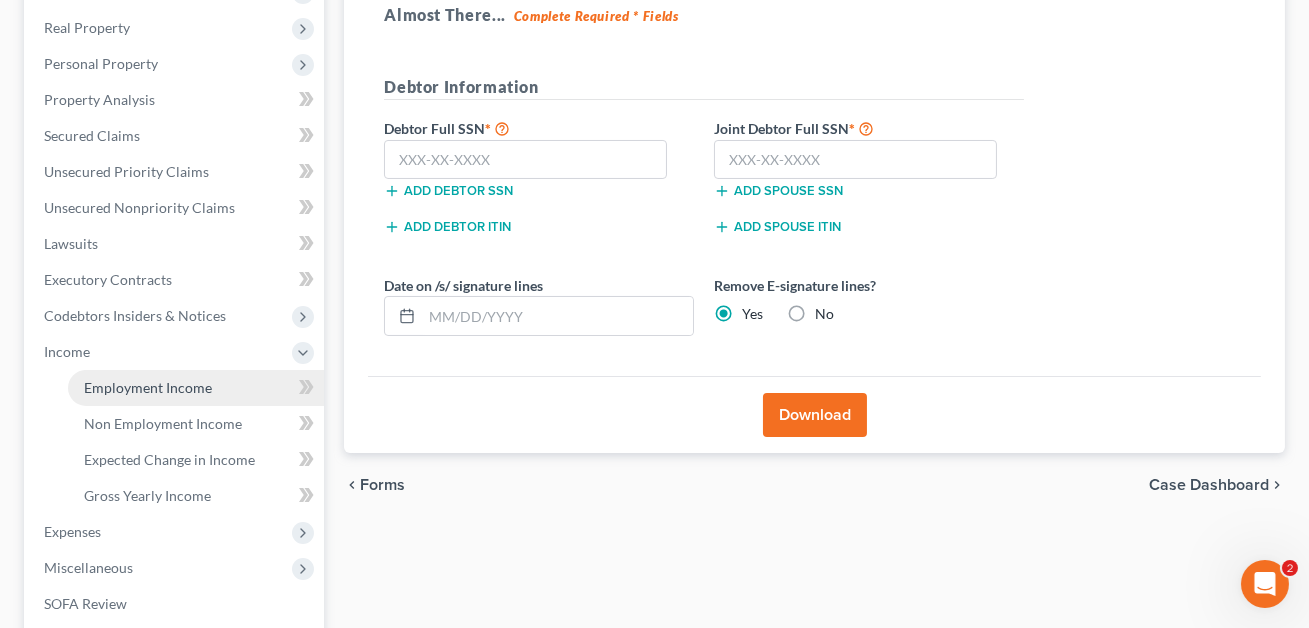click on "Employment Income" at bounding box center (148, 387) 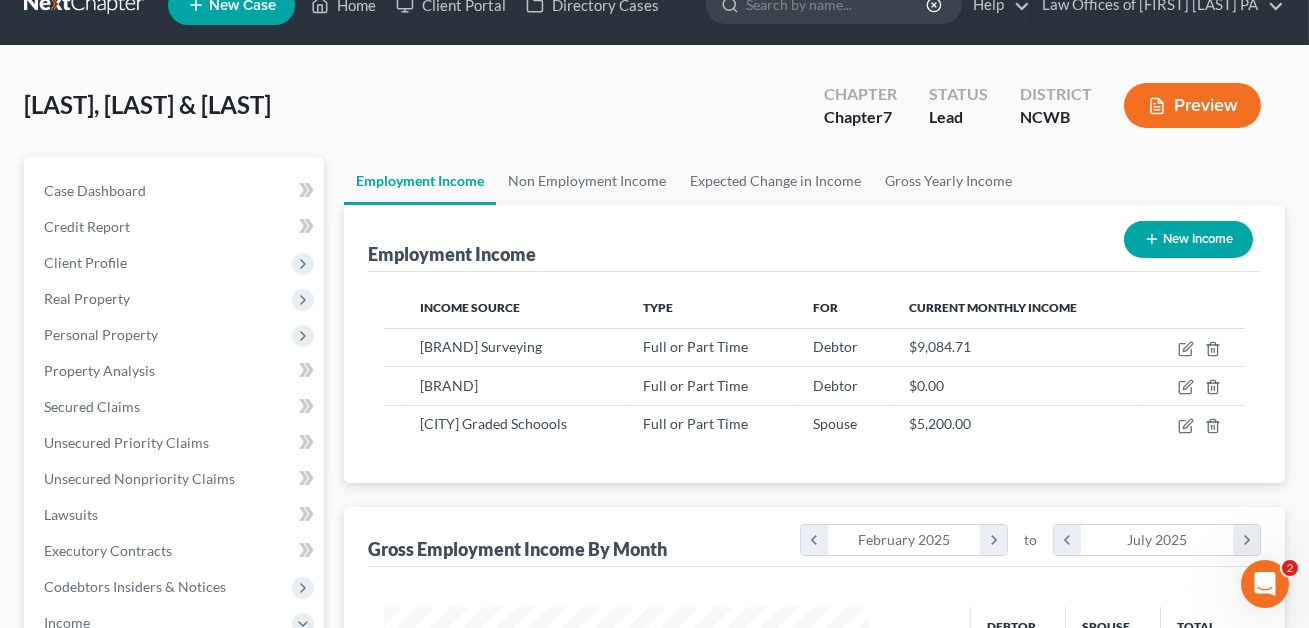 scroll, scrollTop: 0, scrollLeft: 0, axis: both 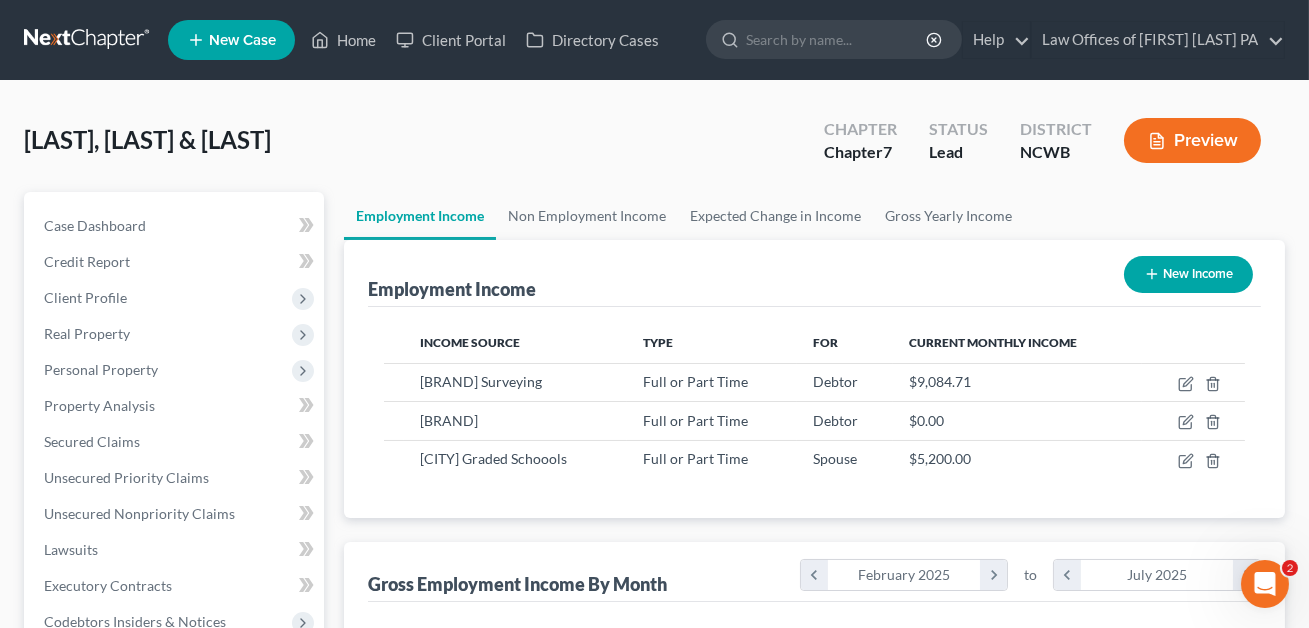 click 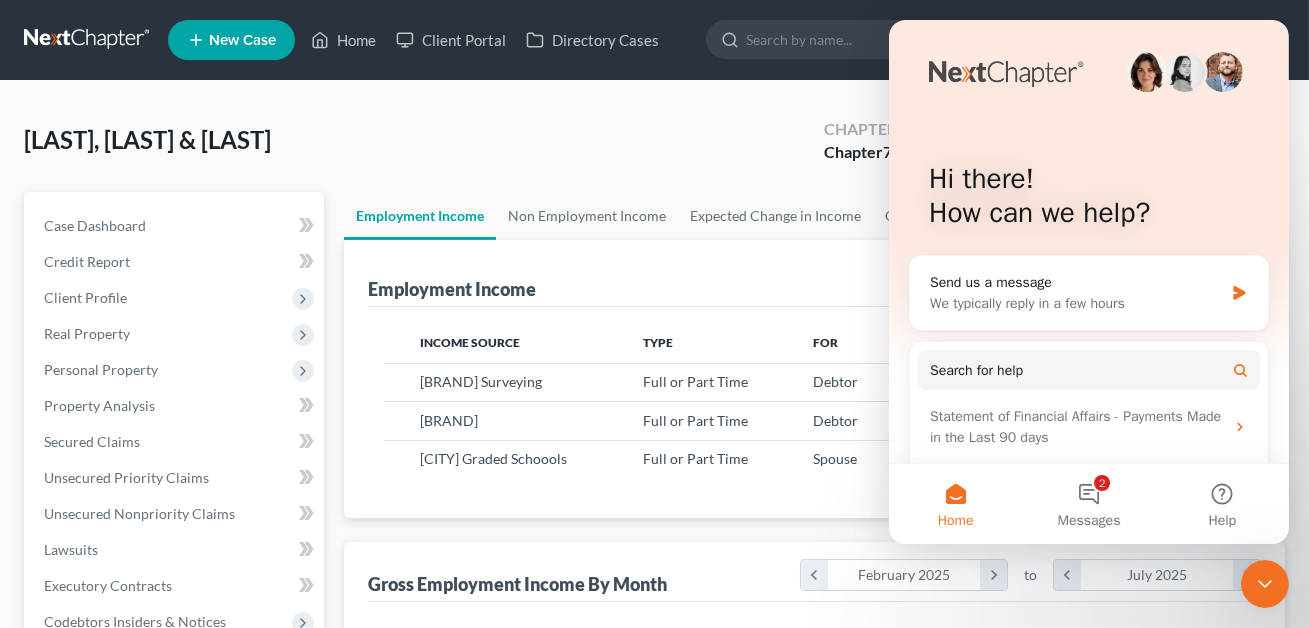 click on "[LAST], [LAST] &[LAST] Upgraded Chapter Chapter  7 Status Lead District NCWB Preview" at bounding box center (654, 148) 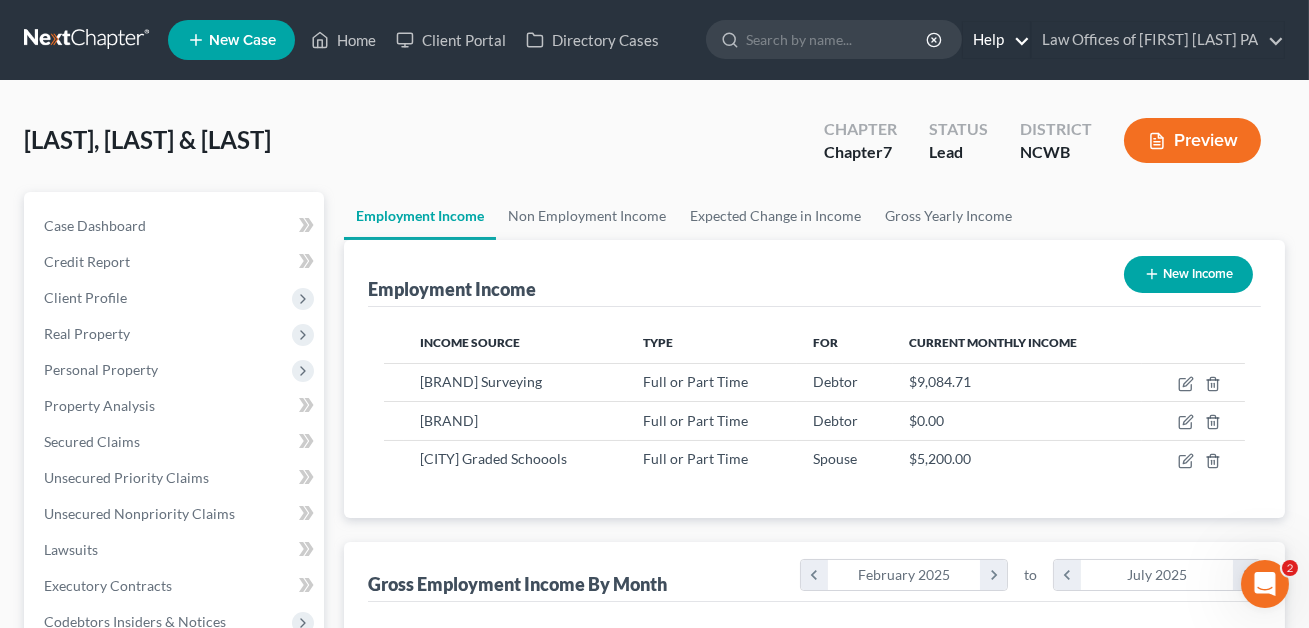click on "Help" at bounding box center (996, 40) 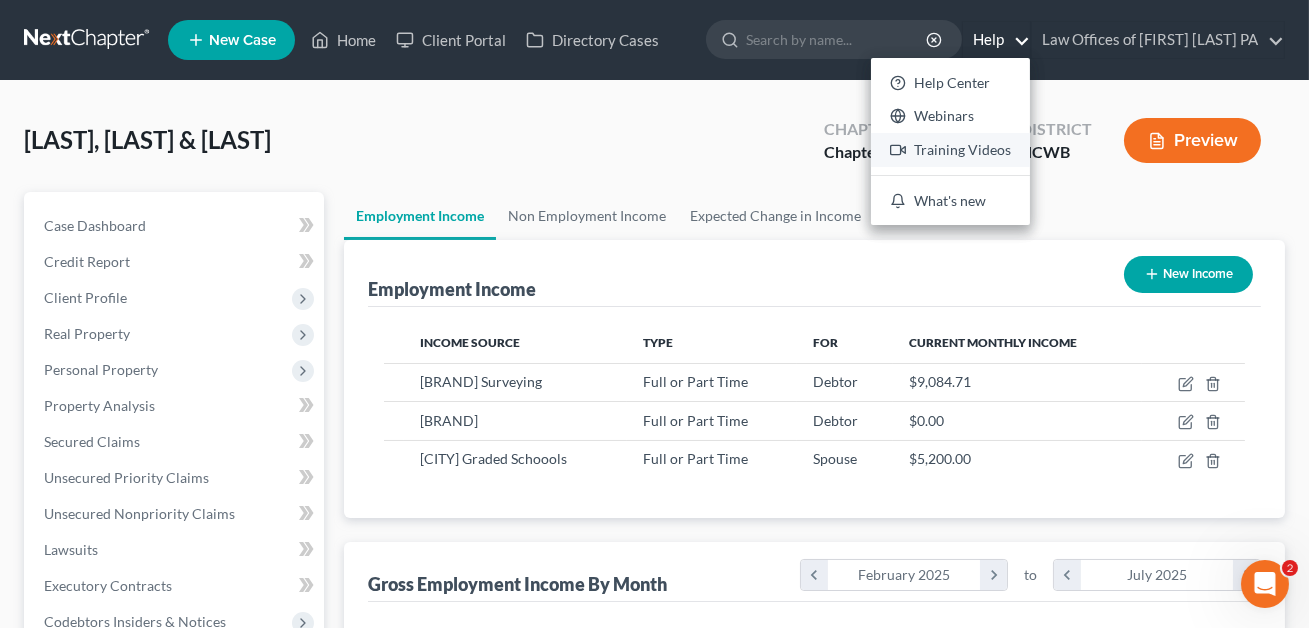 click on "Training Videos" at bounding box center [950, 150] 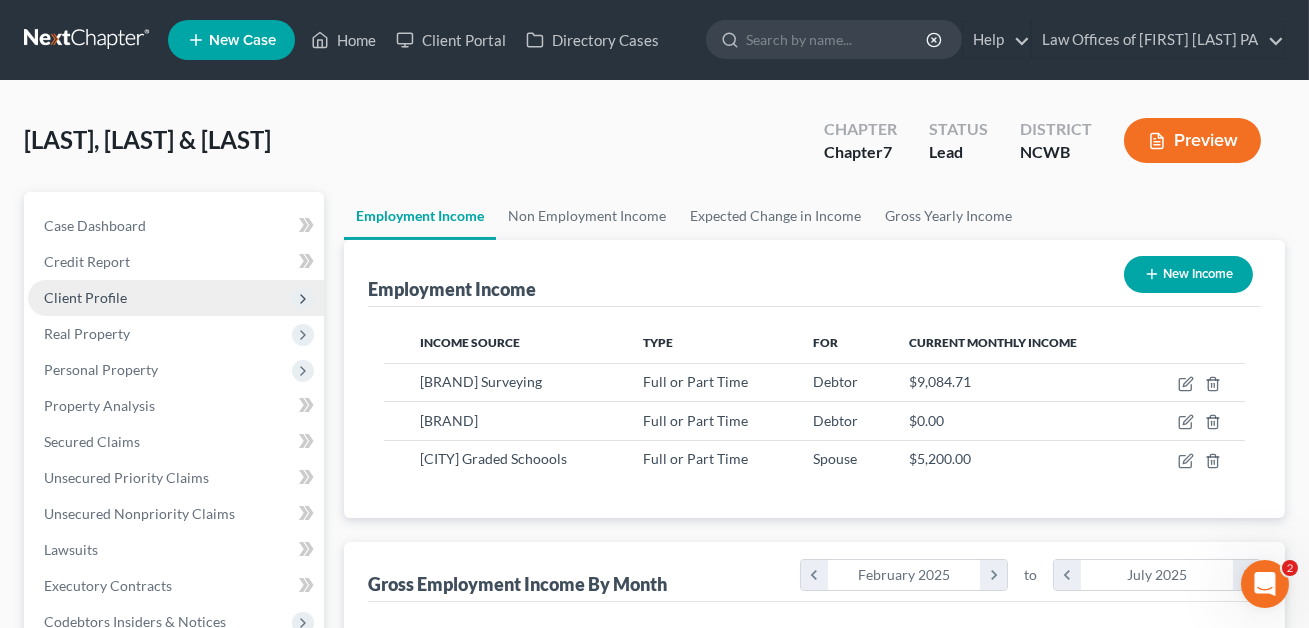scroll, scrollTop: 0, scrollLeft: 0, axis: both 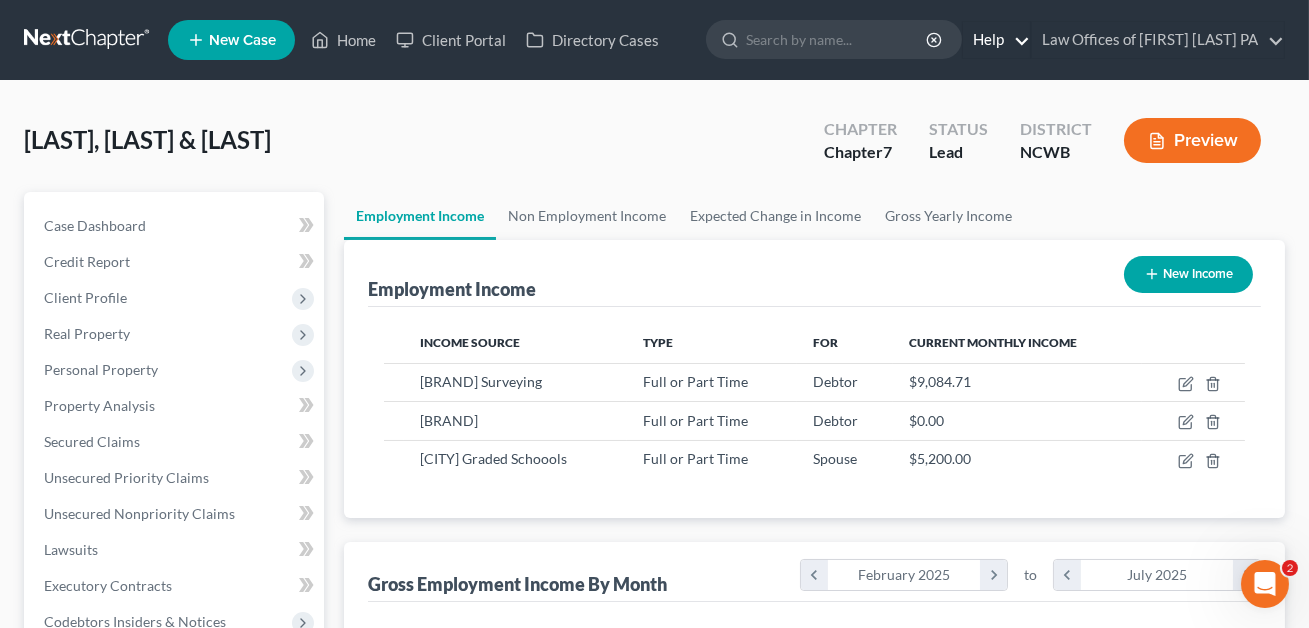 click on "Help" at bounding box center (996, 40) 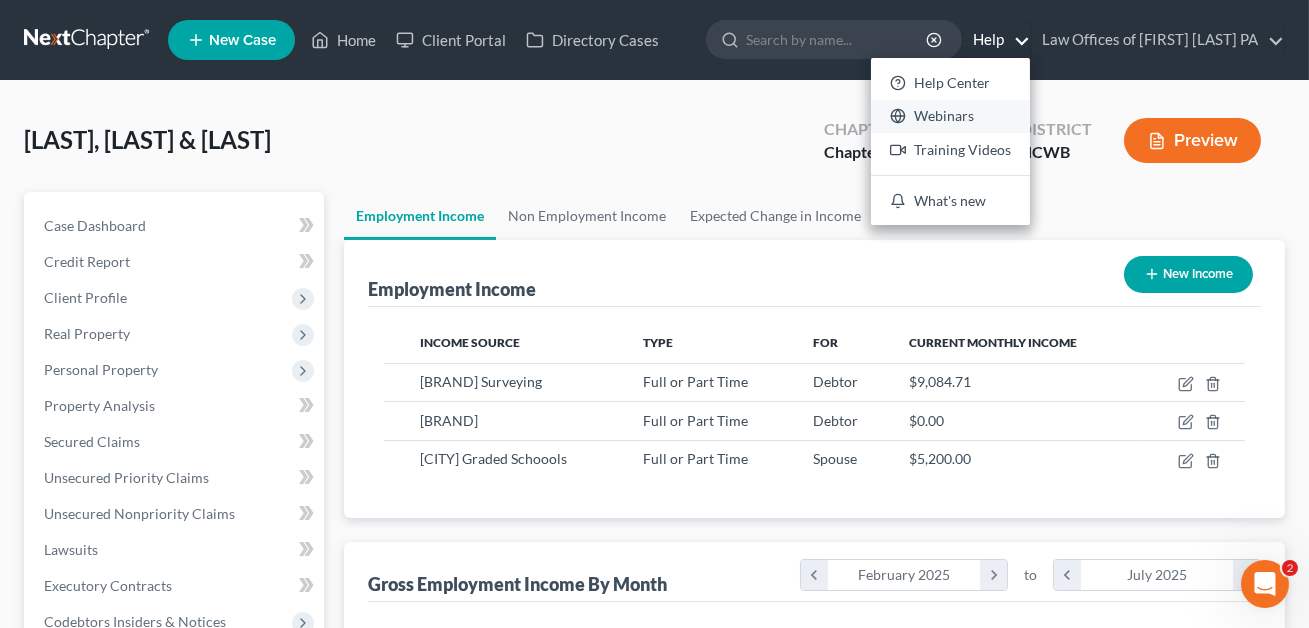 click on "Webinars" at bounding box center [950, 117] 